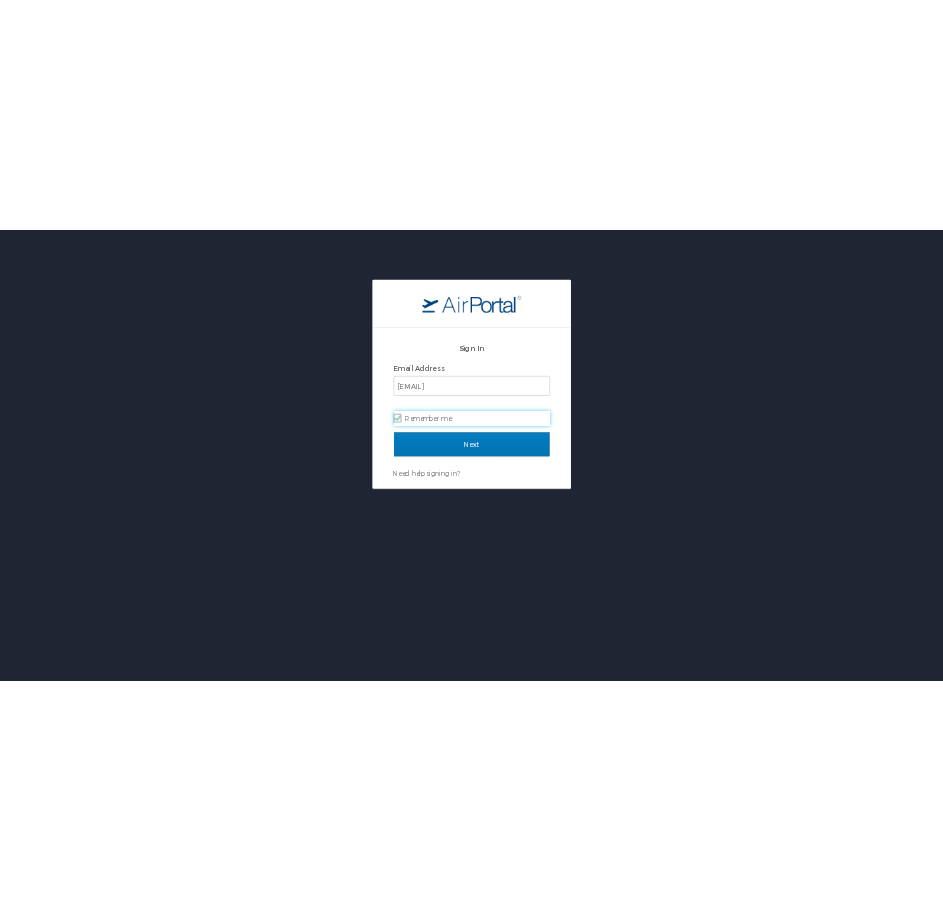 scroll, scrollTop: 0, scrollLeft: 0, axis: both 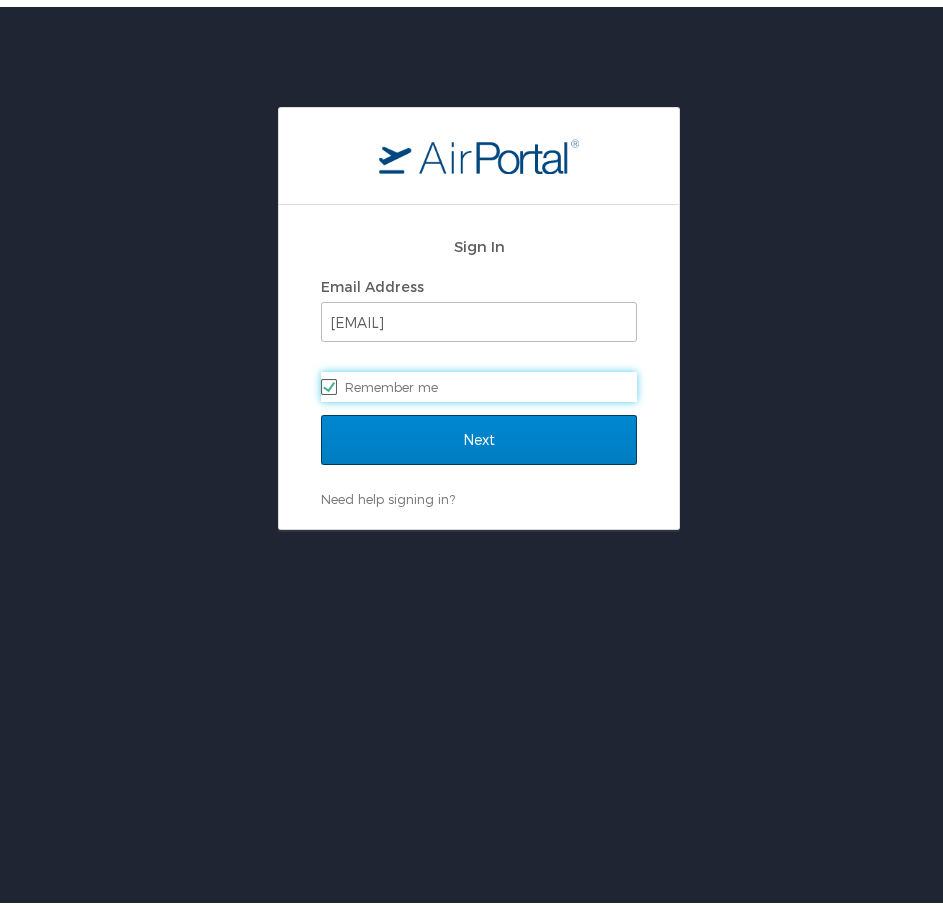 drag, startPoint x: 399, startPoint y: 400, endPoint x: 409, endPoint y: 442, distance: 43.174065 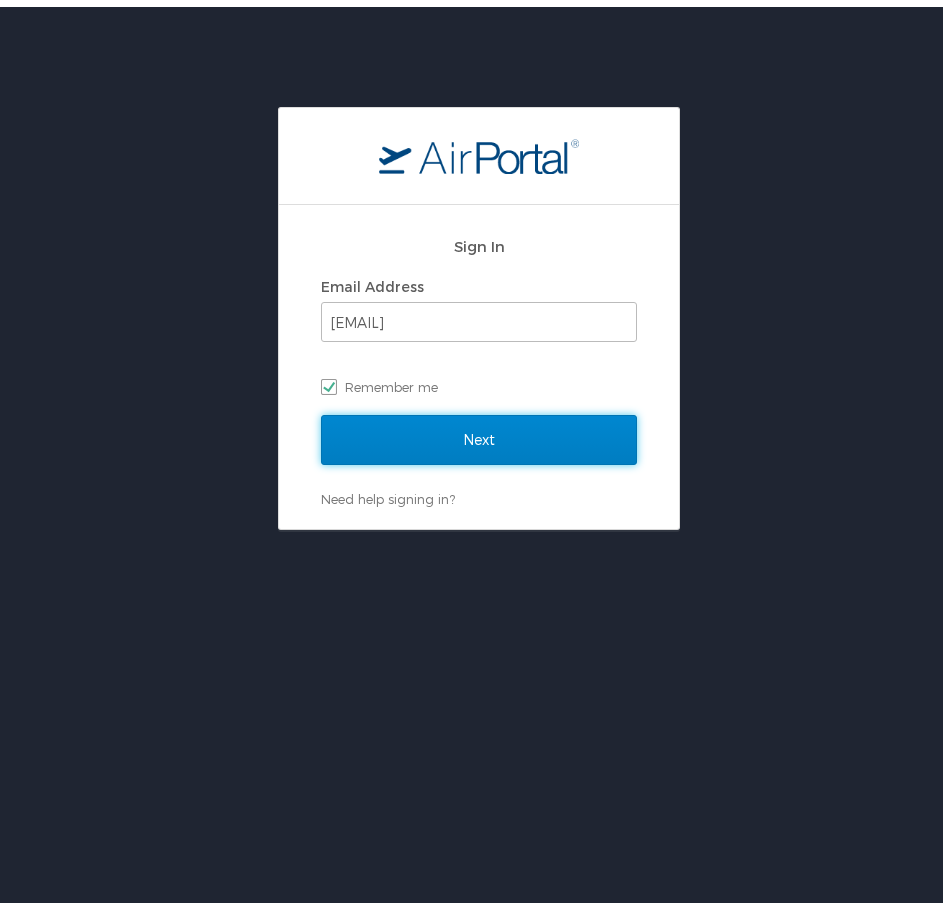 click on "Next" at bounding box center (479, 433) 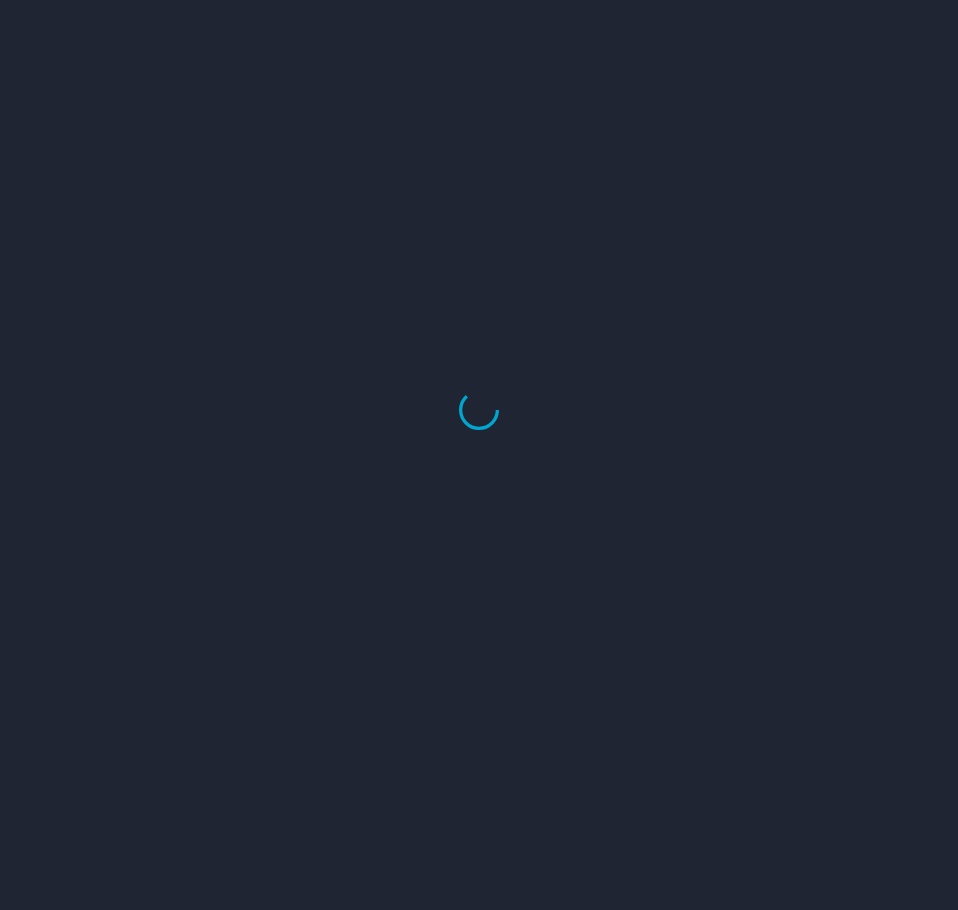 scroll, scrollTop: 0, scrollLeft: 0, axis: both 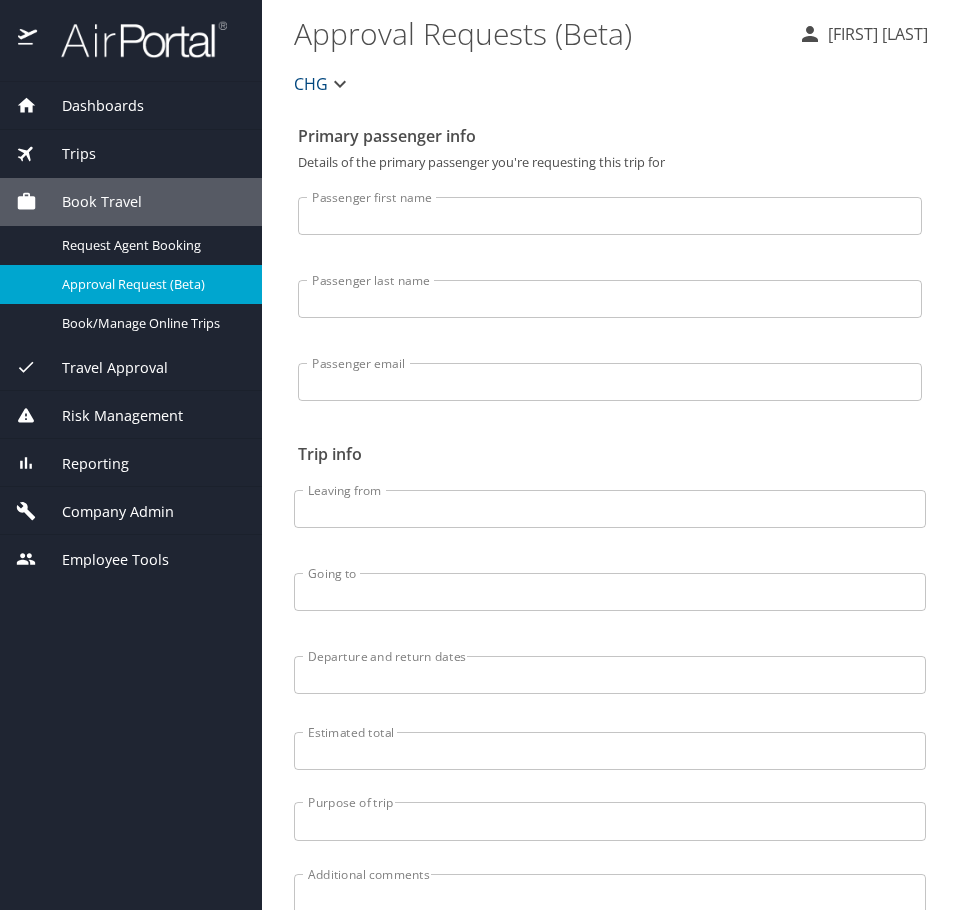 click on "Trips" at bounding box center [131, 154] 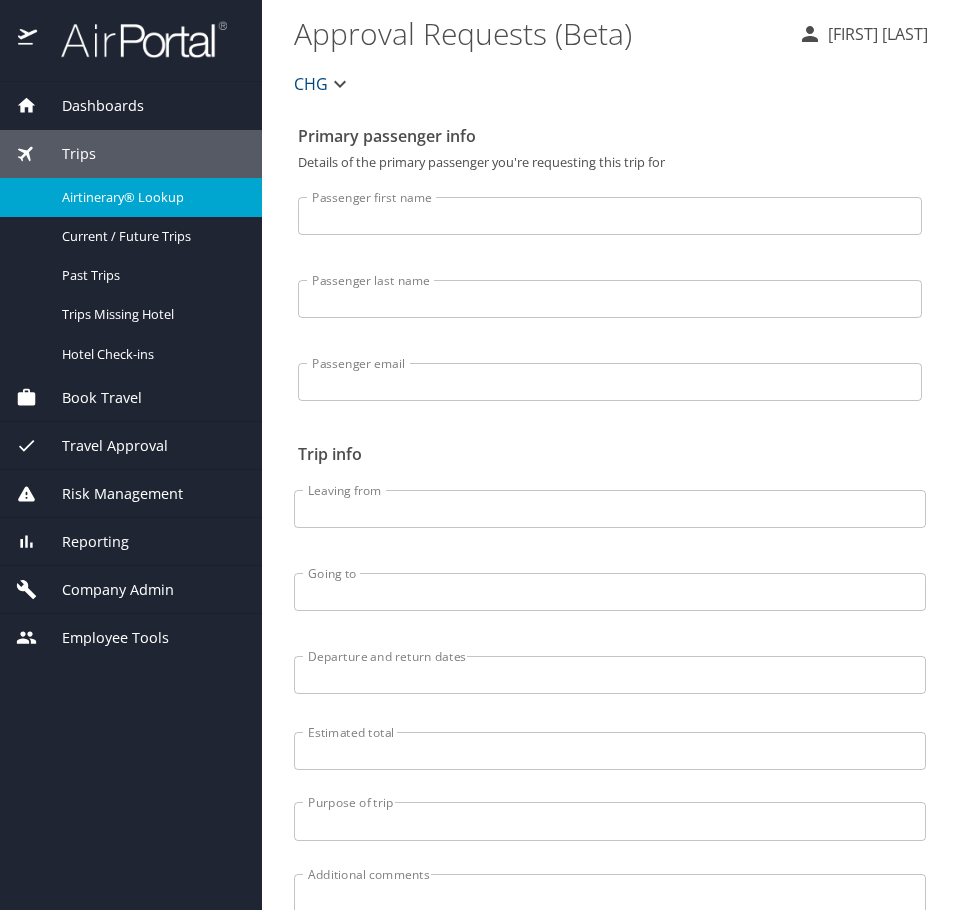 click on "Airtinerary® Lookup" at bounding box center [150, 197] 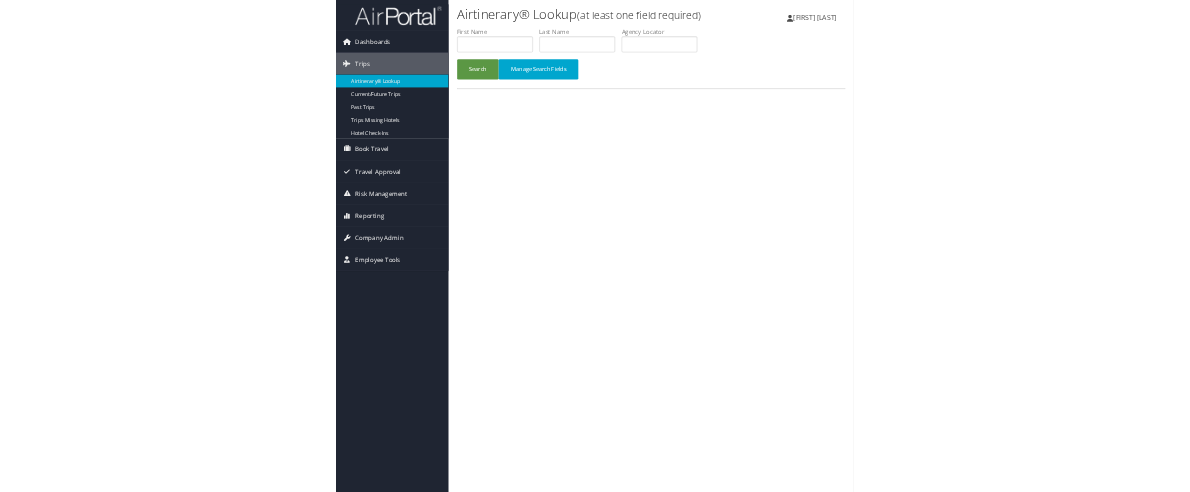 scroll, scrollTop: 0, scrollLeft: 0, axis: both 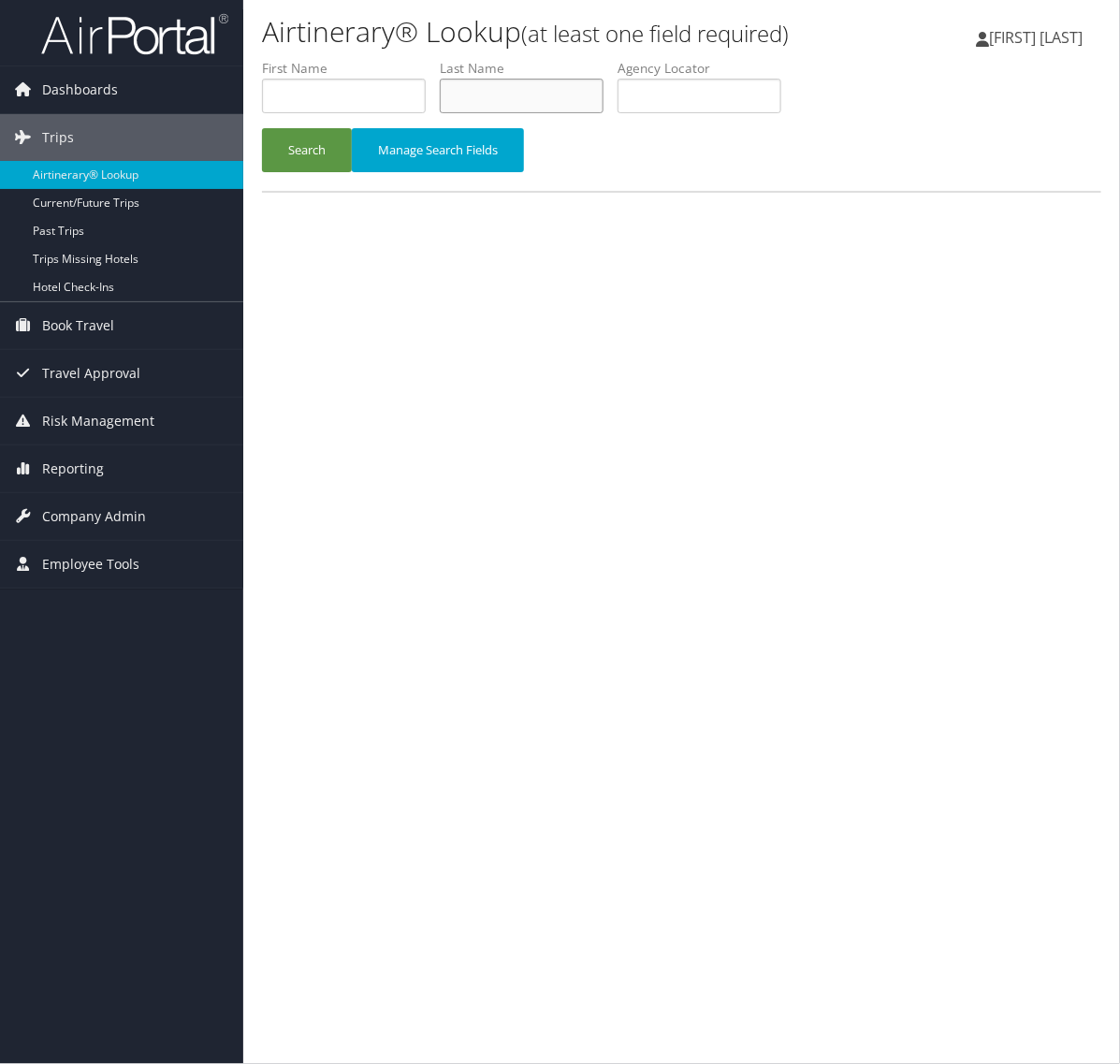 drag, startPoint x: 610, startPoint y: 112, endPoint x: 730, endPoint y: 105, distance: 120.20399 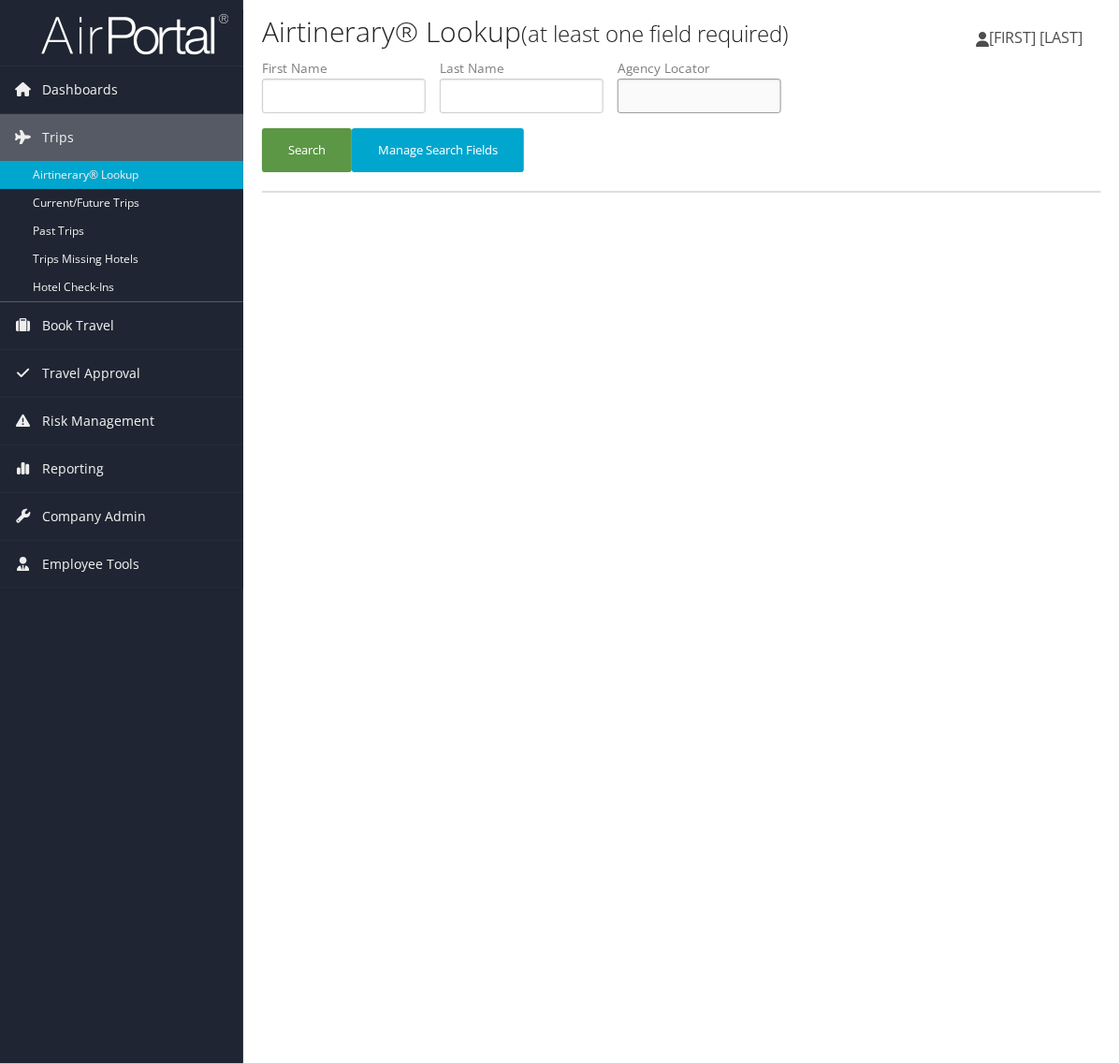 click at bounding box center (699, 95) 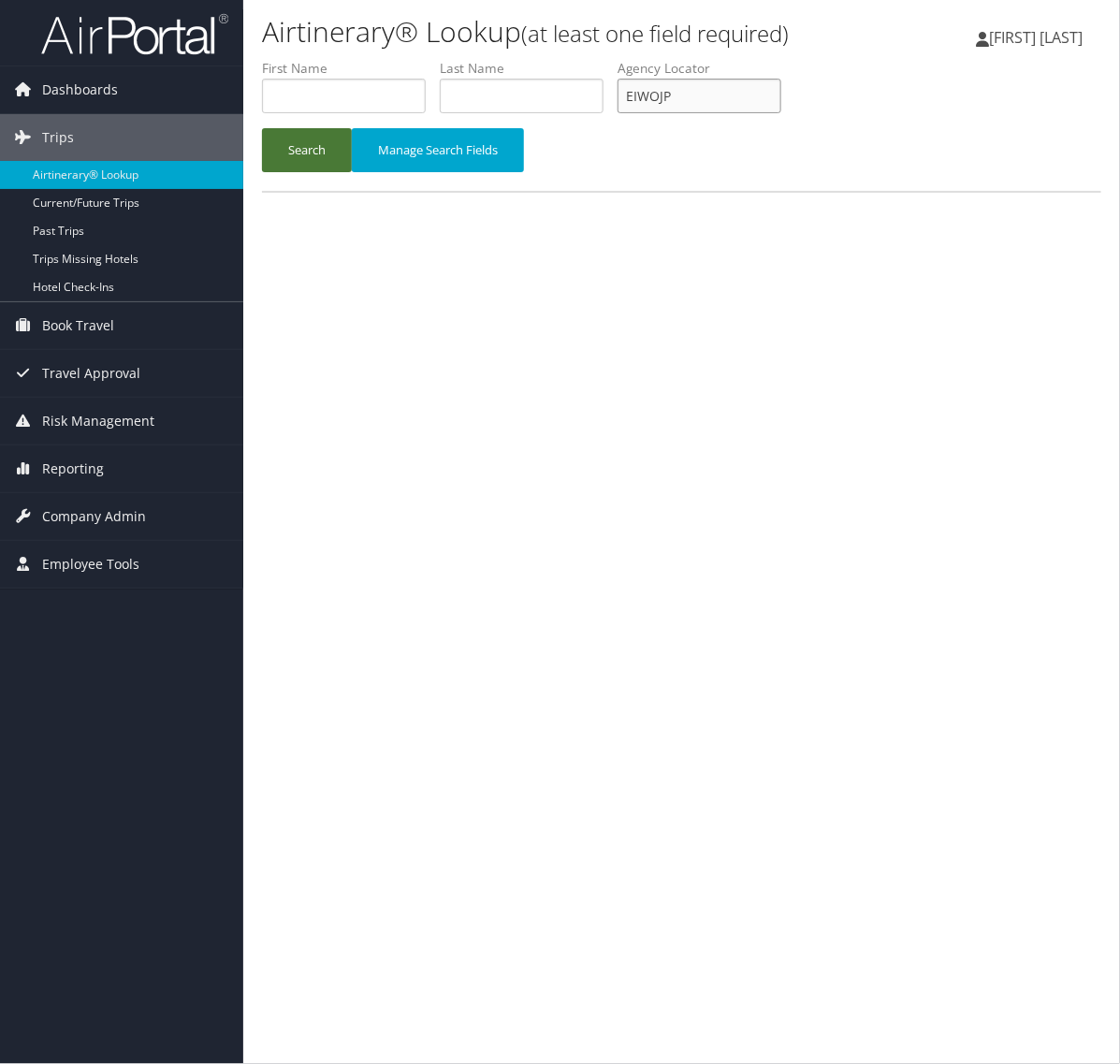 type on "EIWOJP" 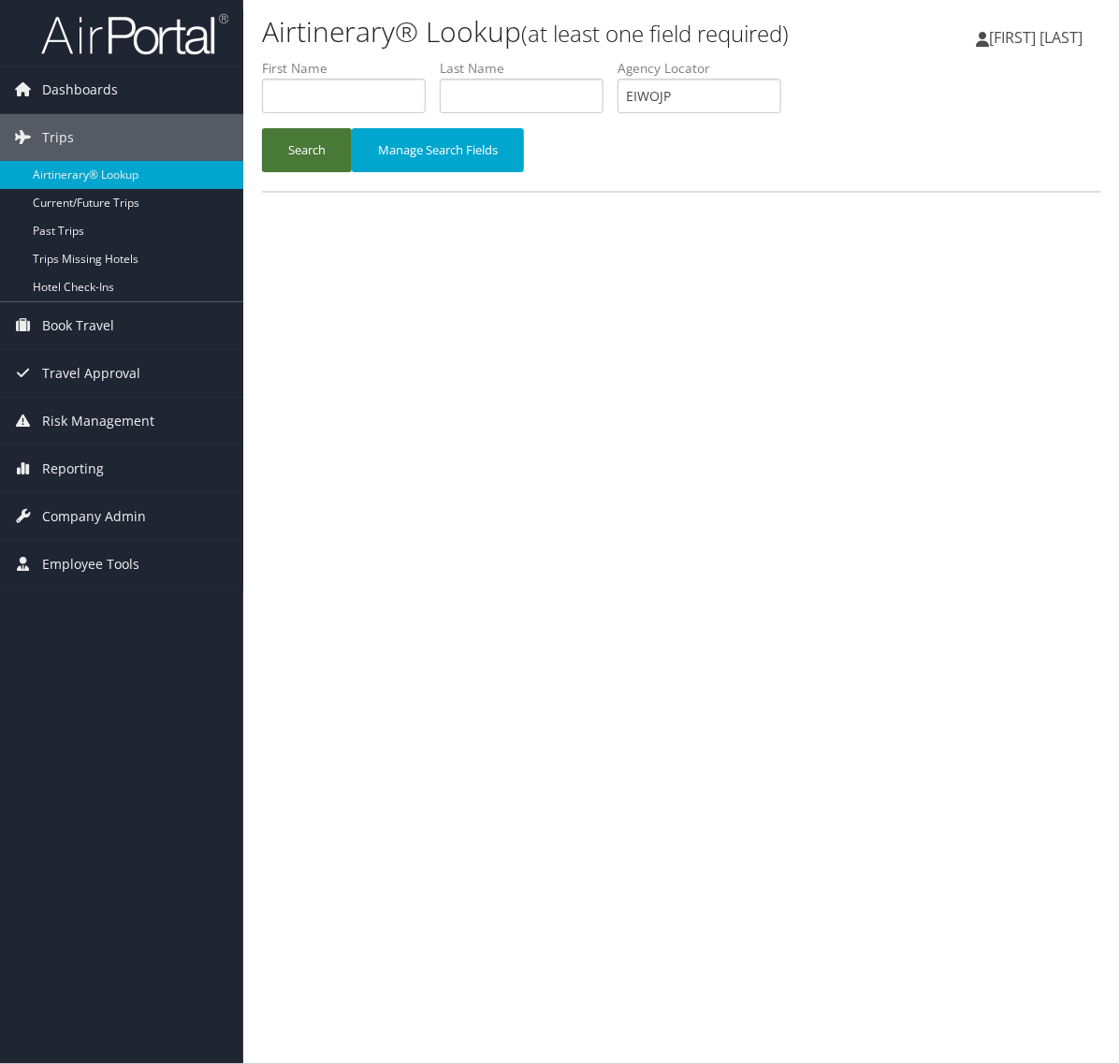 click on "Search" at bounding box center (307, 150) 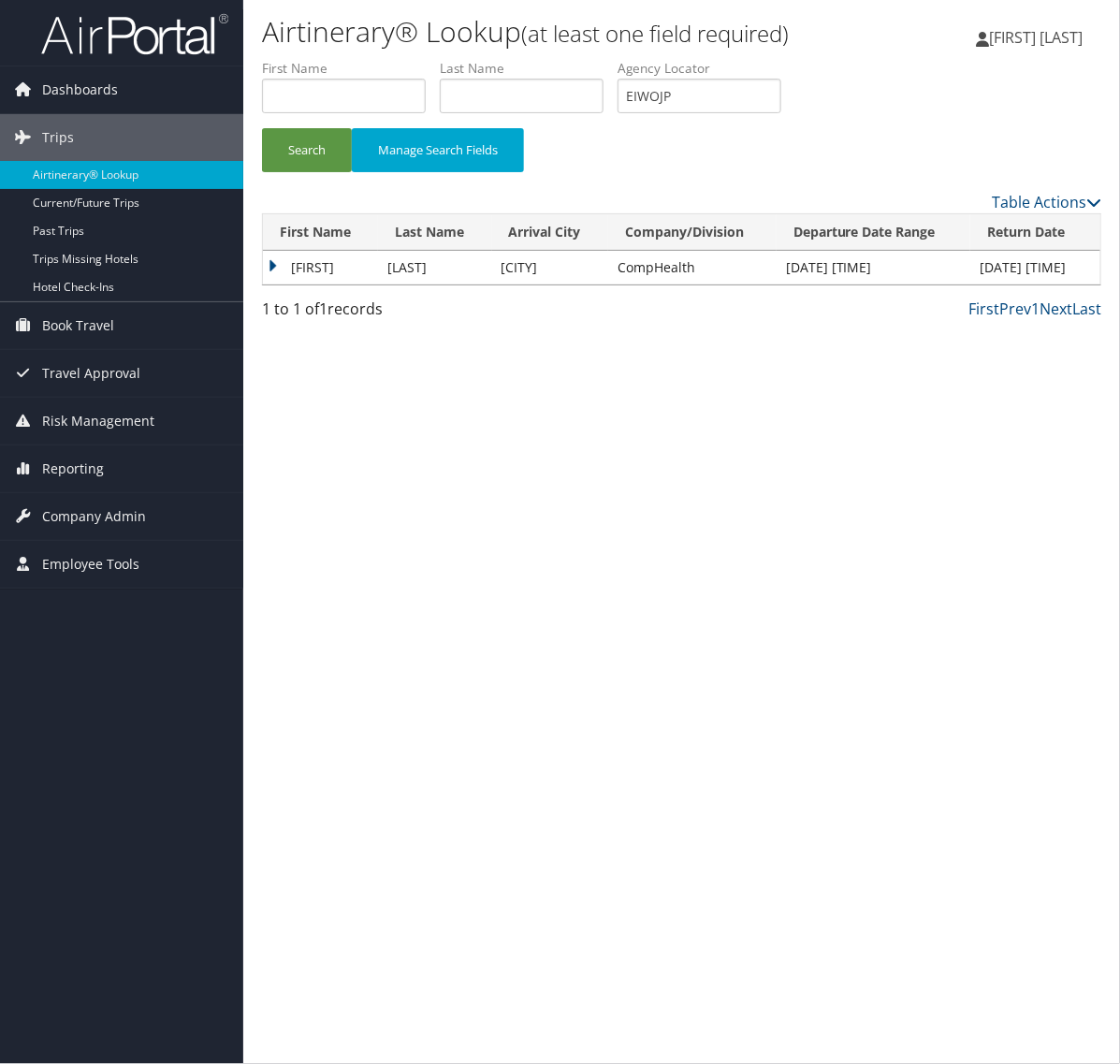 click on "Dag" at bounding box center (320, 268) 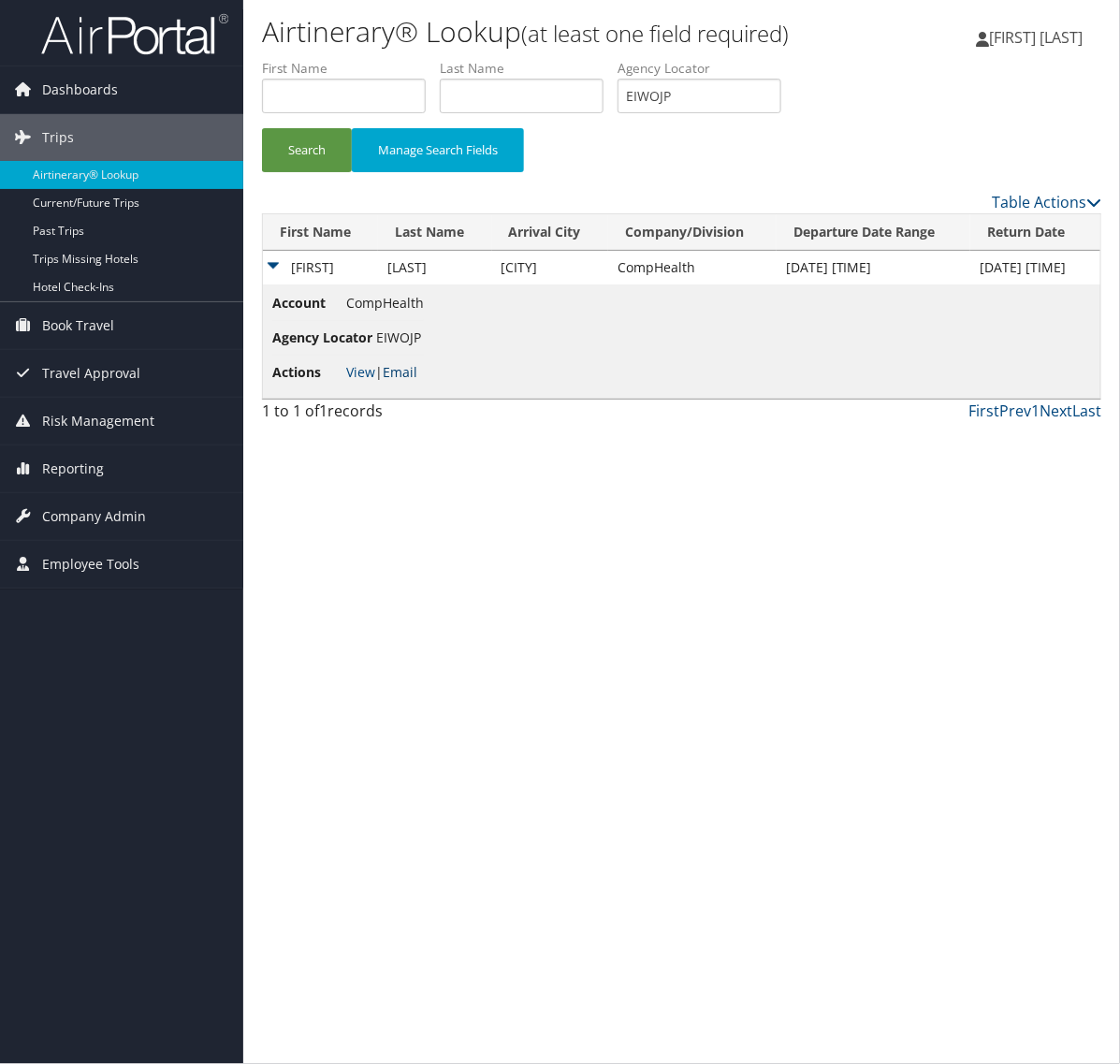 click on "Email" at bounding box center (400, 372) 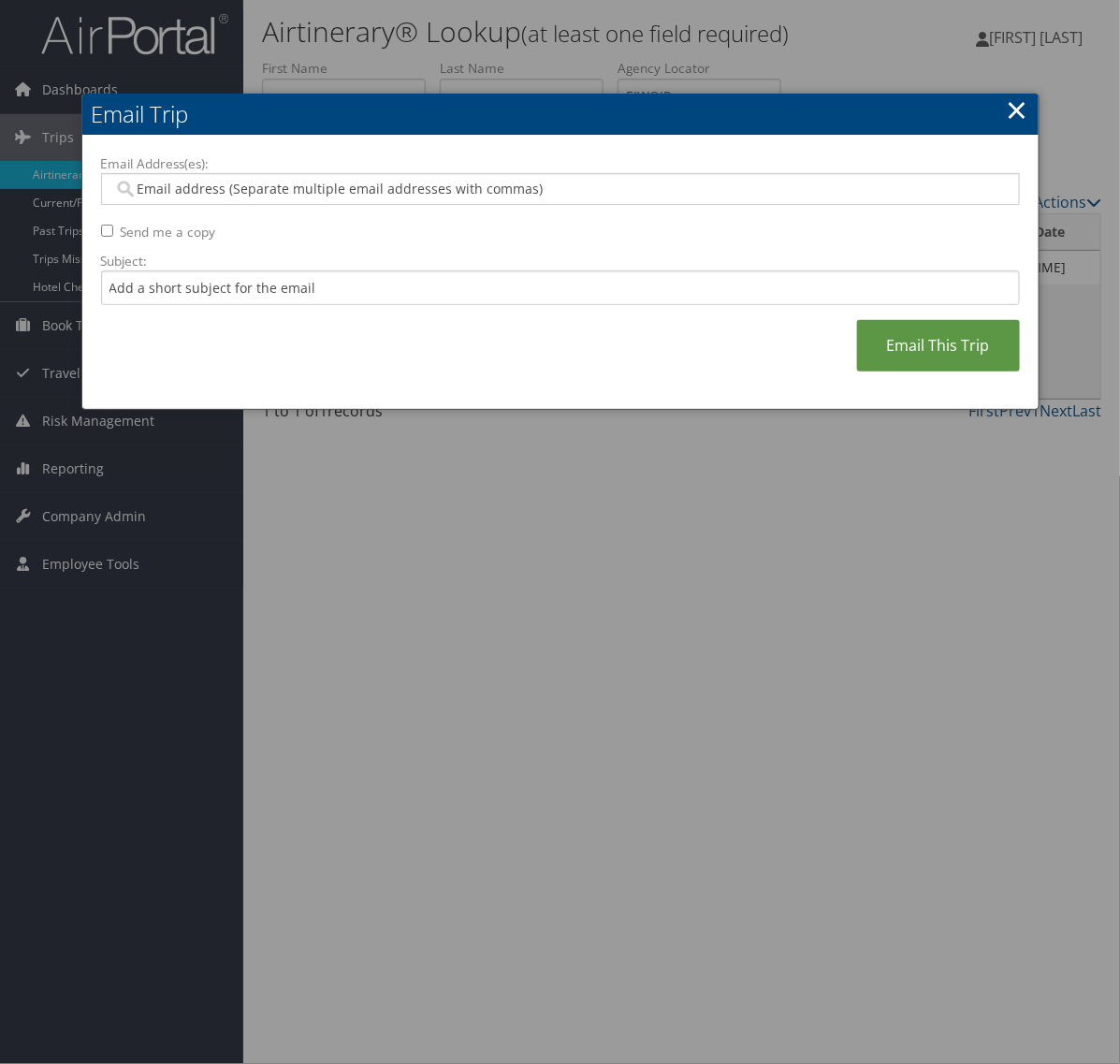 click on "Email Address(es):" at bounding box center (559, 189) 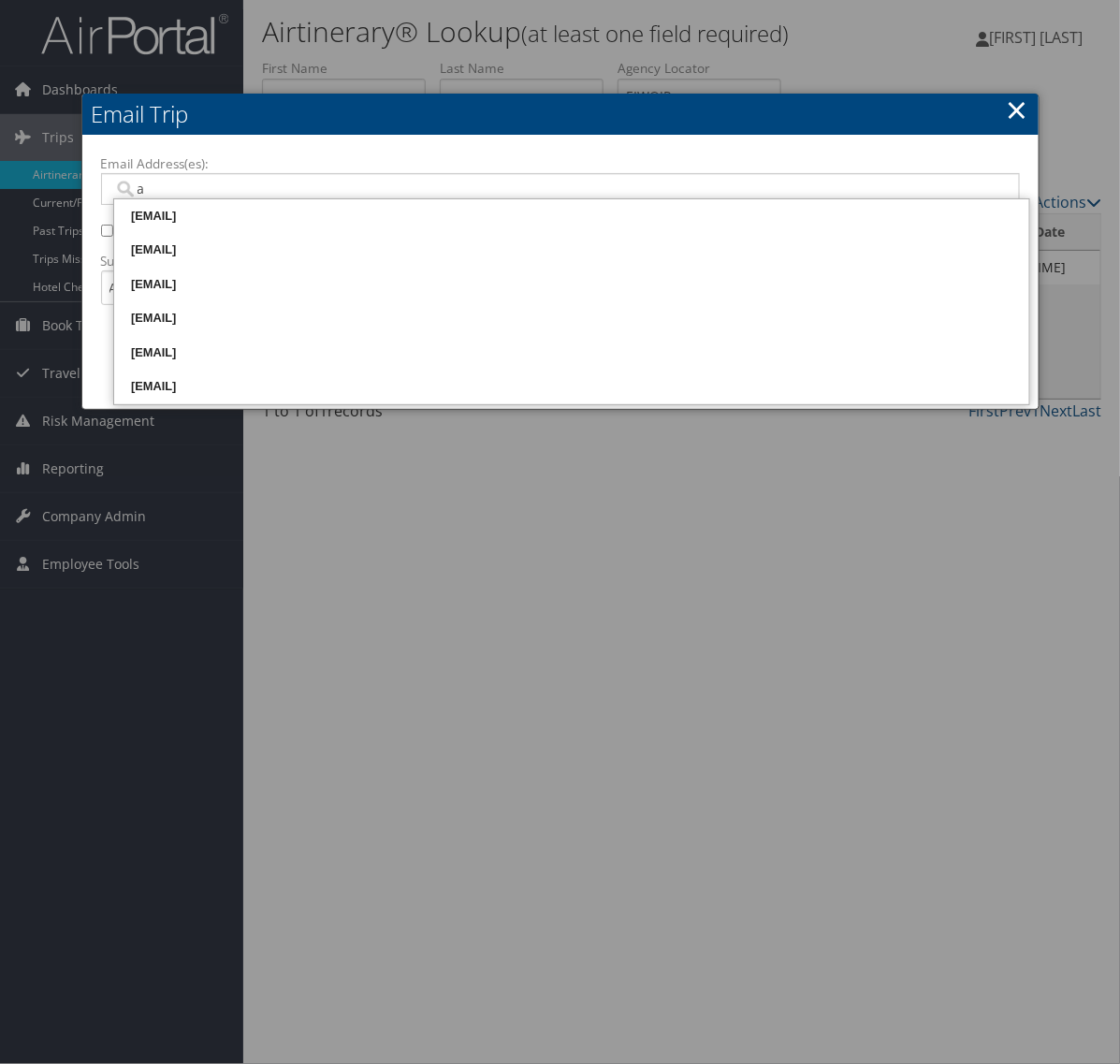 type on "ai" 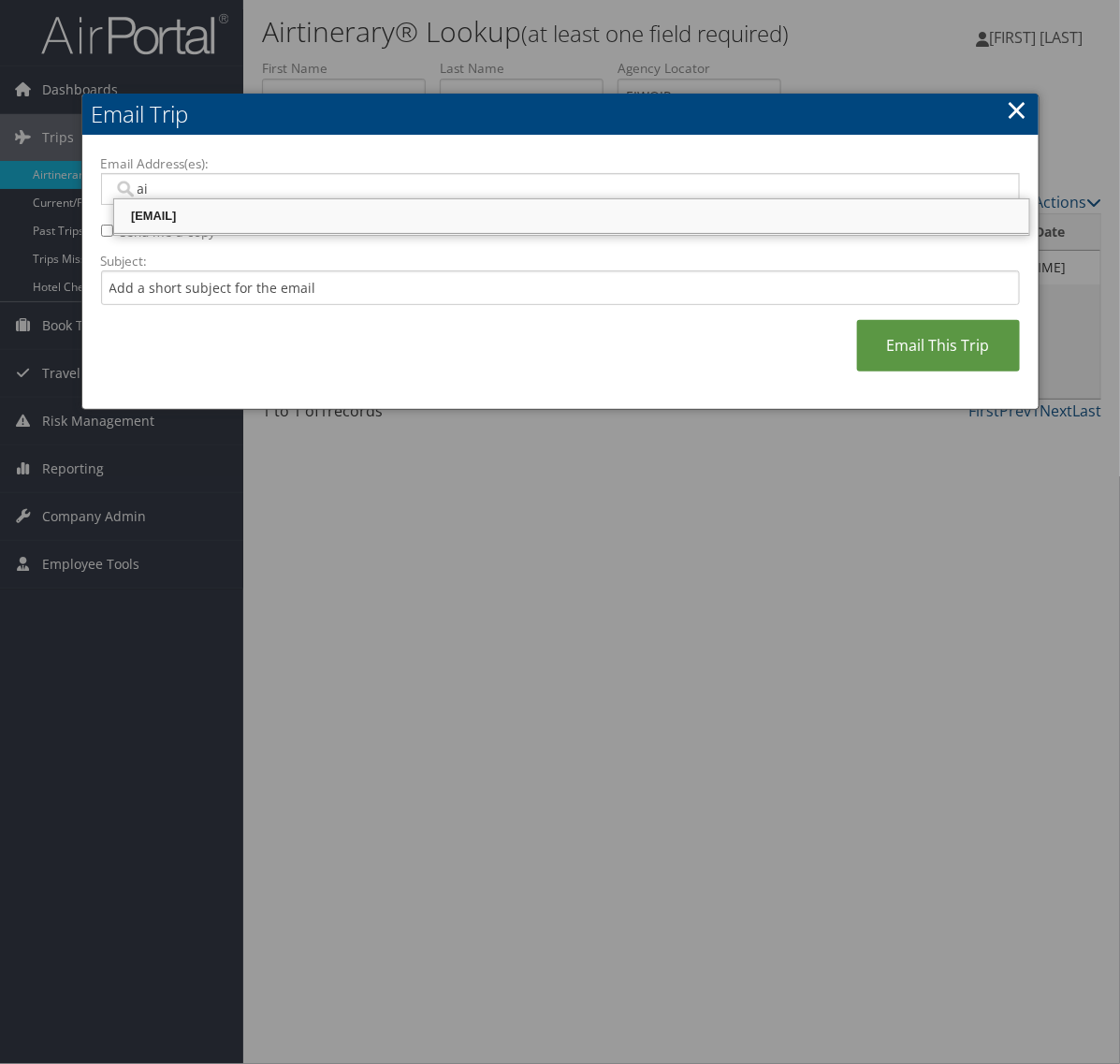 click on "aisha.halilcevic@comphealth.com" at bounding box center (572, 216) 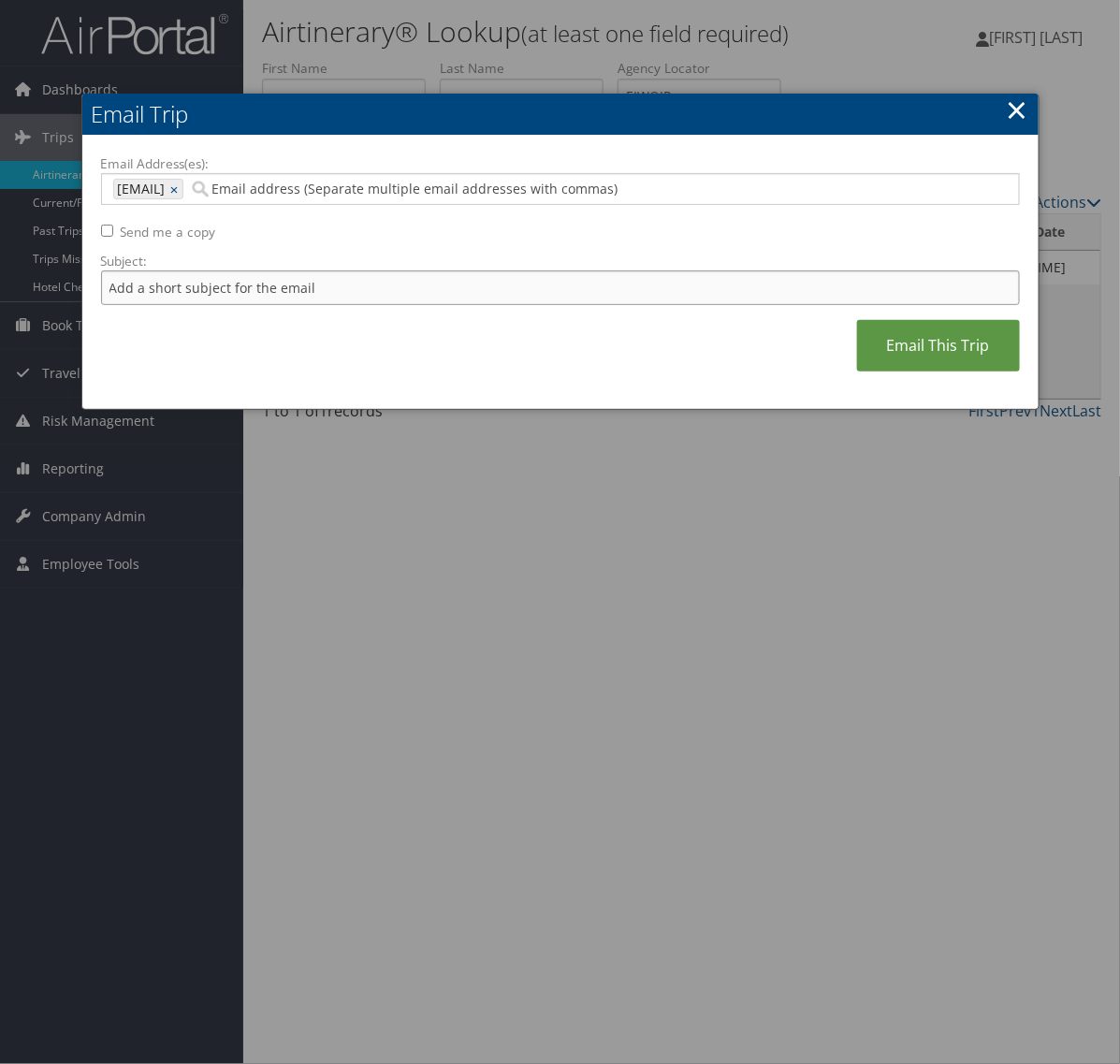 click on "Subject:" at bounding box center (560, 287) 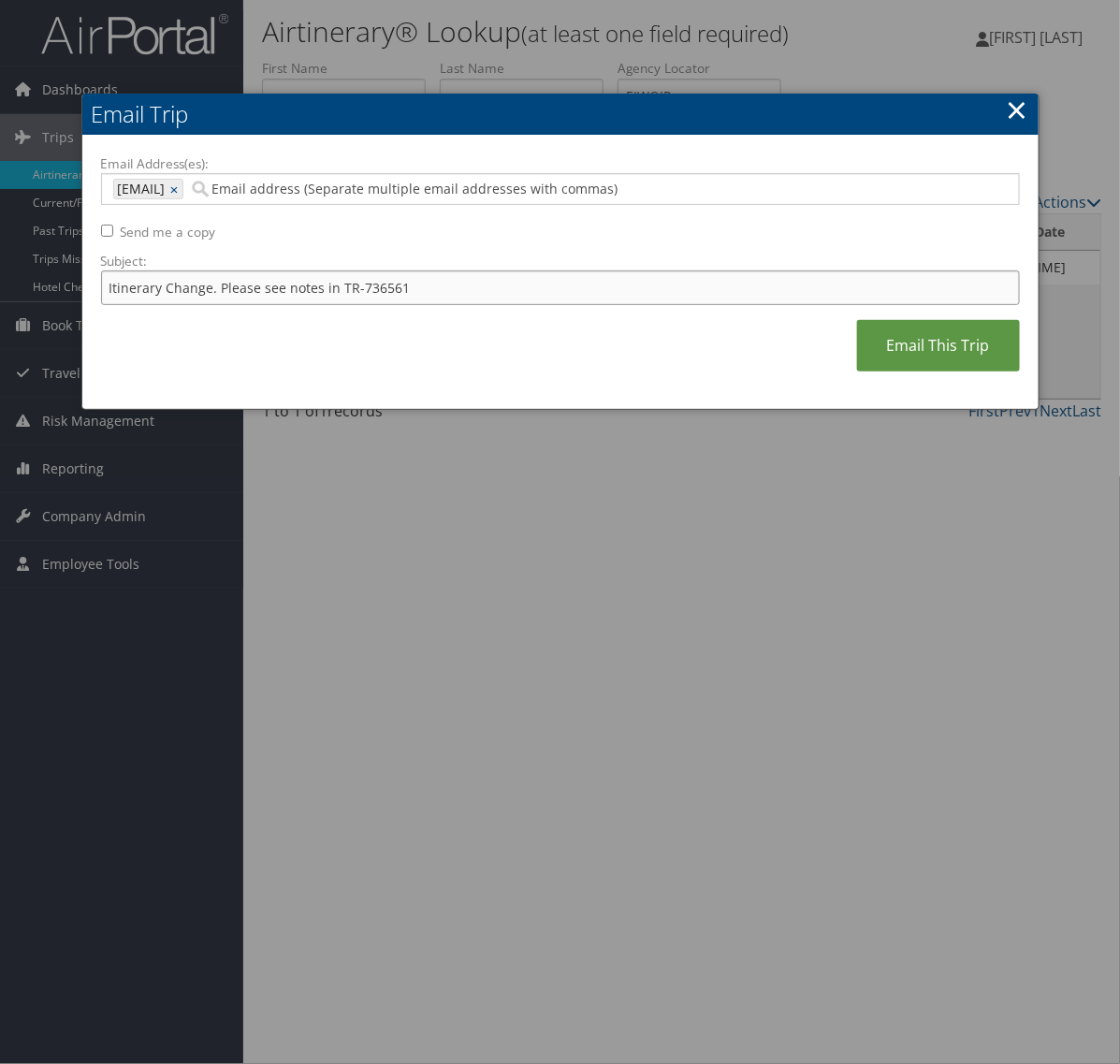 click on "Itinerary Change. Please see notes in TR-736561" at bounding box center [560, 287] 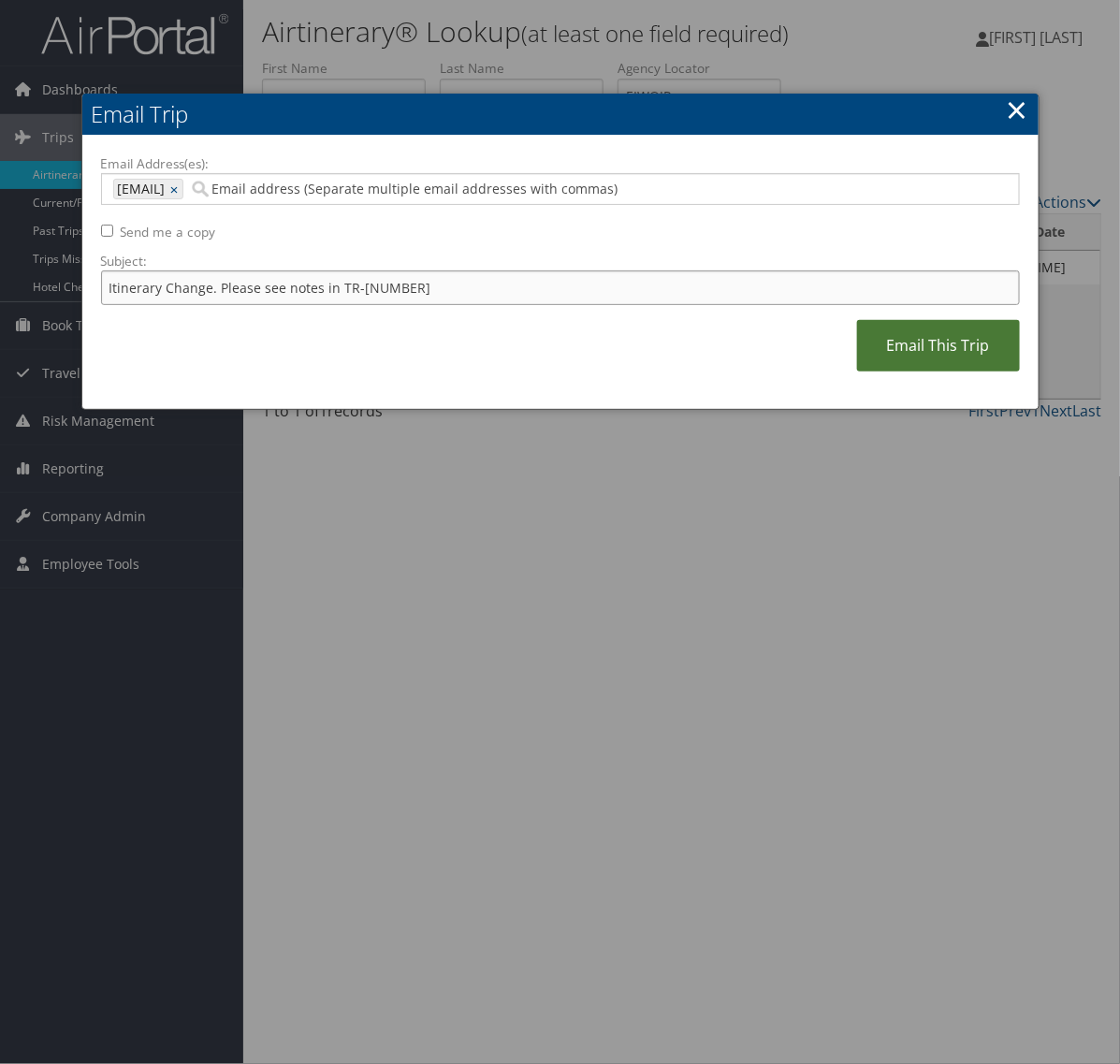 type on "Itinerary Change. Please see notes in TR-738329" 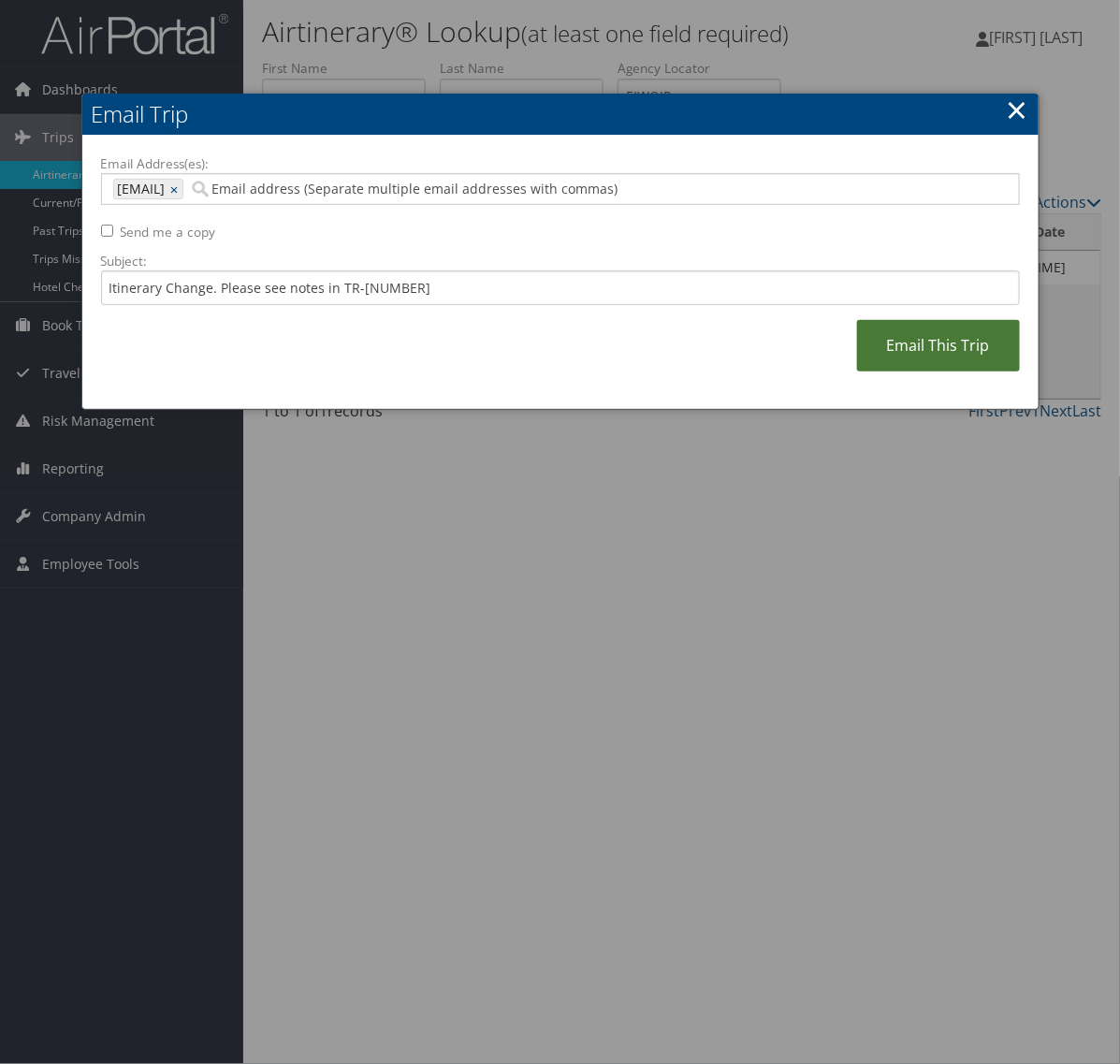 click on "Email This Trip" at bounding box center (938, 345) 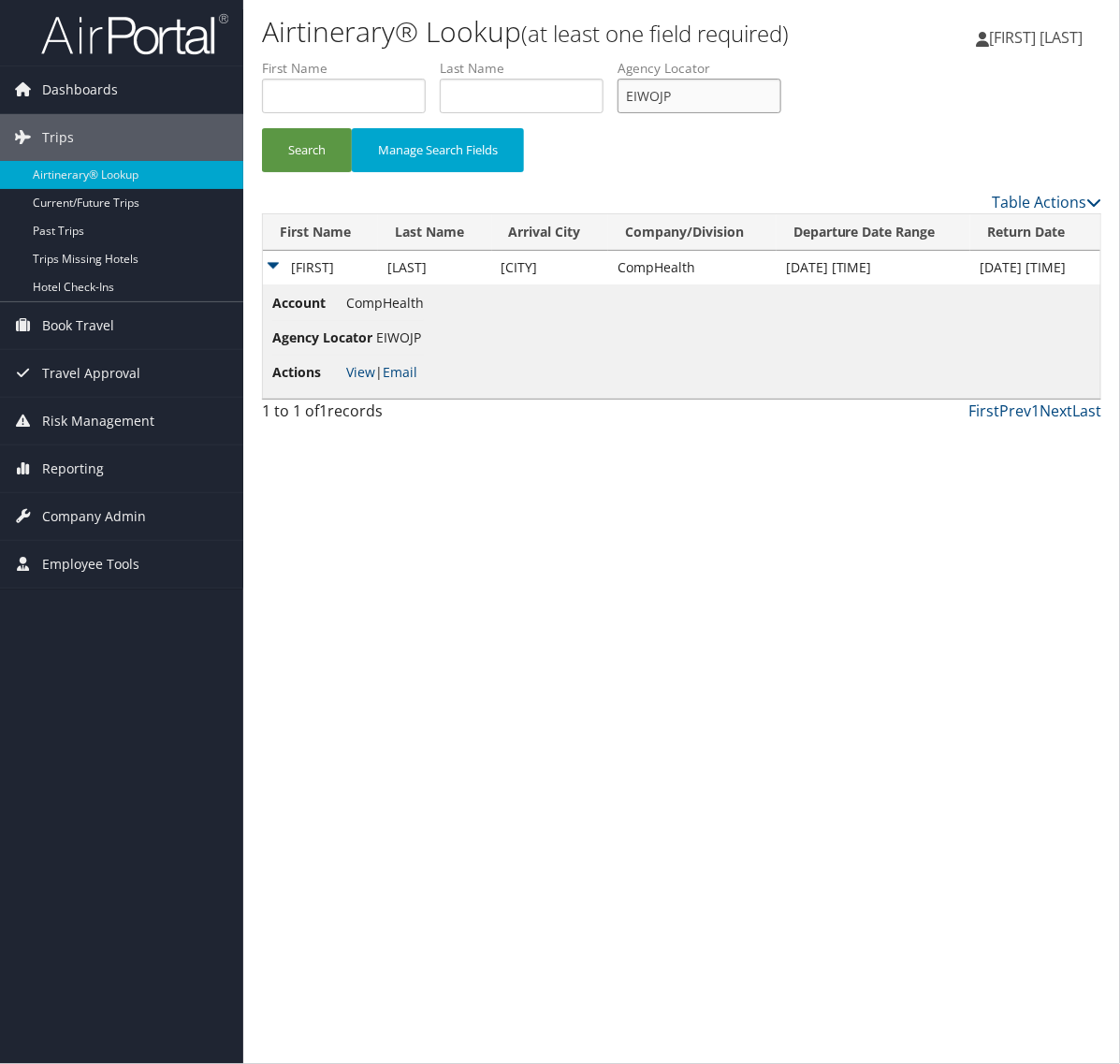 click on "EIWOJP" at bounding box center [699, 95] 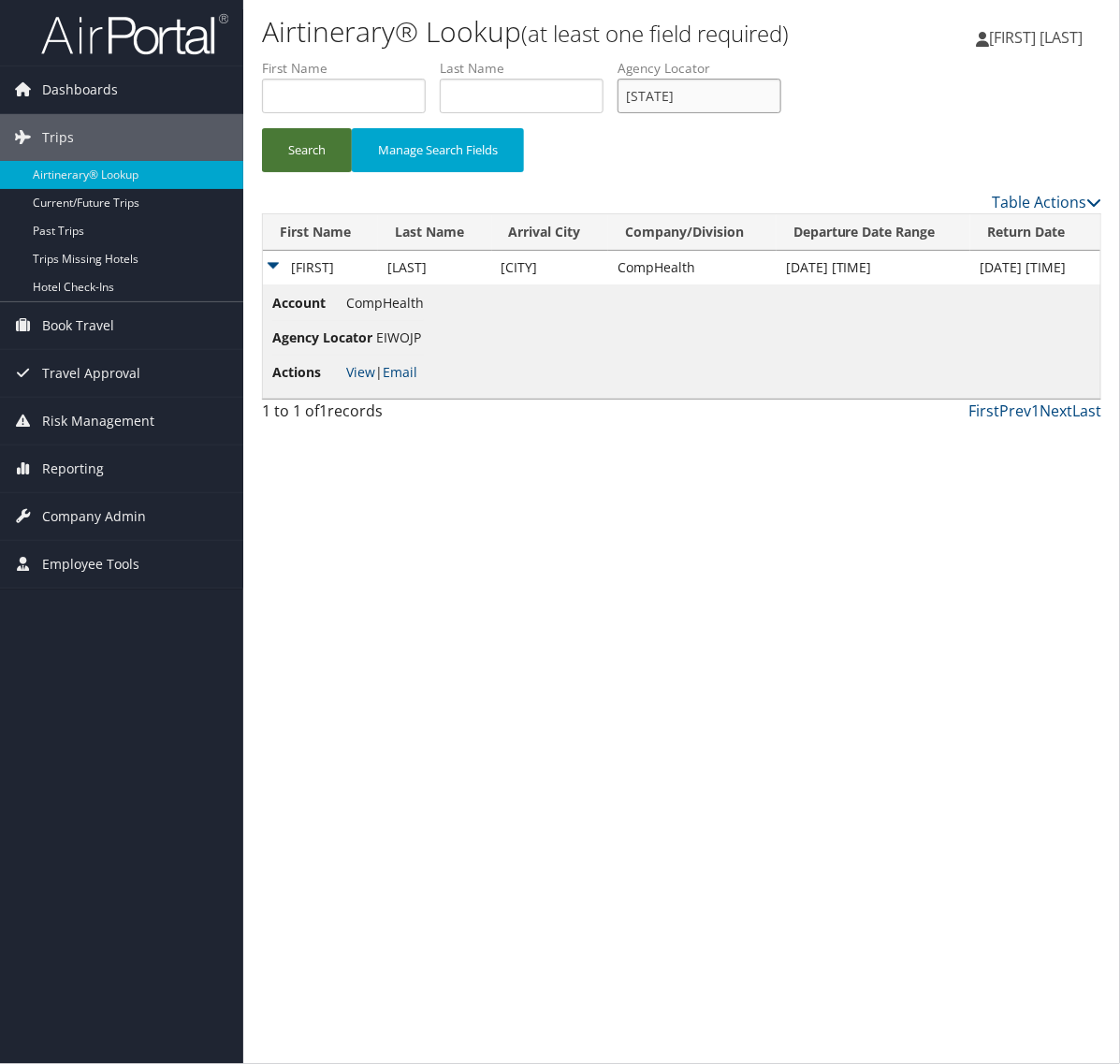 type on "AAROCN" 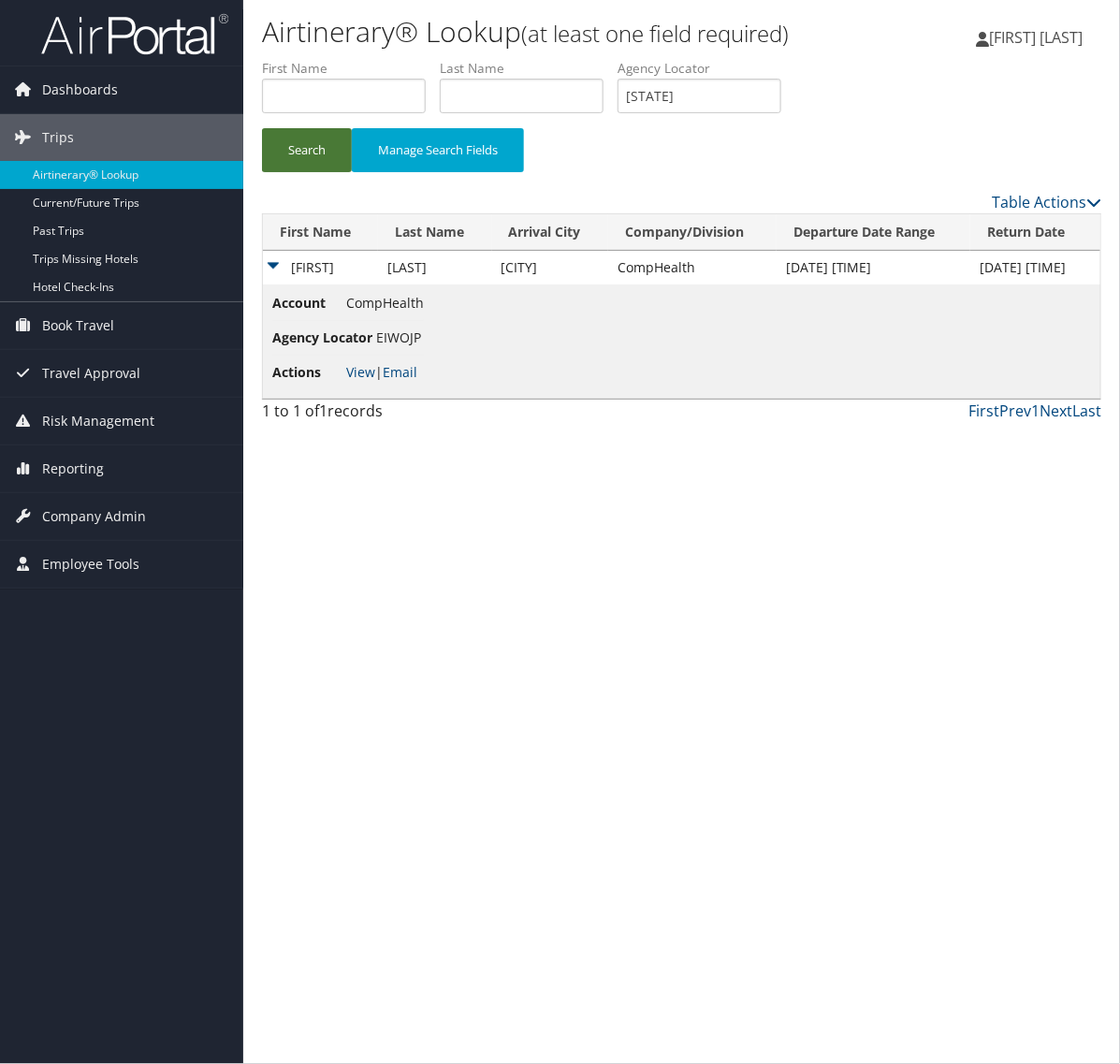 click on "Search" at bounding box center [307, 150] 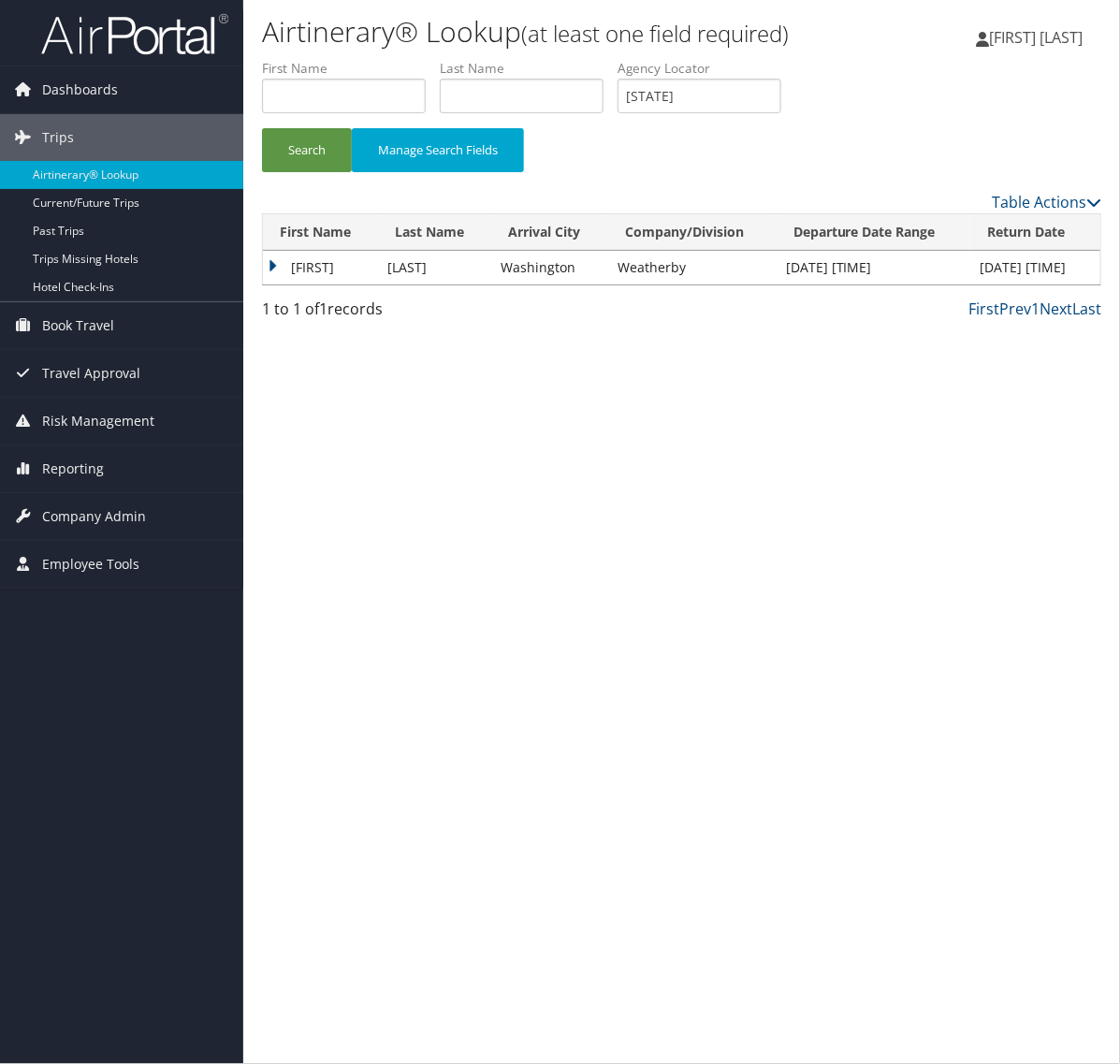 click on "Kenneth" at bounding box center (320, 268) 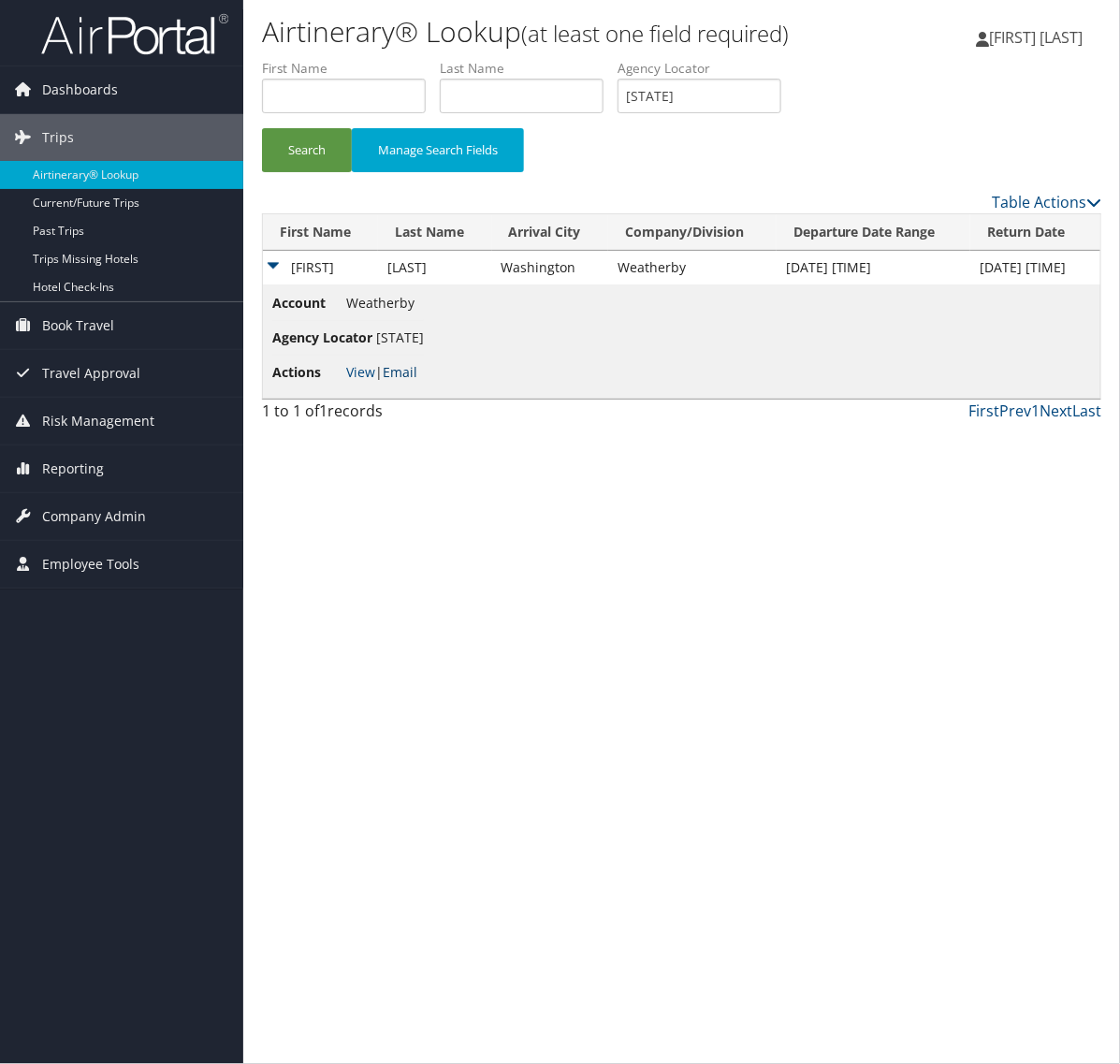 click on "Email" at bounding box center [400, 372] 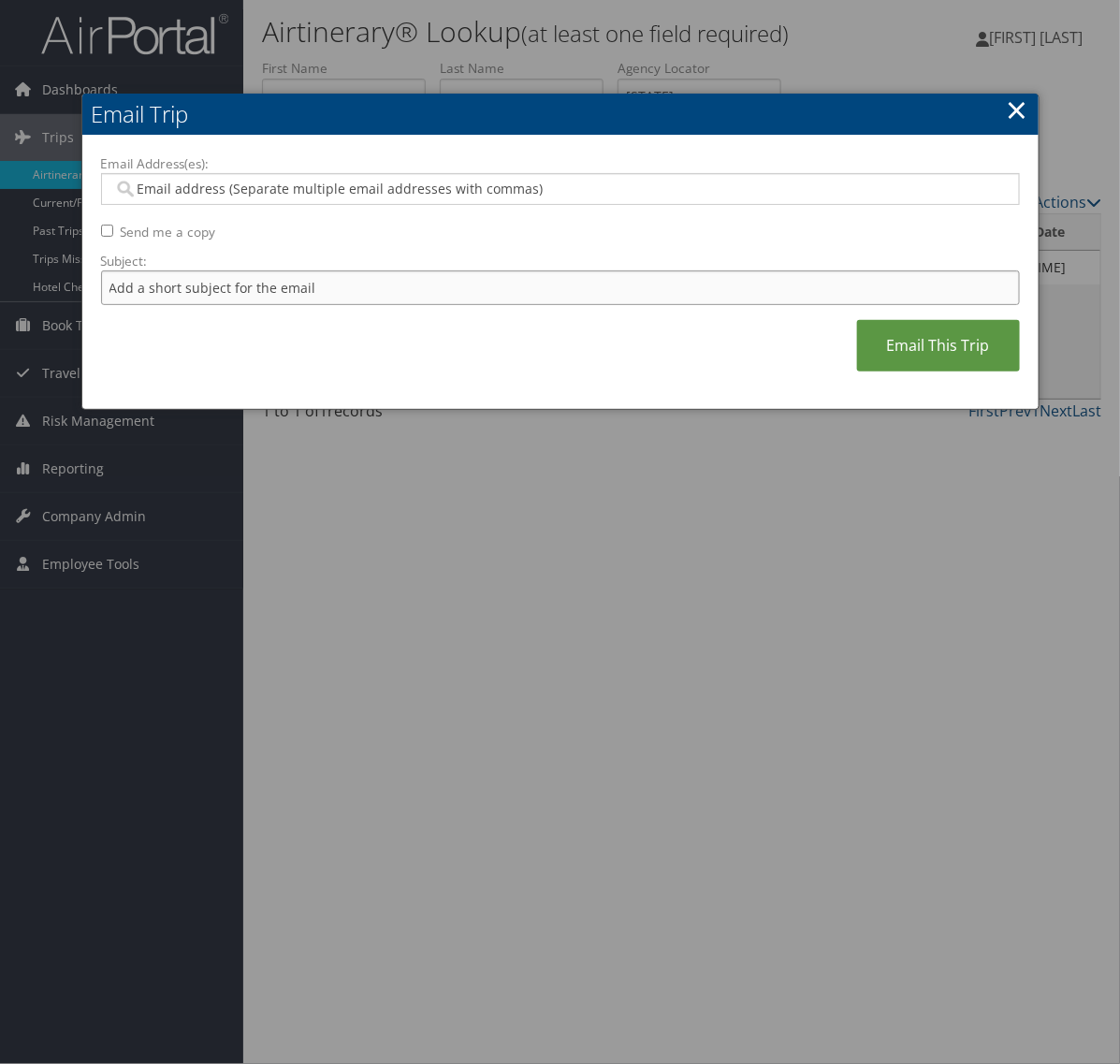 click on "Subject:" at bounding box center (560, 287) 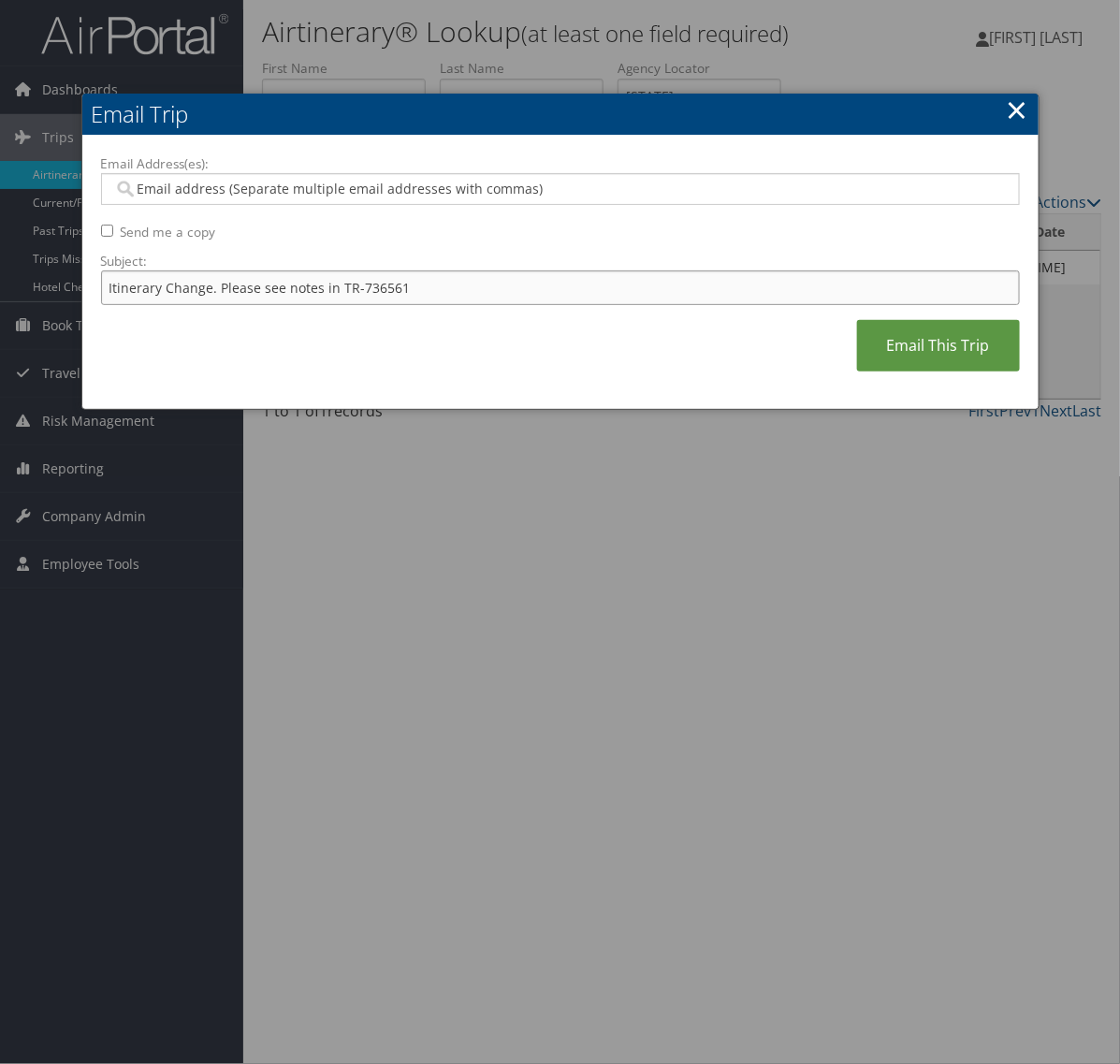click on "Itinerary Change. Please see notes in TR-736561" at bounding box center (560, 287) 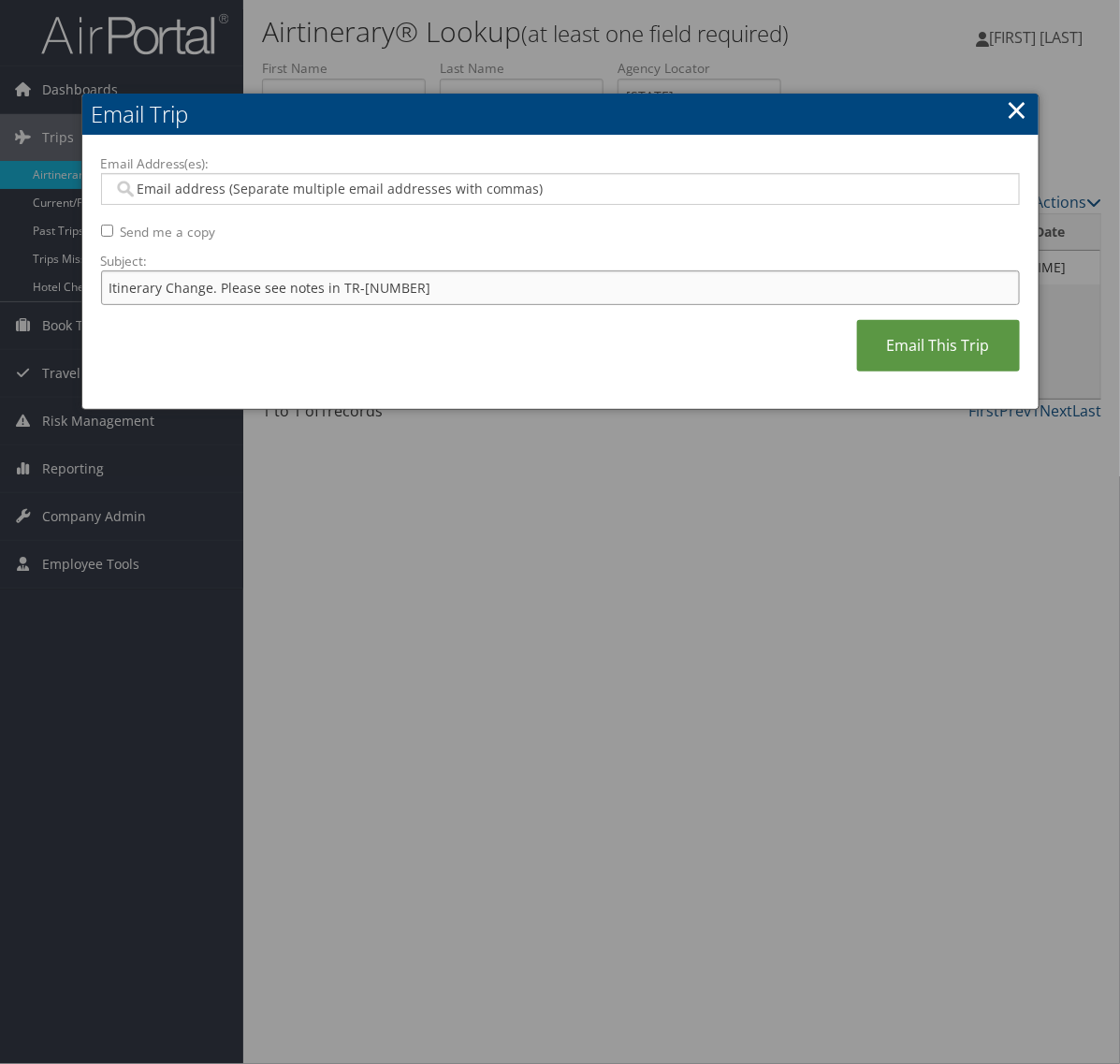 type on "Itinerary Change. Please see notes in TR-744809" 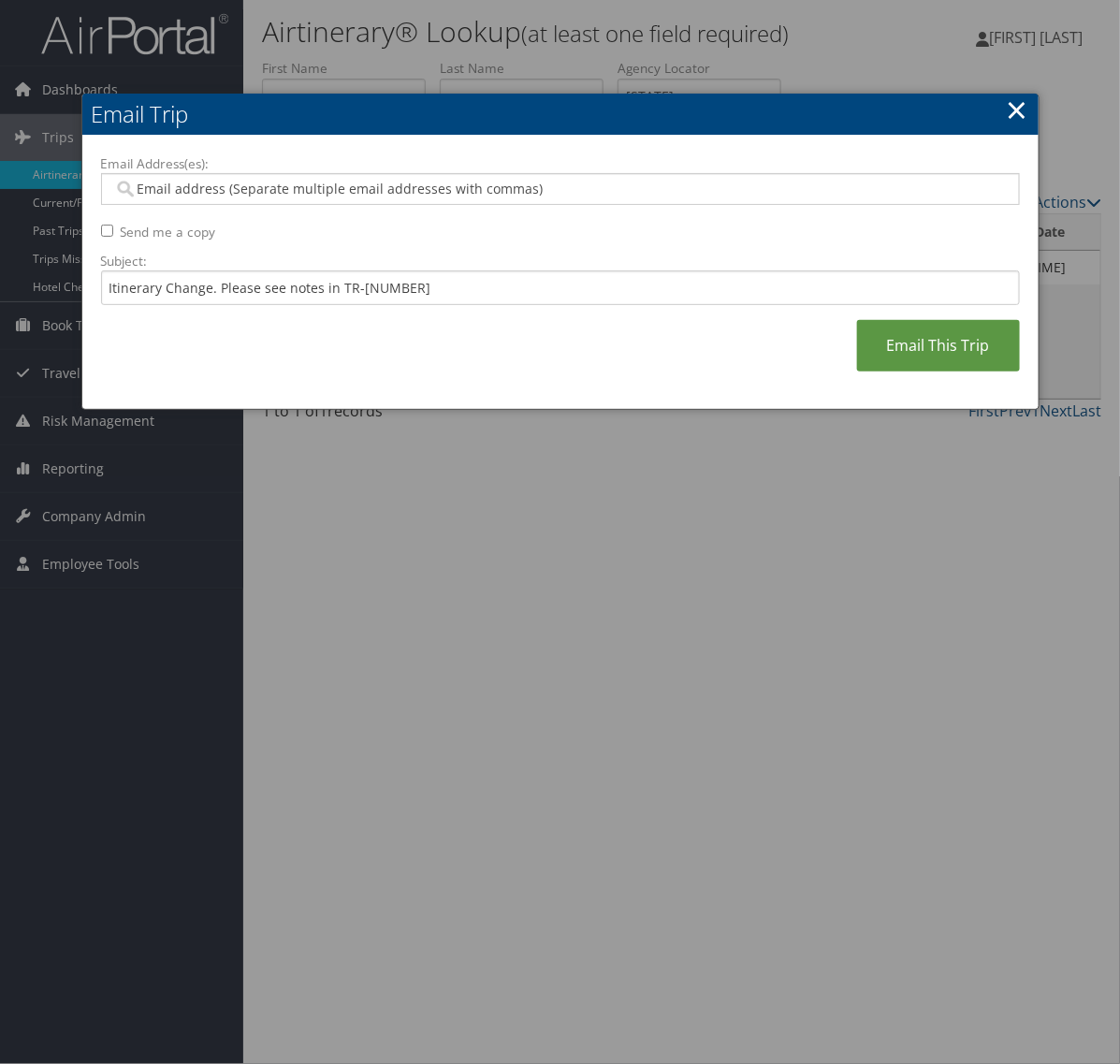 click on "Email Address(es):" at bounding box center [559, 189] 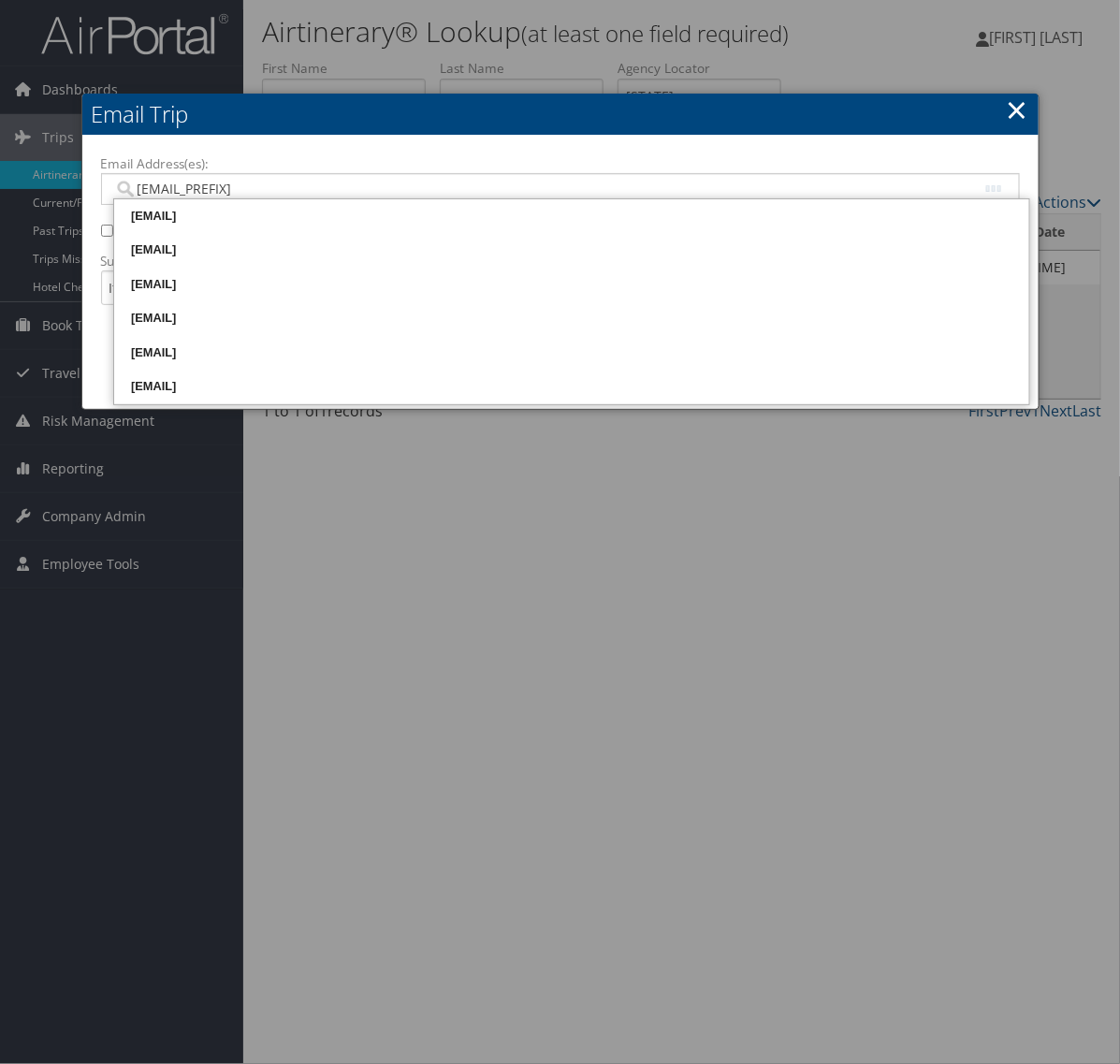 type on "aleja" 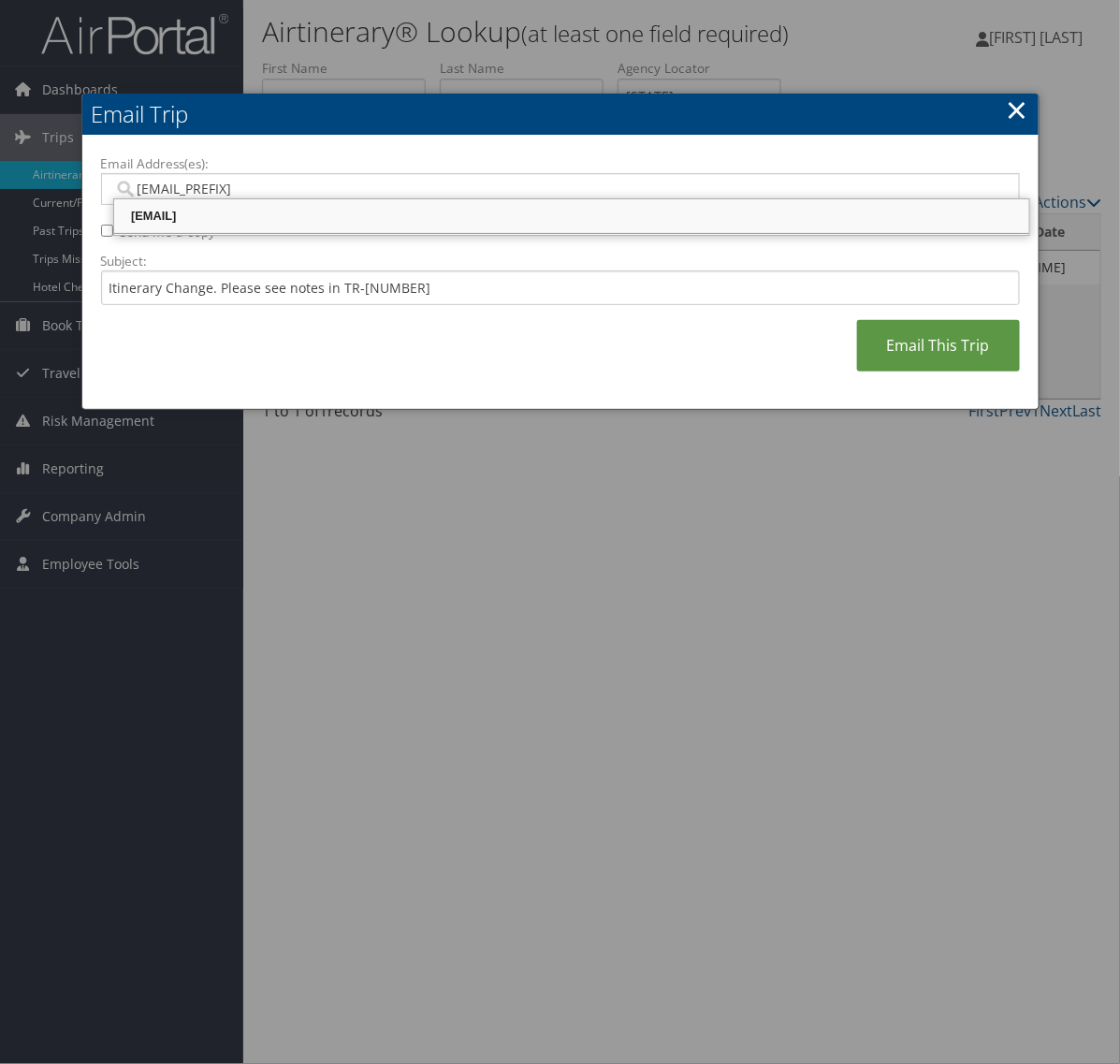 type on "alejandro.mirabal@weatherbyhealthcare.com" 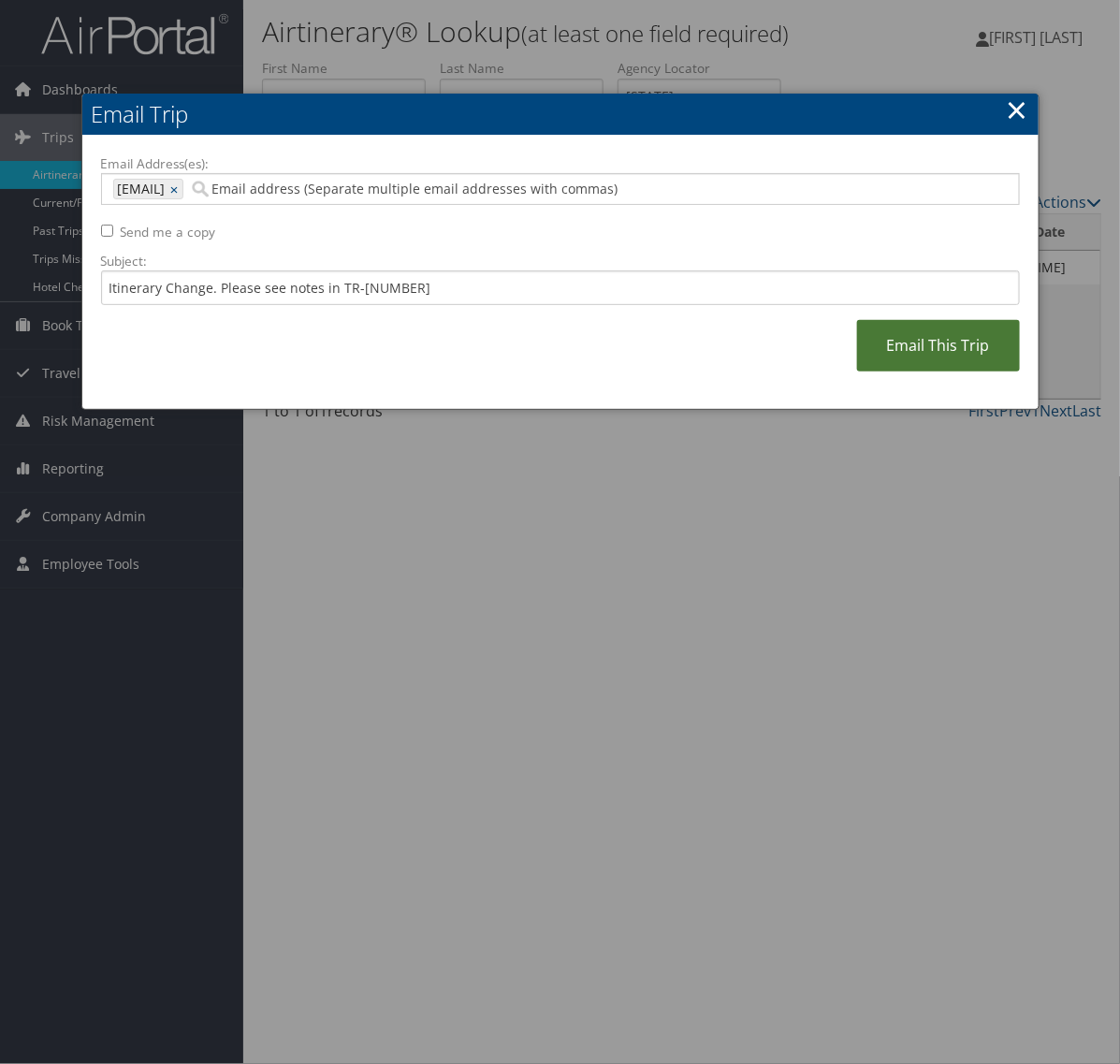 click on "Email This Trip" at bounding box center (938, 345) 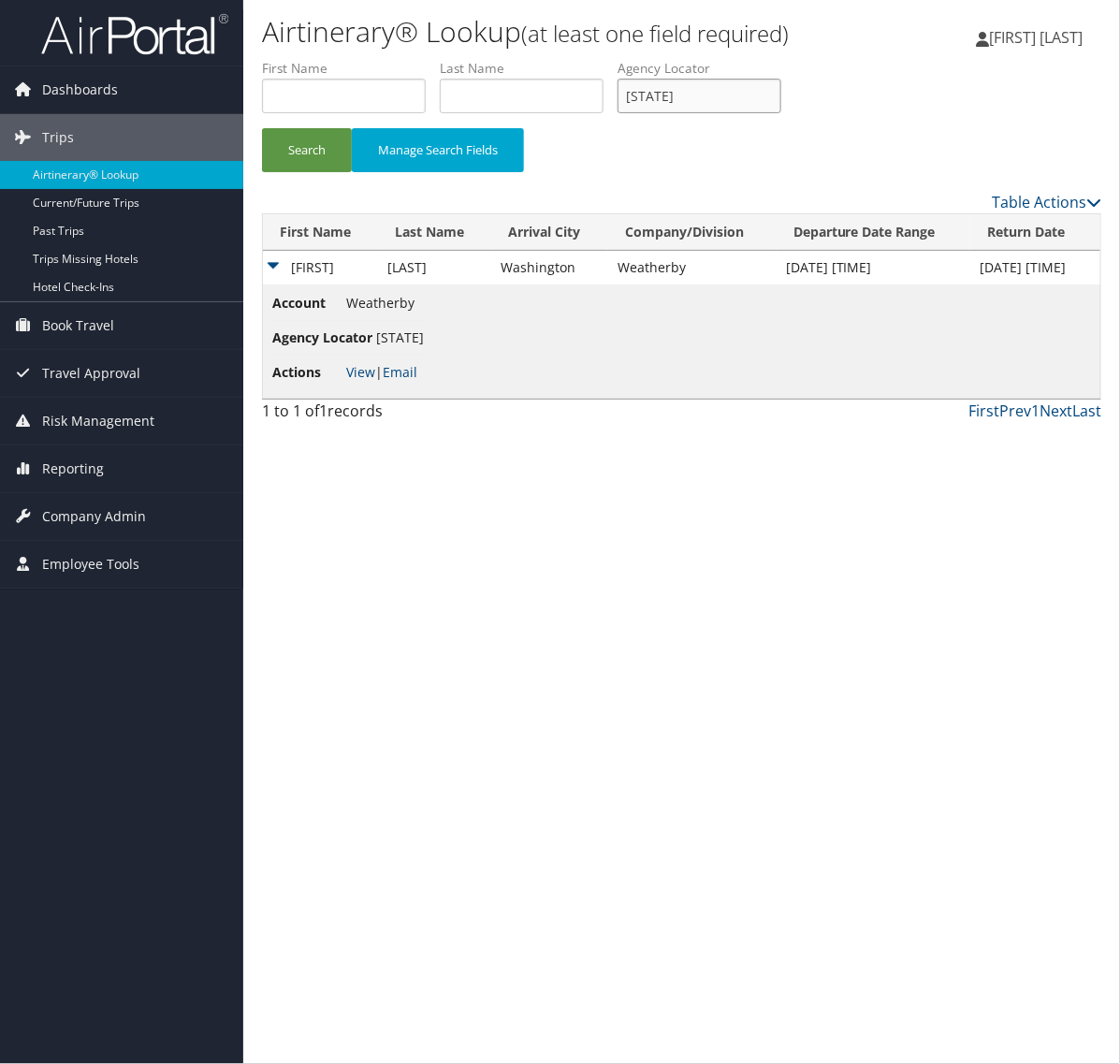 click on "AAROCN" at bounding box center (699, 95) 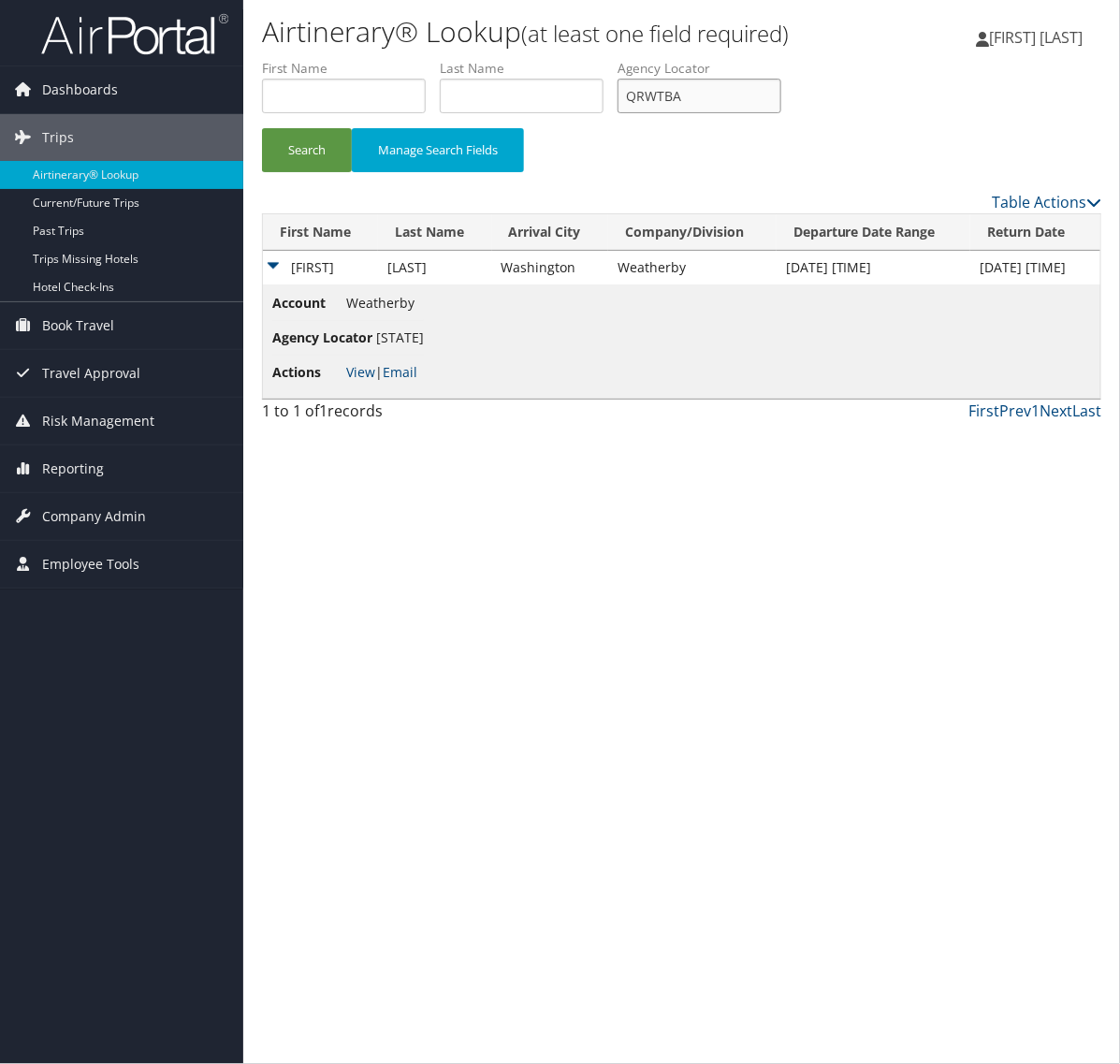 type on "QRWTBA" 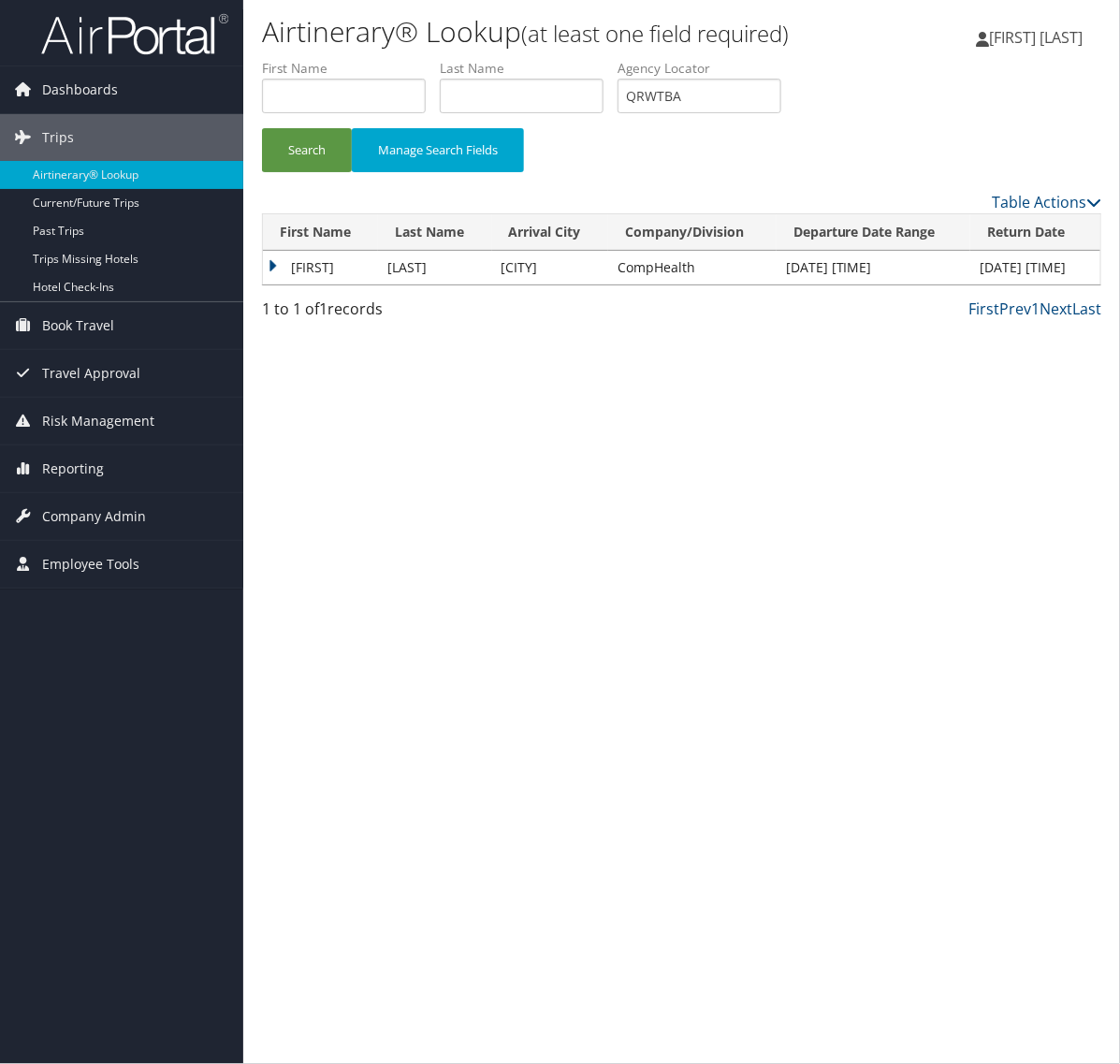 click on "Marc" at bounding box center [320, 268] 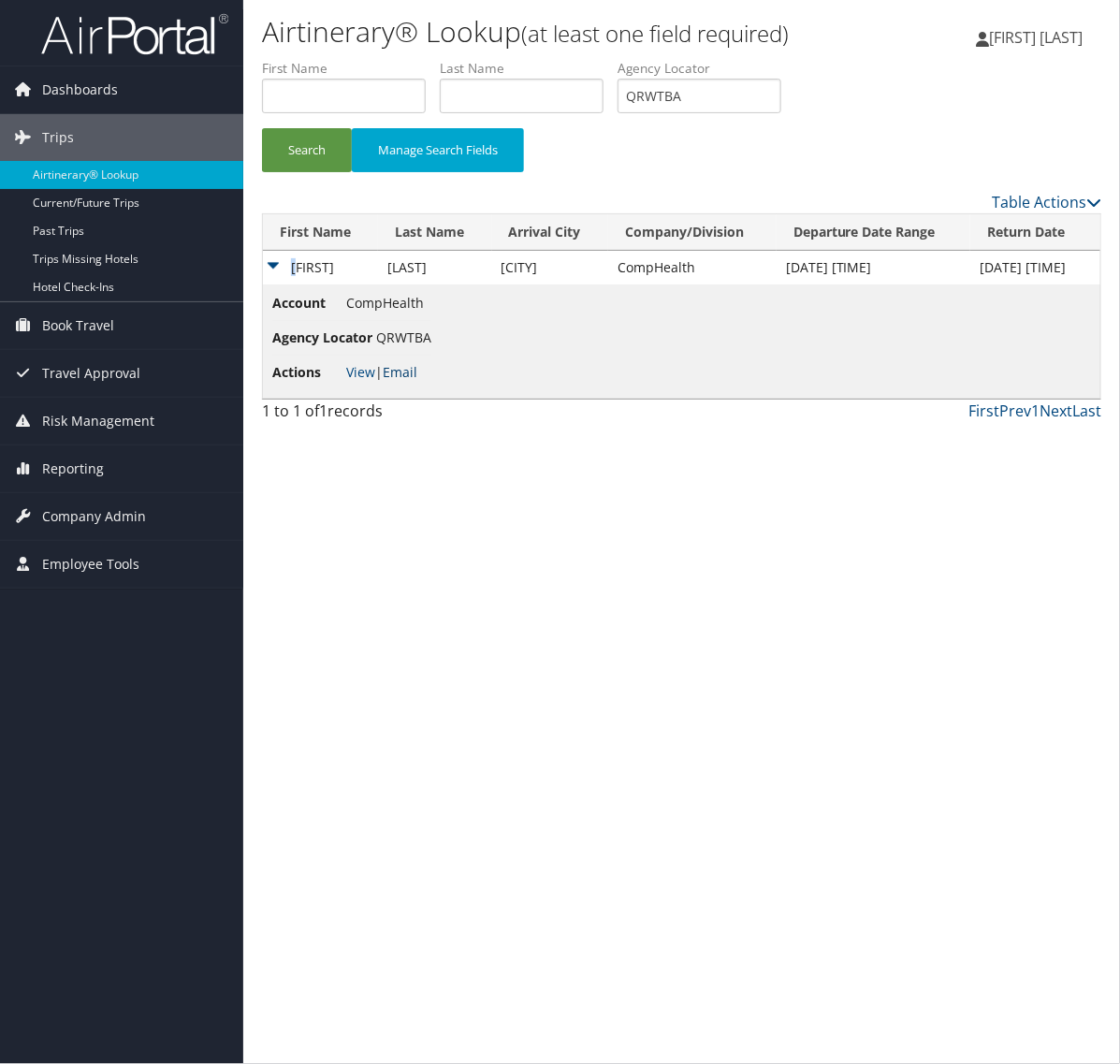 click on "Email" at bounding box center [400, 372] 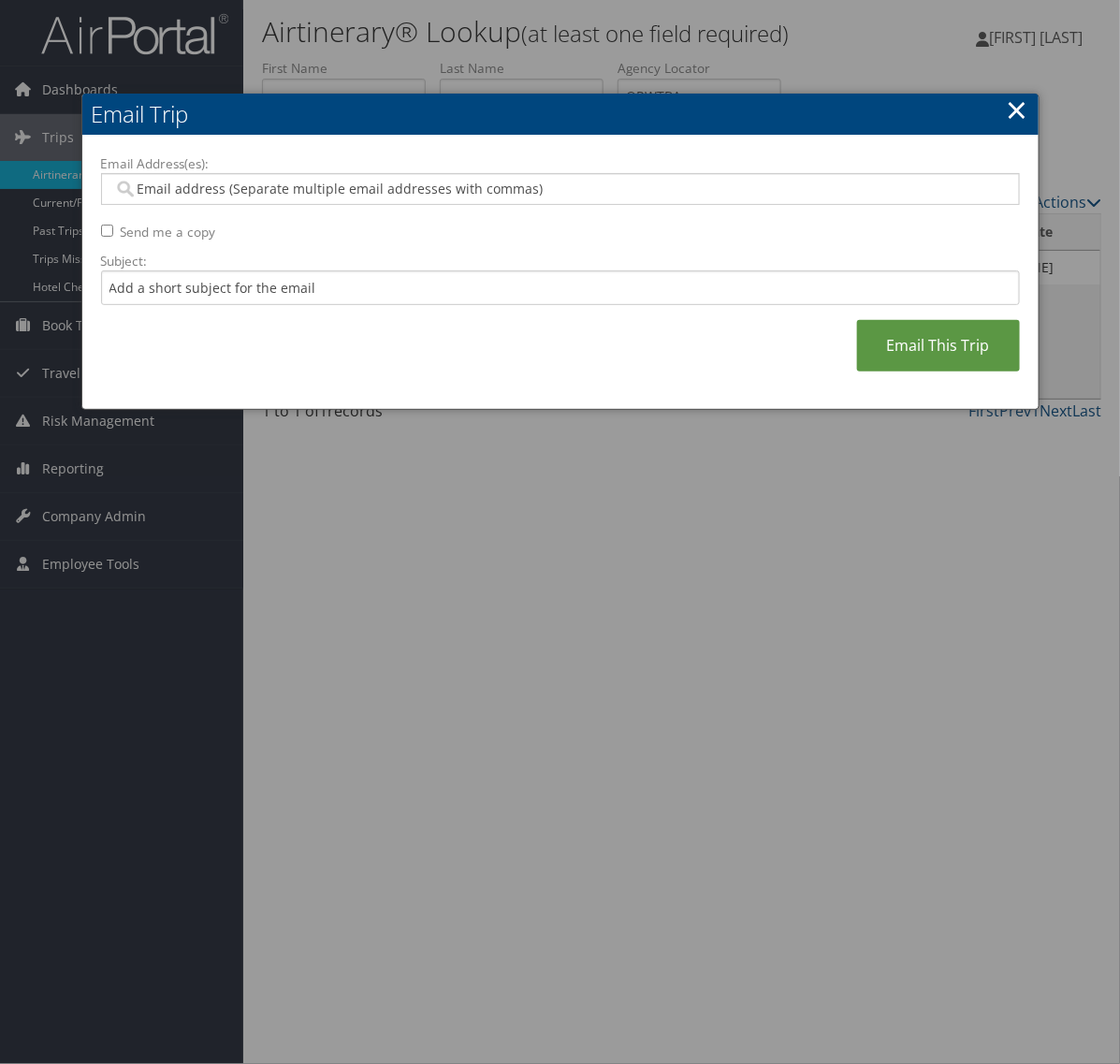 click at bounding box center (560, 189) 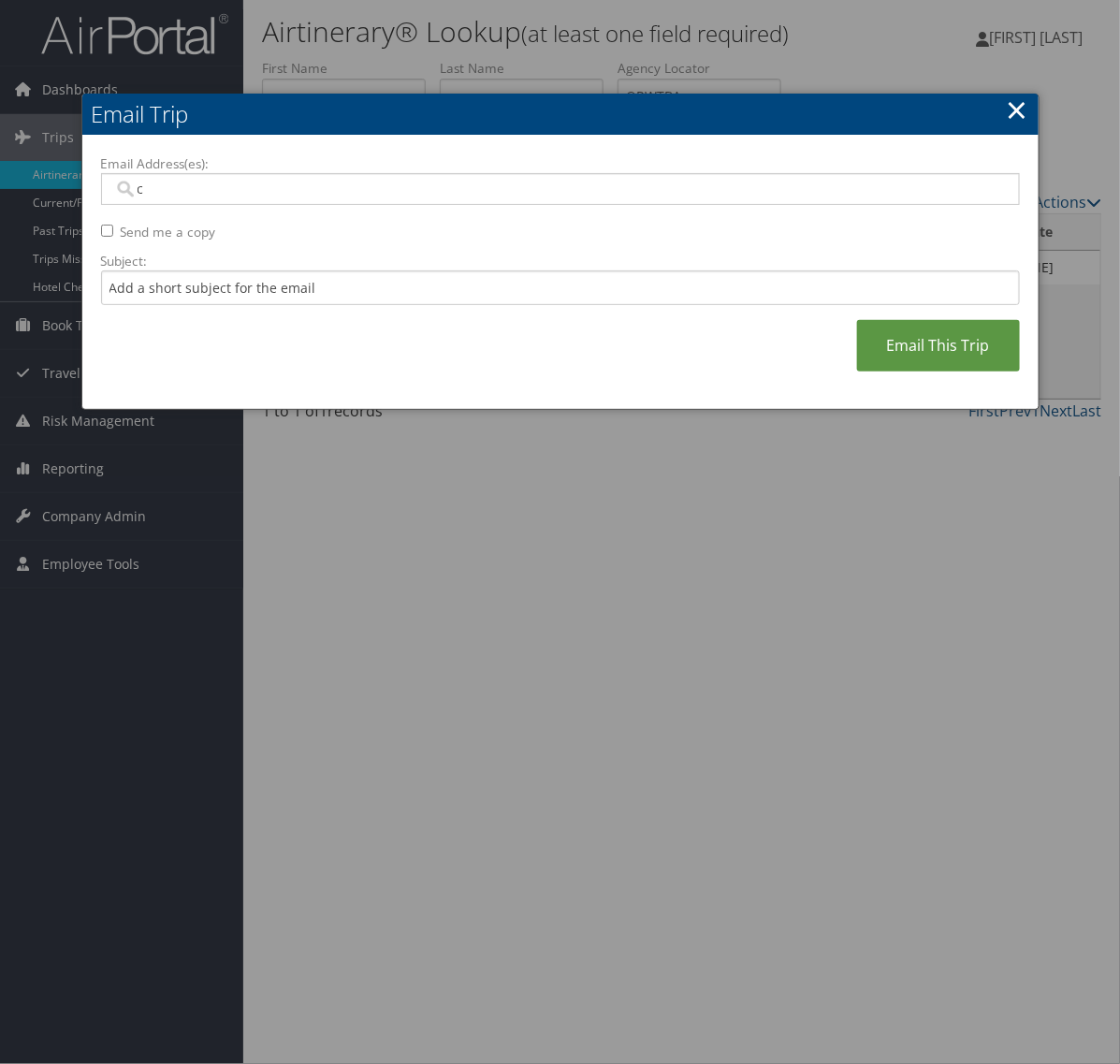 type on "ca" 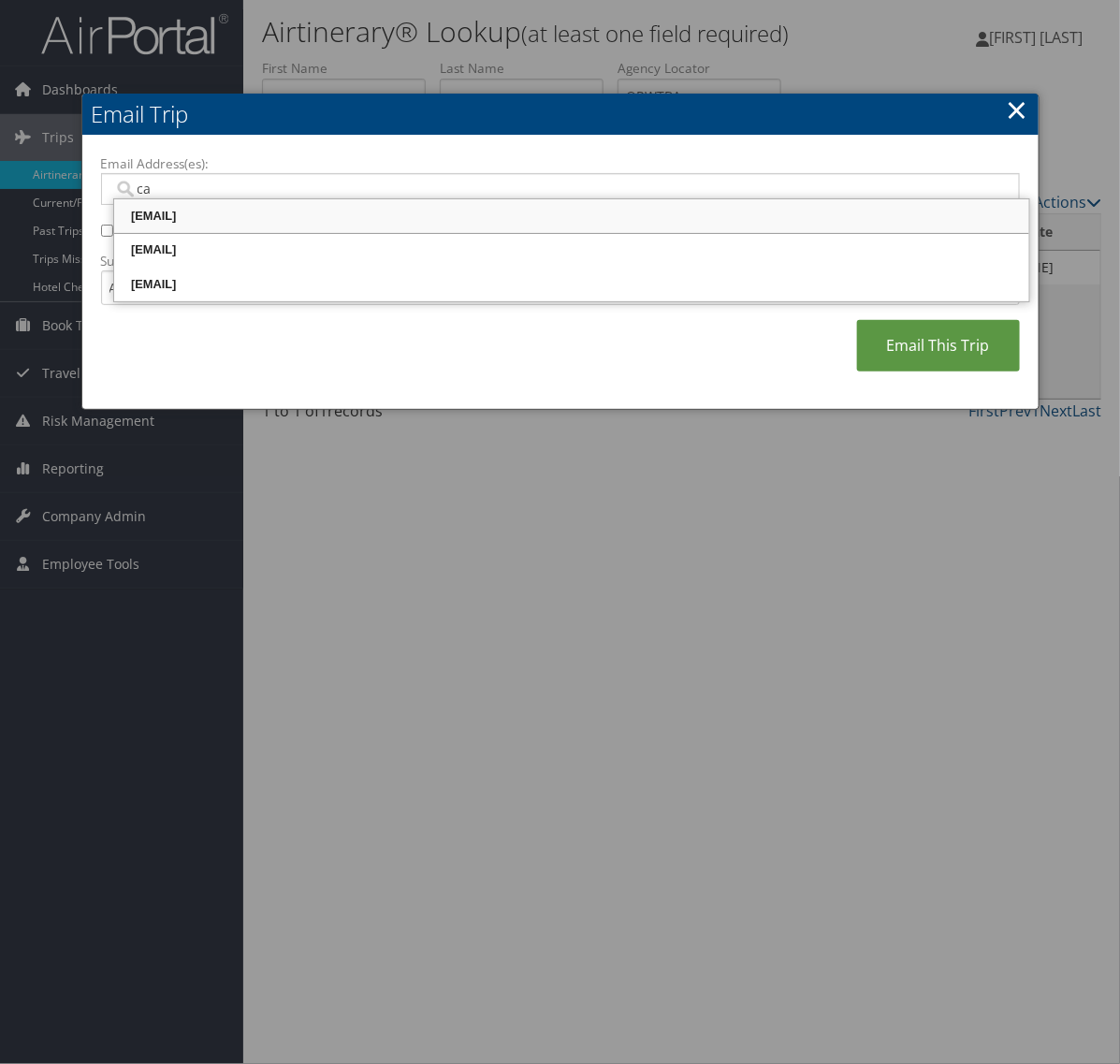 click on "camryn.davis@comphealth.com" at bounding box center [572, 216] 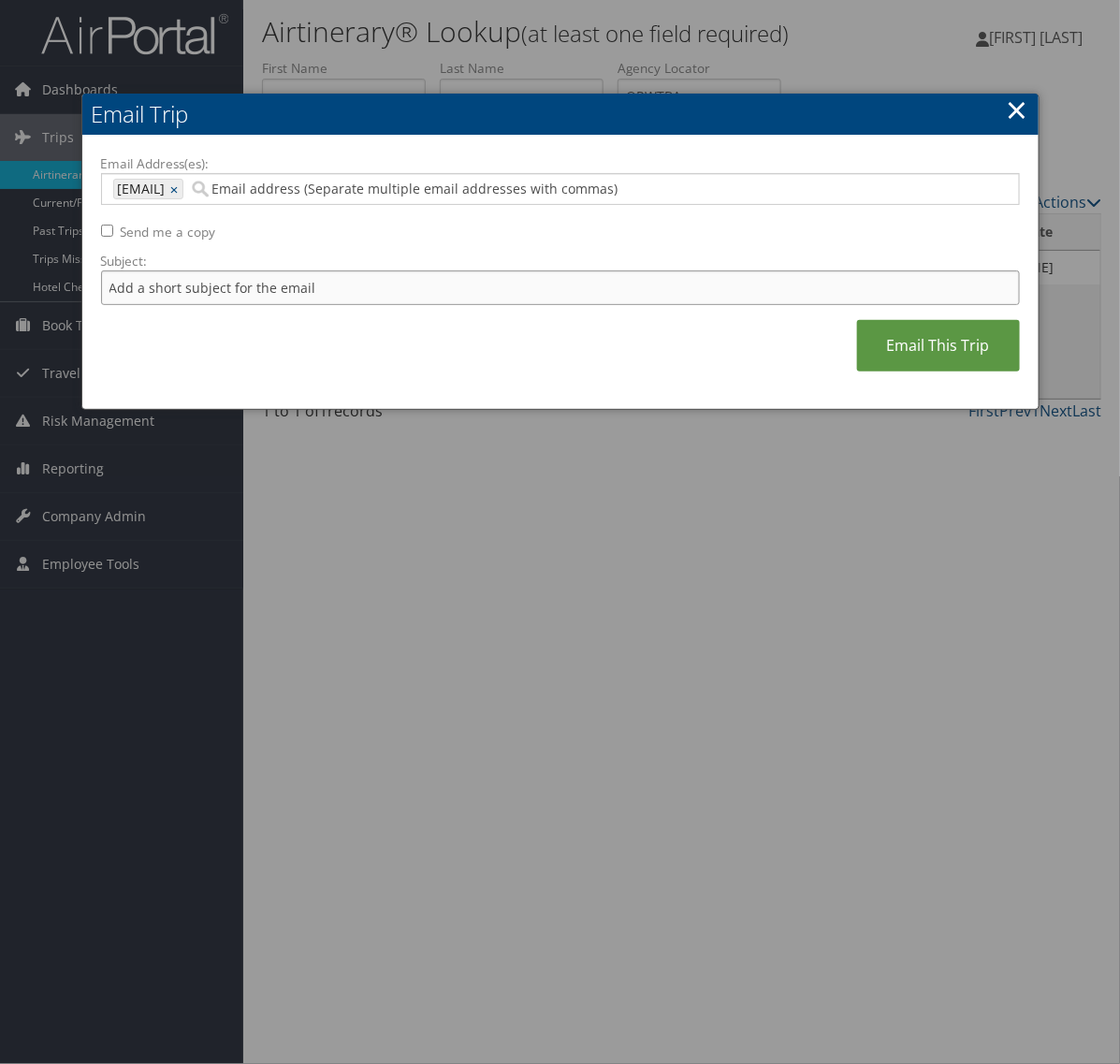 click on "Subject:" at bounding box center (560, 287) 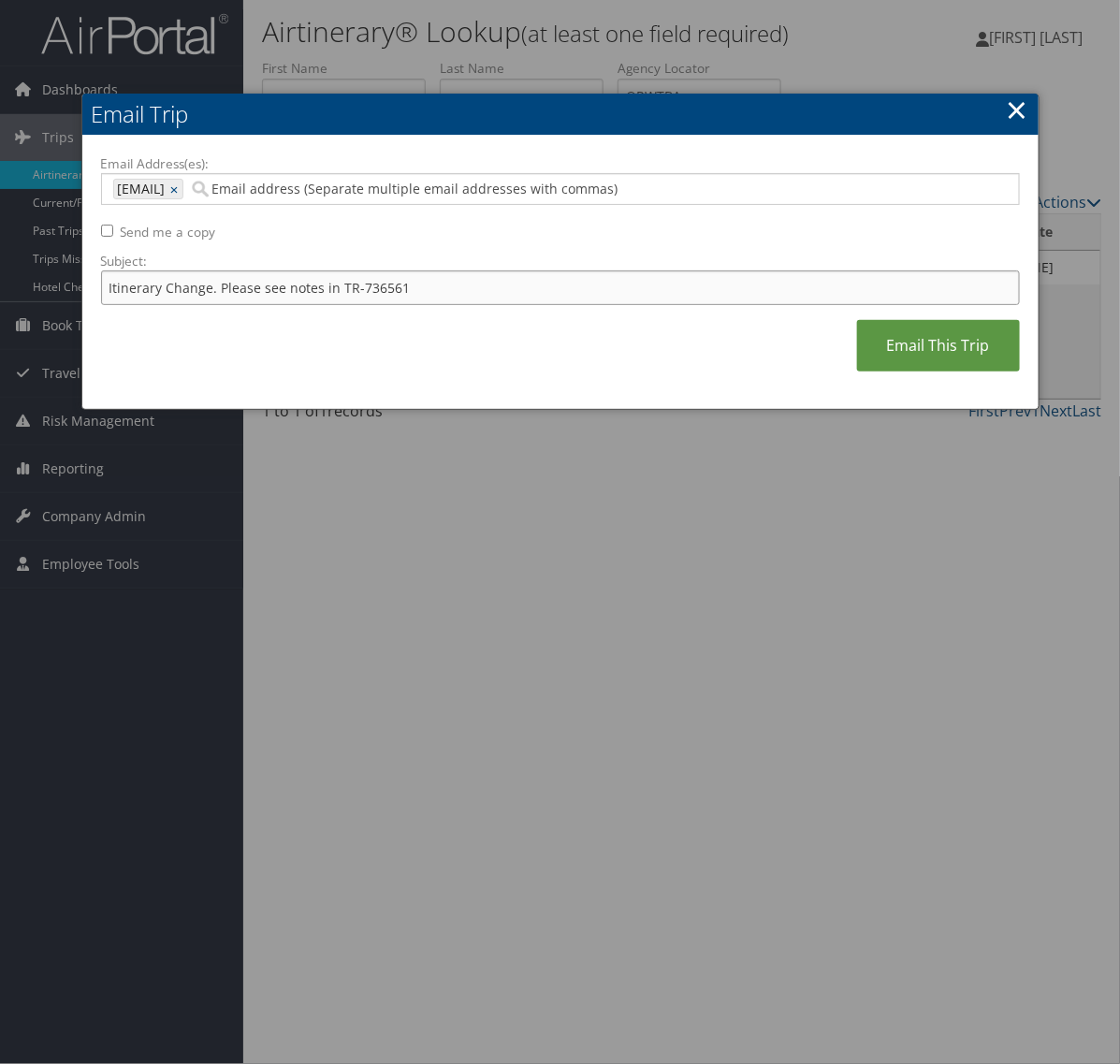 click on "Itinerary Change. Please see notes in TR-736561" at bounding box center (560, 287) 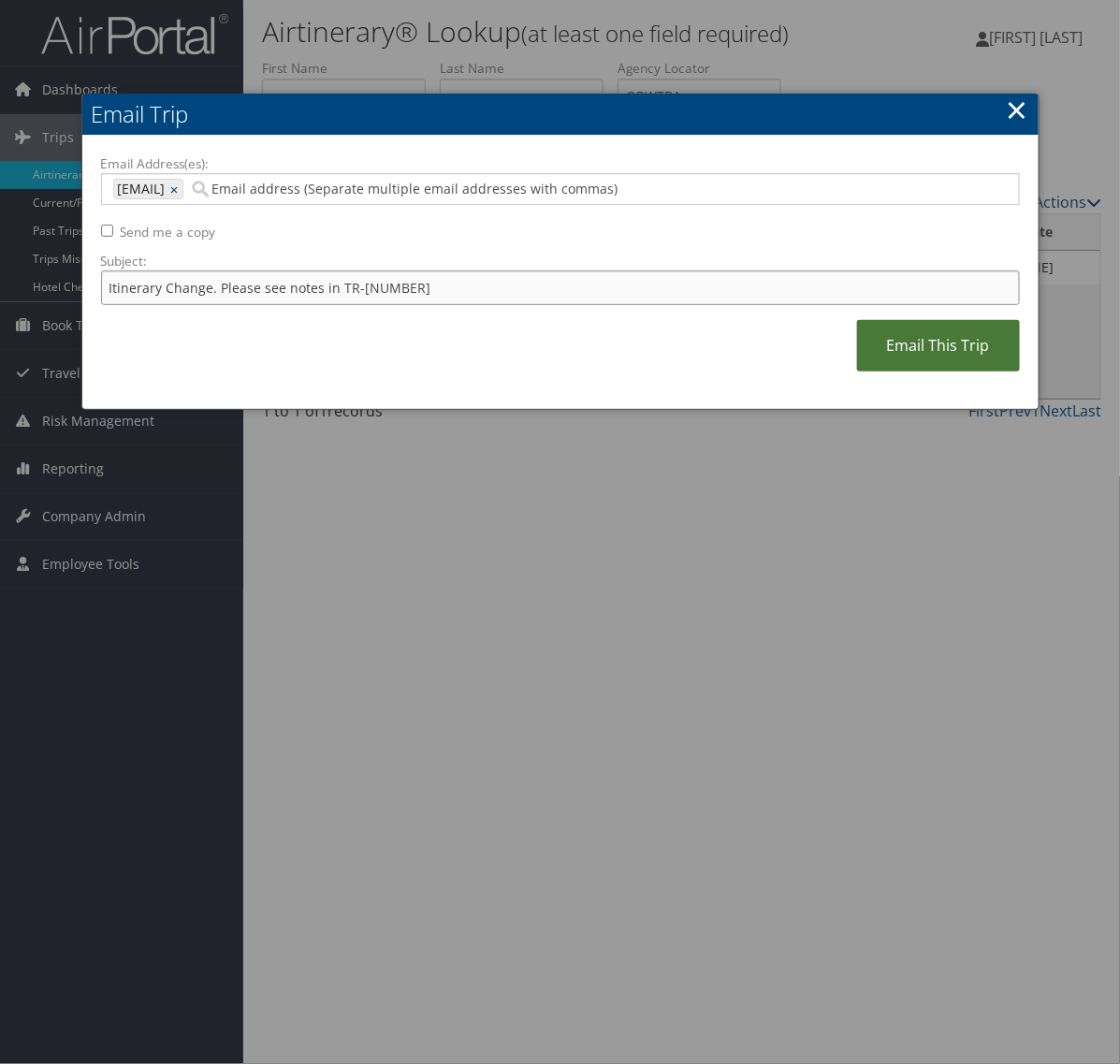 type on "Itinerary Change. Please see notes in TR-750475" 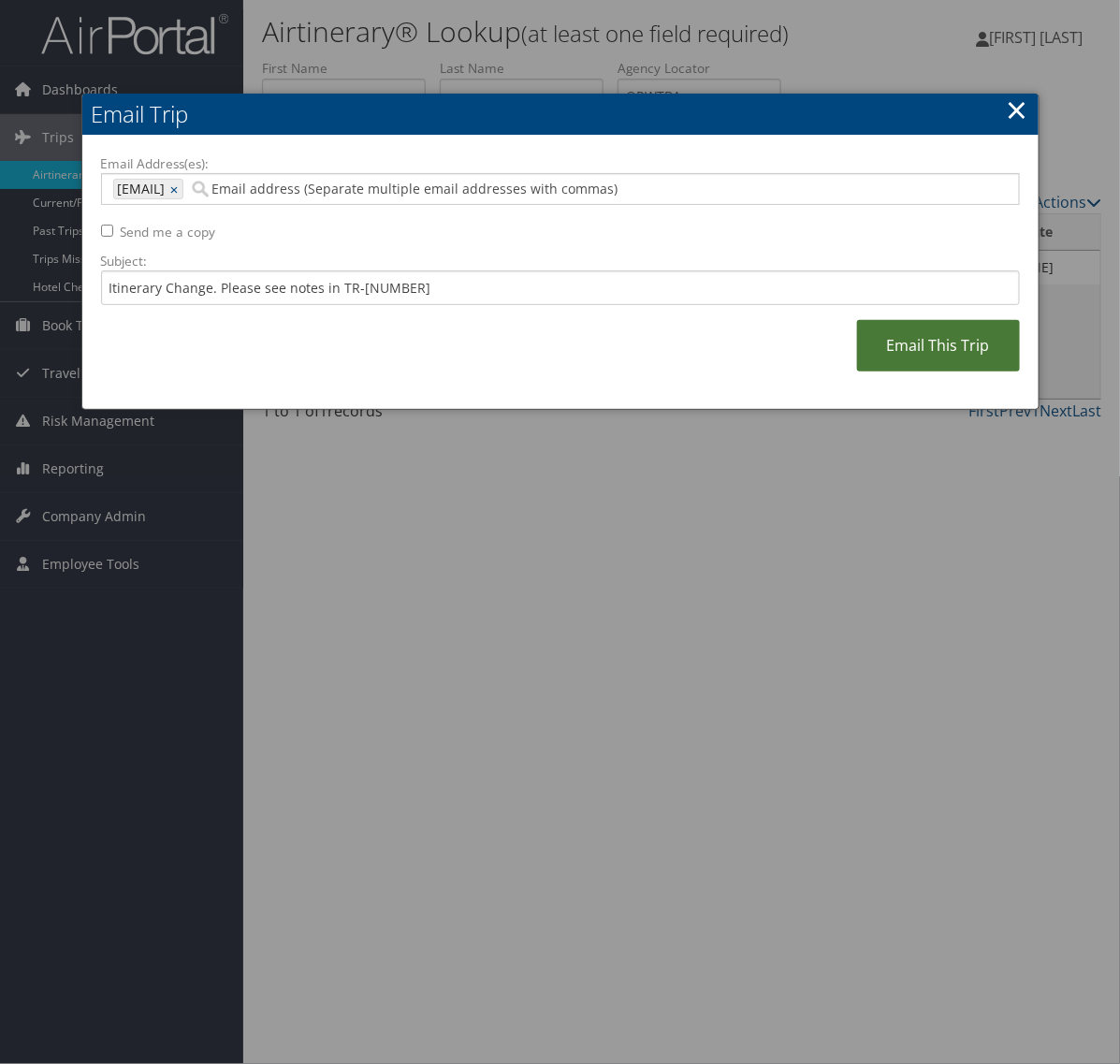 click on "Email This Trip" at bounding box center (938, 345) 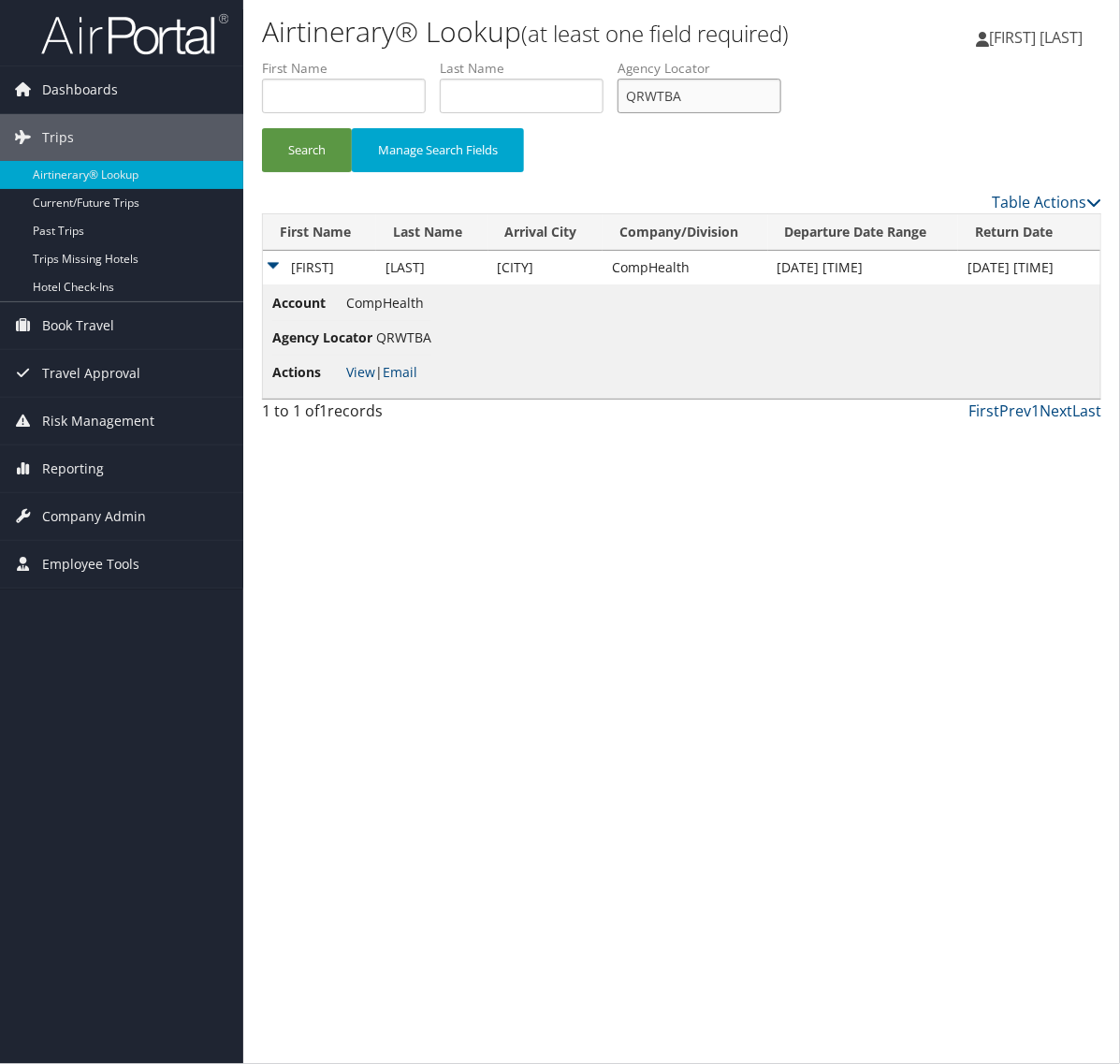 click on "QRWTBA" at bounding box center [699, 95] 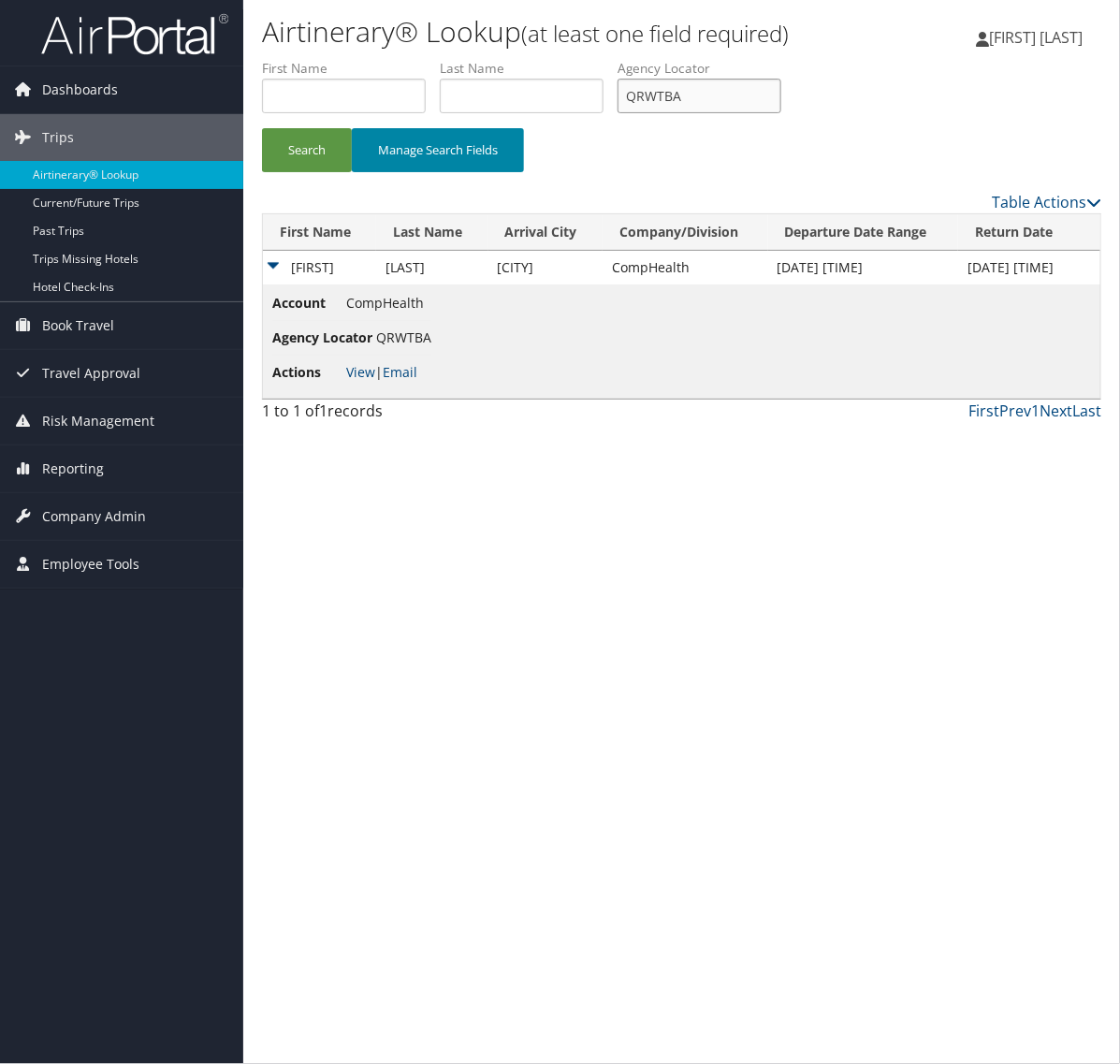 drag, startPoint x: 768, startPoint y: 94, endPoint x: 388, endPoint y: 140, distance: 382.77408 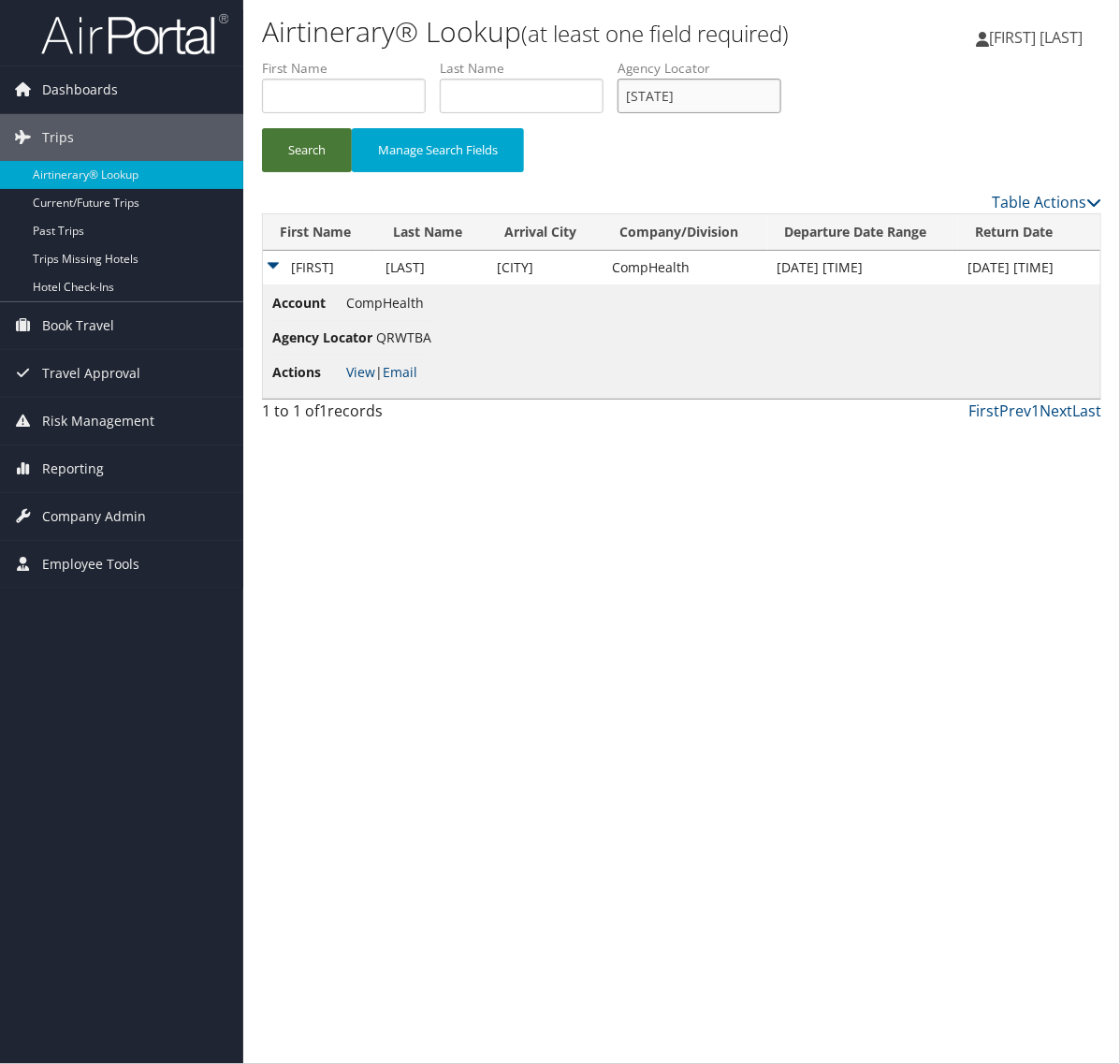 type on "SOHOWM" 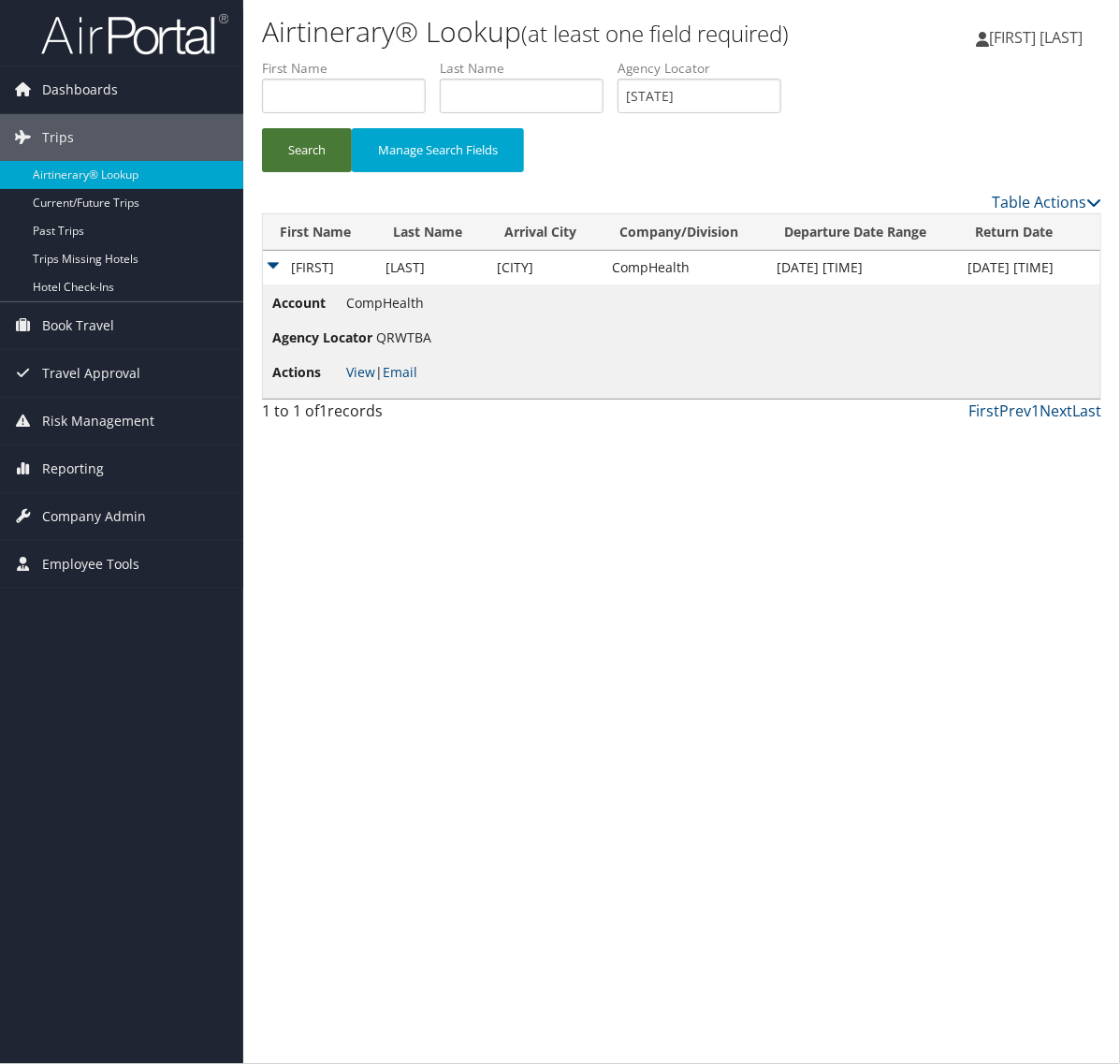 click on "Search" at bounding box center (307, 150) 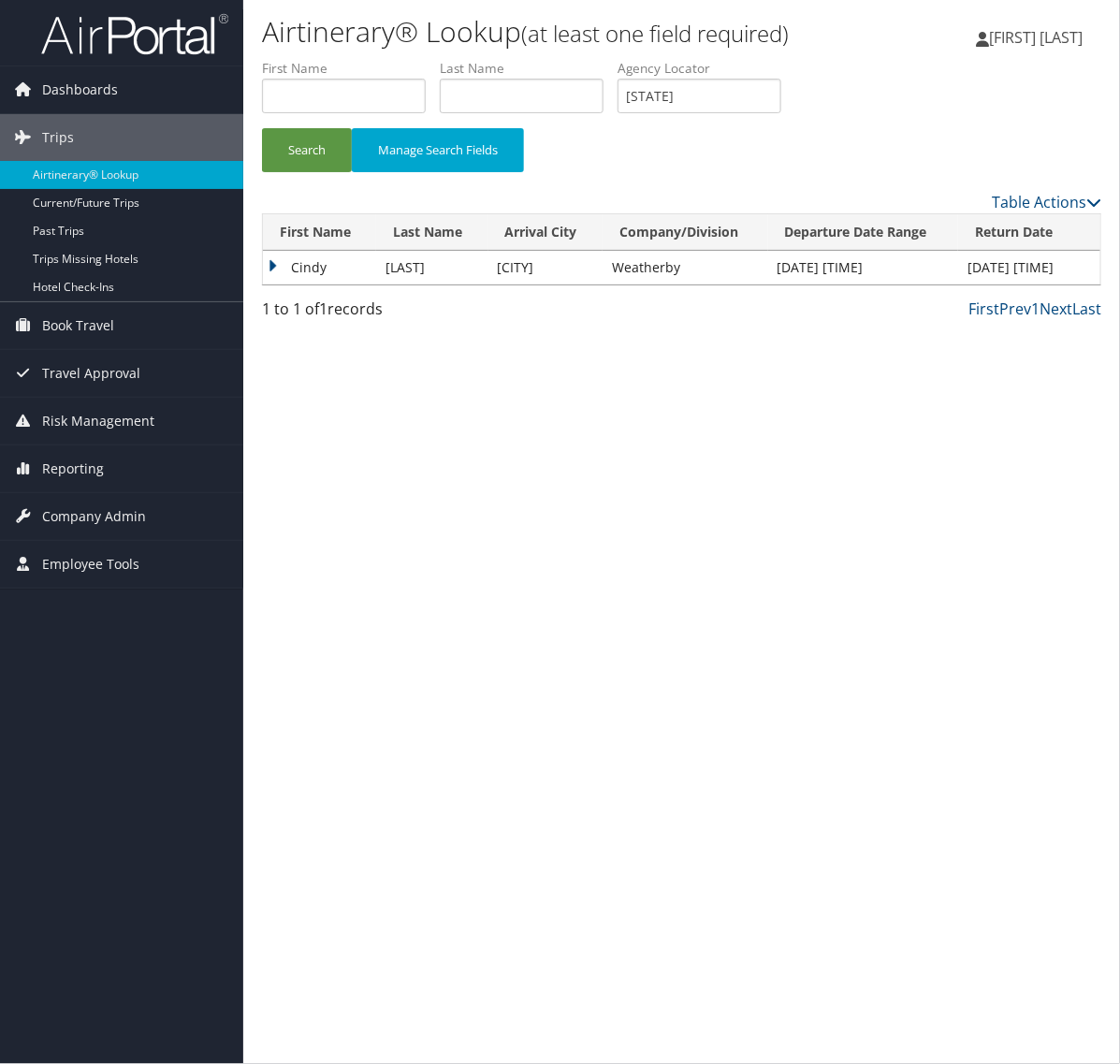 click on "Cindy" at bounding box center (319, 268) 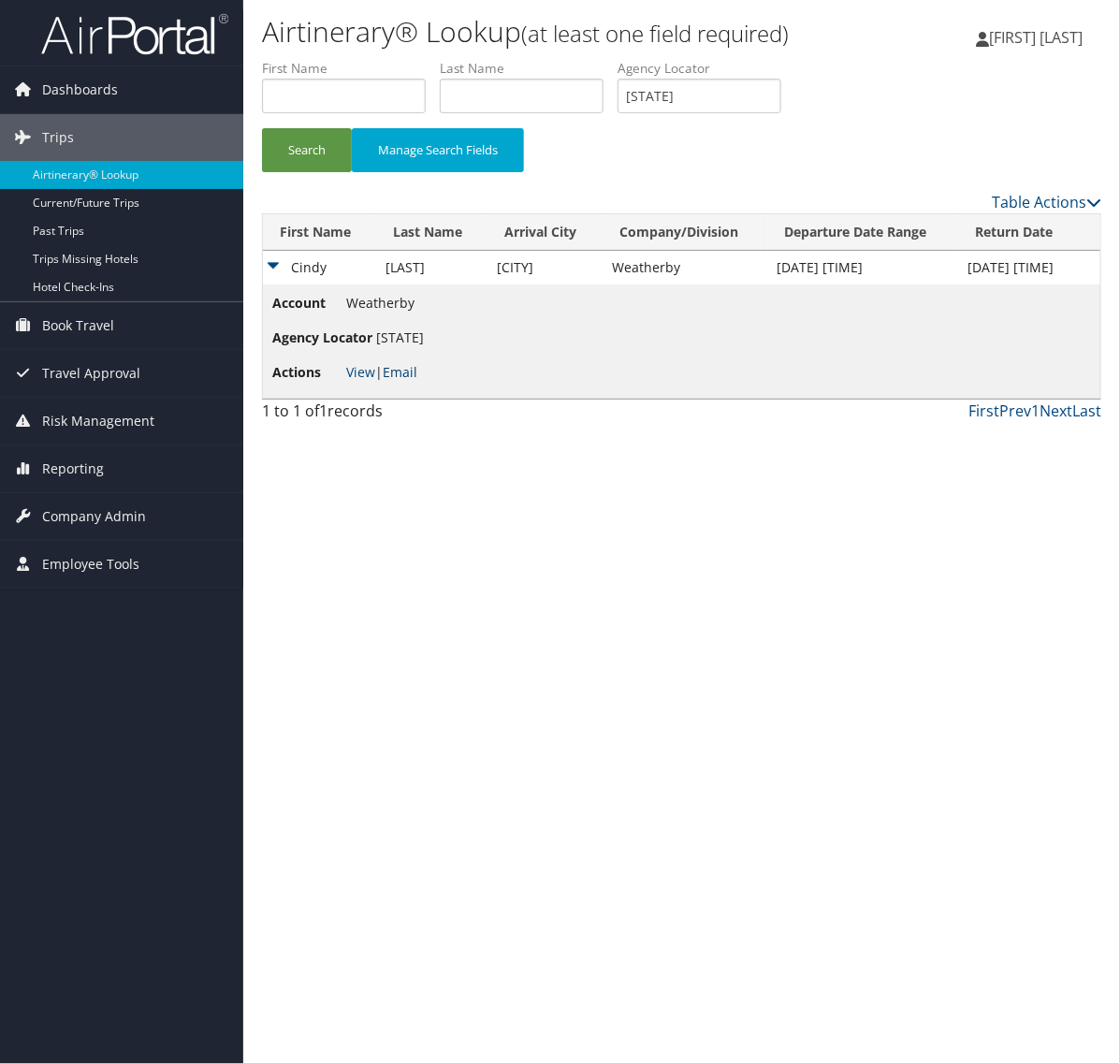 click on "Email" at bounding box center [400, 372] 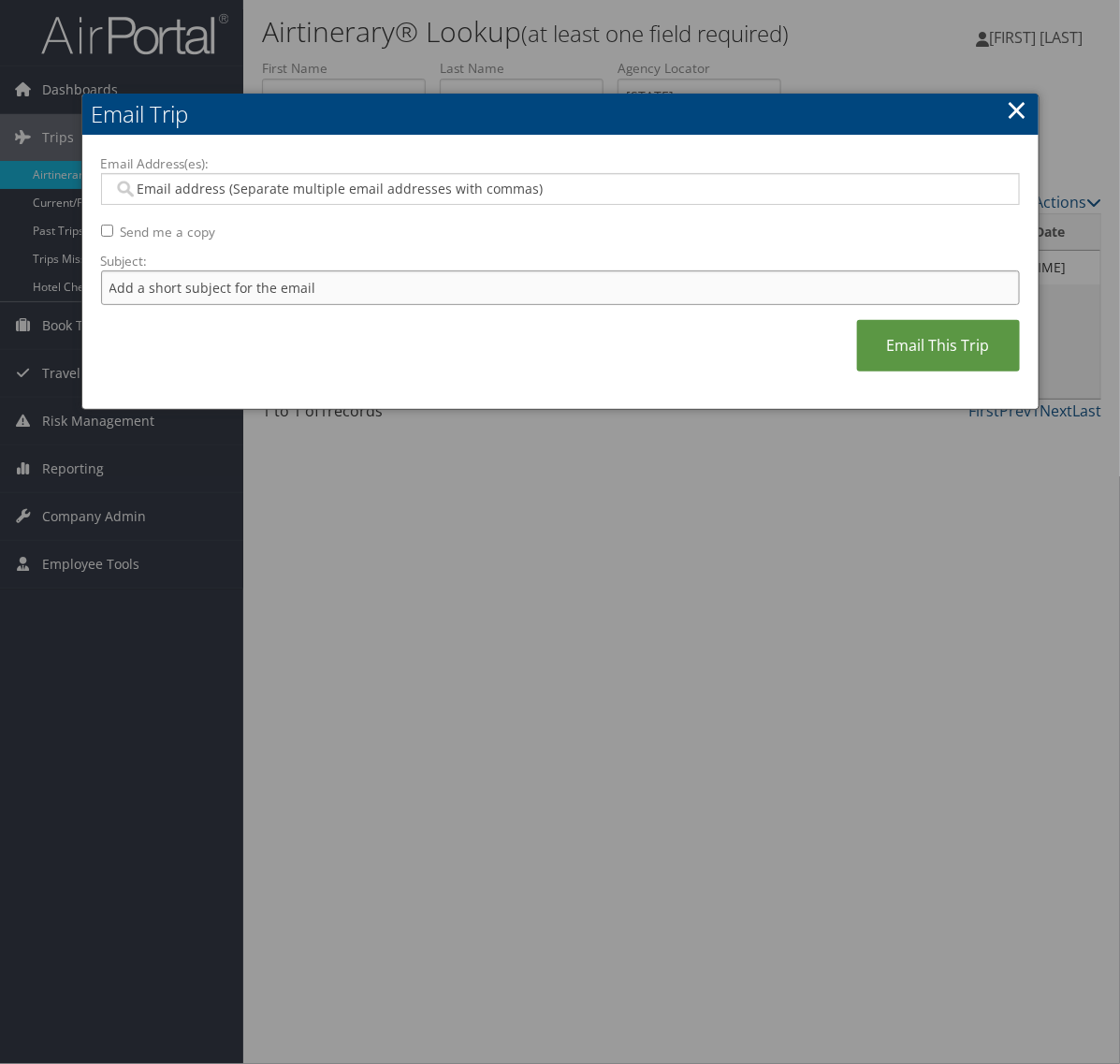 click on "Subject:" at bounding box center [560, 287] 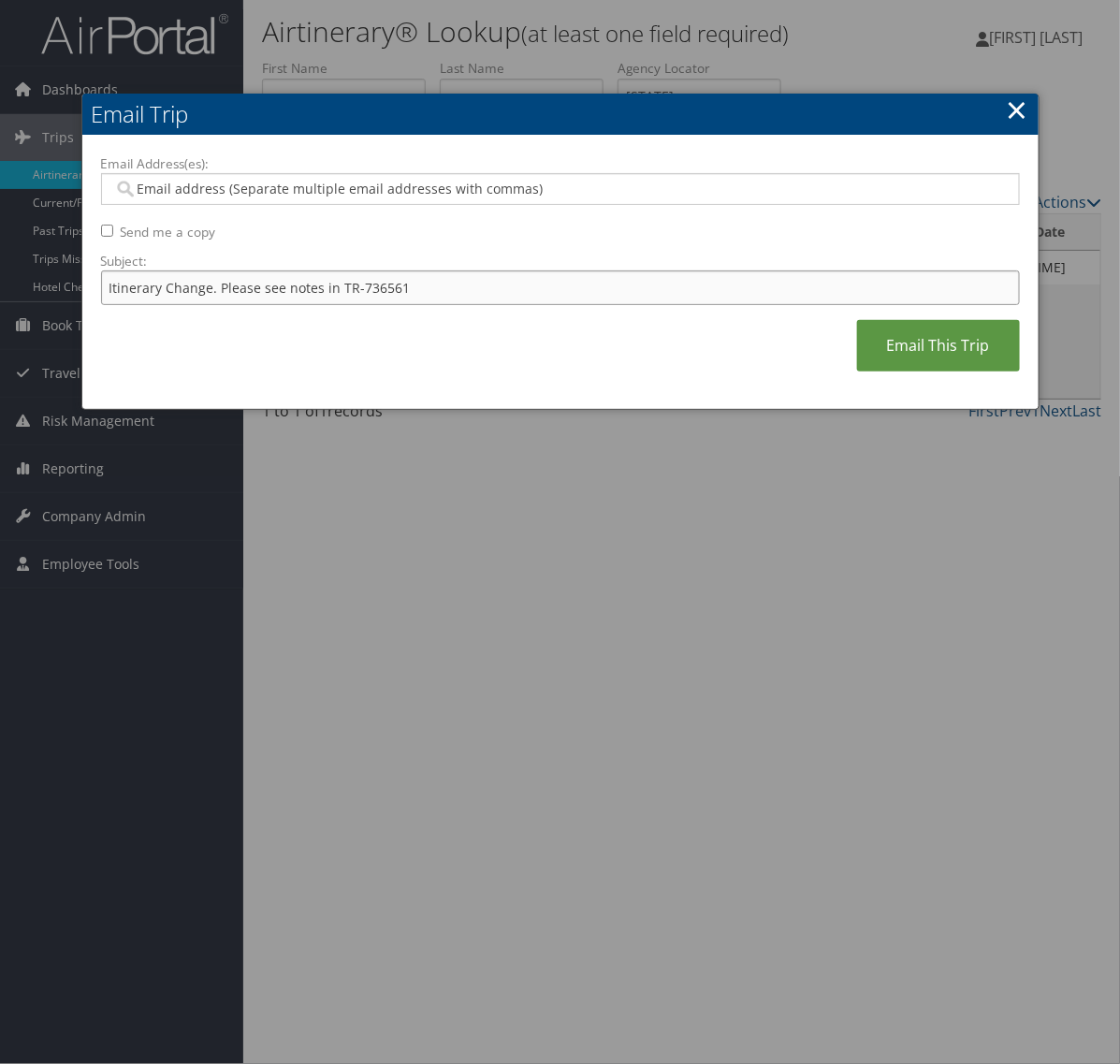 click on "Itinerary Change. Please see notes in TR-736561" at bounding box center (560, 287) 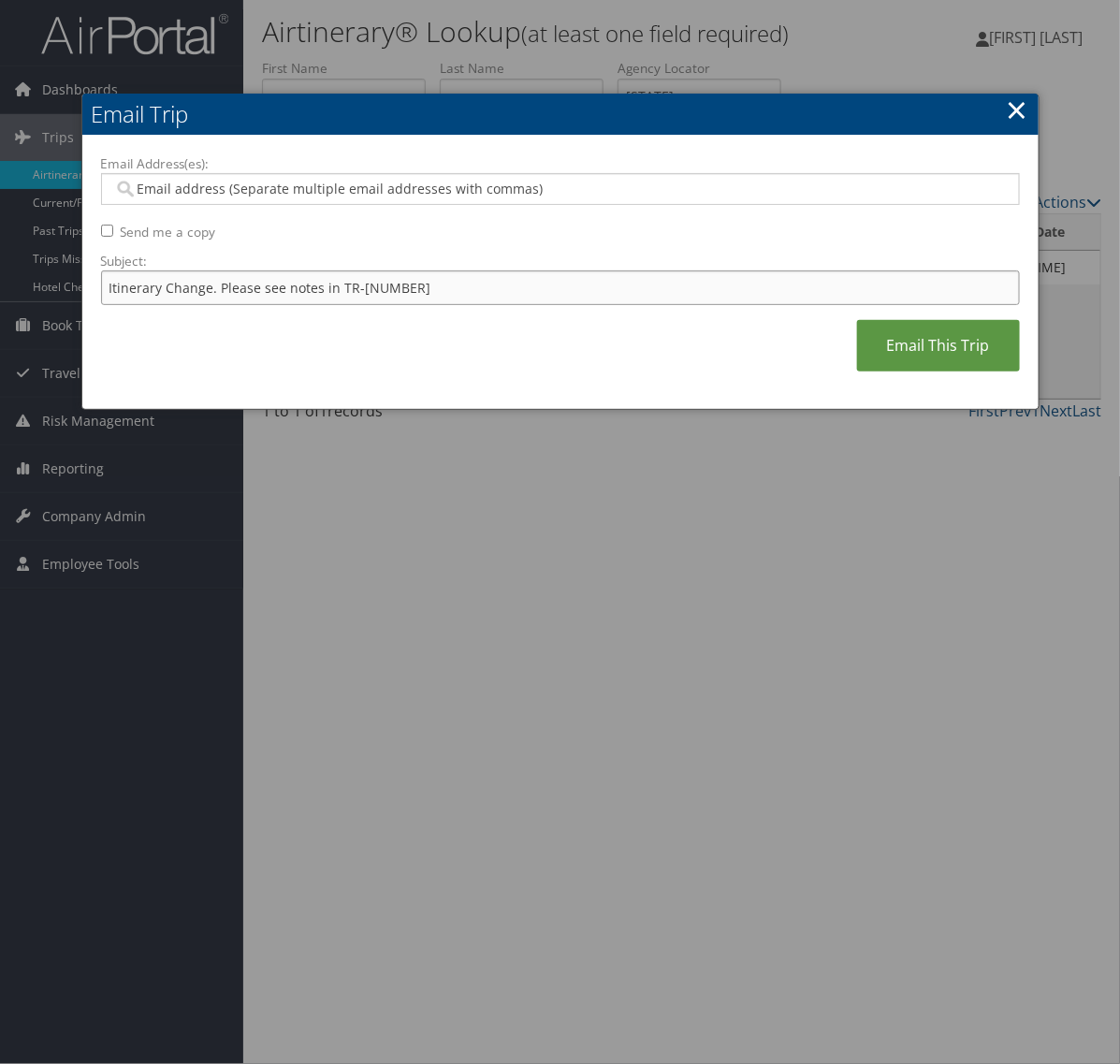 type on "Itinerary Change. Please see notes in TR-737083" 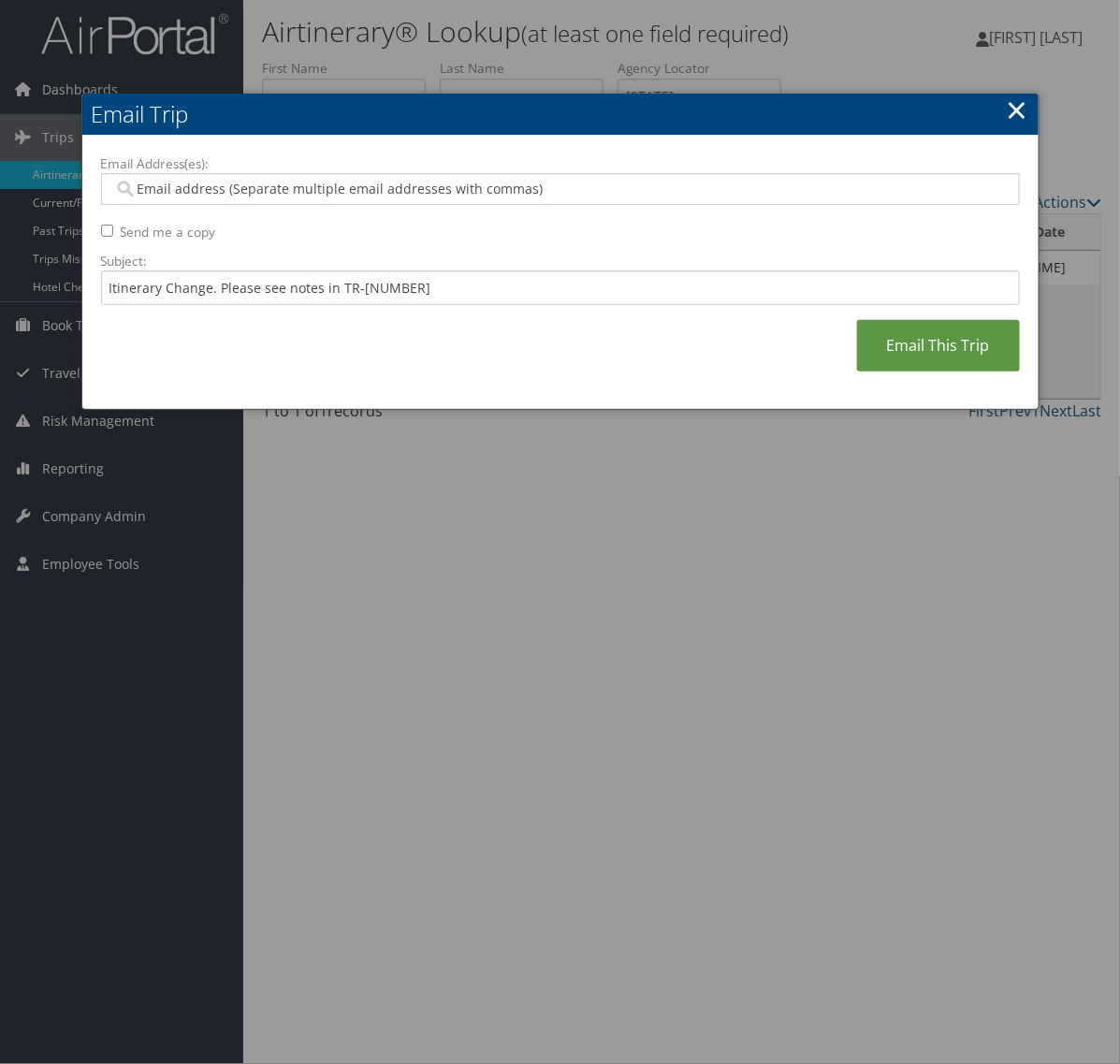 click on "Email Address(es):" at bounding box center (559, 189) 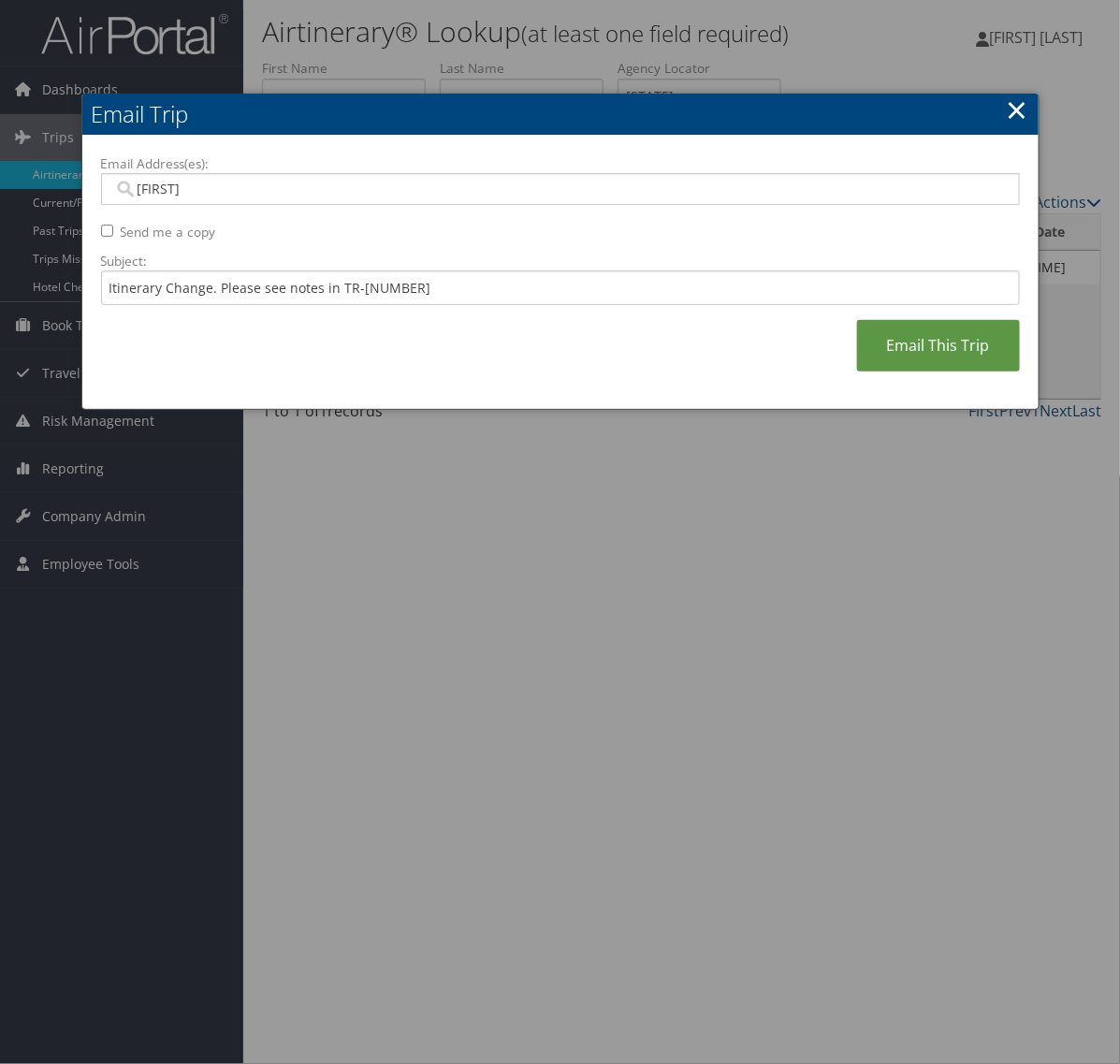 type on "tania" 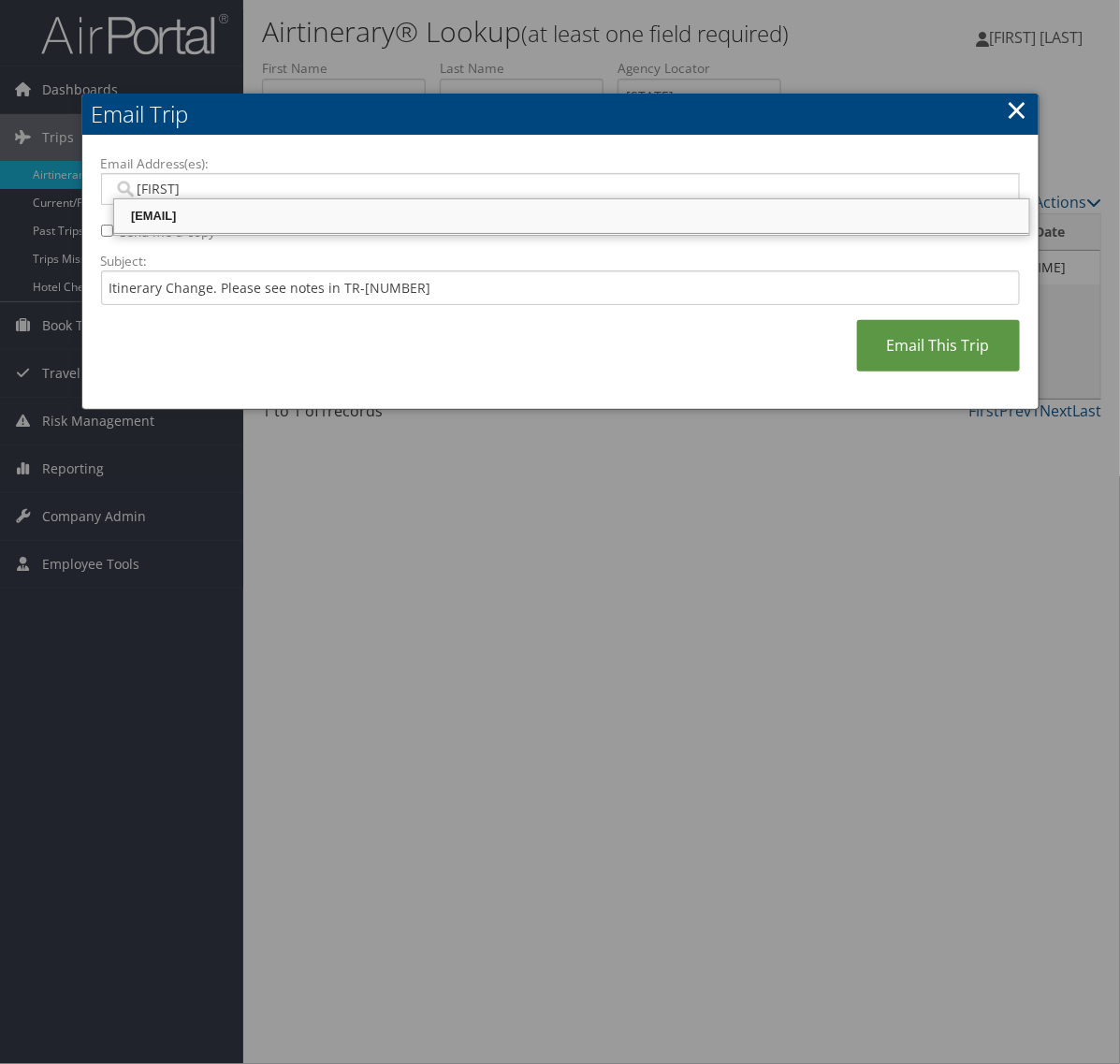 click on "tania.staneva@weatherbyhealthcare.com" at bounding box center (572, 216) 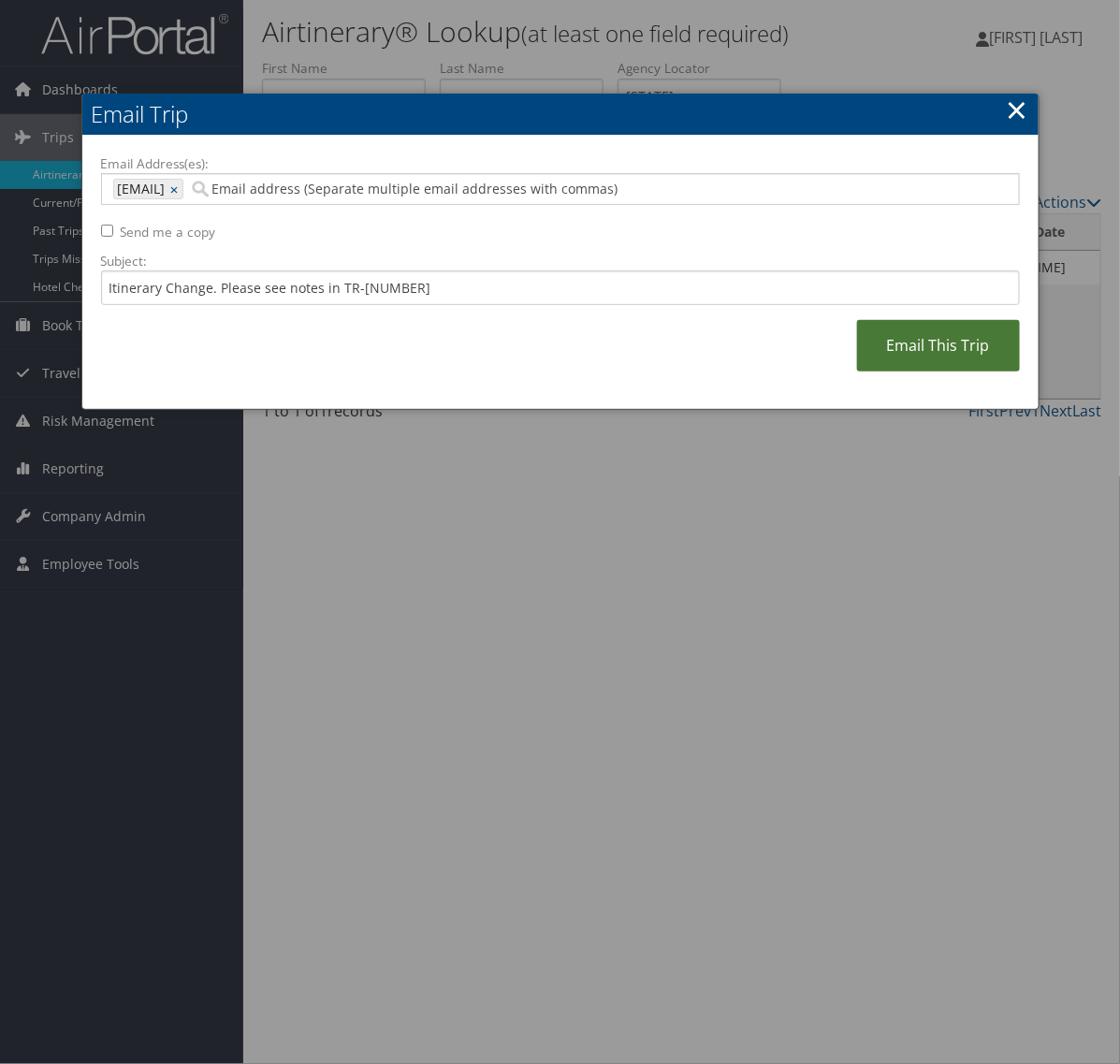 click on "Email This Trip" at bounding box center (938, 345) 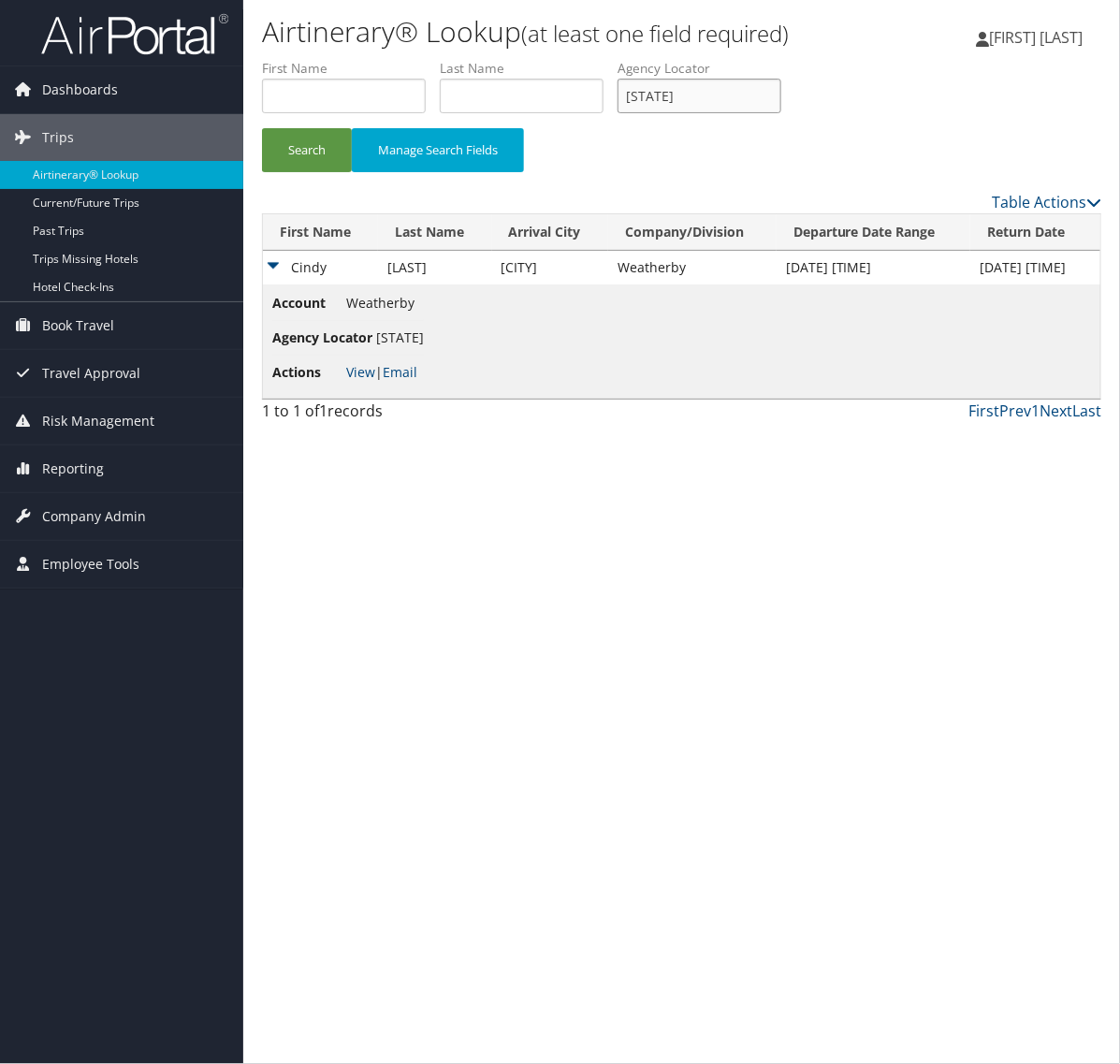 click on "SOHOWM" at bounding box center (699, 95) 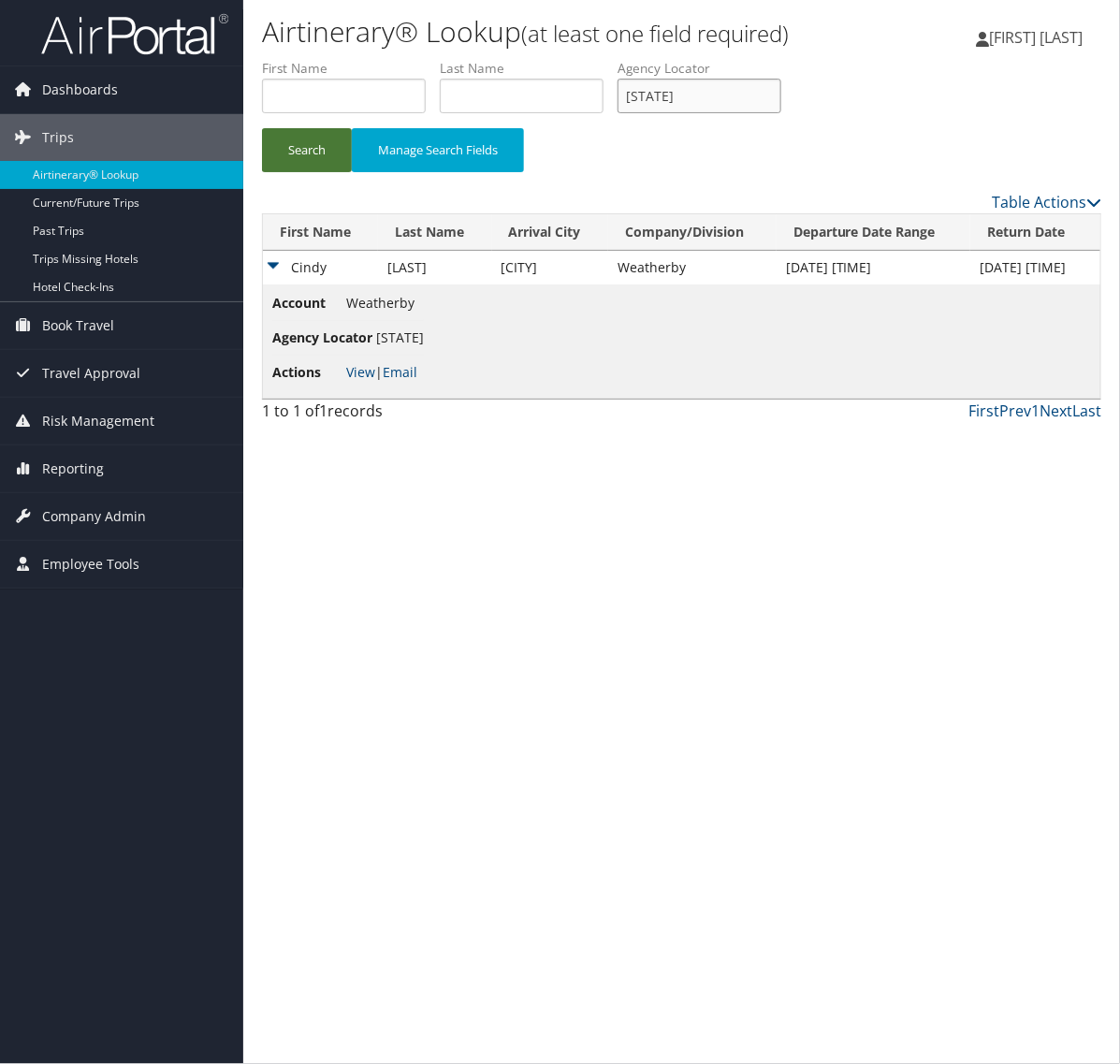 type on "MEUQYQ" 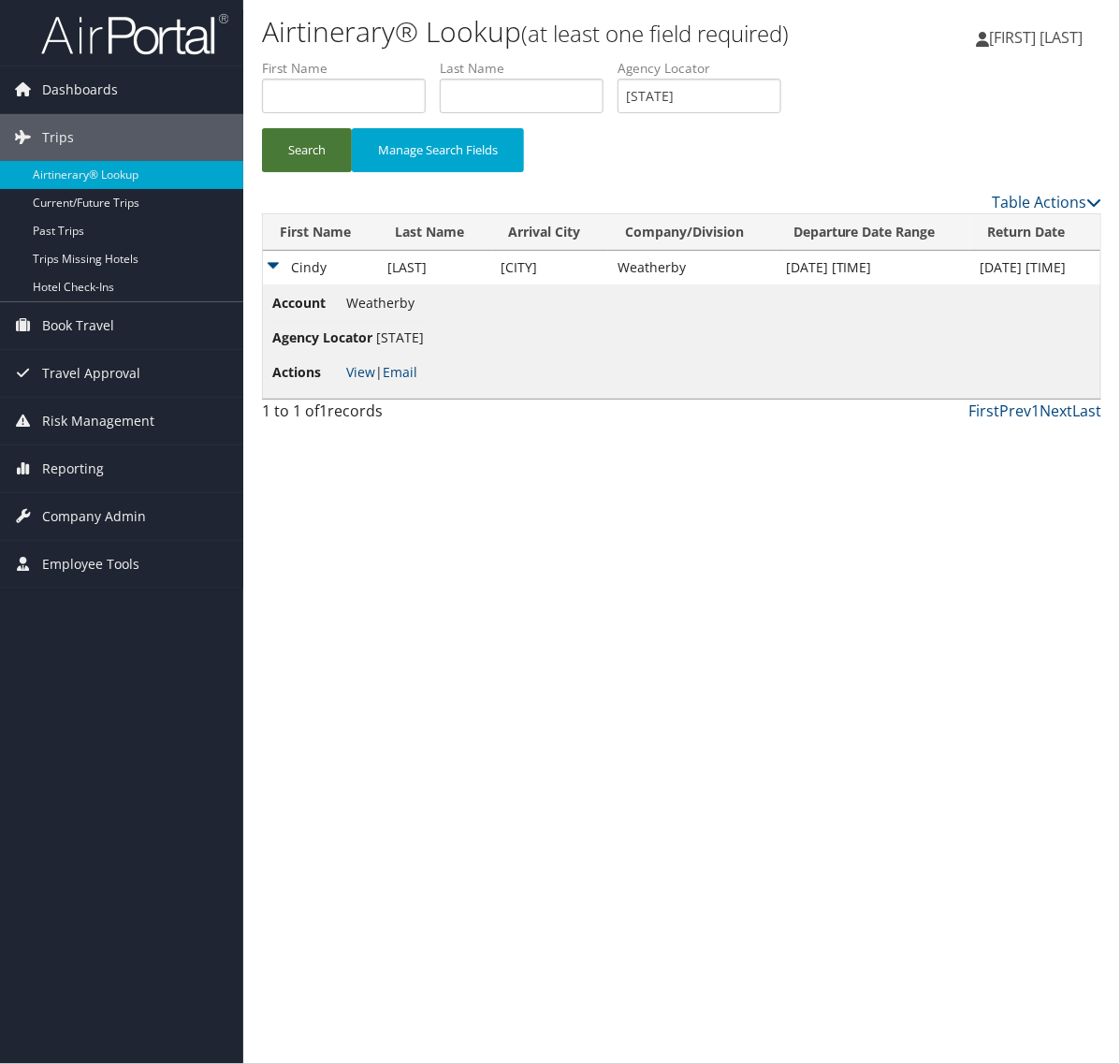 click on "Search" at bounding box center (307, 150) 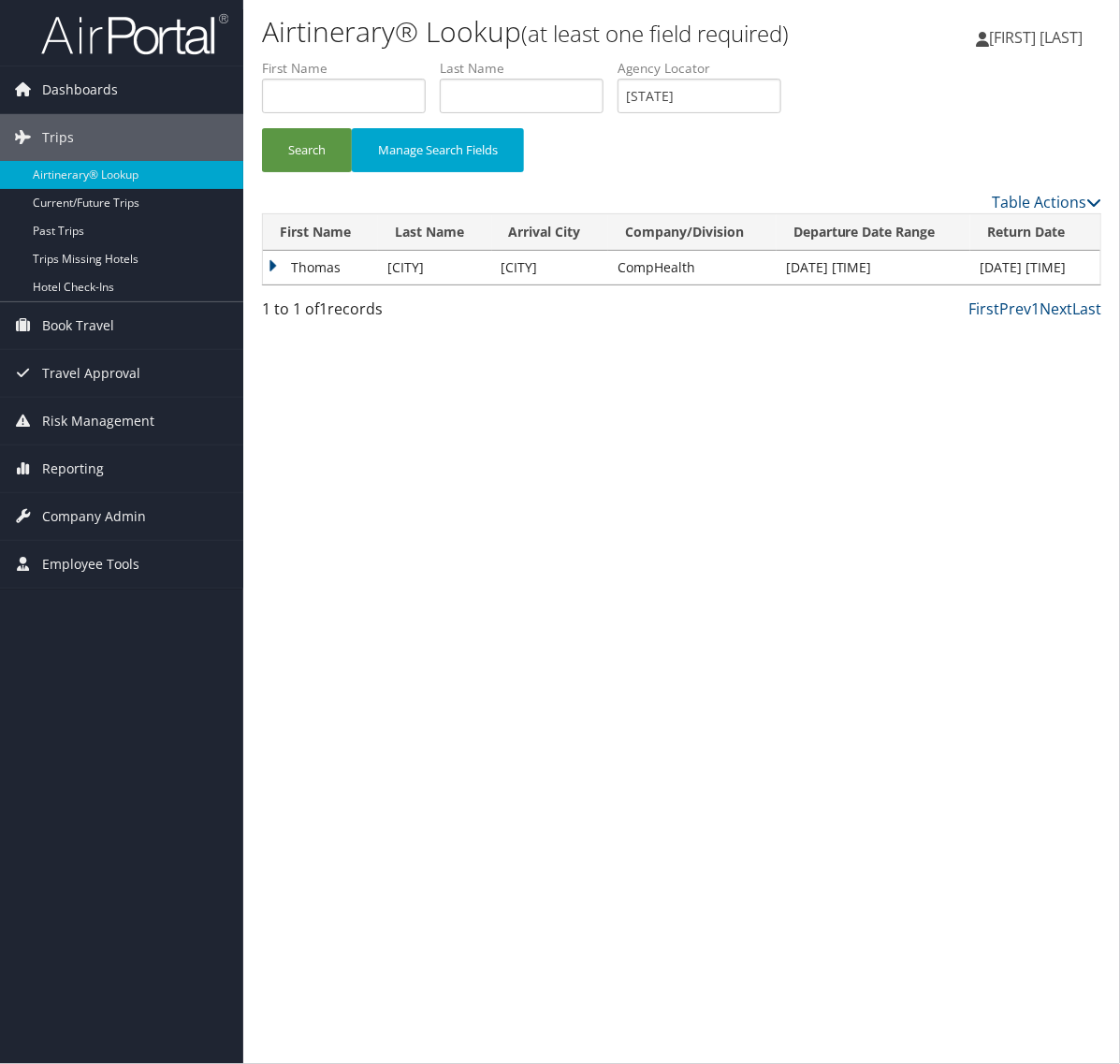 click on "Thomas" at bounding box center (320, 268) 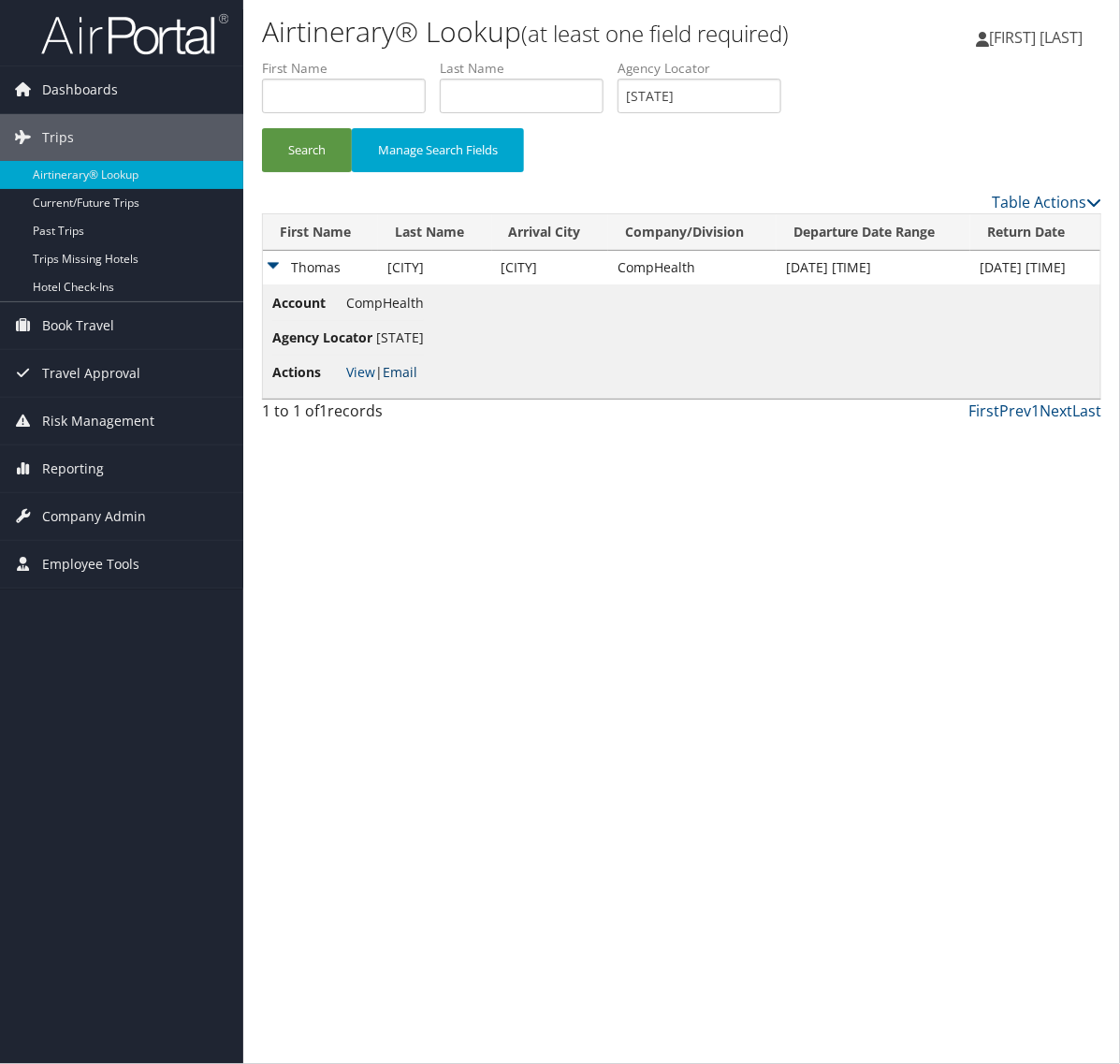 click on "Email" at bounding box center [400, 372] 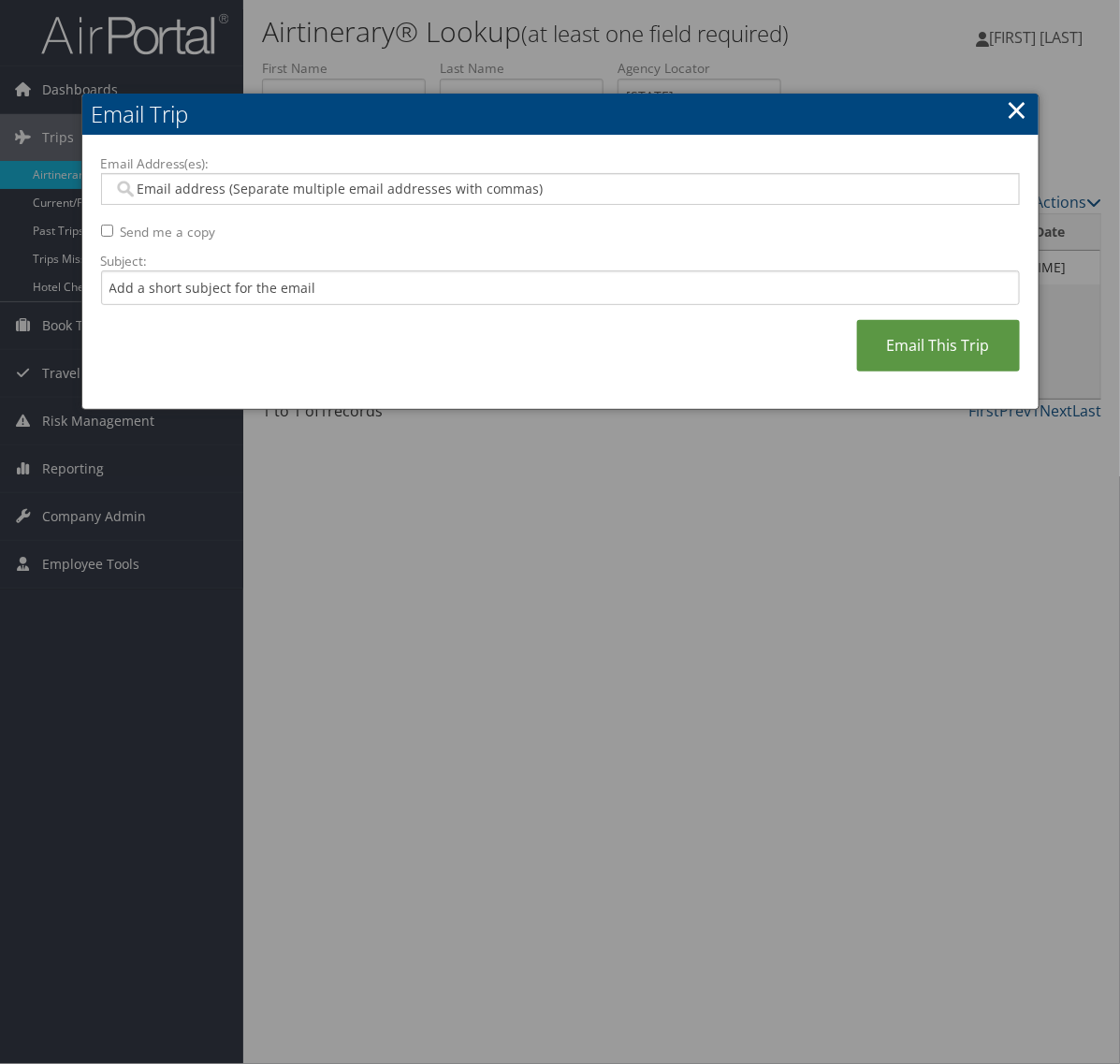 click on "Subject:" at bounding box center [560, 261] 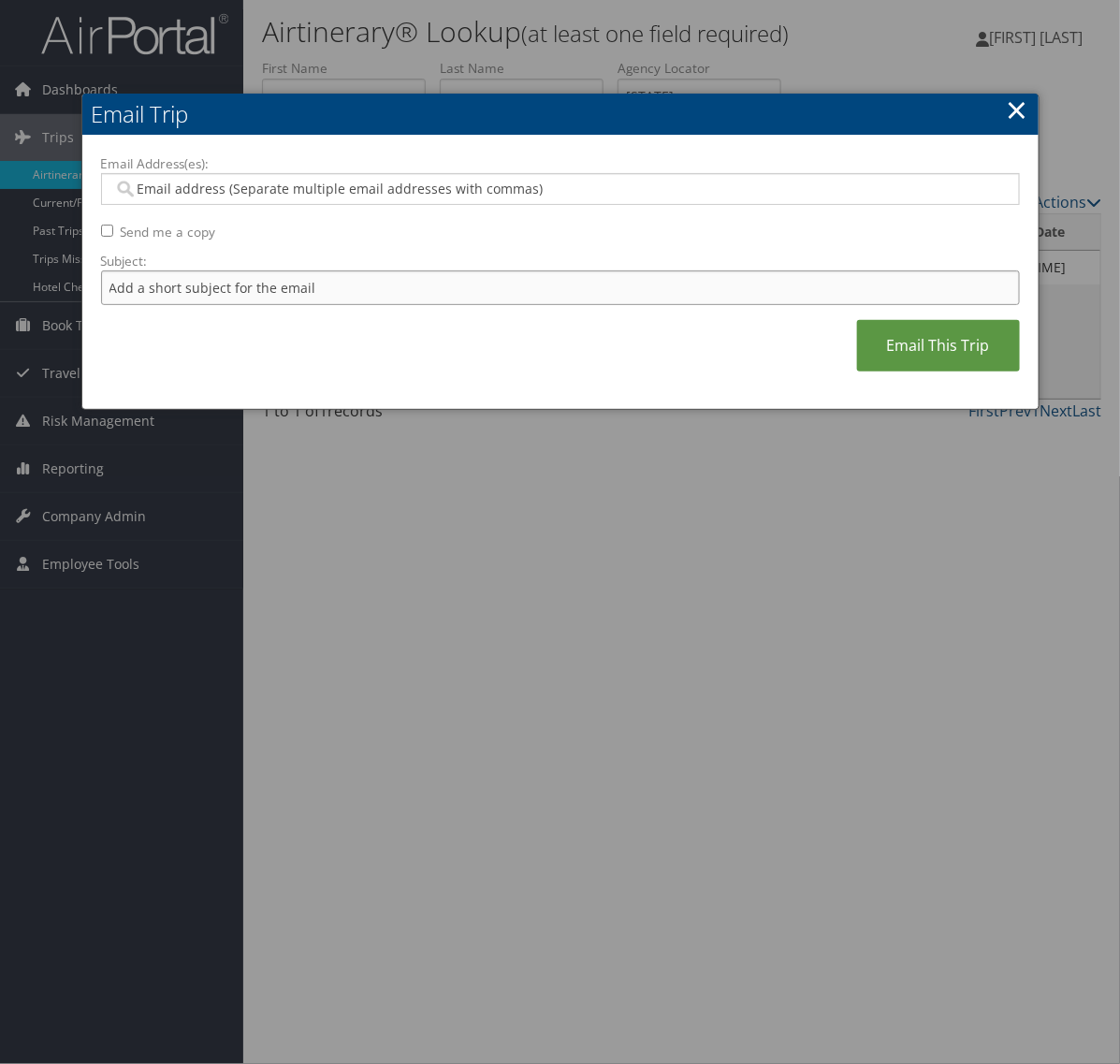 click on "Subject:" at bounding box center (560, 287) 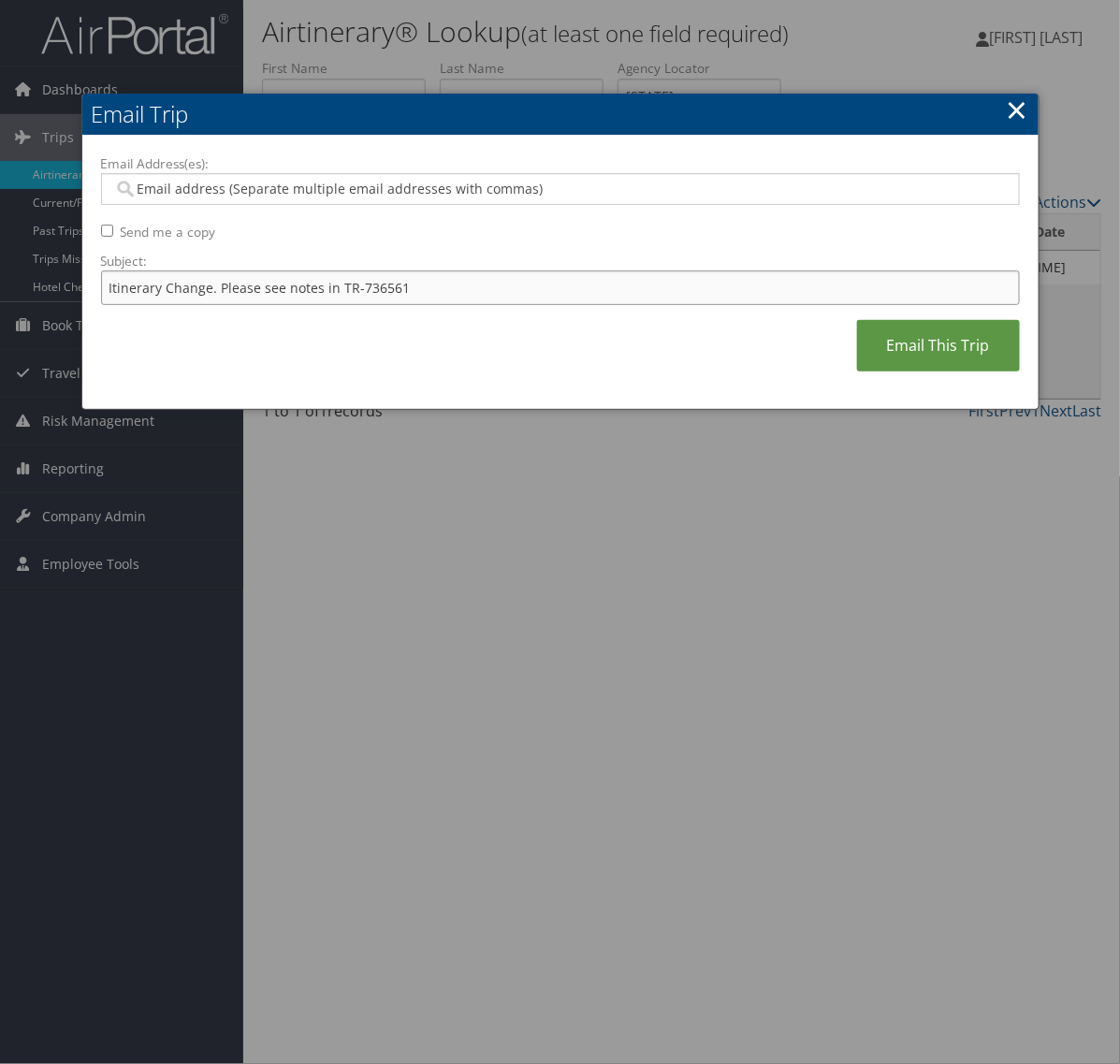 click on "Itinerary Change. Please see notes in TR-736561" at bounding box center (560, 287) 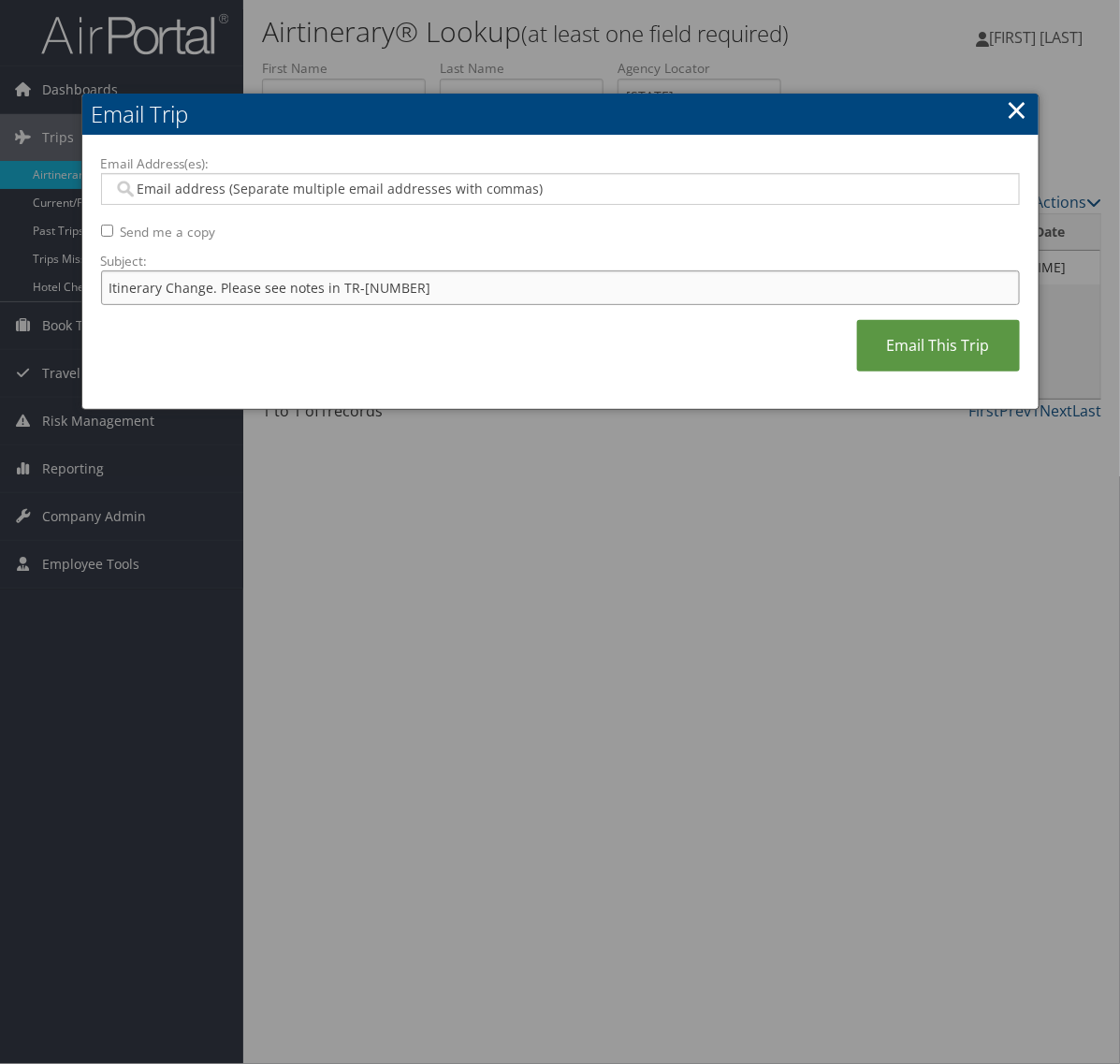 type on "Itinerary Change. Please see notes in TR-748946" 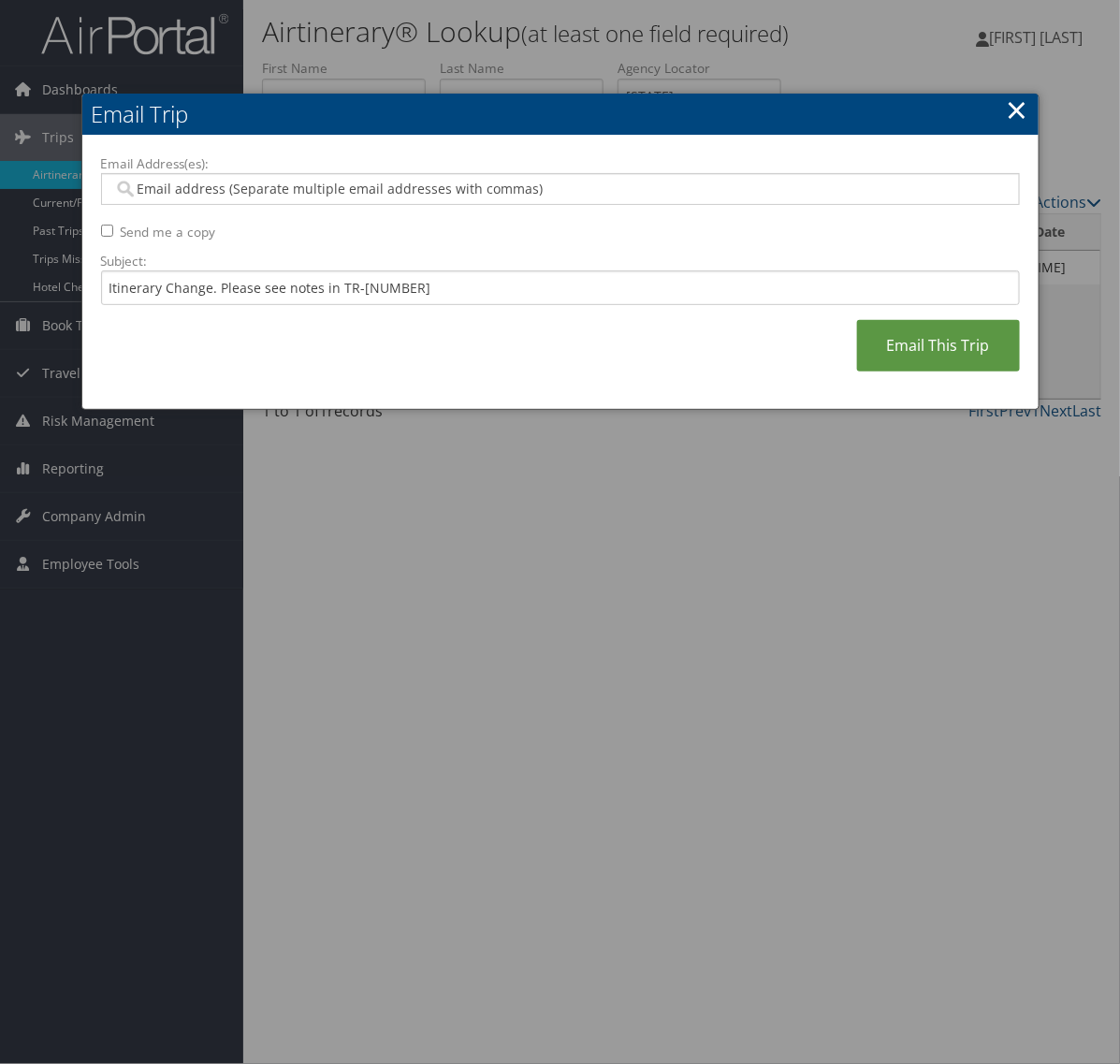 click on "Email Address(es):" at bounding box center [559, 189] 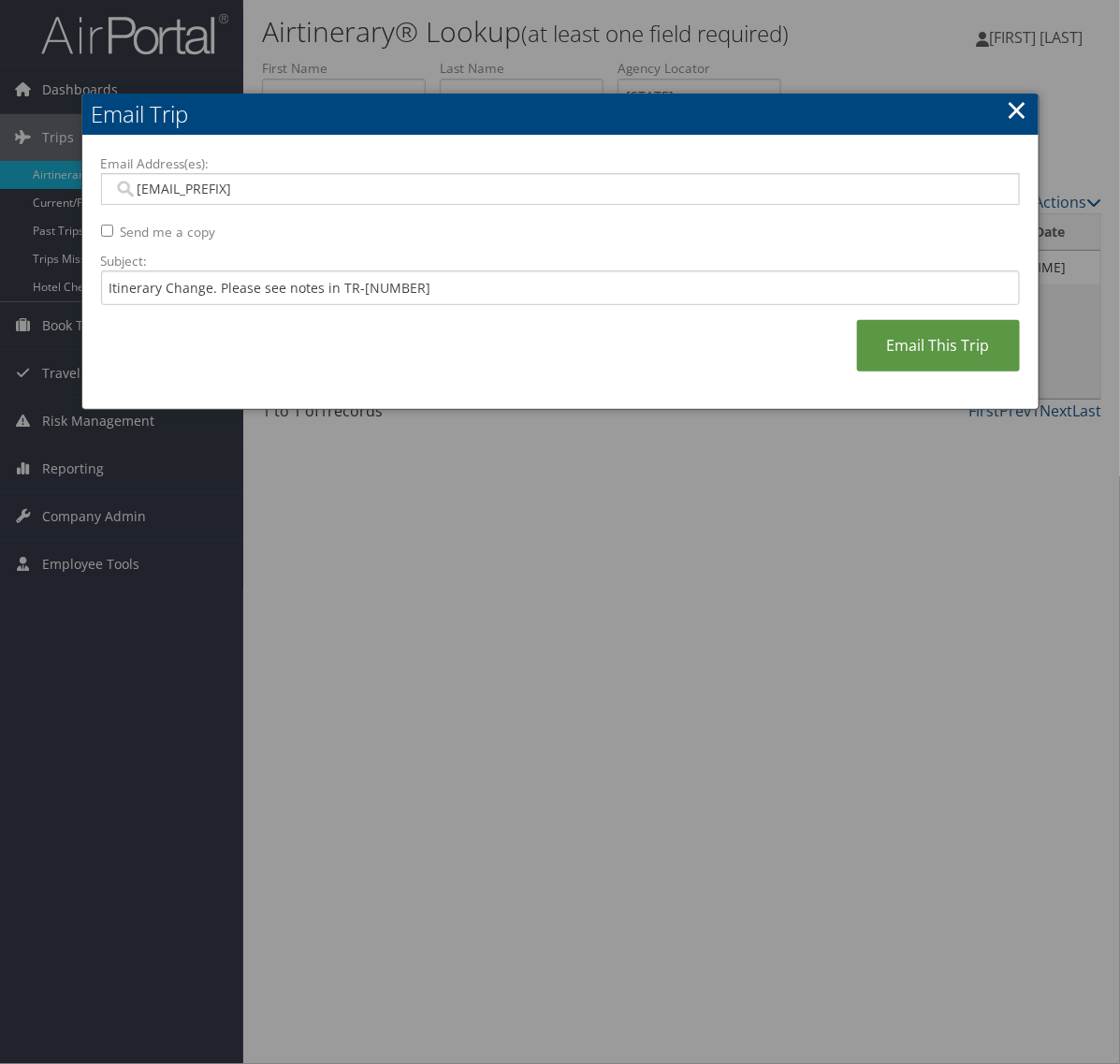 type on "camil" 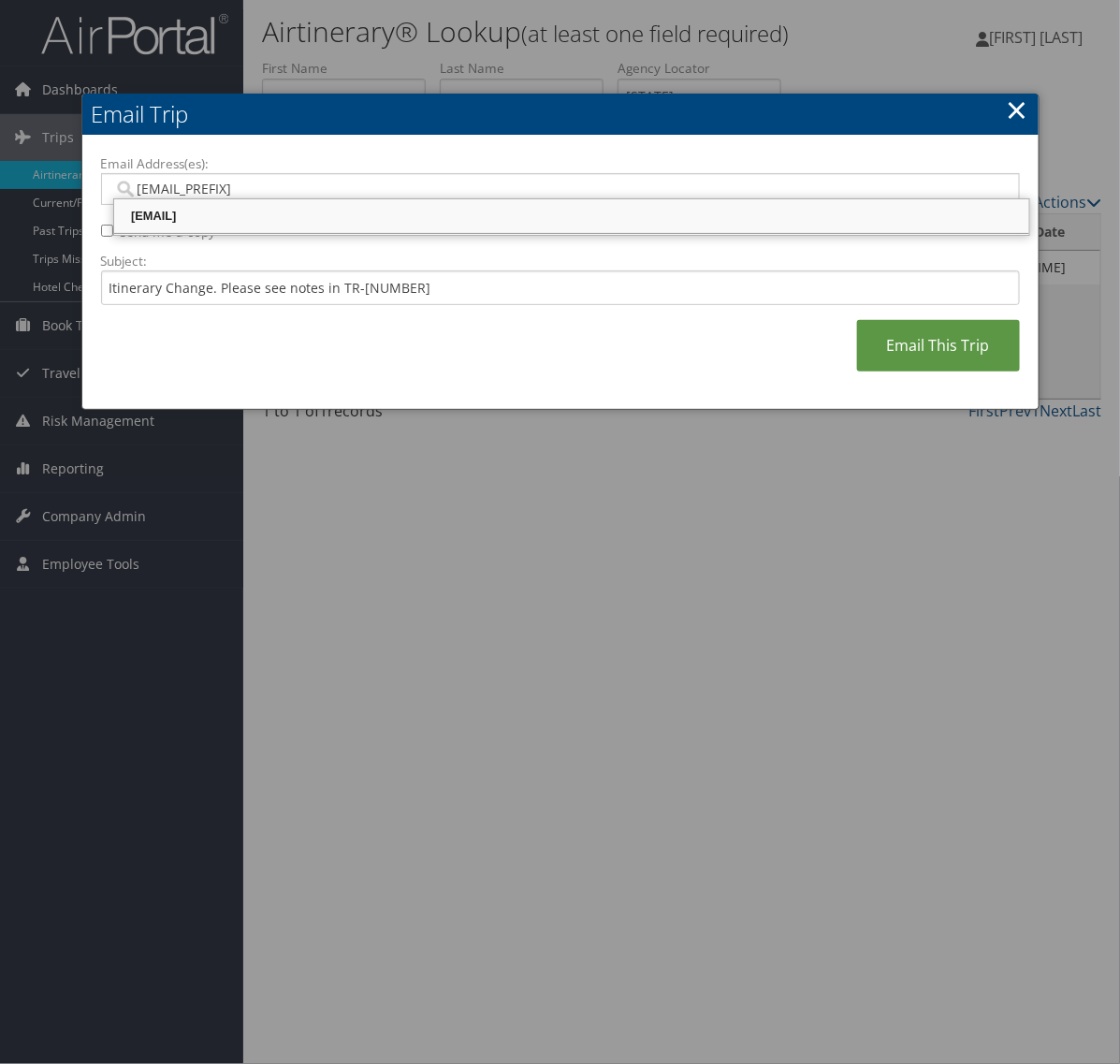 click on "camilo.salas@comphealth.com" at bounding box center (572, 217) 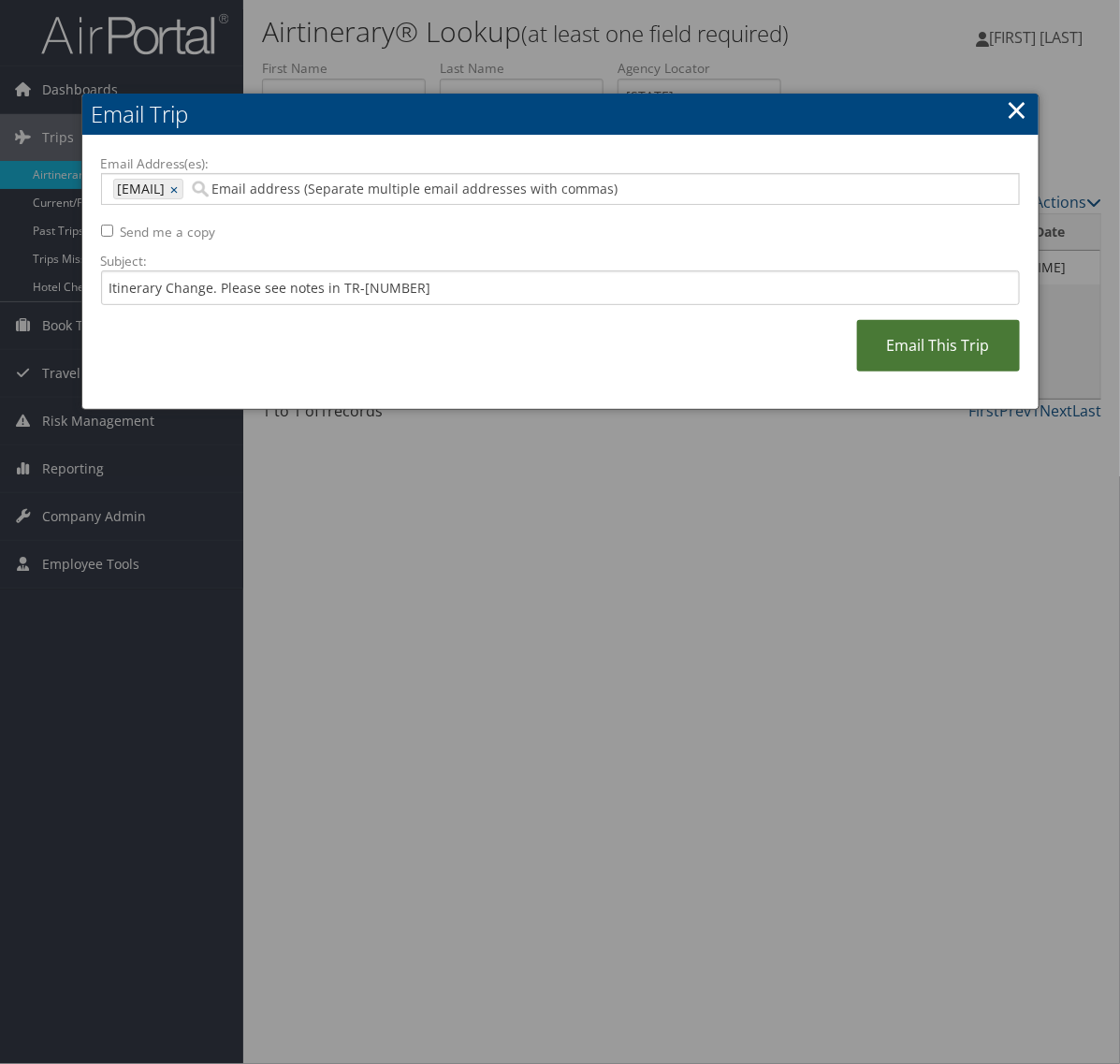click on "Email This Trip" at bounding box center [938, 345] 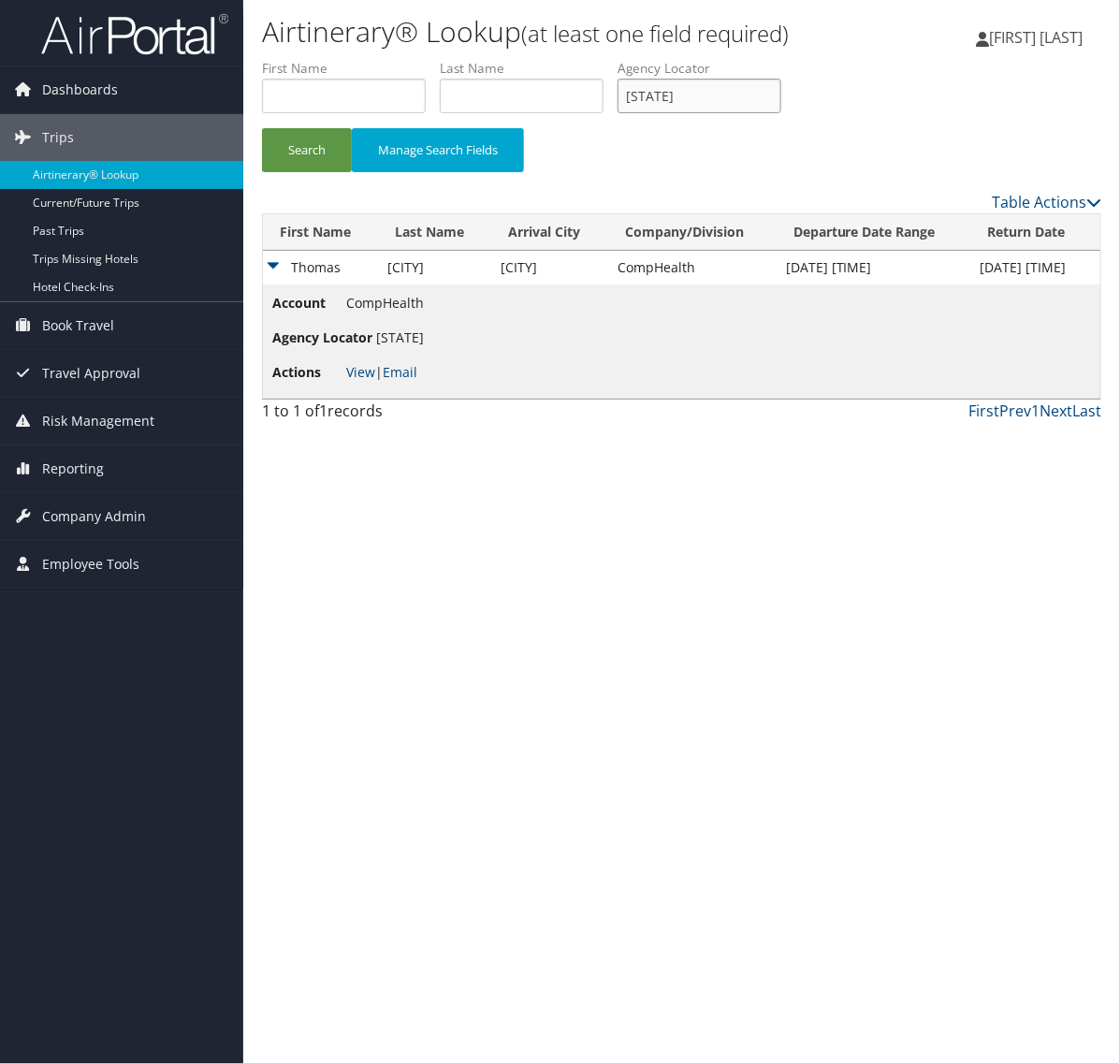 click on "MEUQYQ" at bounding box center (699, 95) 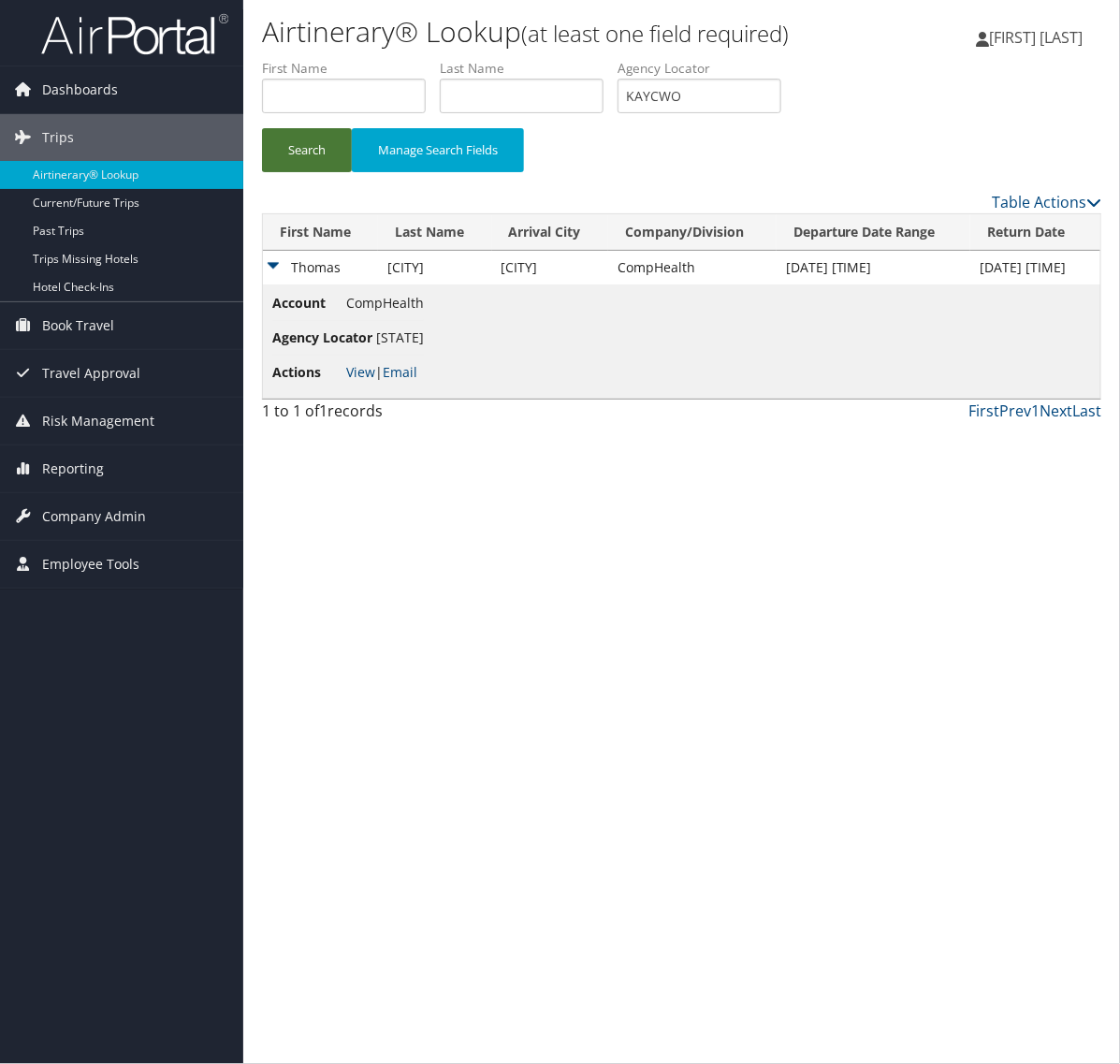 click on "Search" at bounding box center [307, 150] 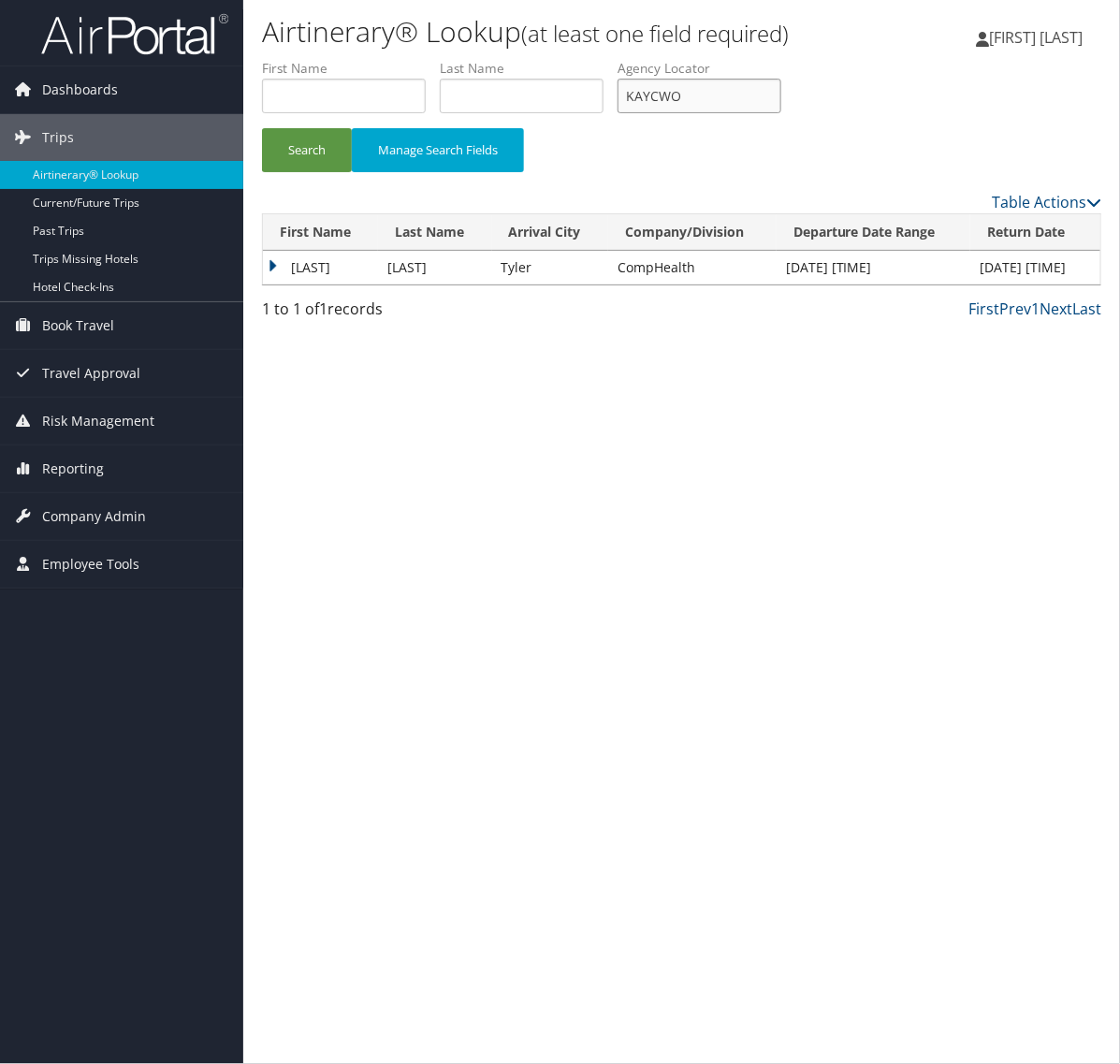 click on "KAYCWO" at bounding box center [699, 95] 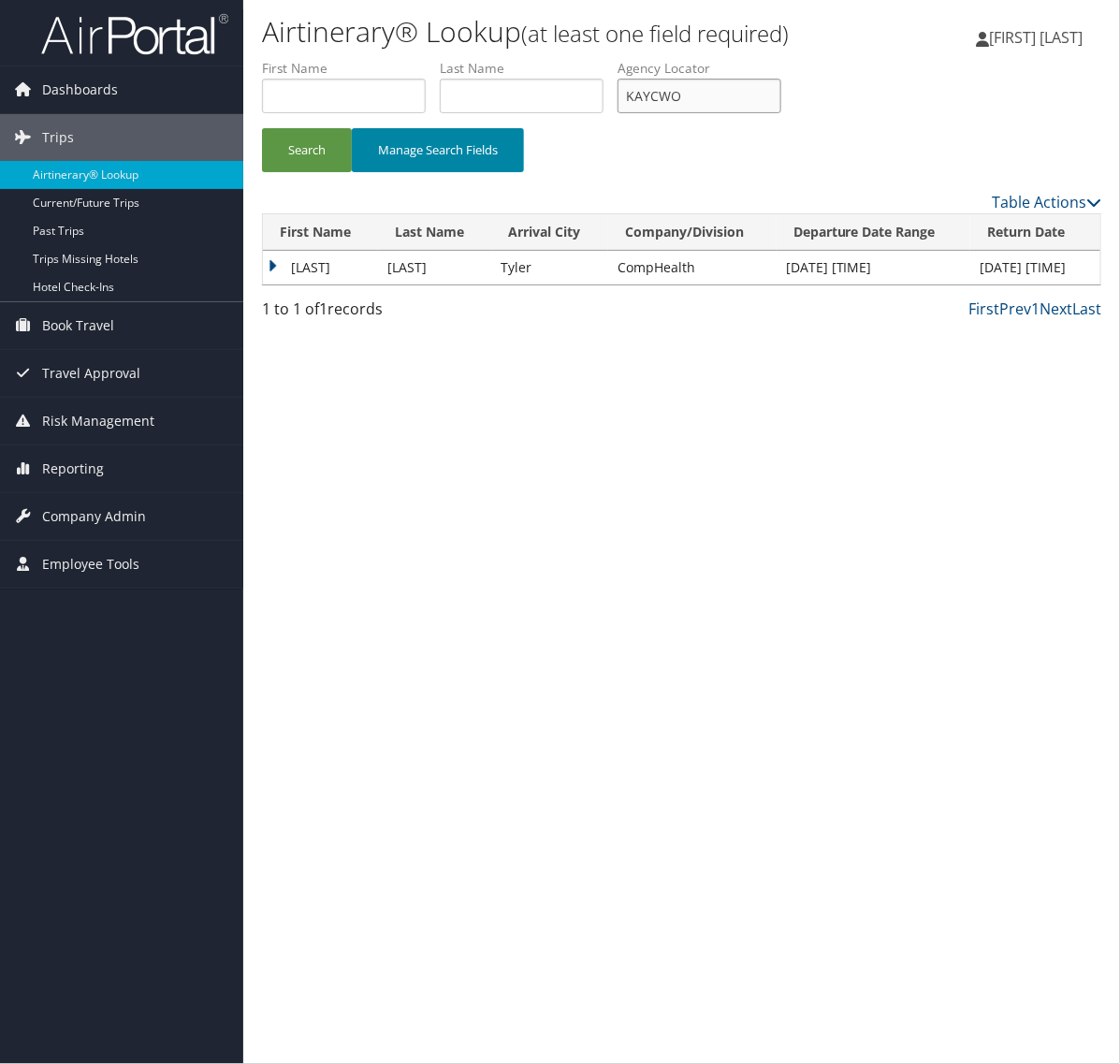 paste on "WALVAB" 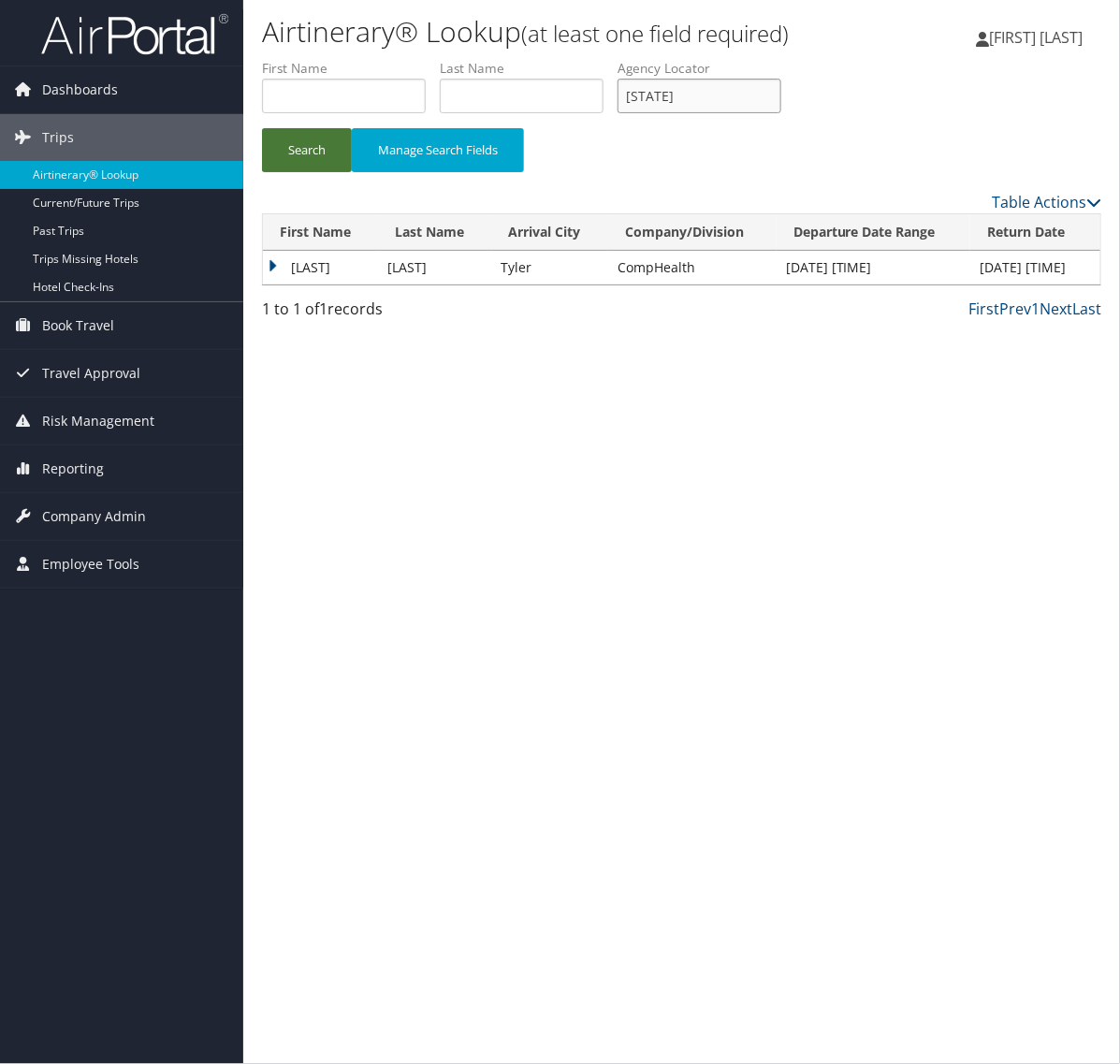type on "WALVAB" 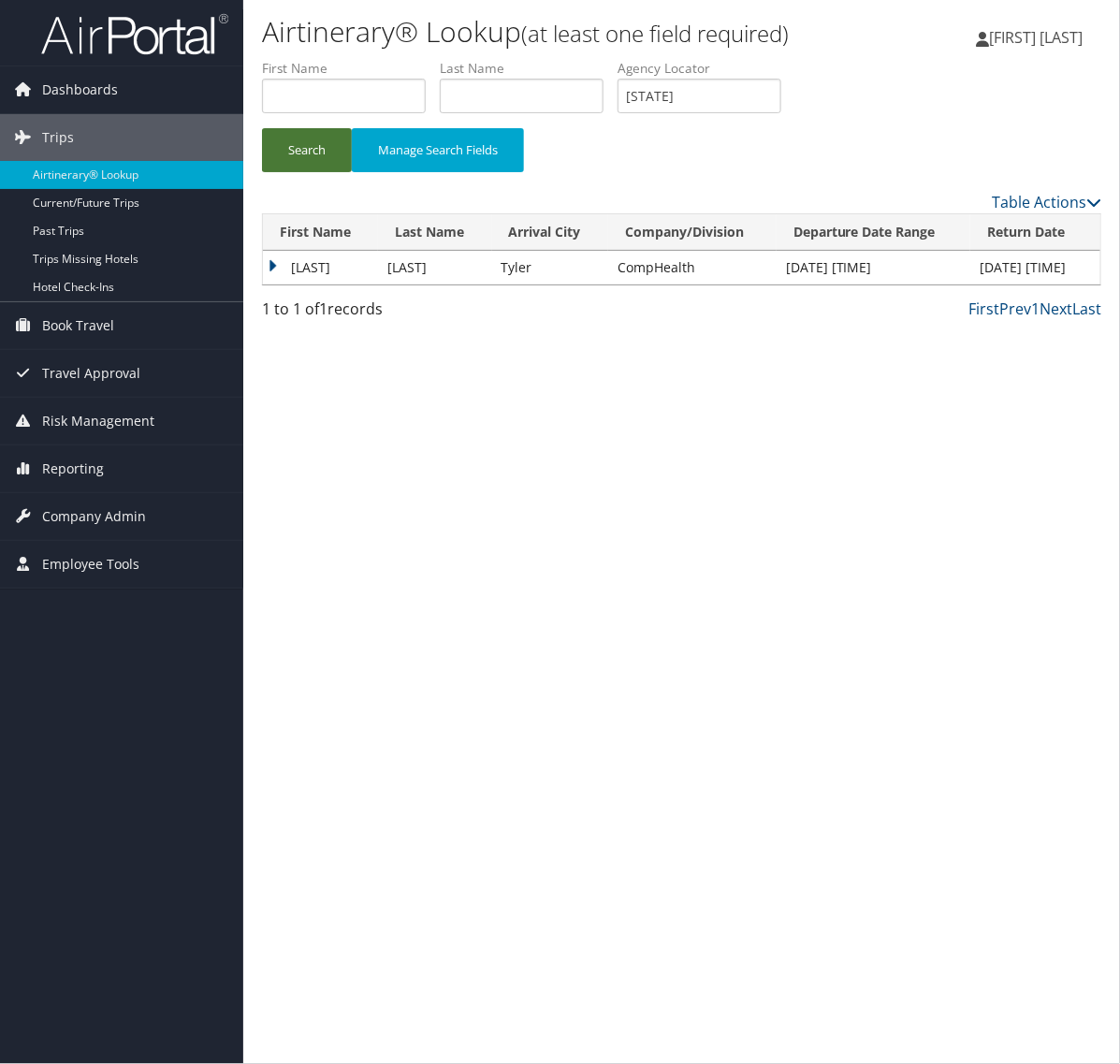 click on "Search" at bounding box center [307, 150] 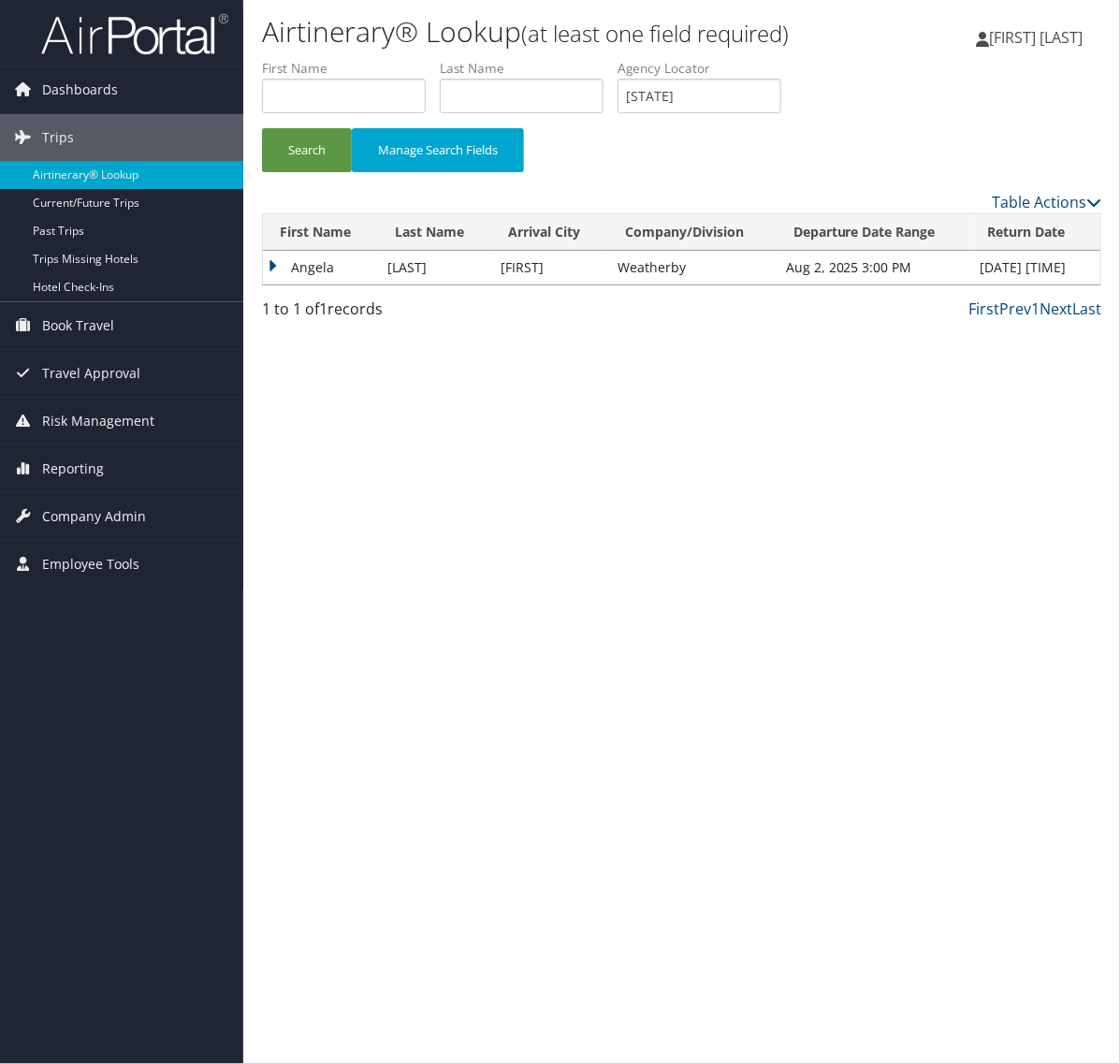 click on "Angela" at bounding box center (320, 268) 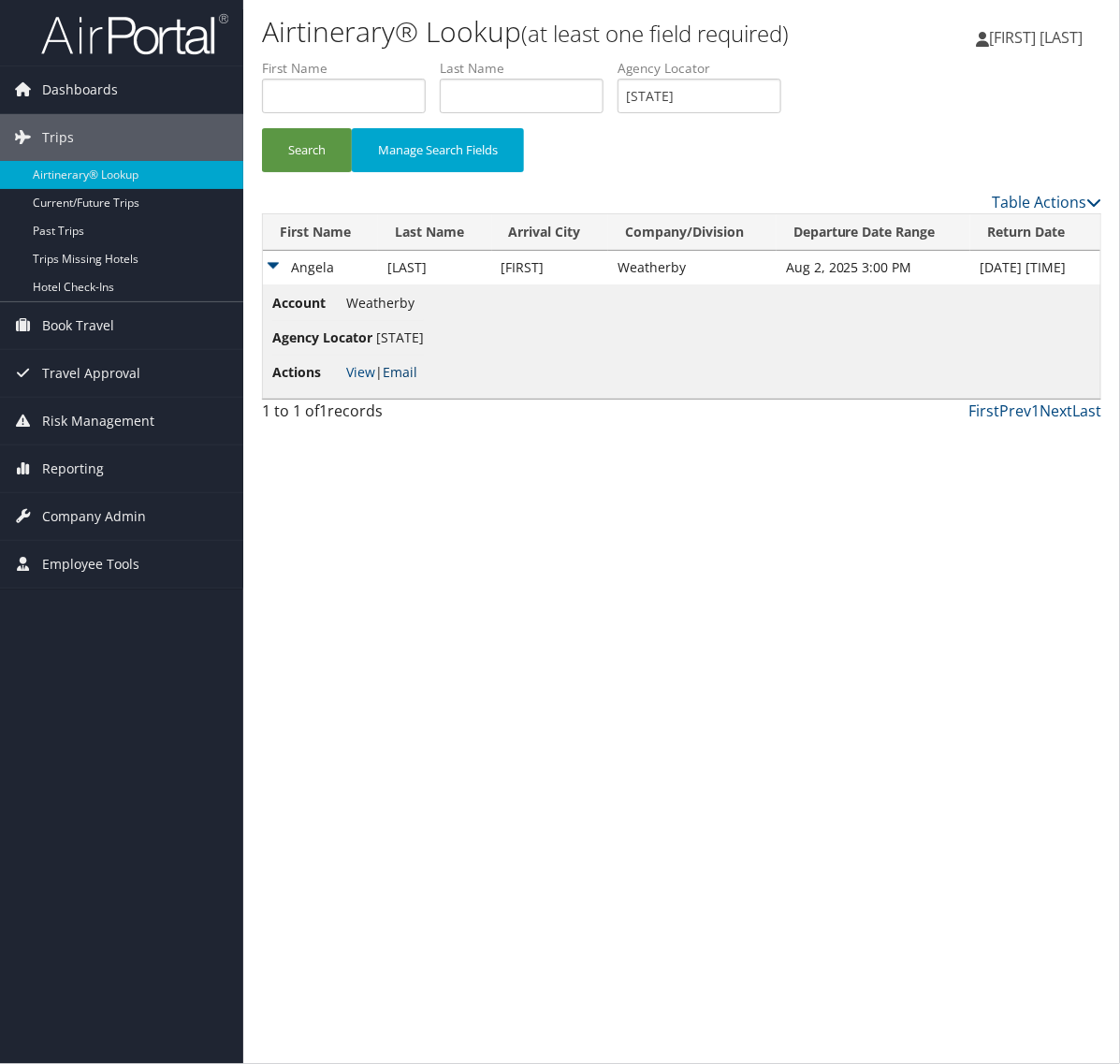 click on "Email" at bounding box center (400, 372) 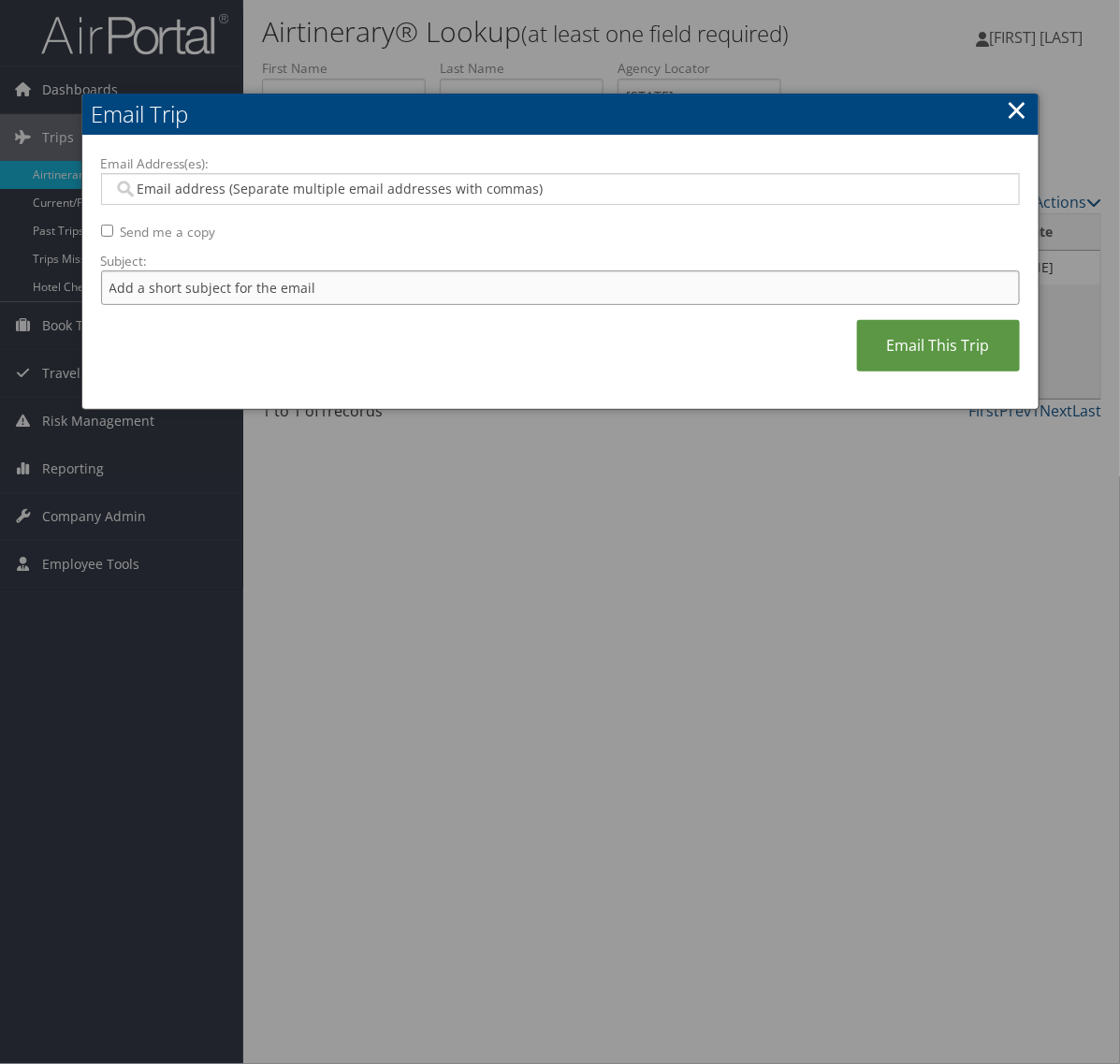 click on "Subject:" at bounding box center [560, 287] 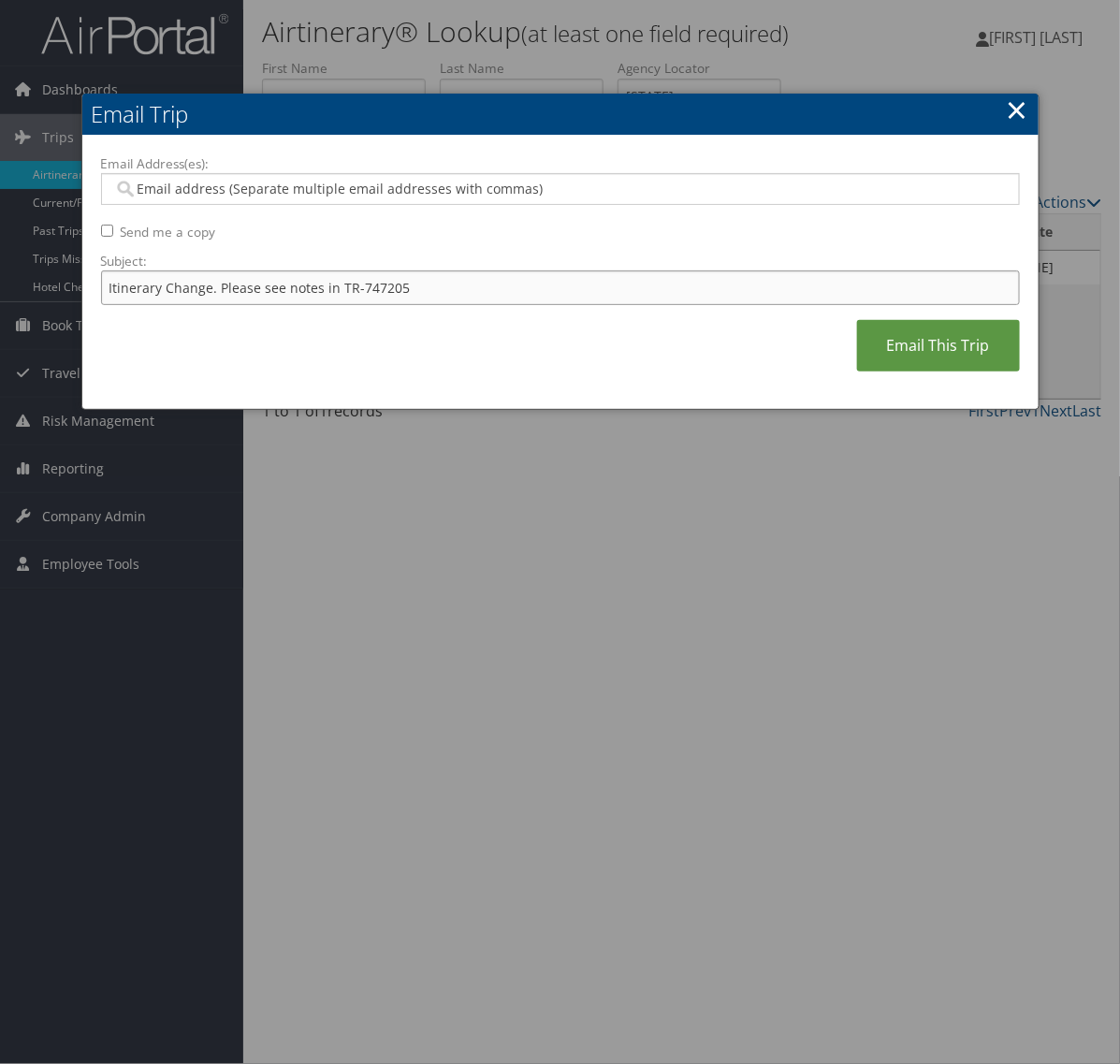 click on "Itinerary Change. Please see notes in TR-747205" at bounding box center [560, 287] 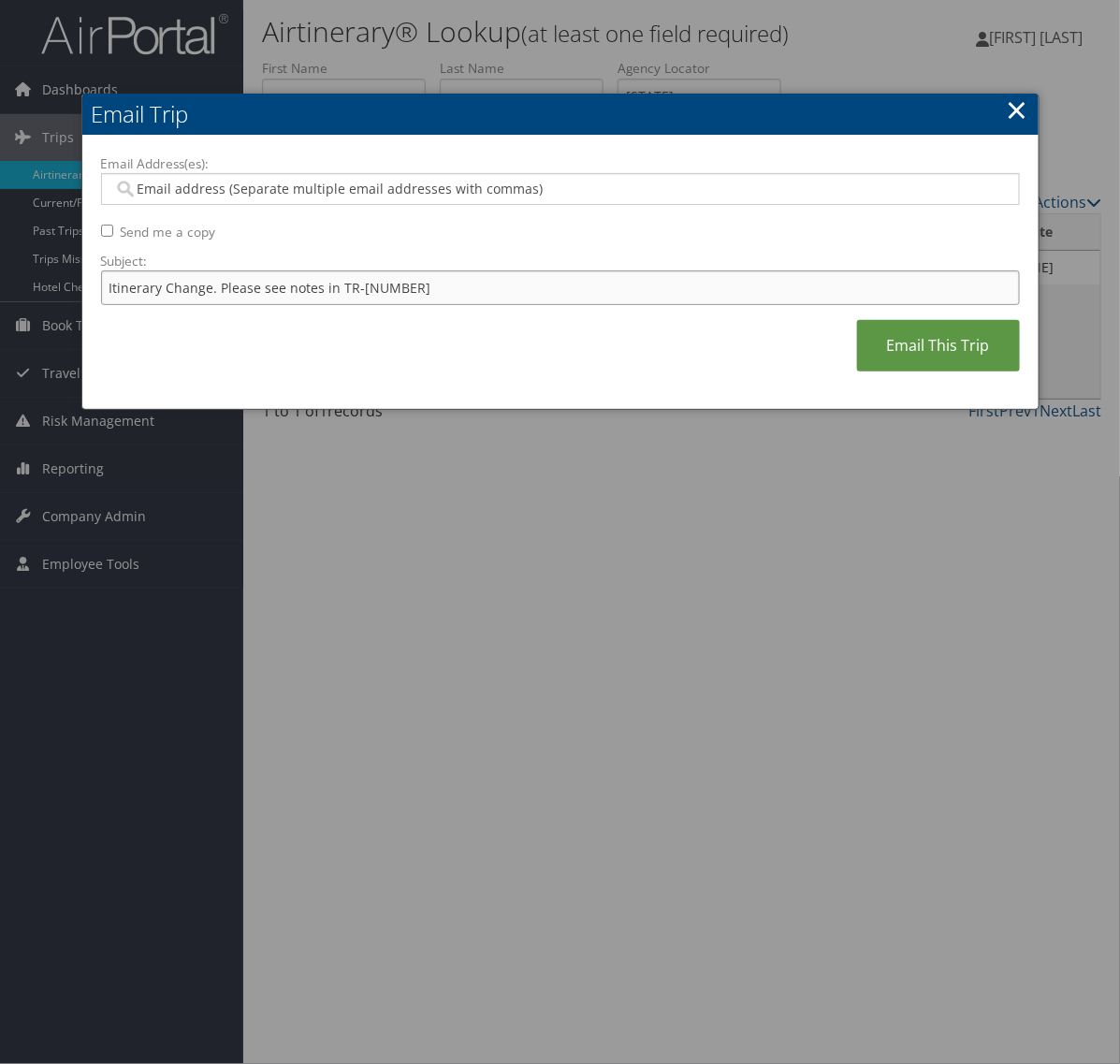 click on "Itinerary Change. Please see notes in TR-77487557205" at bounding box center [560, 287] 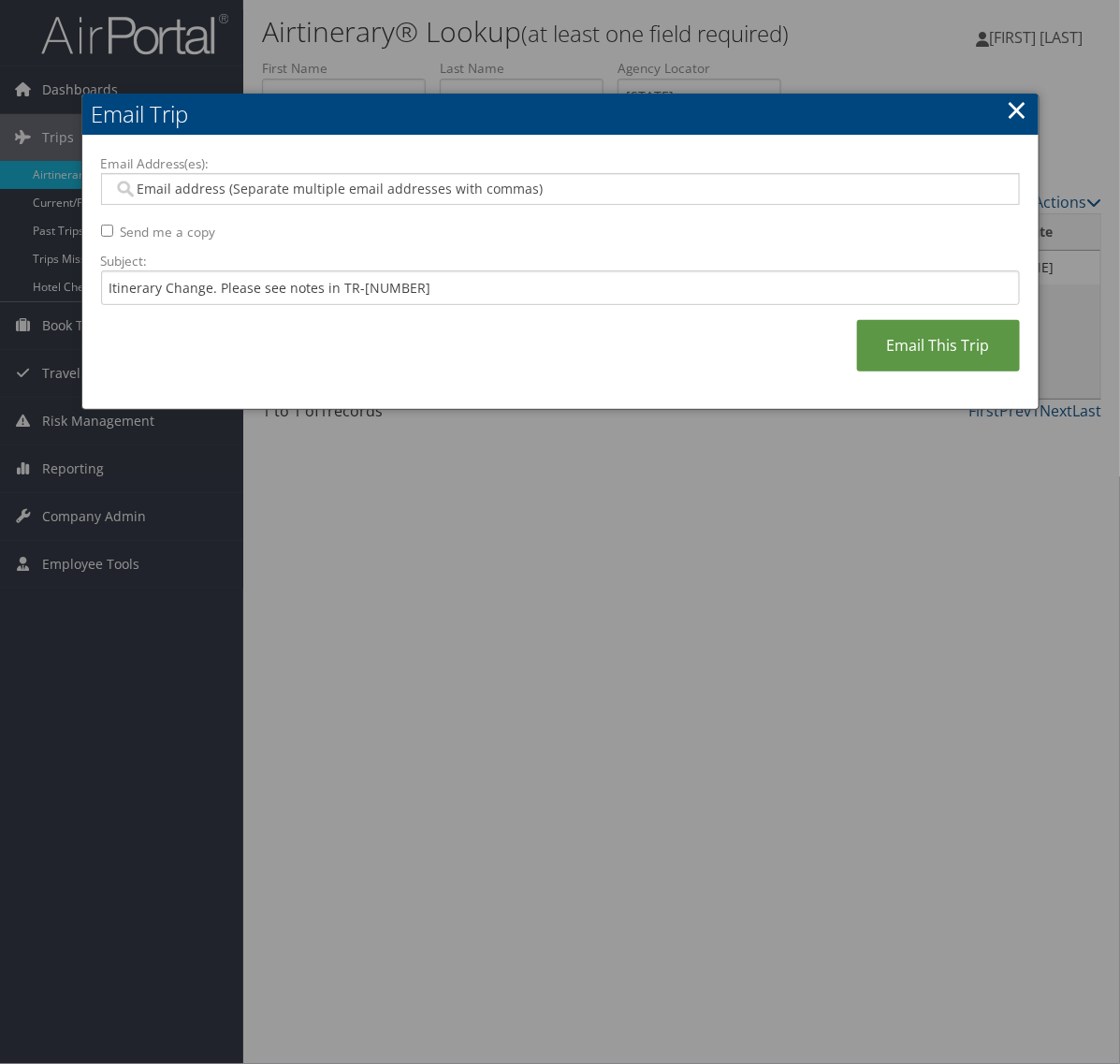 click on "Email Address(es):" at bounding box center (560, 164) 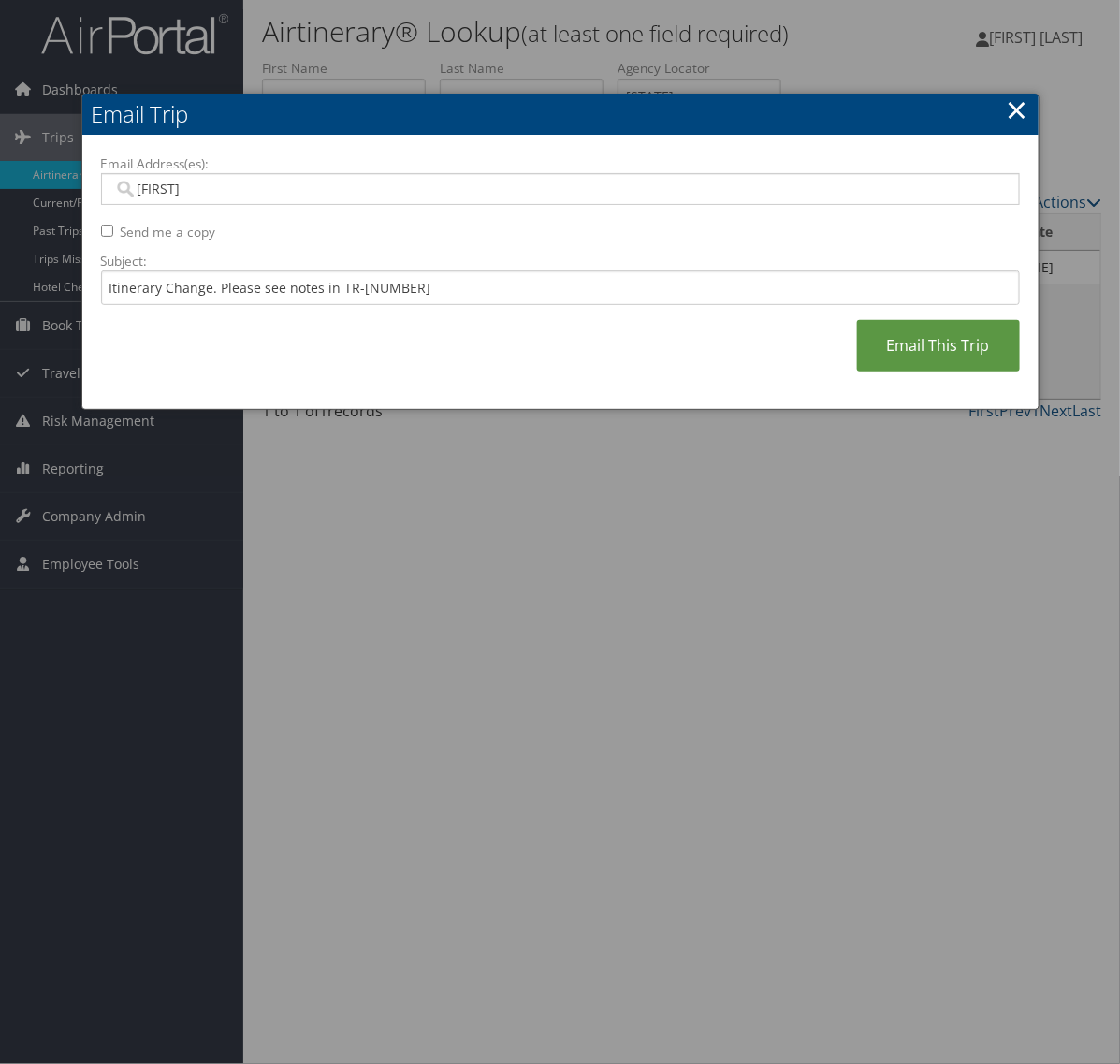 type on "tania" 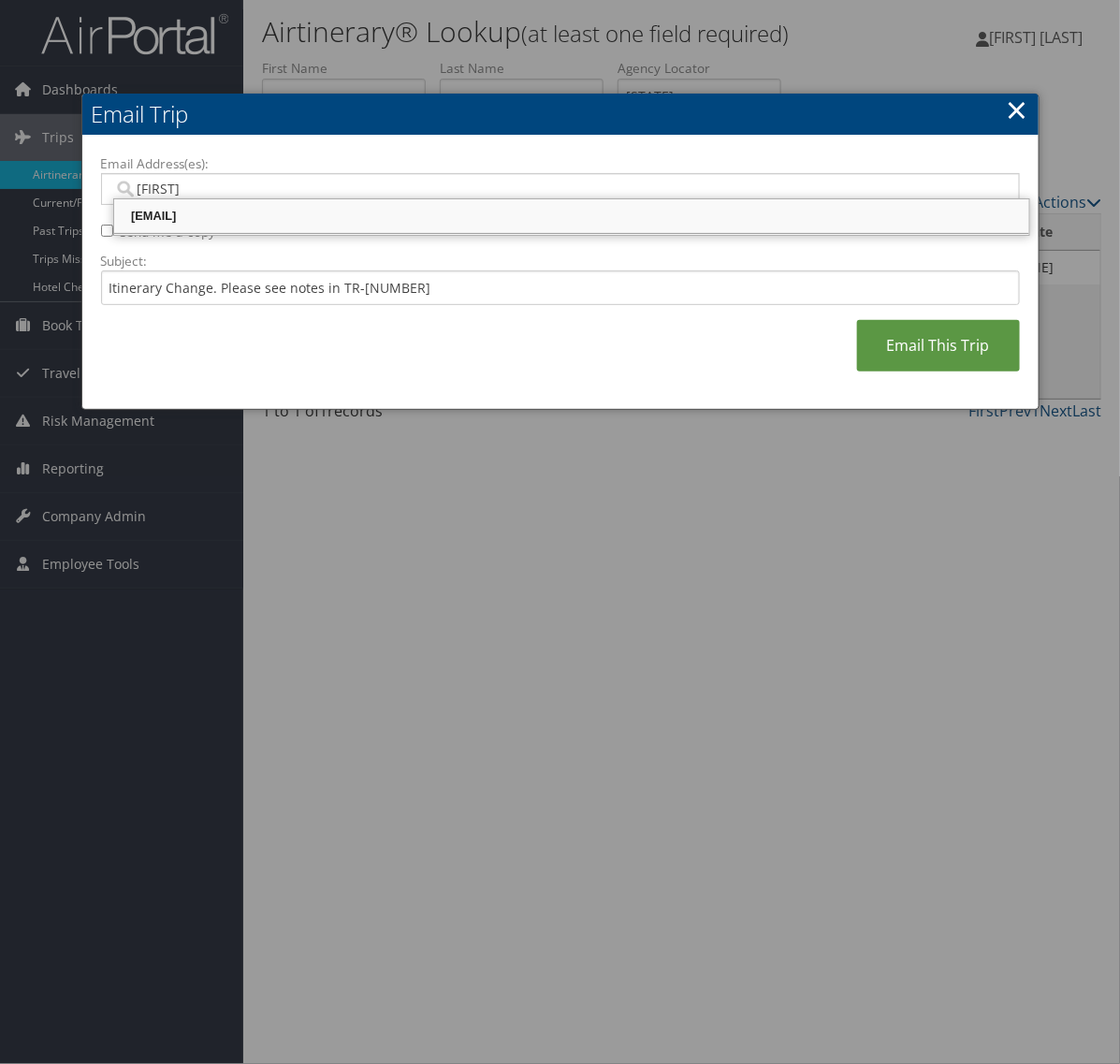 click on "tania.staneva@weatherbyhealthcare.com" at bounding box center (572, 216) 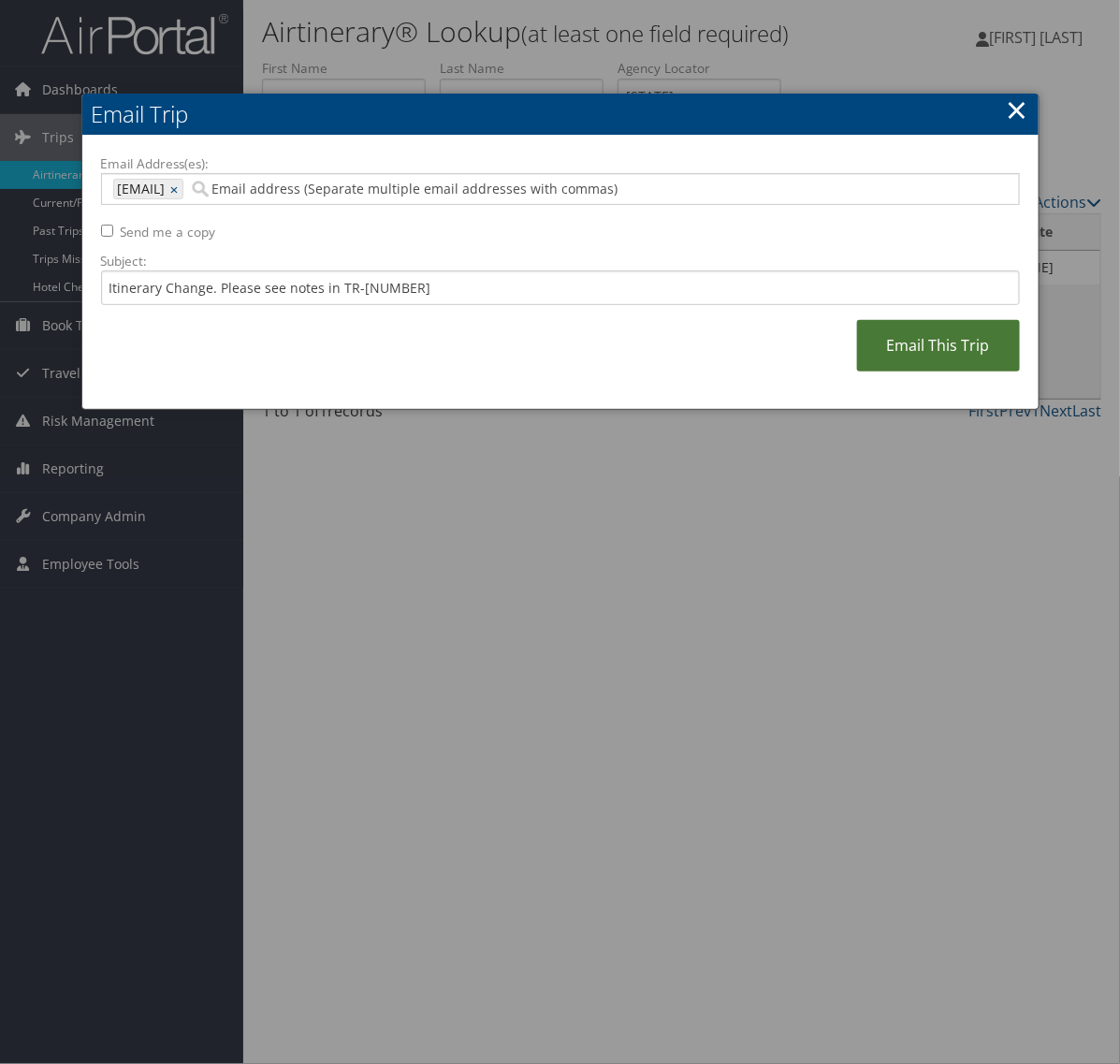 click on "Email This Trip" at bounding box center (938, 345) 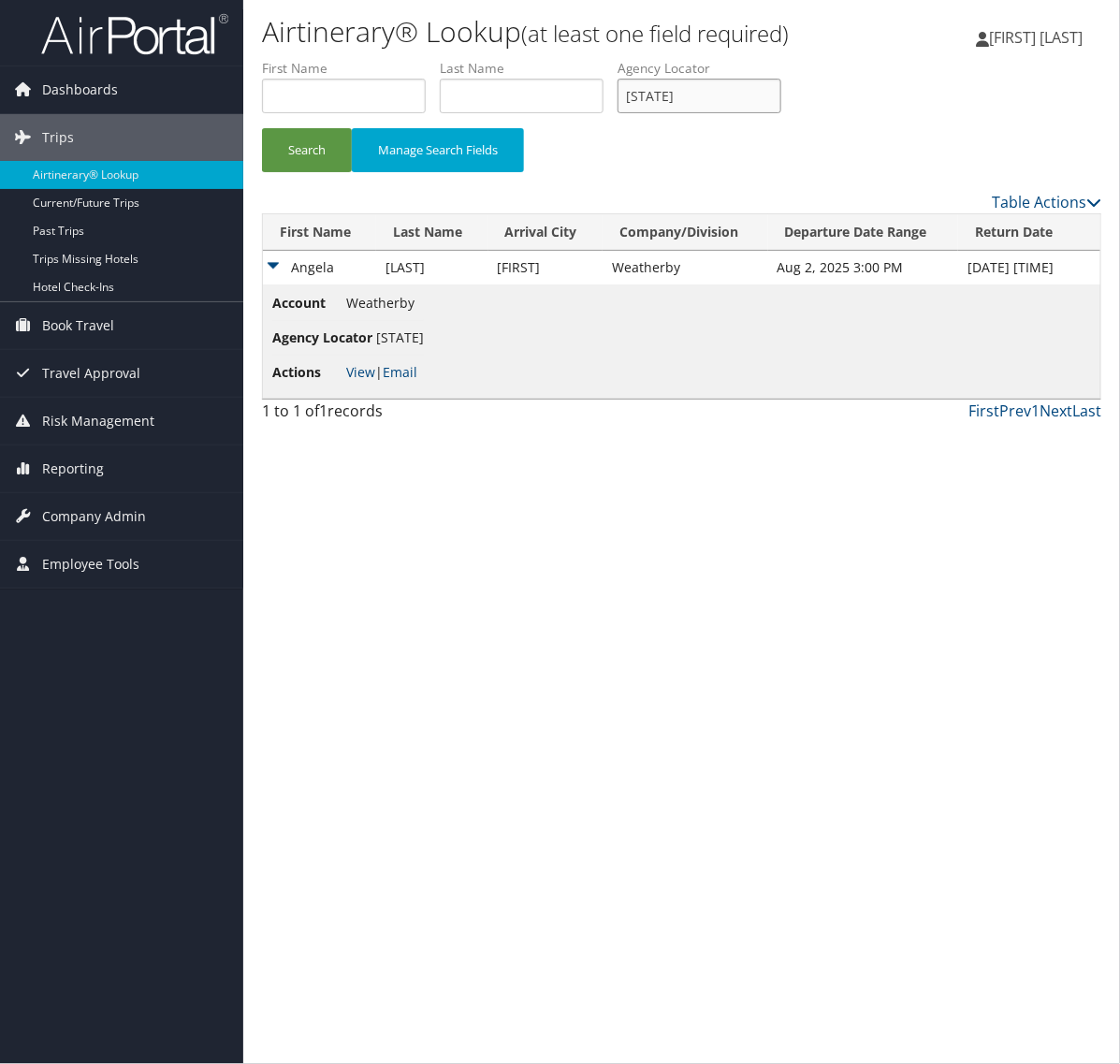 click on "WALVAB" at bounding box center (699, 95) 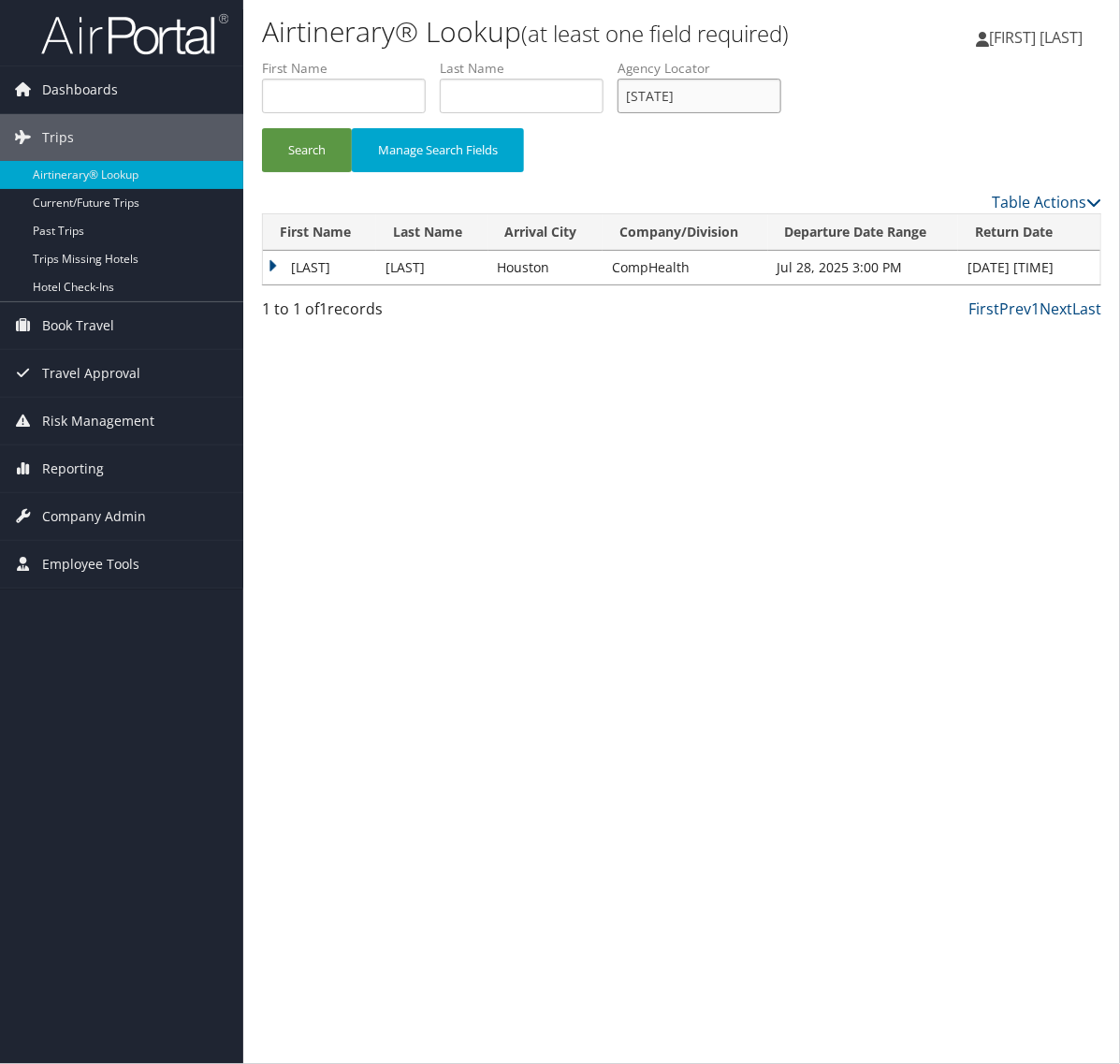 click on "FMNIYY" at bounding box center (699, 95) 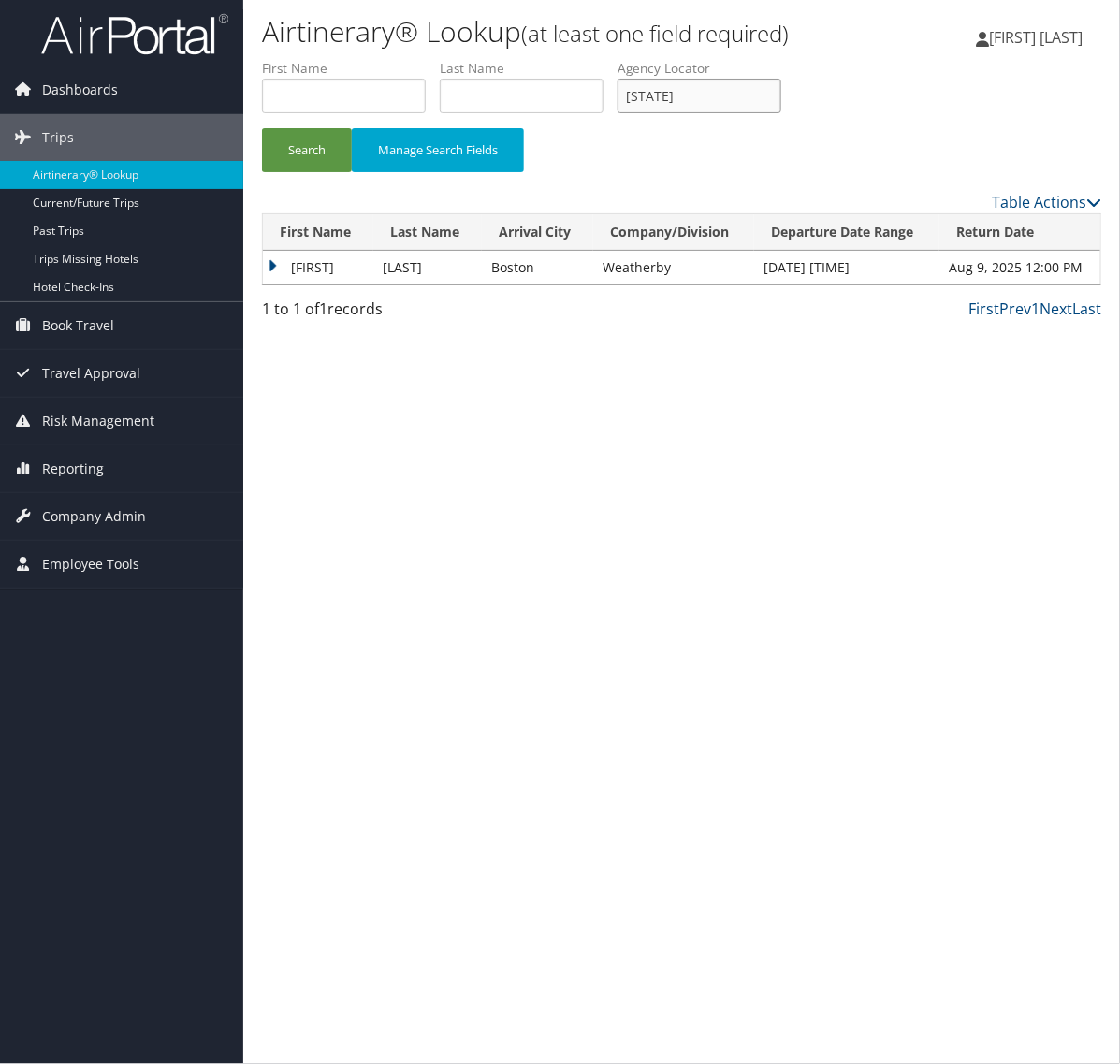 click on "SNHMQP" at bounding box center (699, 95) 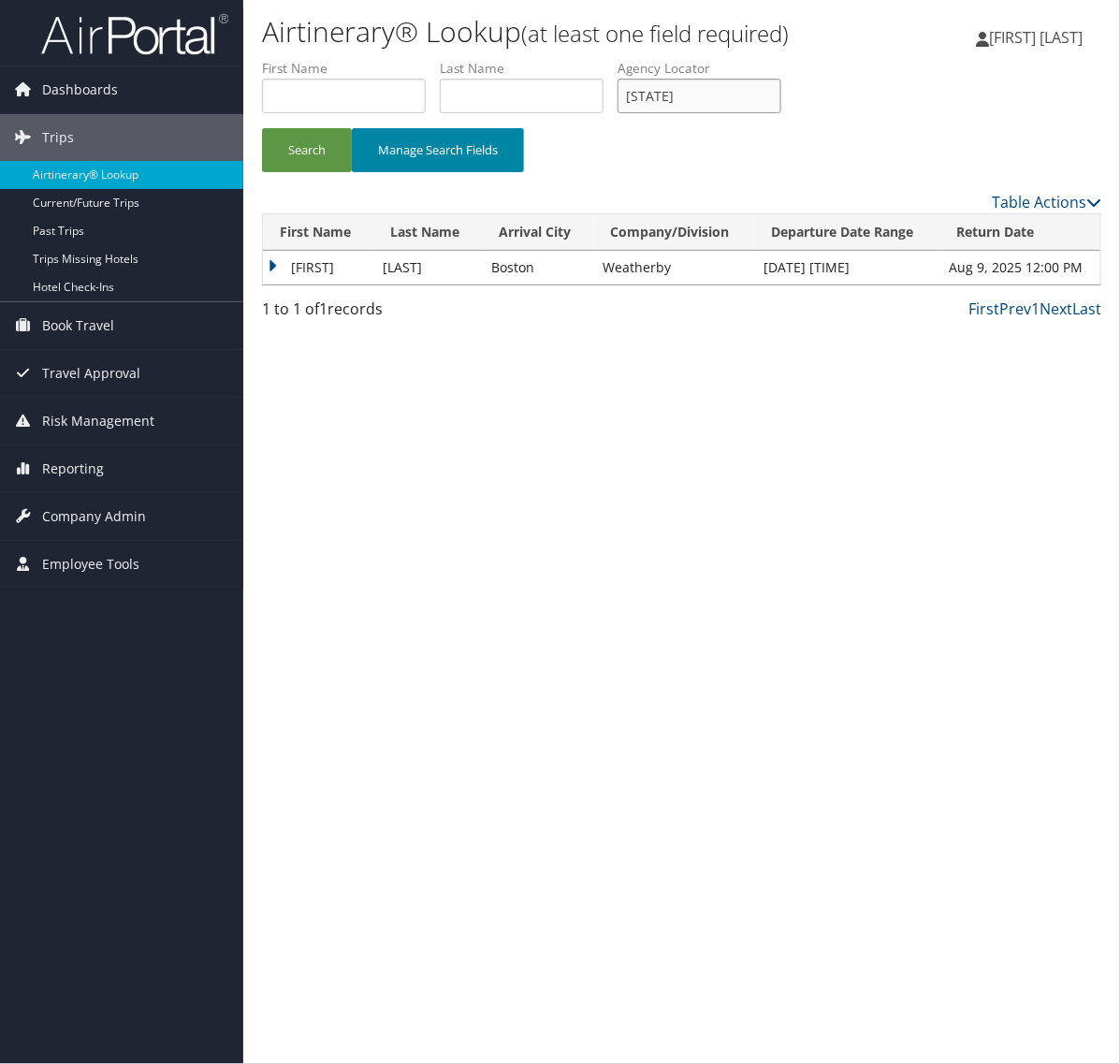 paste on "OQDNCB" 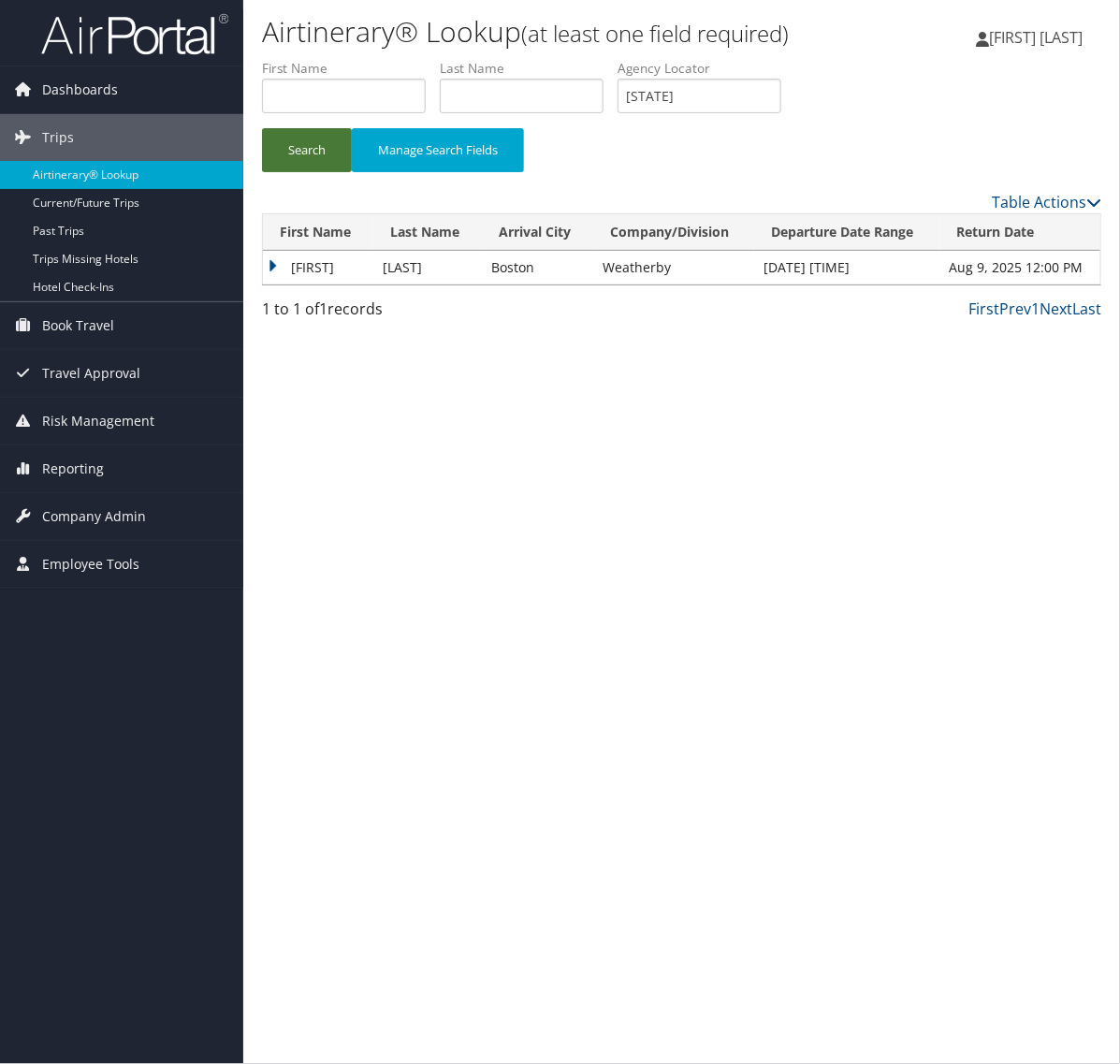 click on "Search" at bounding box center (307, 150) 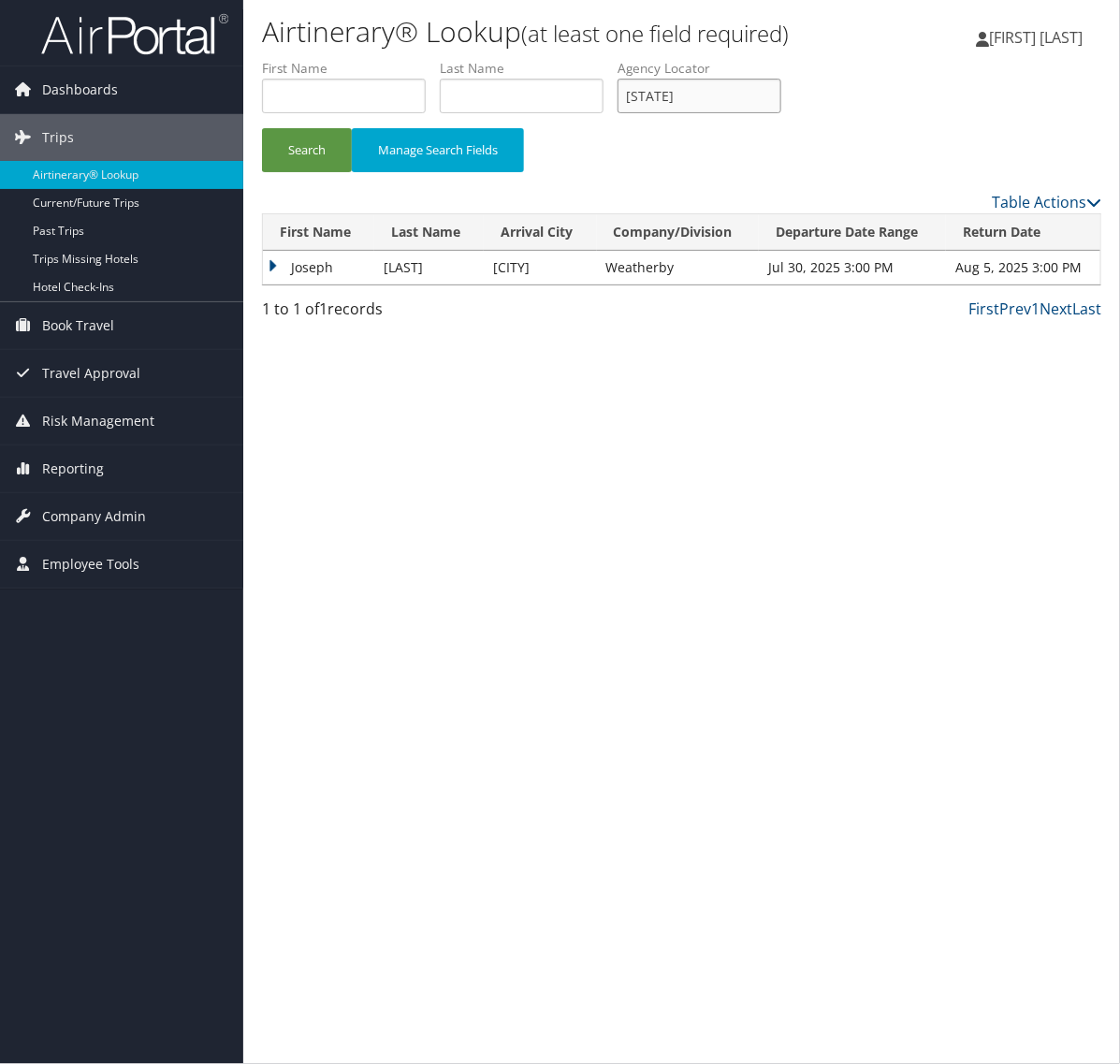 click on "OQDNCB" at bounding box center (699, 95) 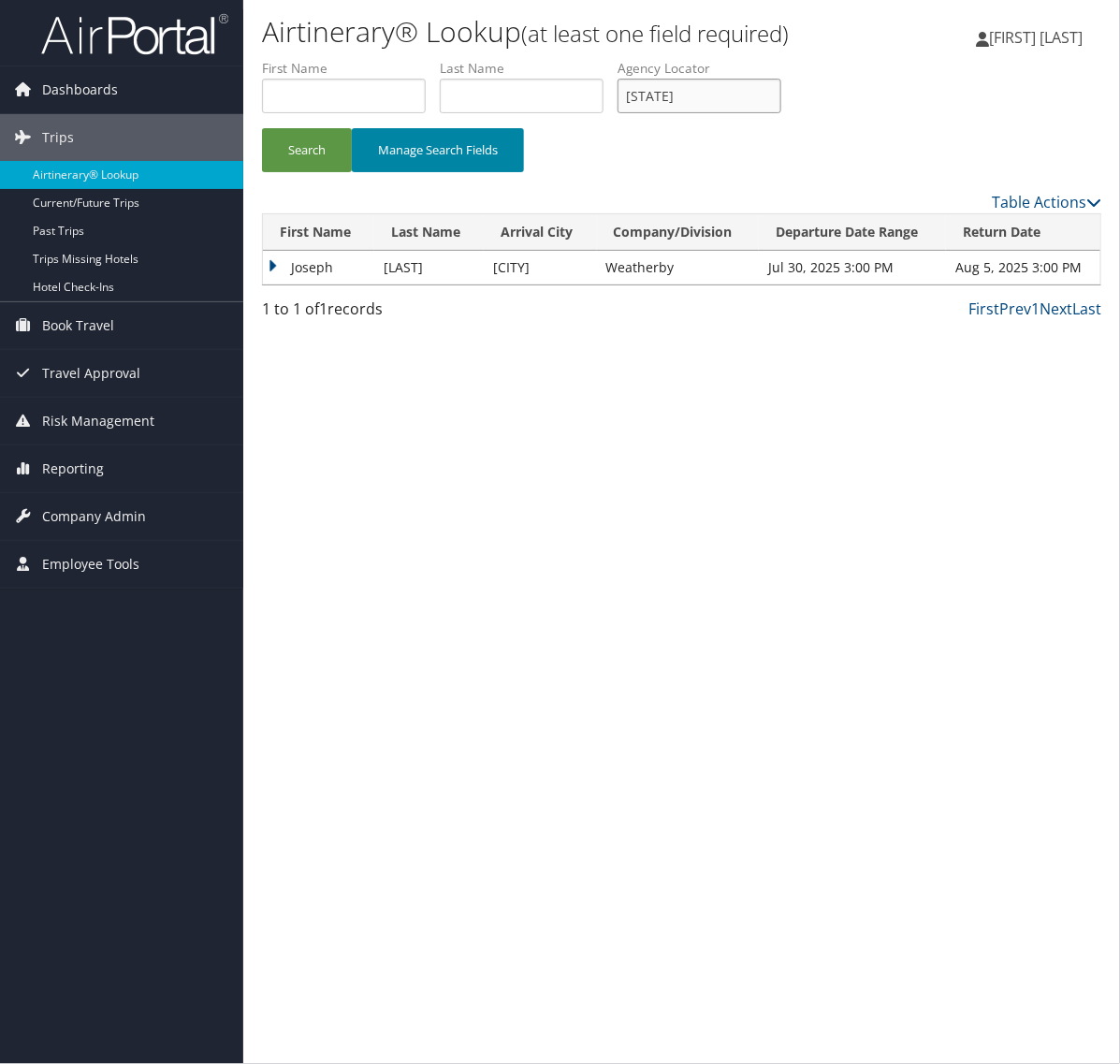 paste on "GXDBLY" 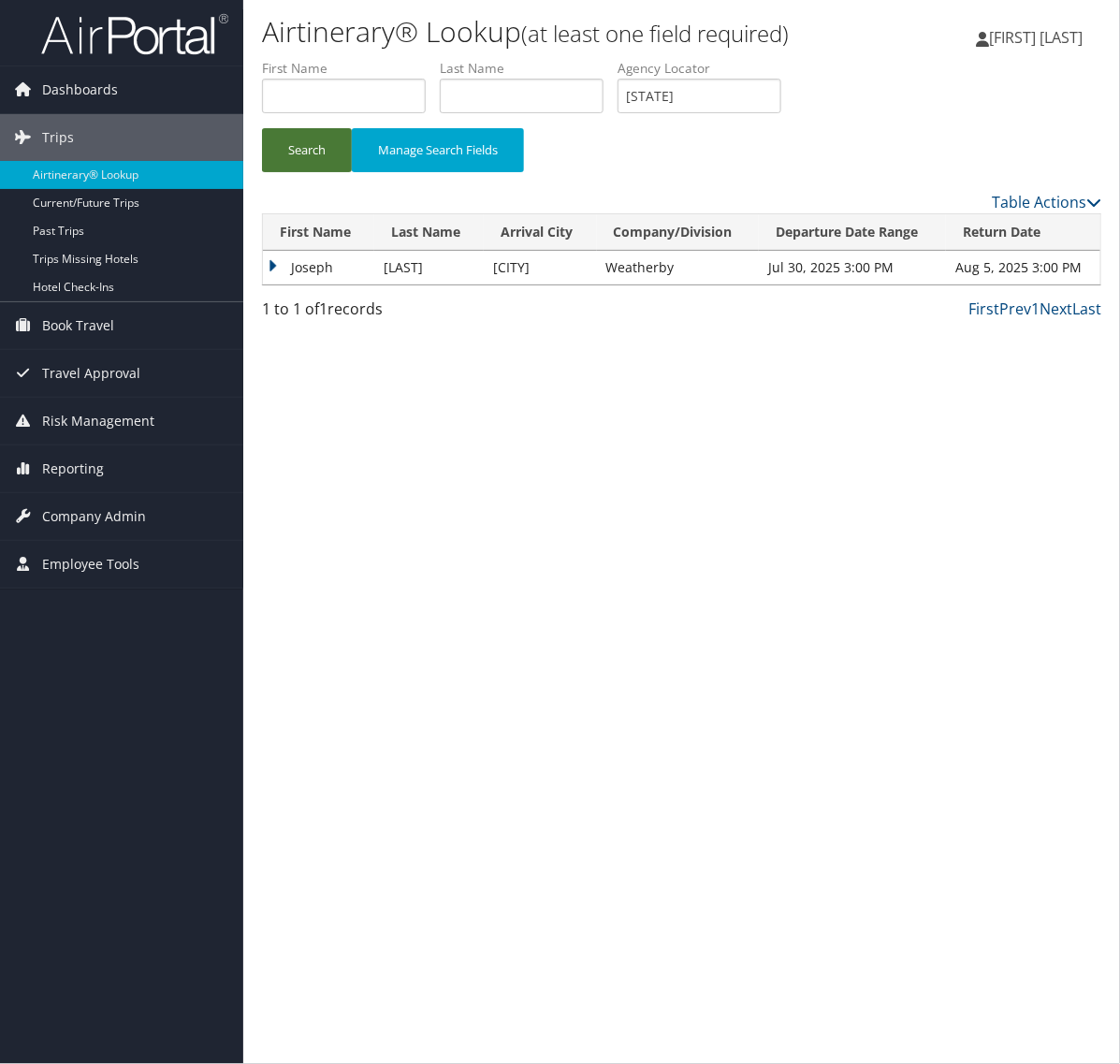 click on "Search" at bounding box center [307, 150] 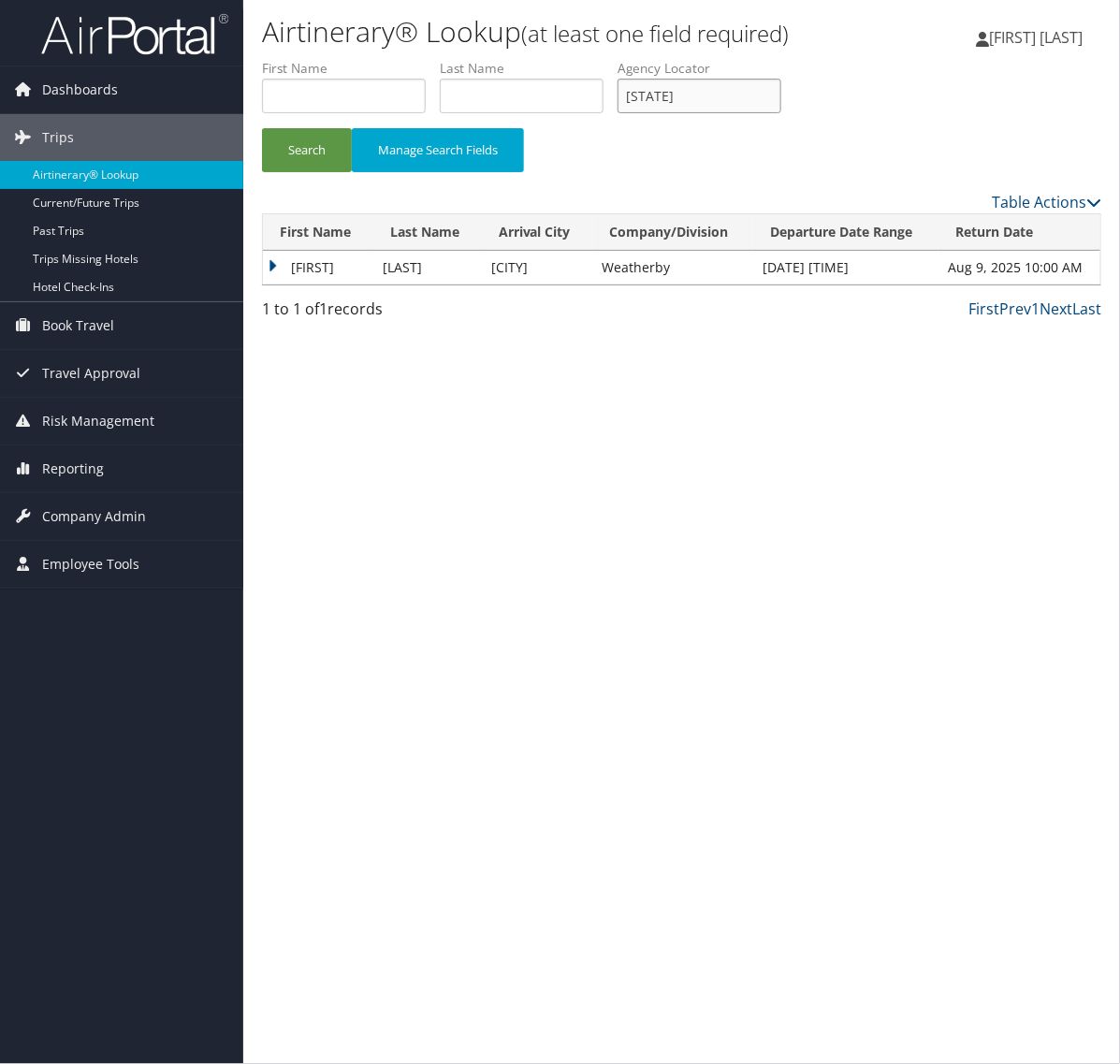 click on "GXDBLY" at bounding box center [699, 95] 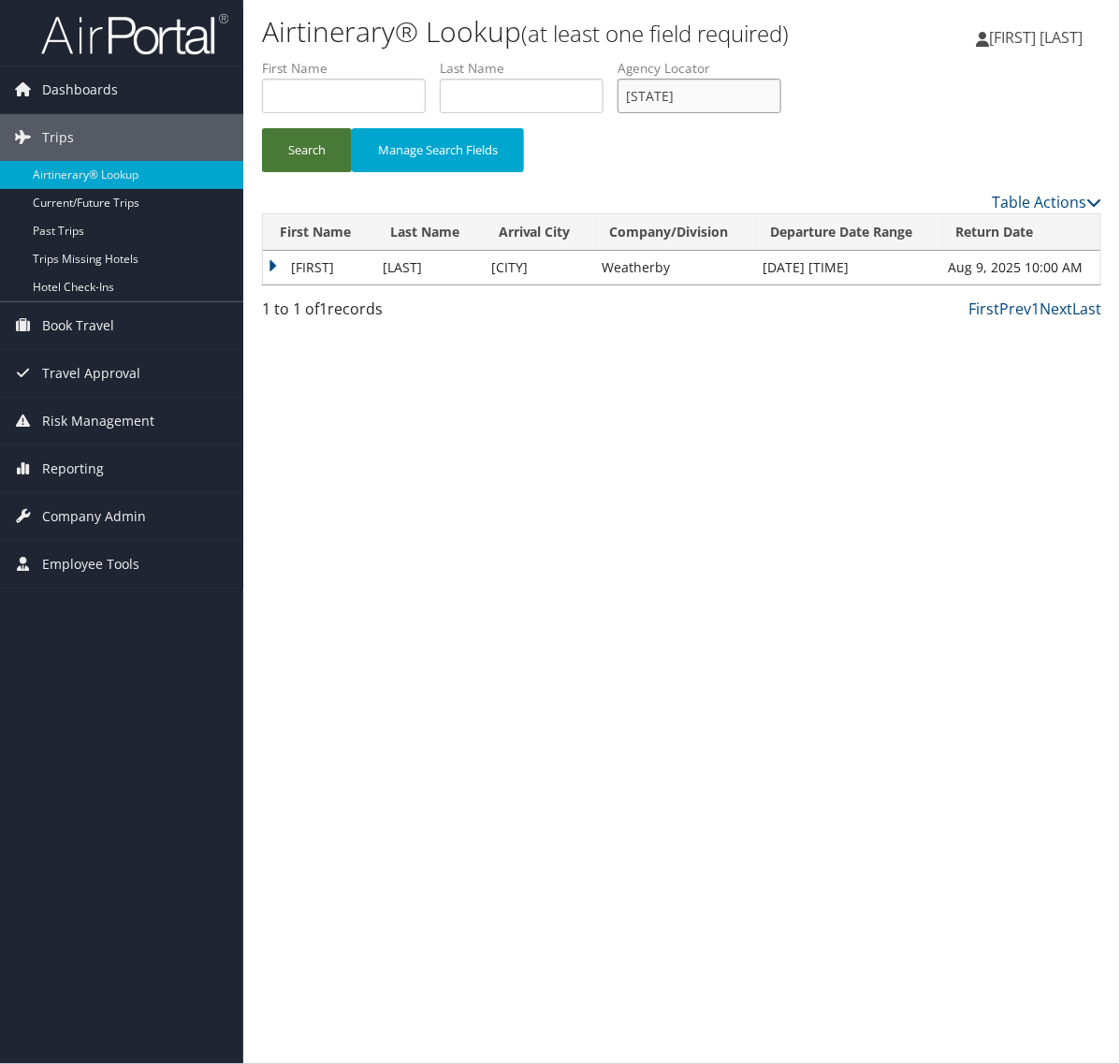 type on "KUGEGC" 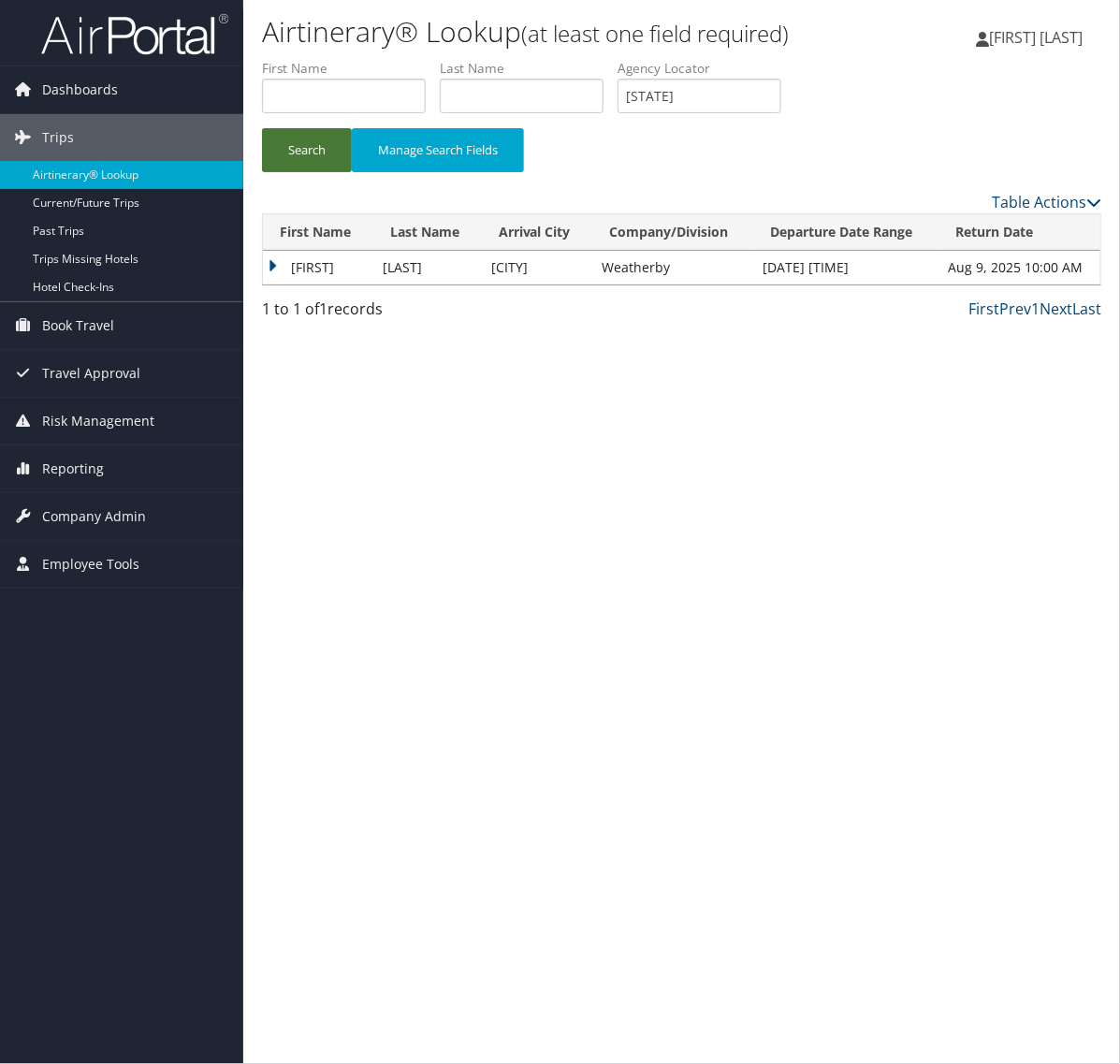 click on "Search" at bounding box center (307, 150) 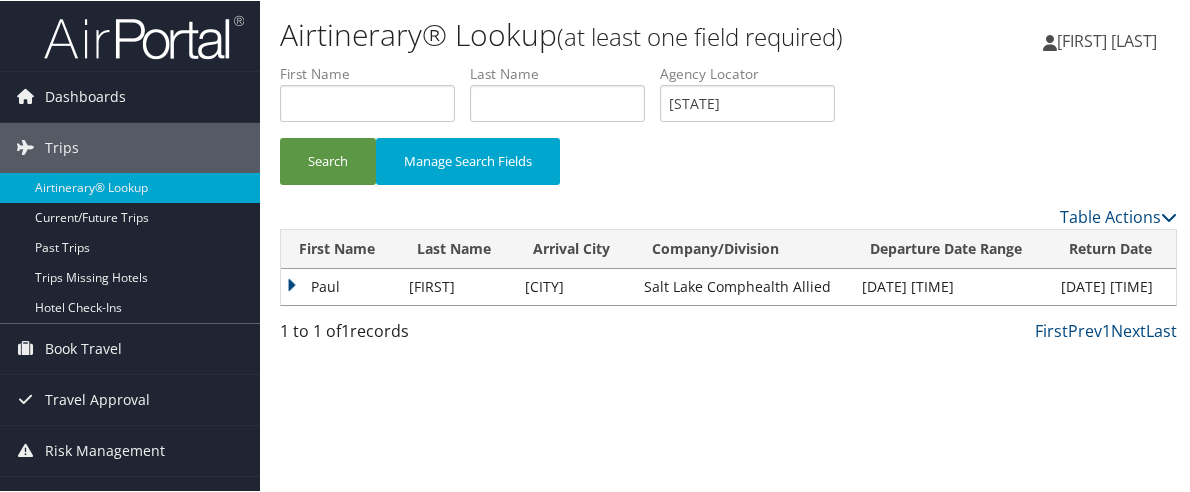 click on "Paul" at bounding box center [340, 286] 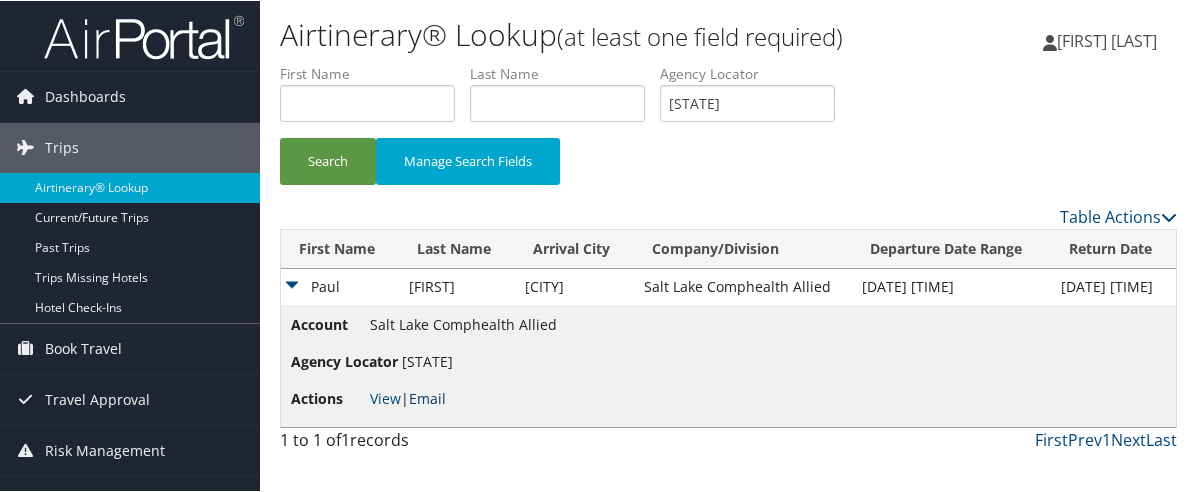 click on "Email" at bounding box center [427, 397] 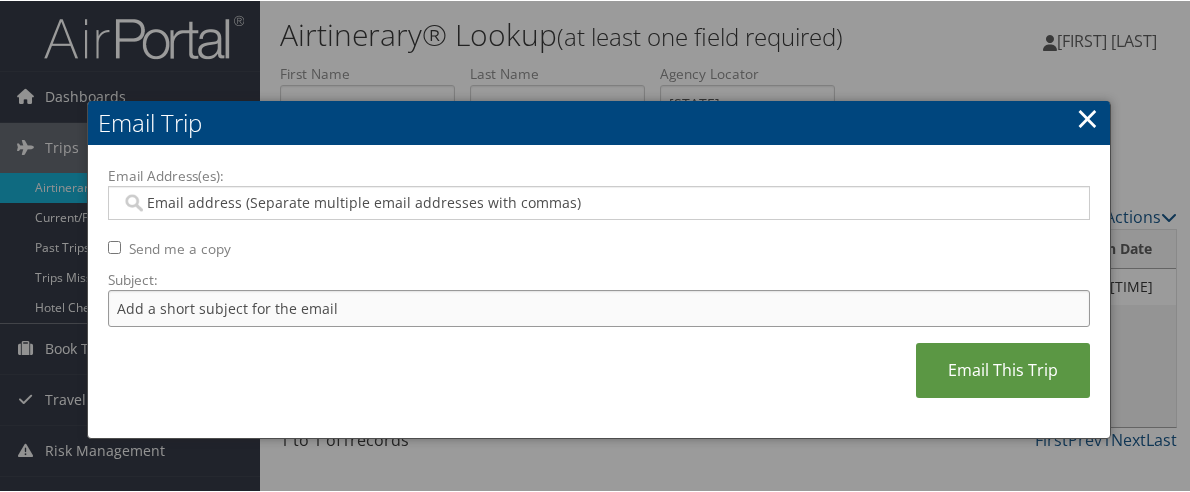 click on "Subject:" at bounding box center (599, 307) 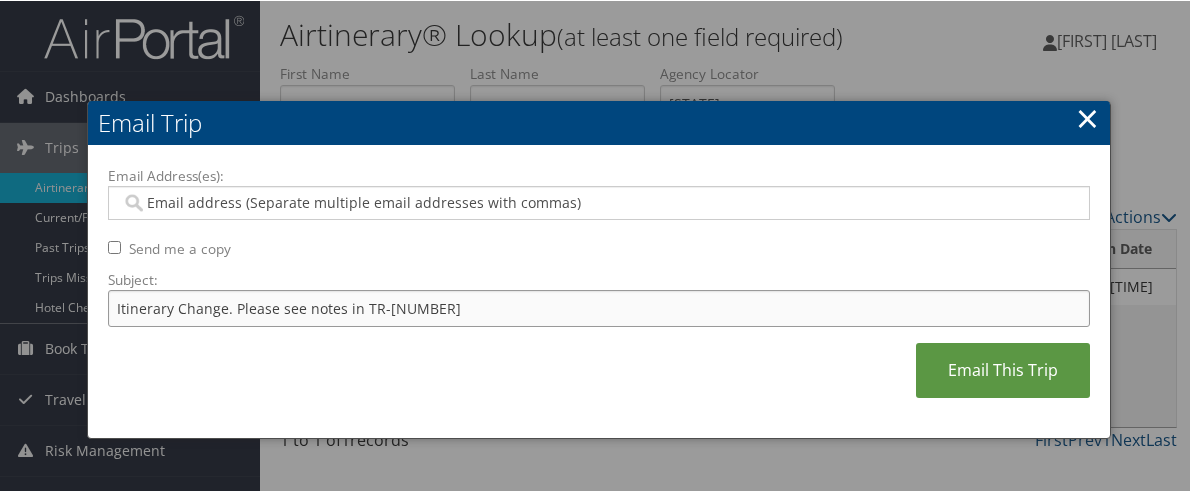 click on "Itinerary Change. Please see notes in TR-745590" at bounding box center [599, 307] 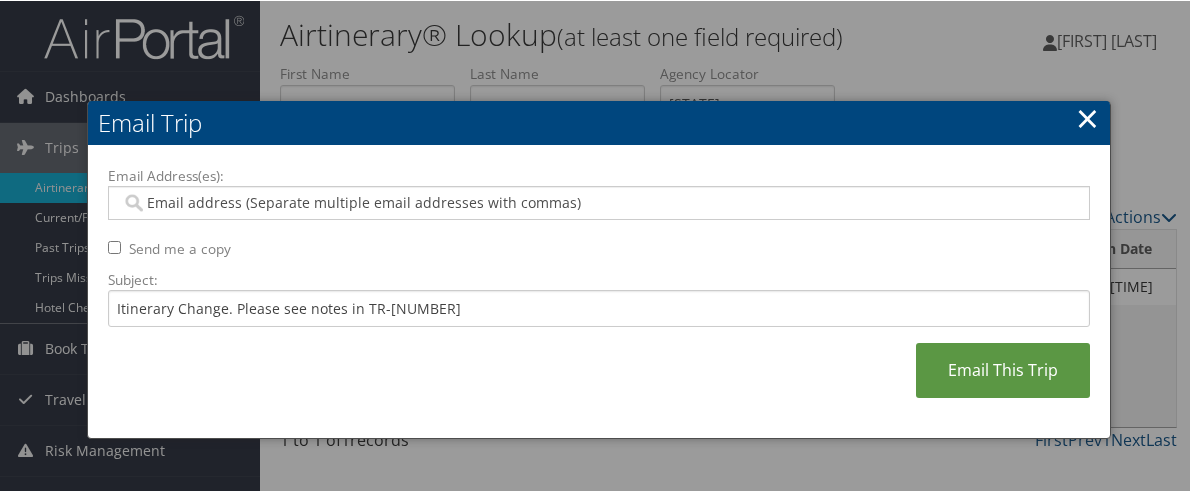 click on "Email Address(es):" at bounding box center (597, 202) 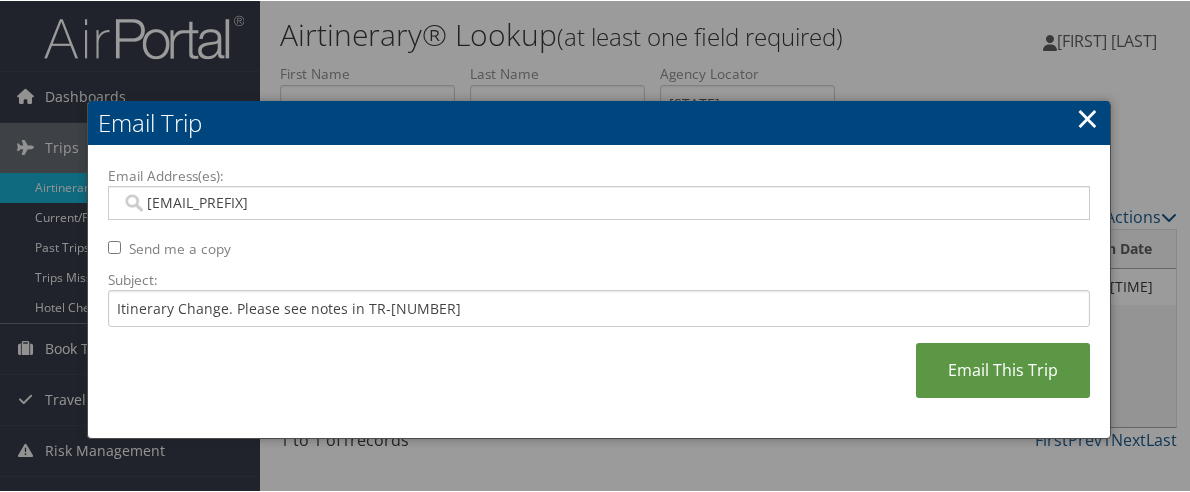 click on "gabty" at bounding box center [599, 202] 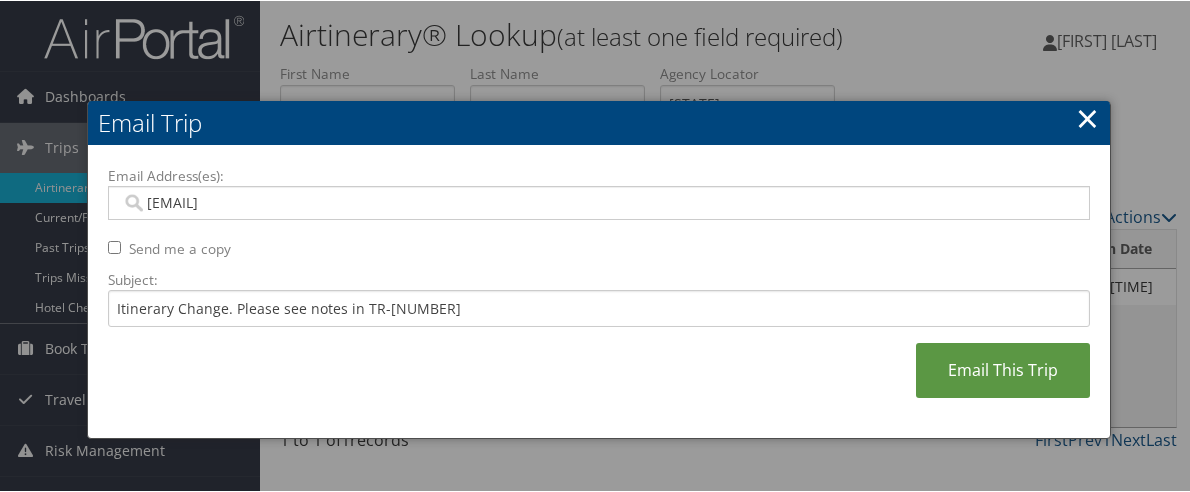 type on "gagaby.maradiaga@comphealth.combty" 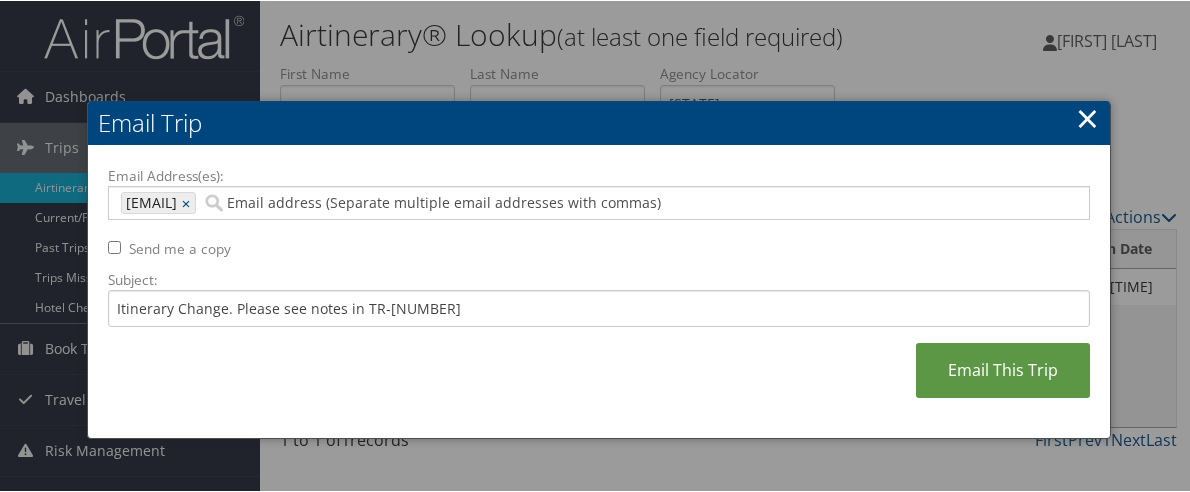type 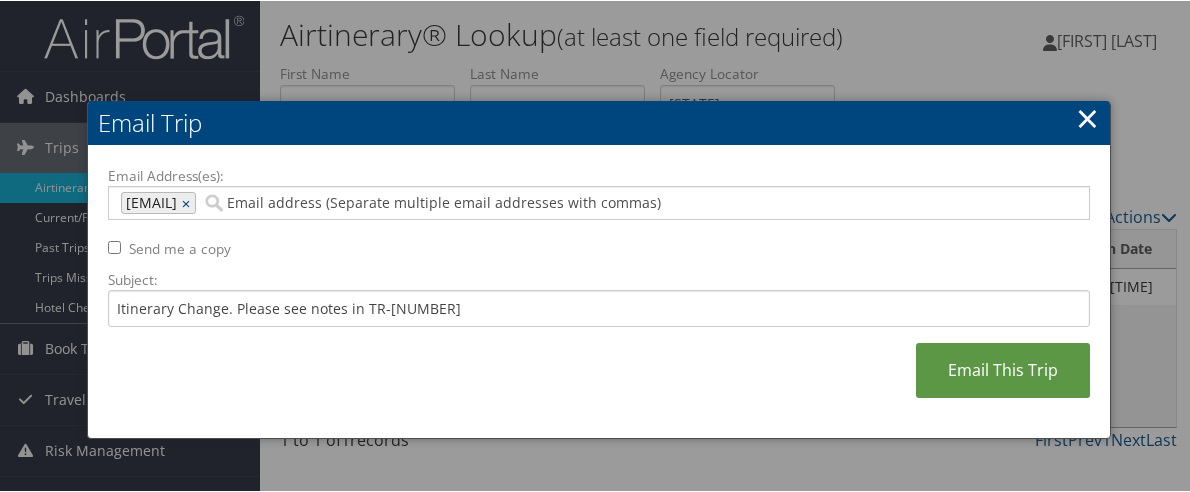drag, startPoint x: 167, startPoint y: 210, endPoint x: 172, endPoint y: 201, distance: 10.29563 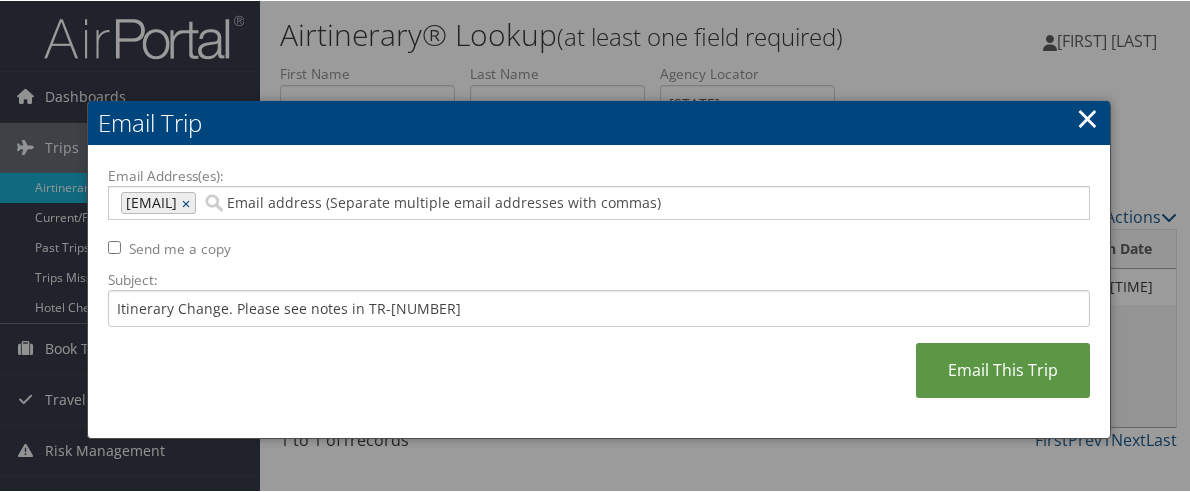 click on "gagaby.maradiaga@comphealth.combty" at bounding box center [149, 202] 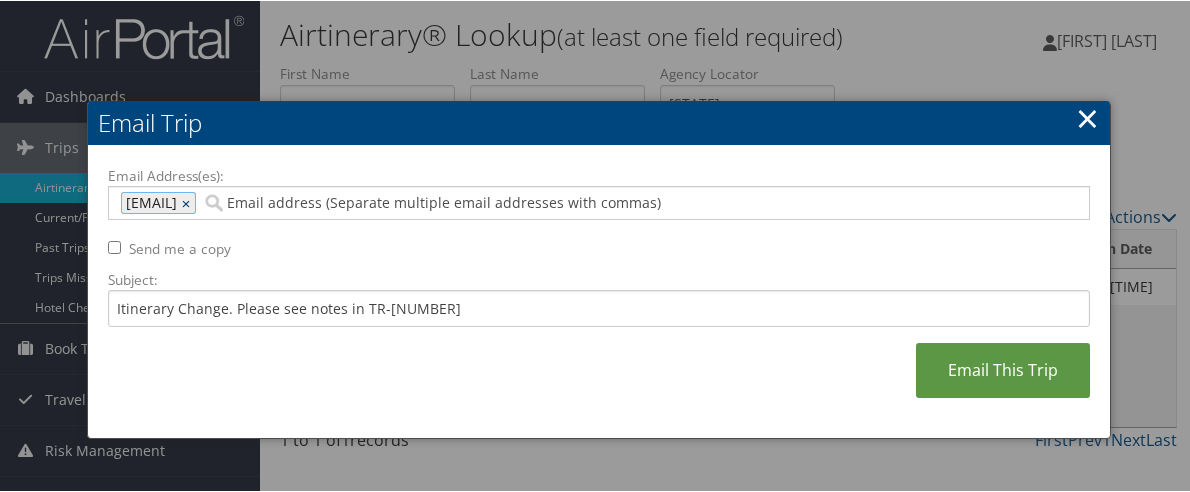 drag, startPoint x: 398, startPoint y: 203, endPoint x: 388, endPoint y: 205, distance: 10.198039 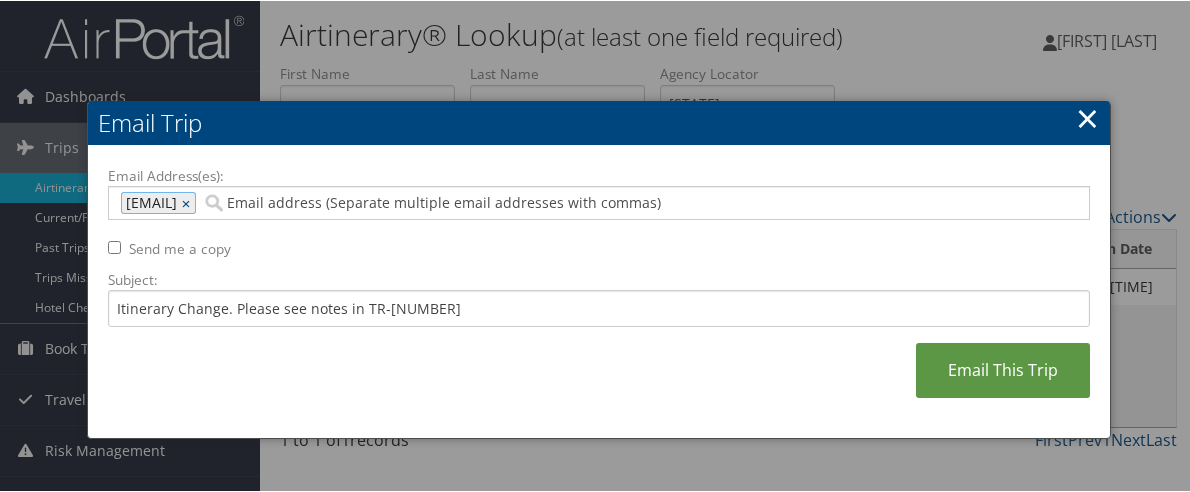 type 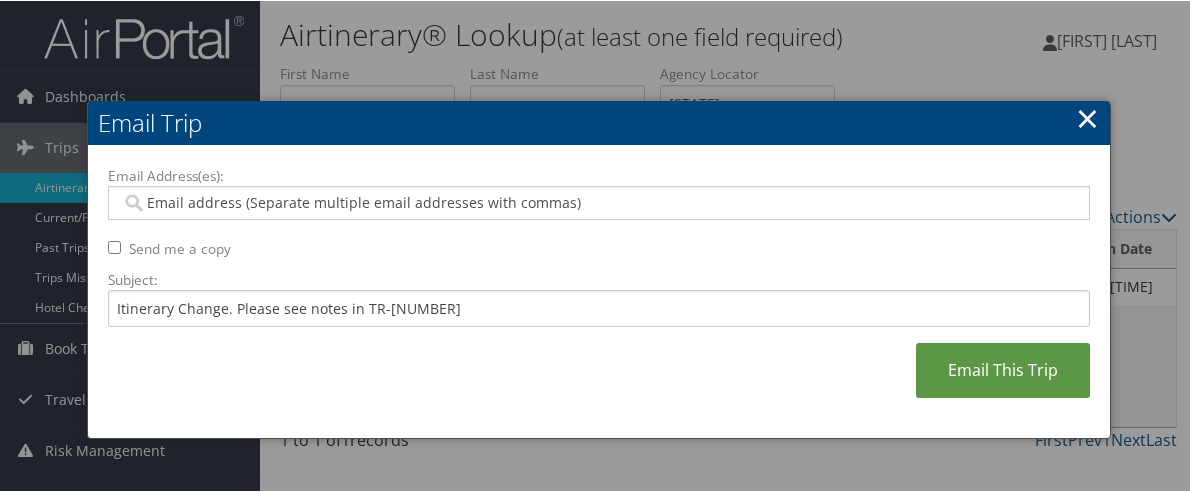 paste on "gaby.maradiaga@comphealth.com" 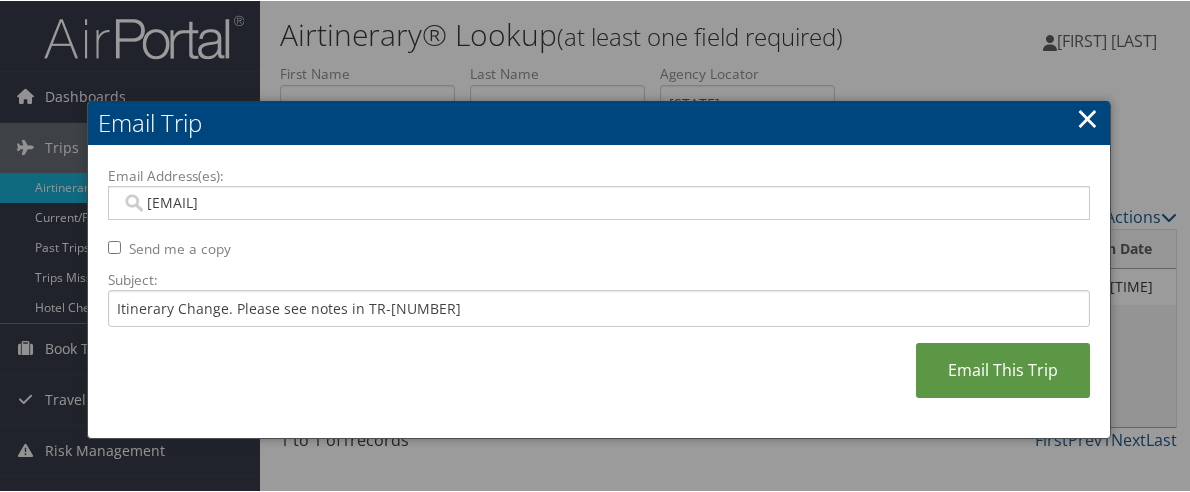 type on "gaby.maradiaga@comphealth.com" 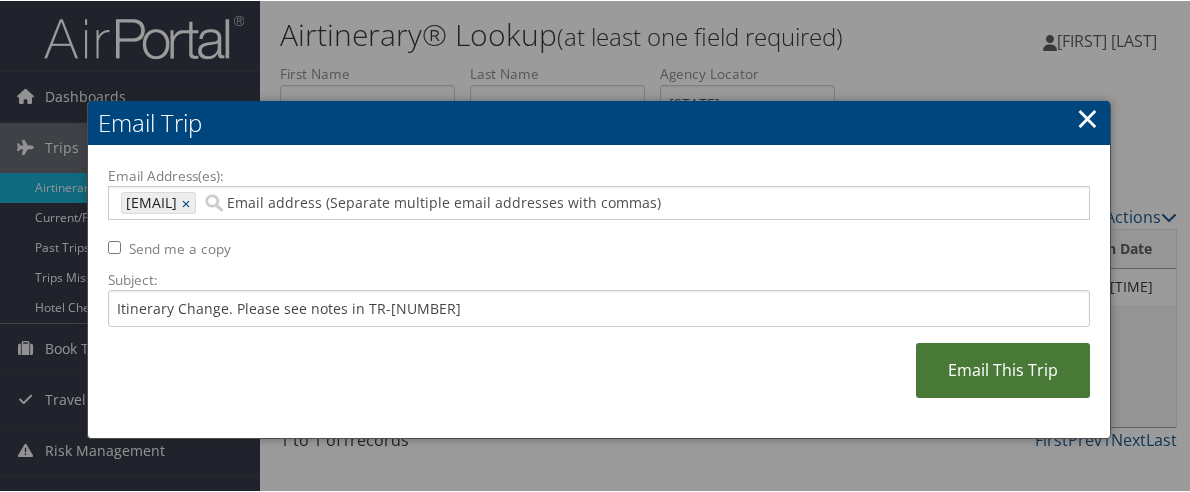 click on "Email This Trip" at bounding box center [1003, 369] 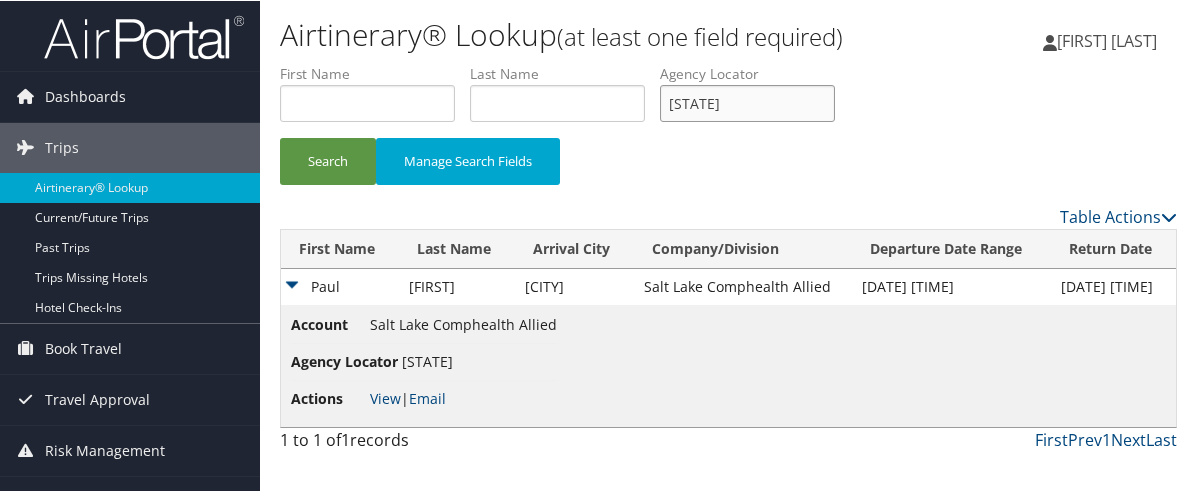 click on "KUGEGC" at bounding box center (747, 102) 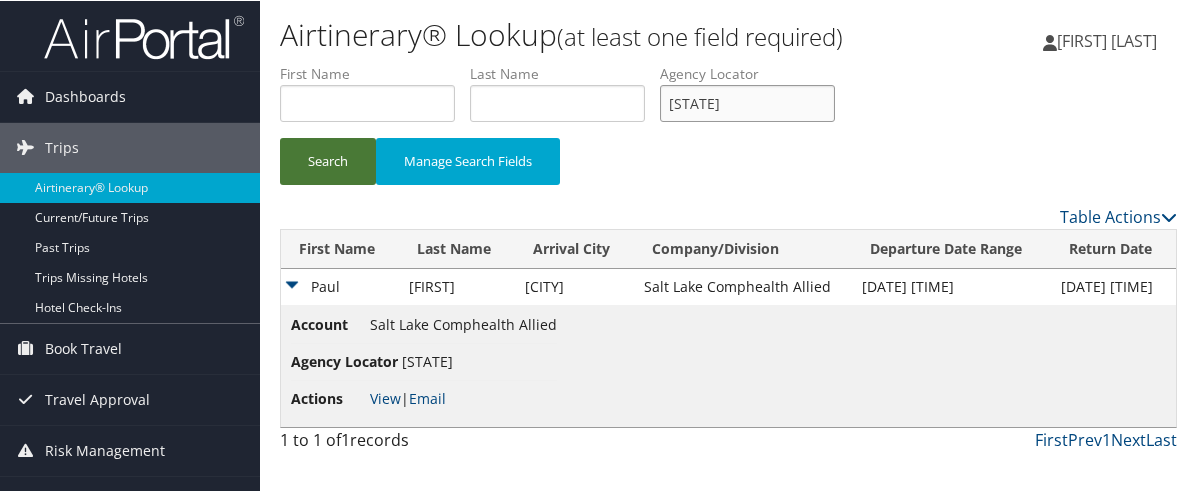 type on "JJWBJW" 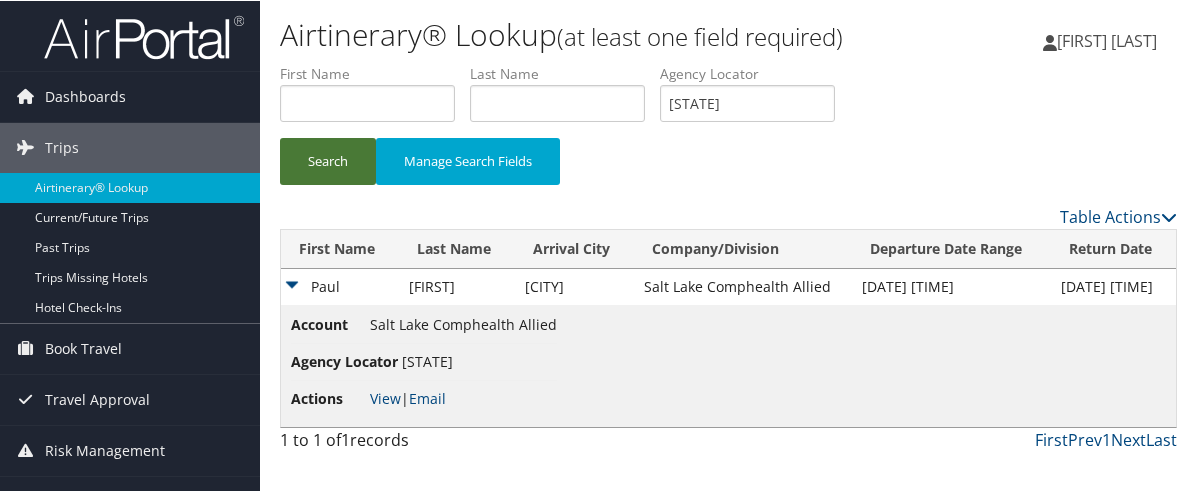 click on "Search" at bounding box center (328, 160) 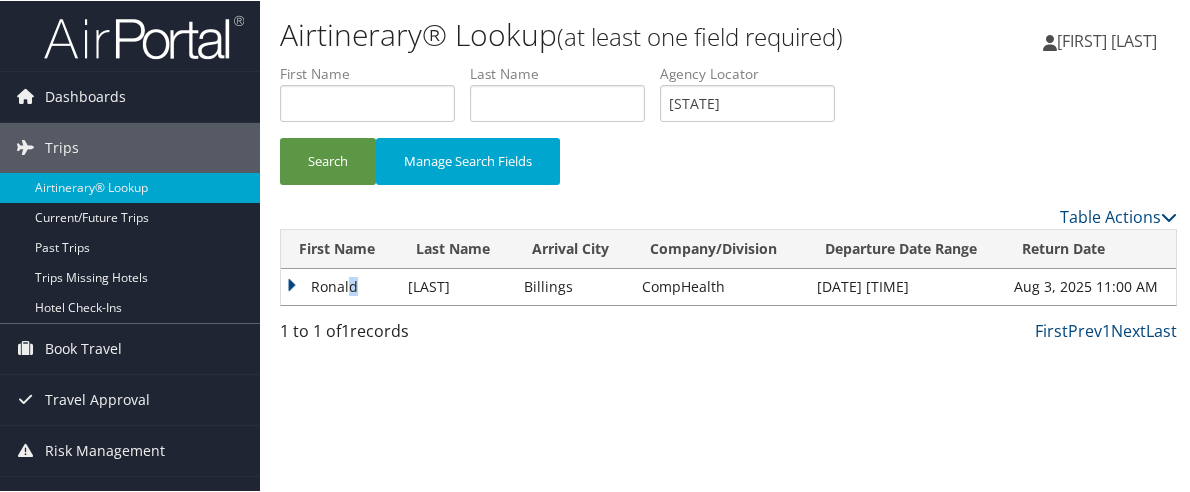 click on "Ronald" at bounding box center [339, 286] 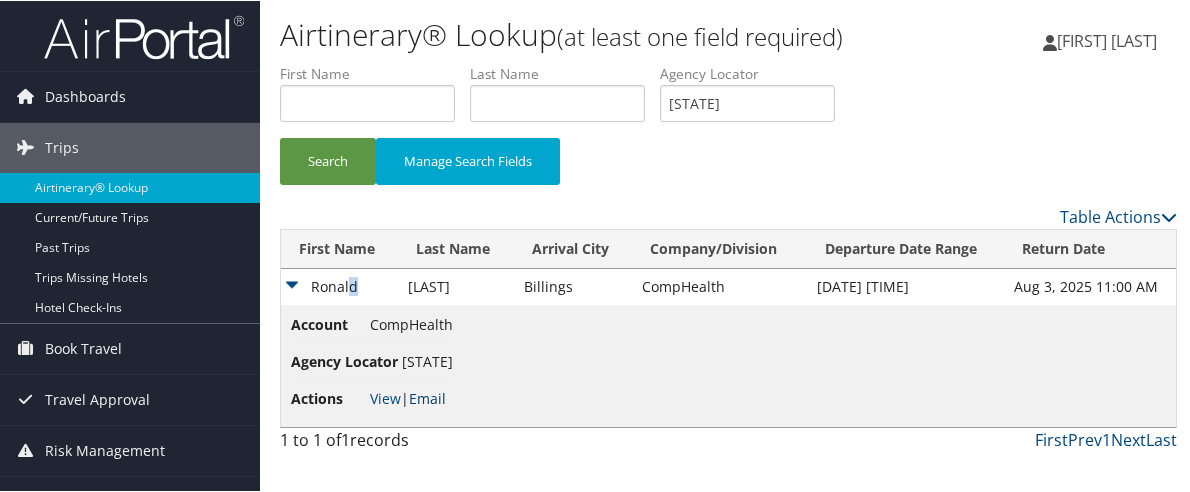 click on "Email" at bounding box center [427, 397] 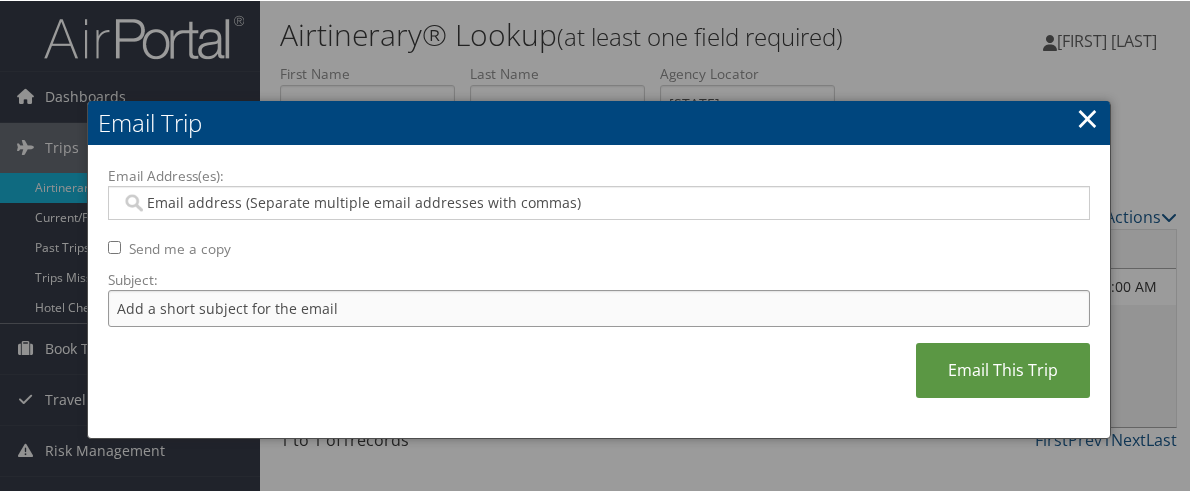 drag, startPoint x: 480, startPoint y: 290, endPoint x: 476, endPoint y: 302, distance: 12.649111 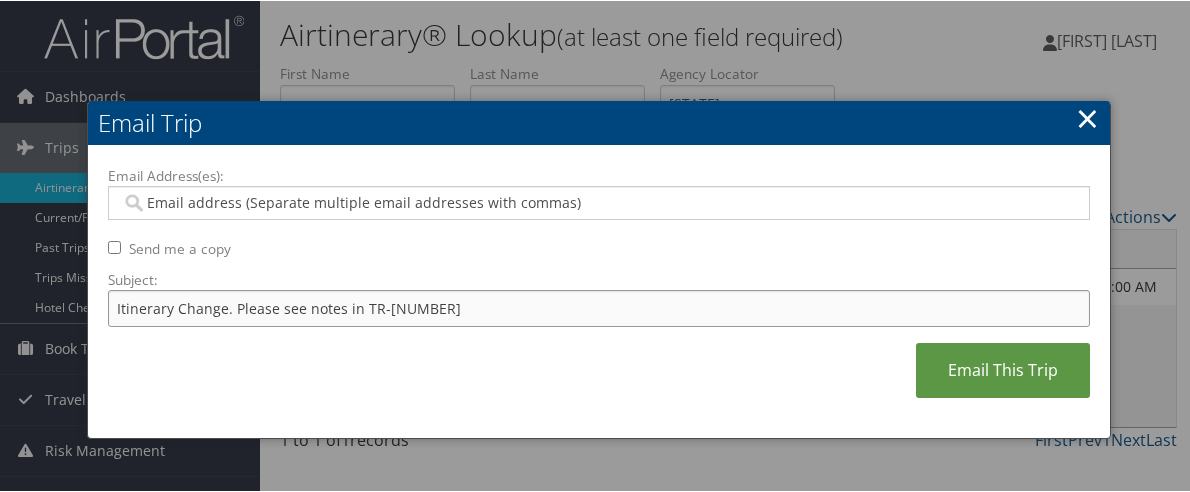 click on "Itinerary Change. Please see notes in TR-742304" at bounding box center (599, 307) 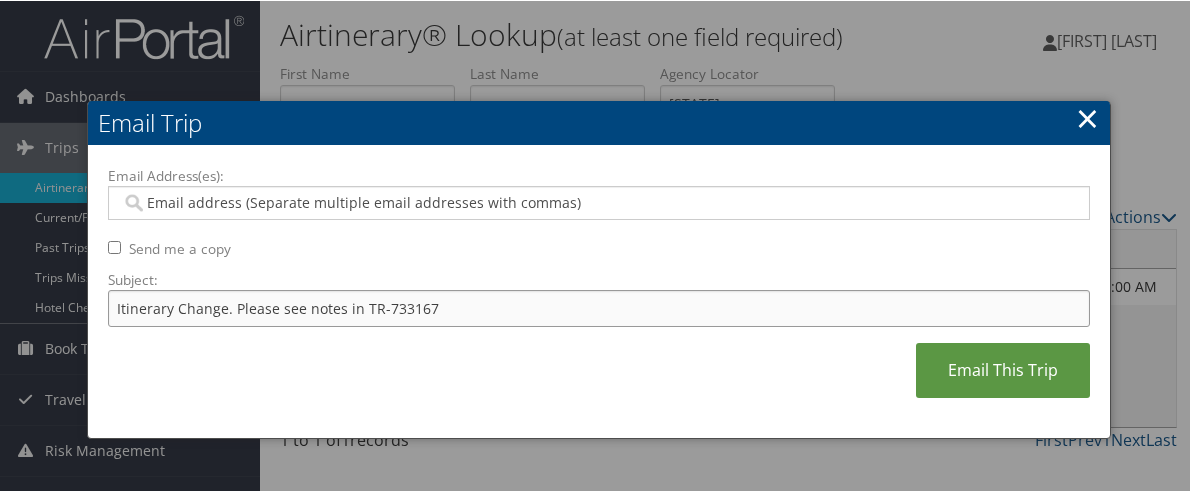 type on "Itinerary Change. Please see notes in TR-733167" 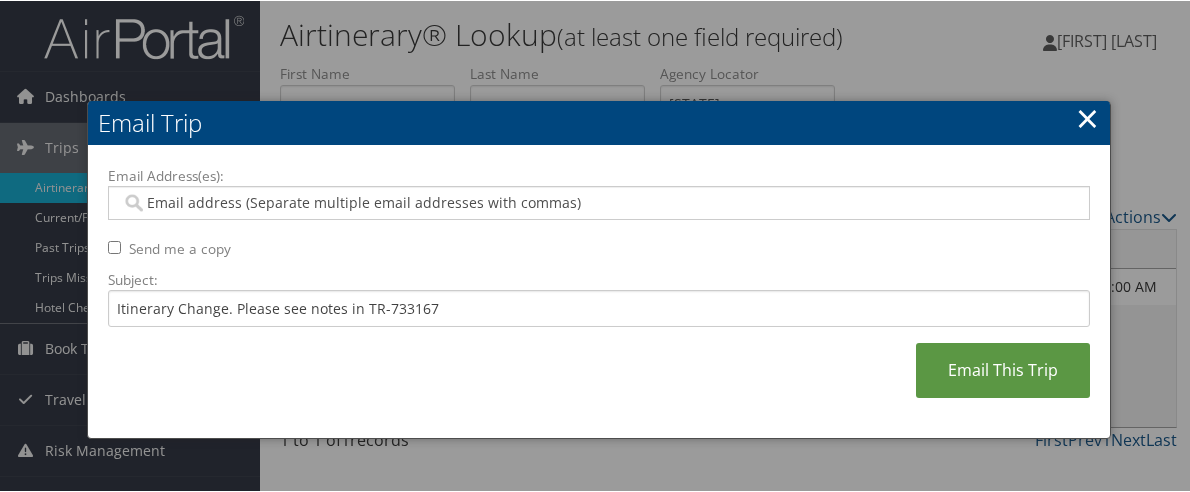 click at bounding box center [599, 202] 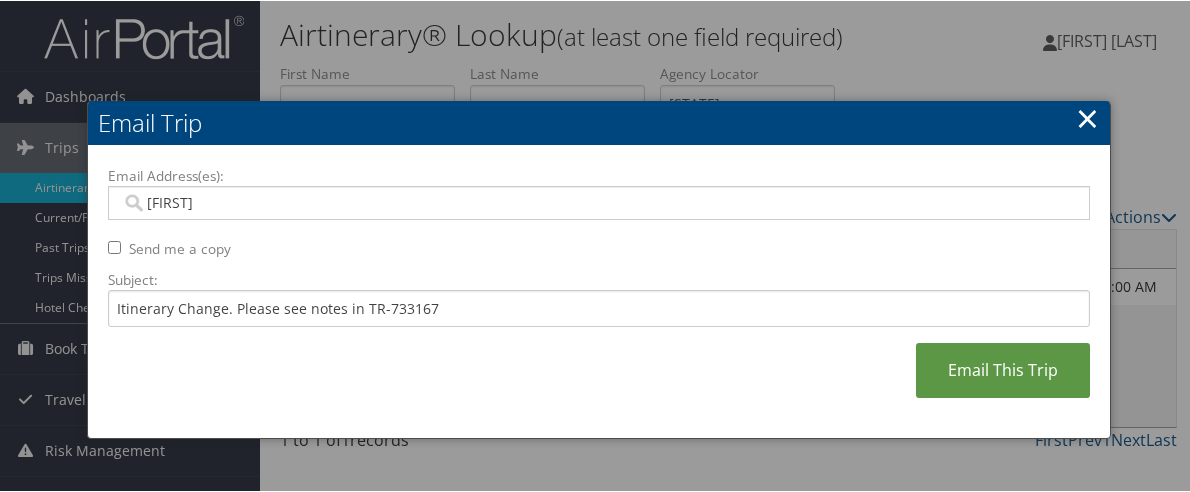 type on "karli" 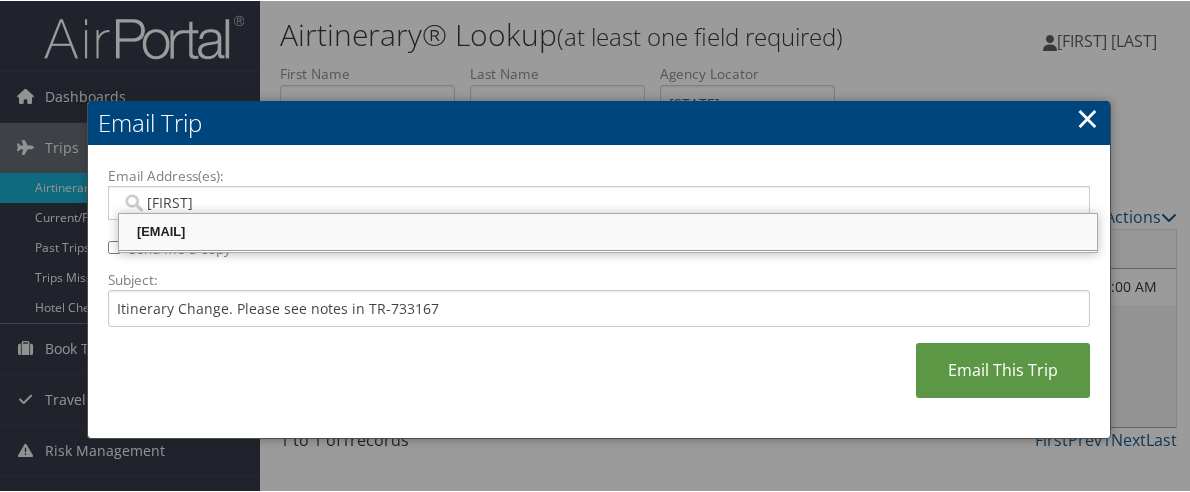 drag, startPoint x: 373, startPoint y: 225, endPoint x: 530, endPoint y: 288, distance: 169.16855 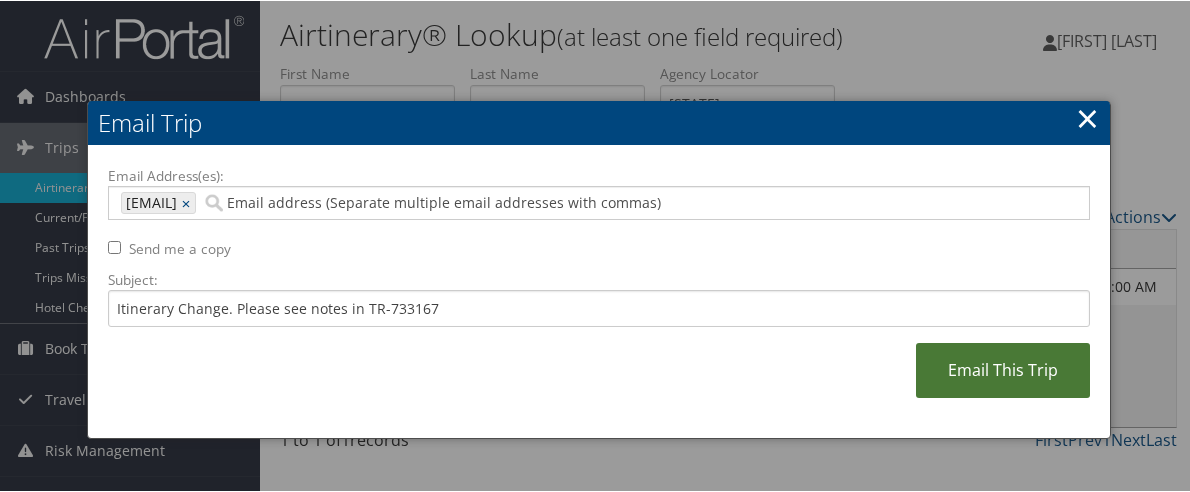 click on "Email This Trip" at bounding box center [1003, 369] 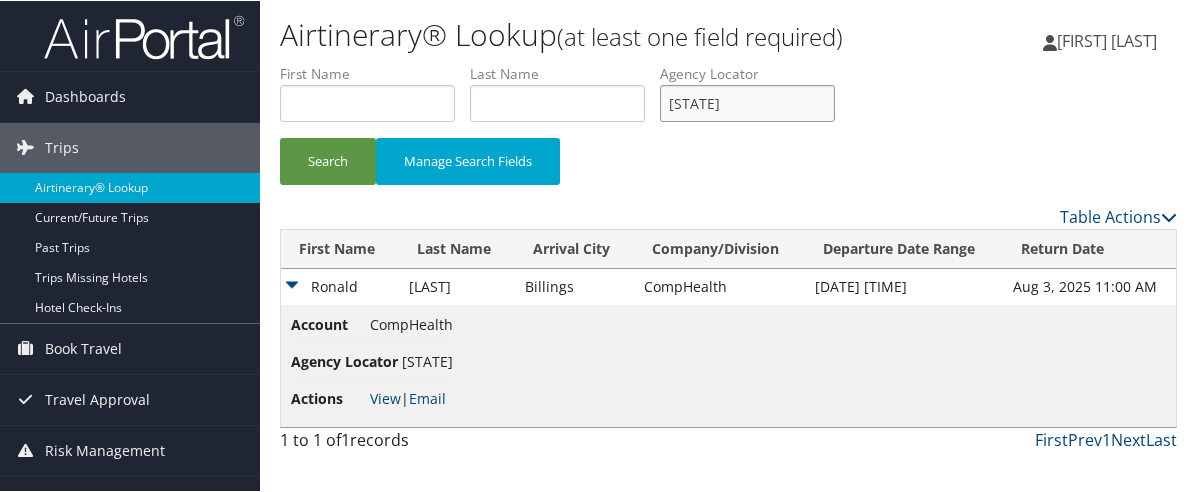 click on "JJWBJW" at bounding box center (747, 102) 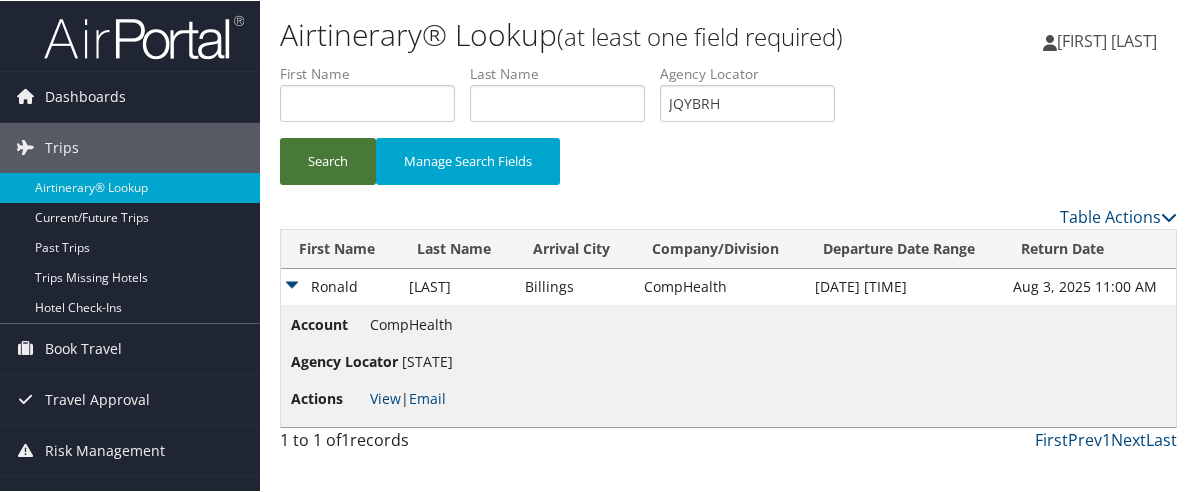 click on "Search" at bounding box center (328, 160) 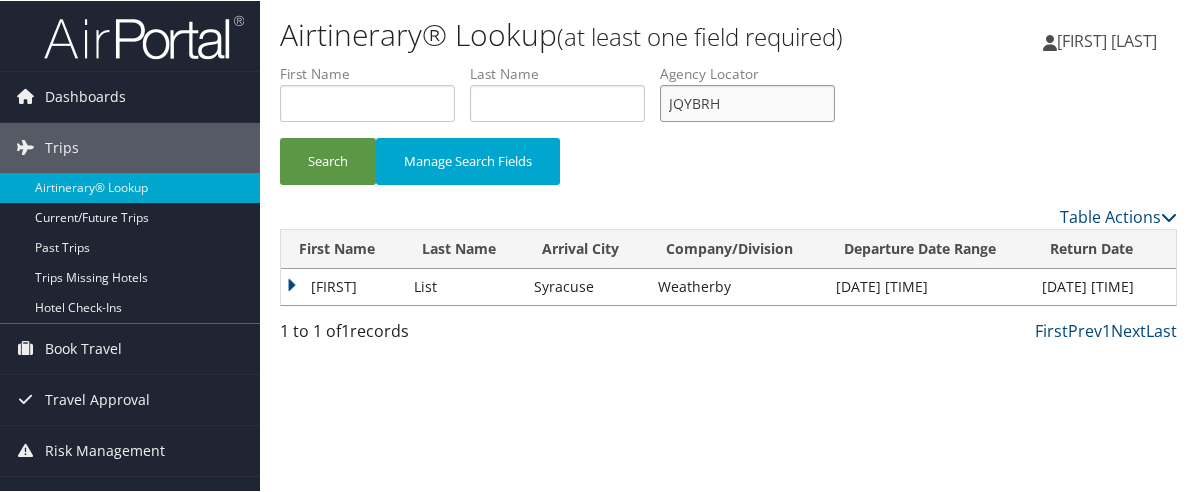 click on "JQYBRH" at bounding box center (747, 102) 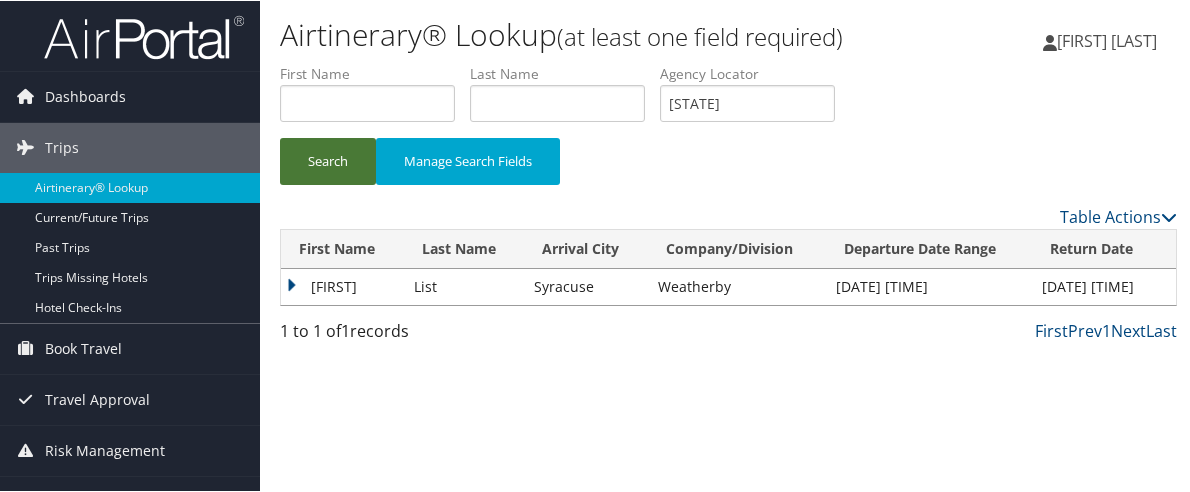 click on "Search" at bounding box center [328, 160] 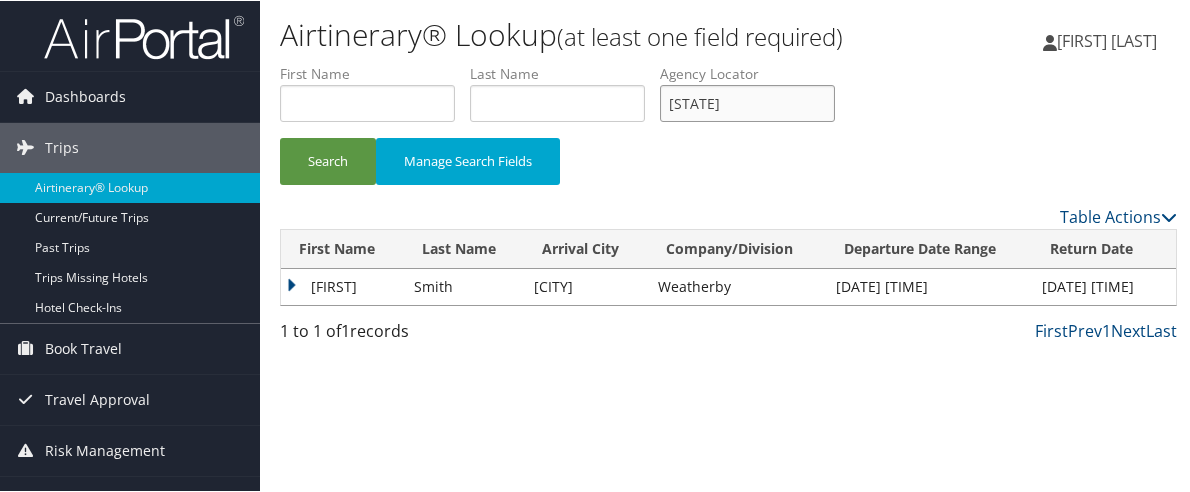 click on "YXWVVD" at bounding box center [747, 102] 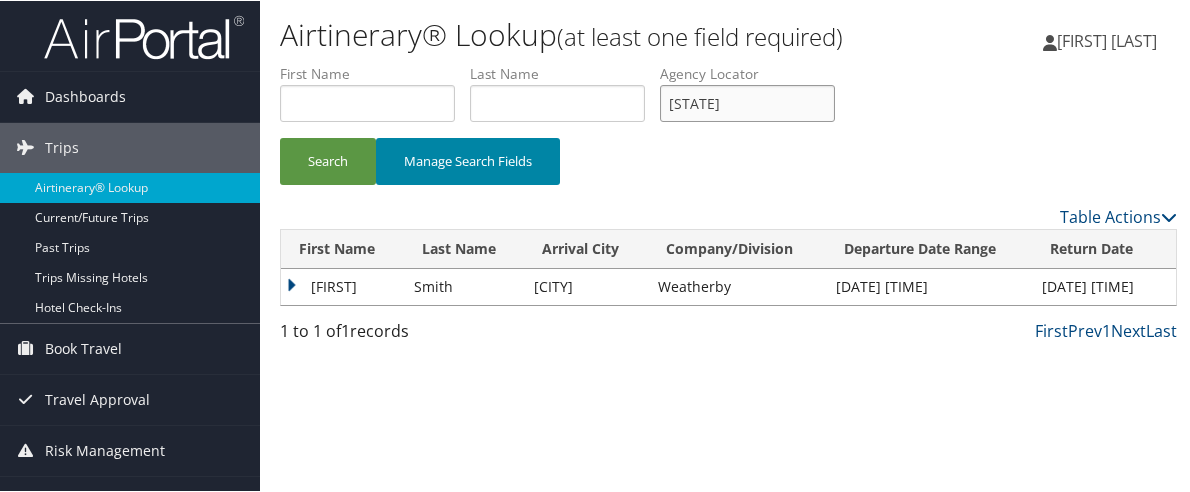 paste on "FYYBY" 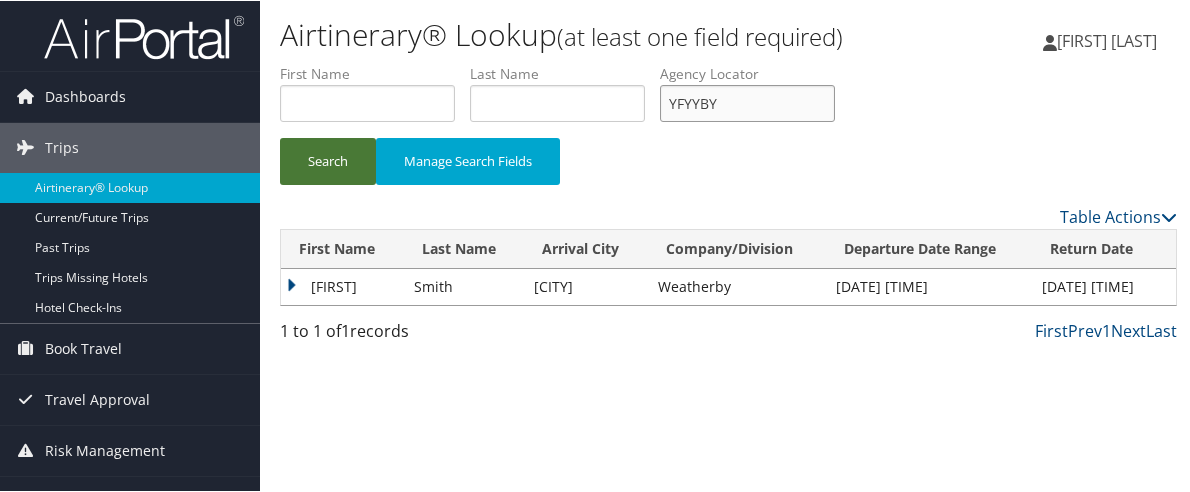 type on "YFYYBY" 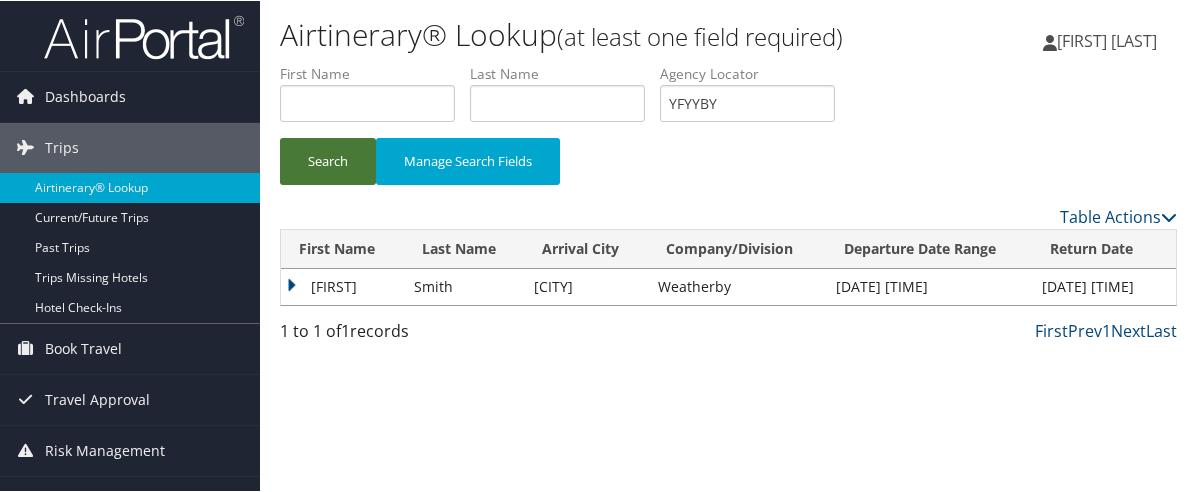 click on "Search" at bounding box center [328, 160] 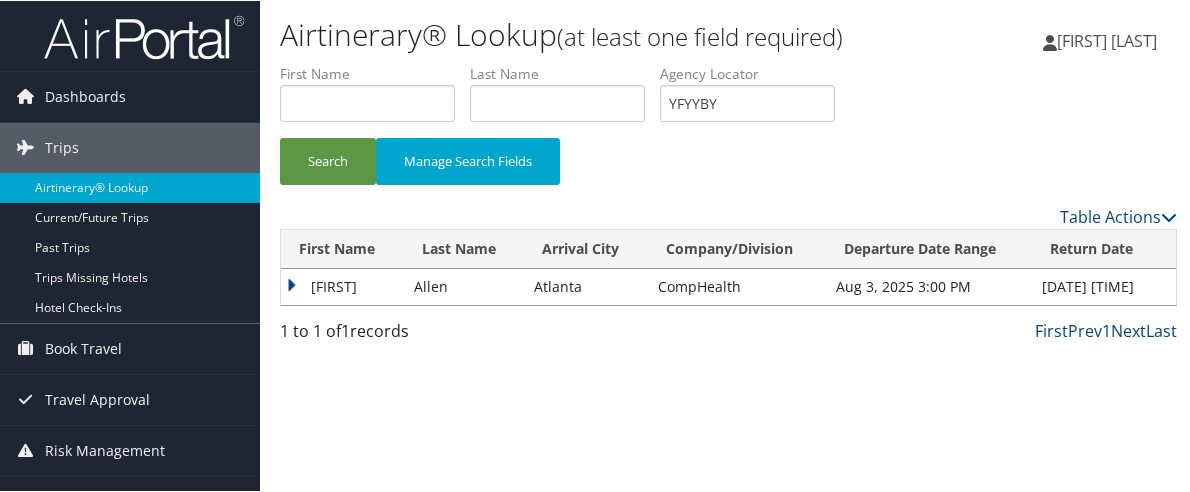 click on "Scott" at bounding box center [342, 286] 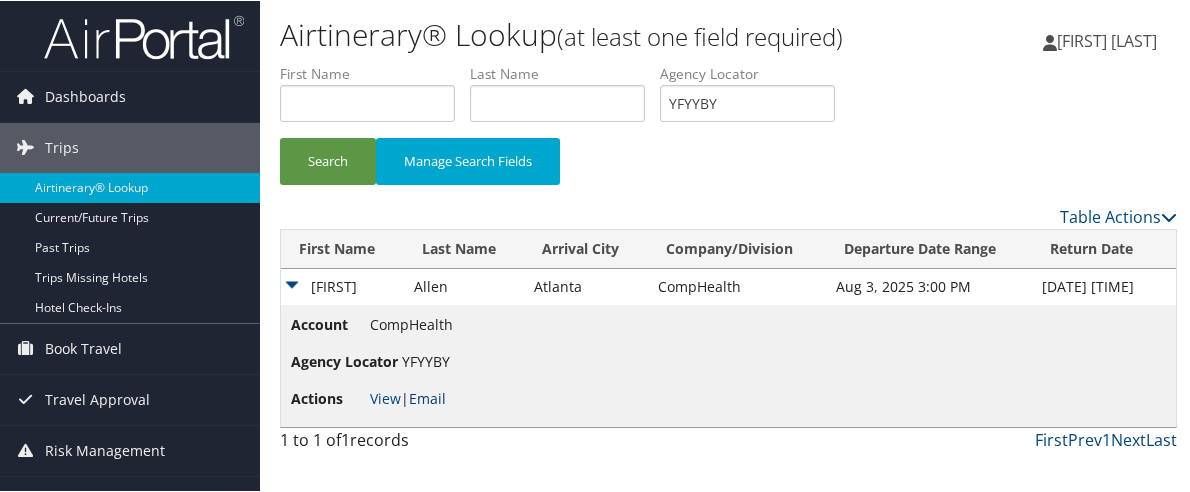 click on "Email" at bounding box center (427, 397) 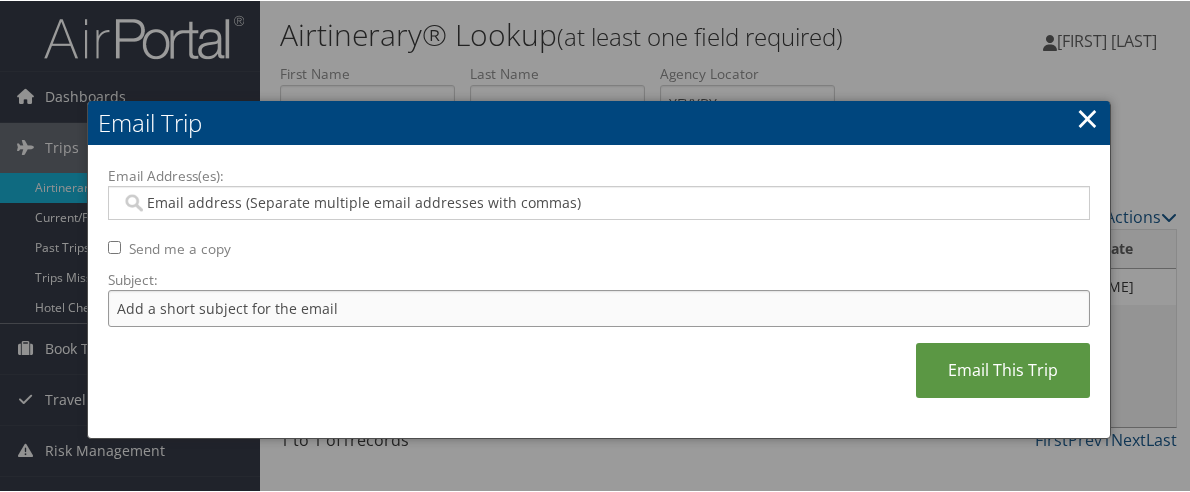 click on "Subject:" at bounding box center (599, 307) 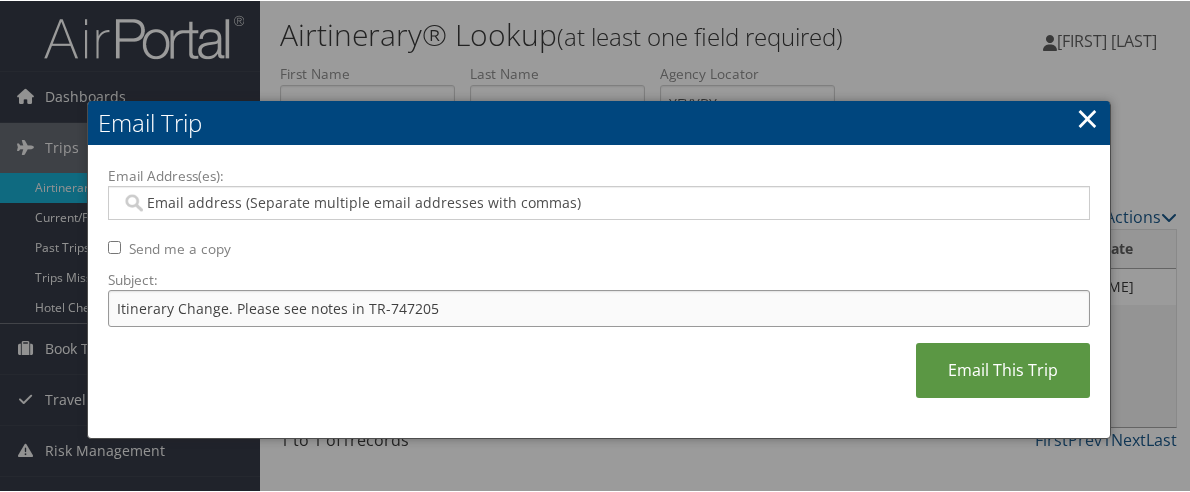 click on "Itinerary Change. Please see notes in TR-747205" at bounding box center [599, 307] 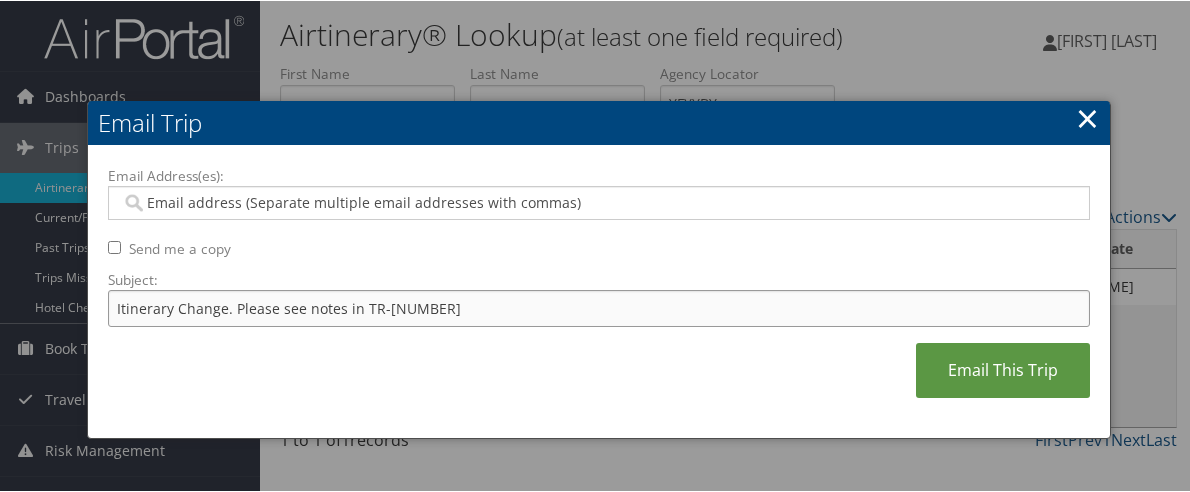 type on "Itinerary Change. Please see notes in TR-751766" 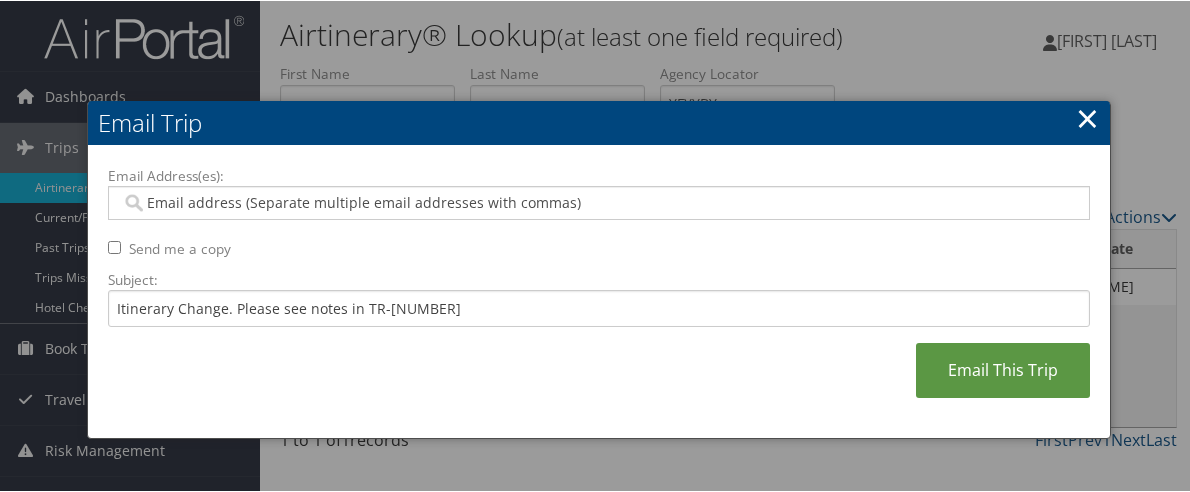 click at bounding box center (599, 202) 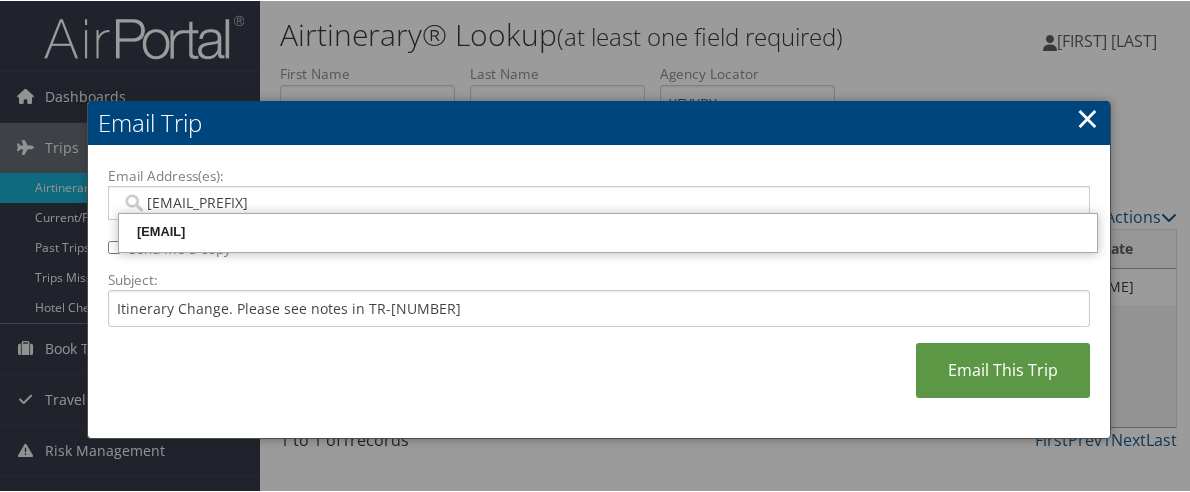 type on "madiso" 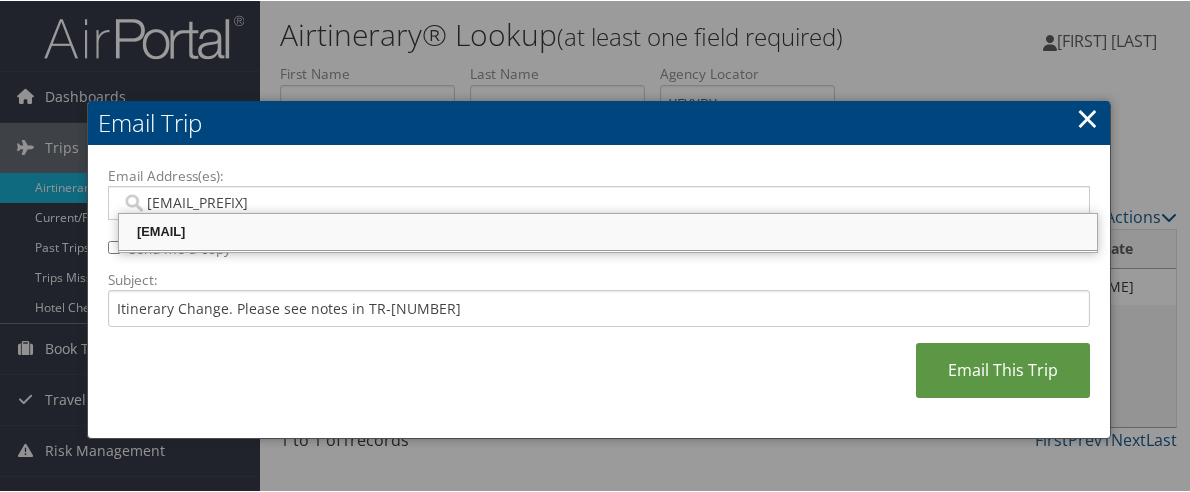 type on "madison.hancock@comphealth.com" 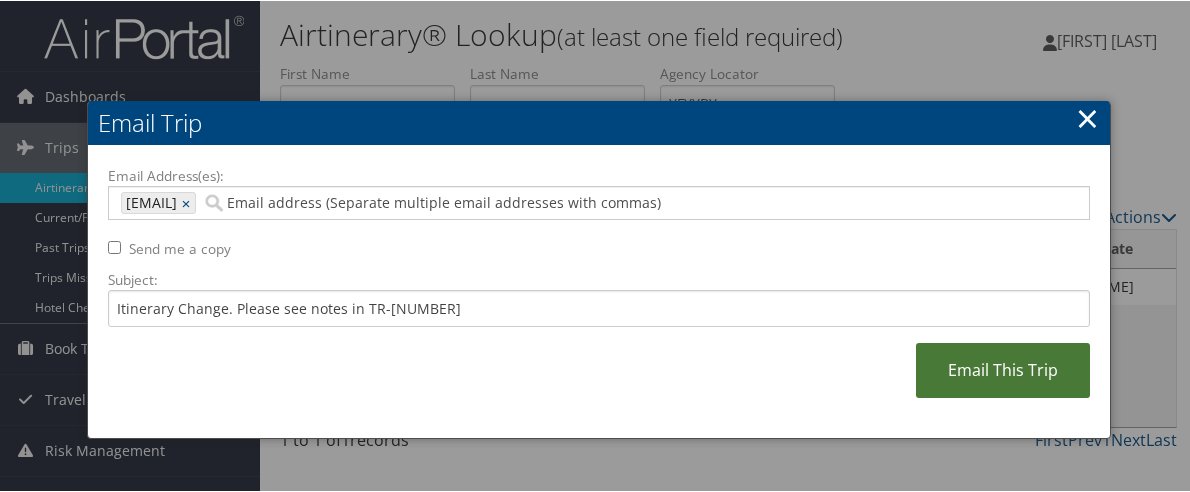 click on "Email This Trip" at bounding box center [1003, 369] 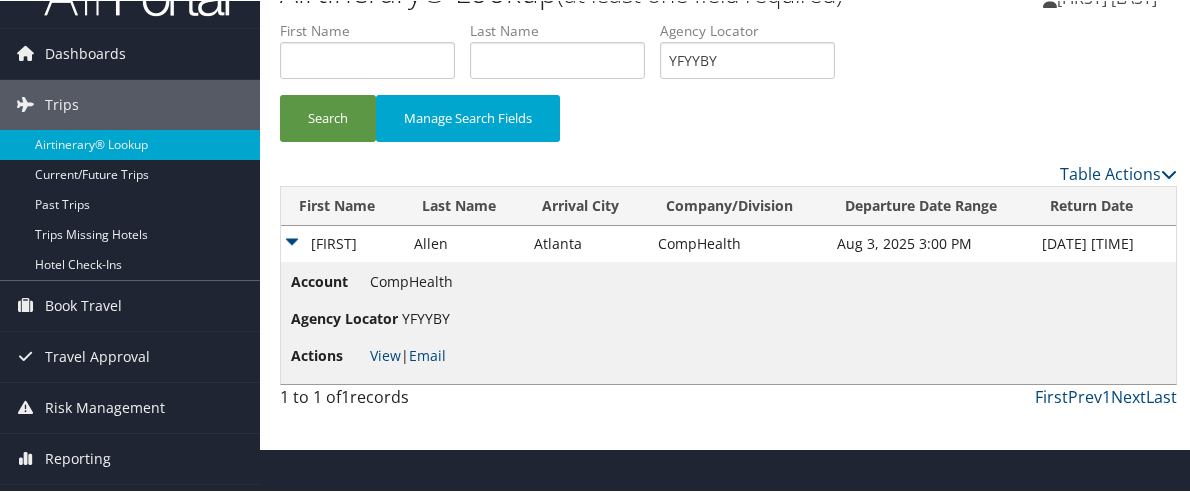 scroll, scrollTop: 0, scrollLeft: 0, axis: both 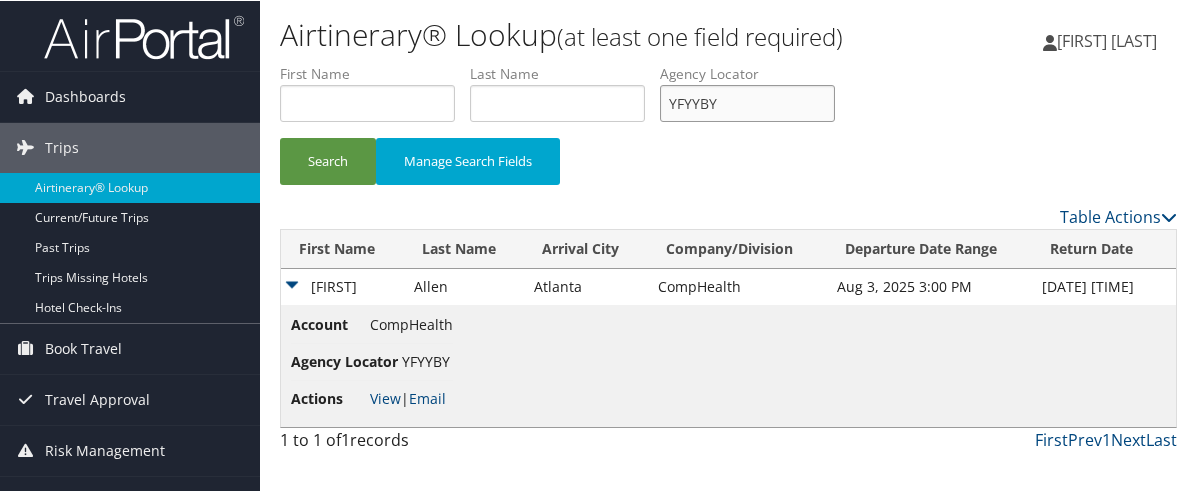 click on "YFYYBY" at bounding box center [747, 102] 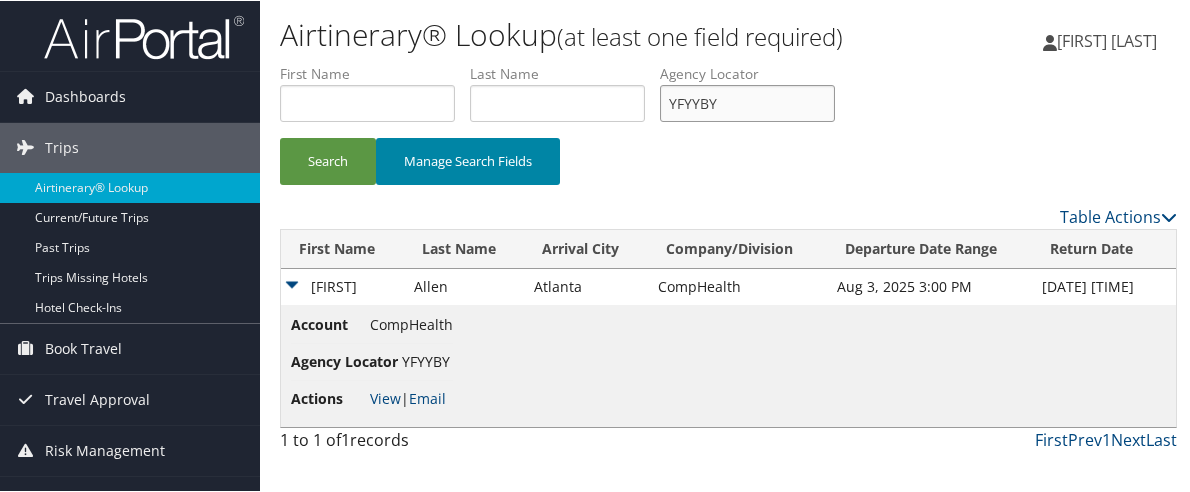 paste on "**********" 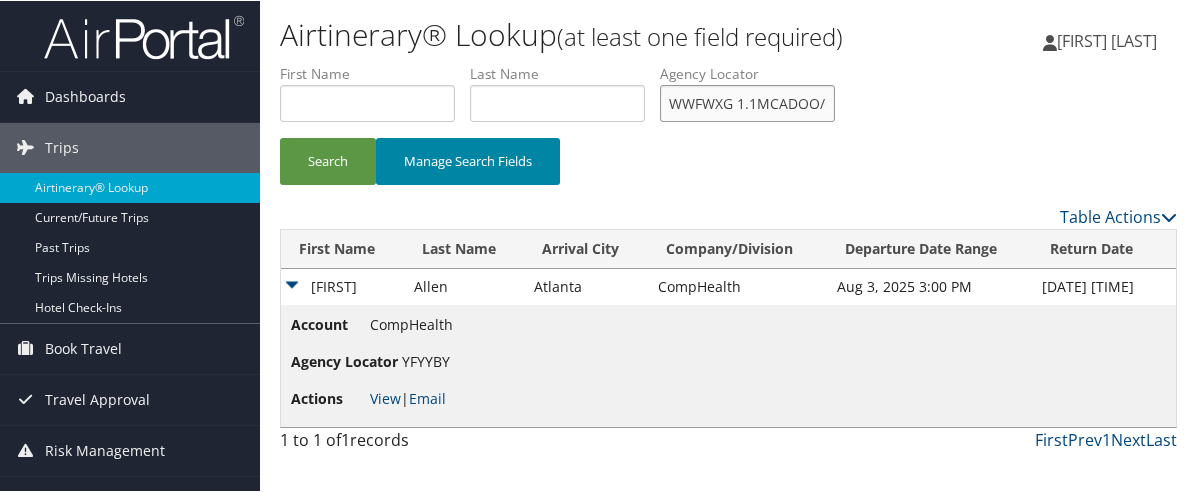 scroll, scrollTop: 0, scrollLeft: 2863, axis: horizontal 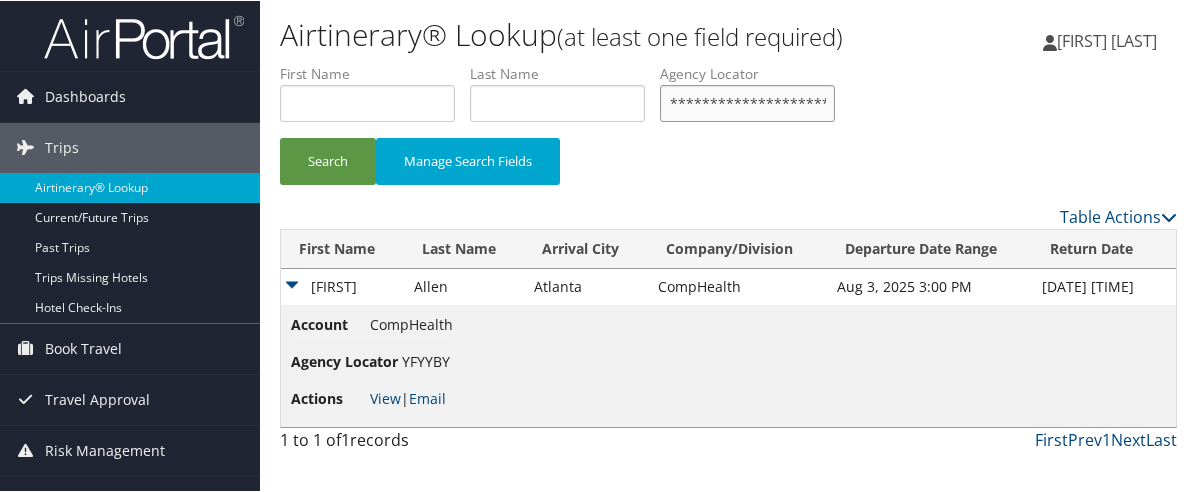 type on "YFYYBY" 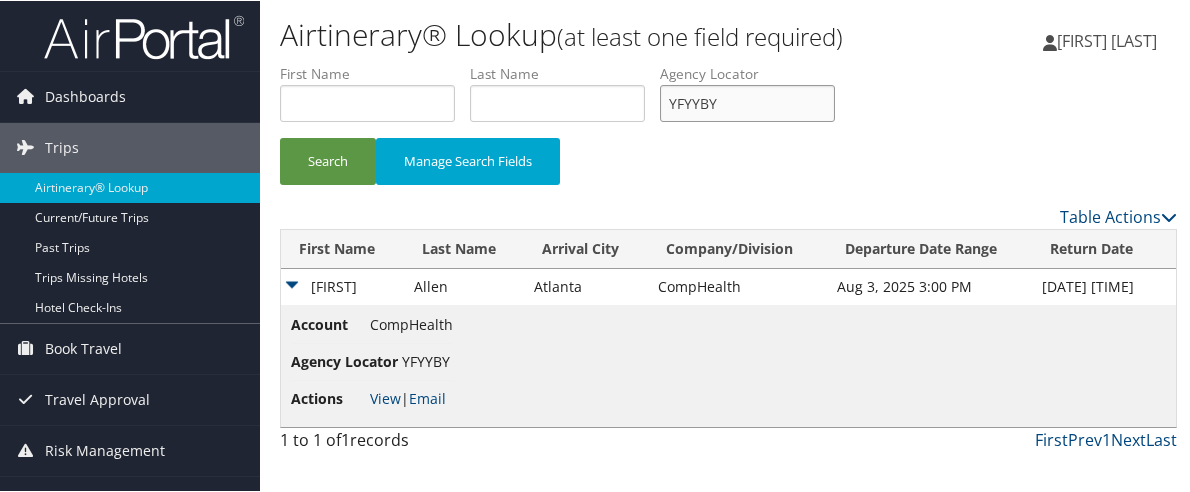 scroll, scrollTop: 0, scrollLeft: 0, axis: both 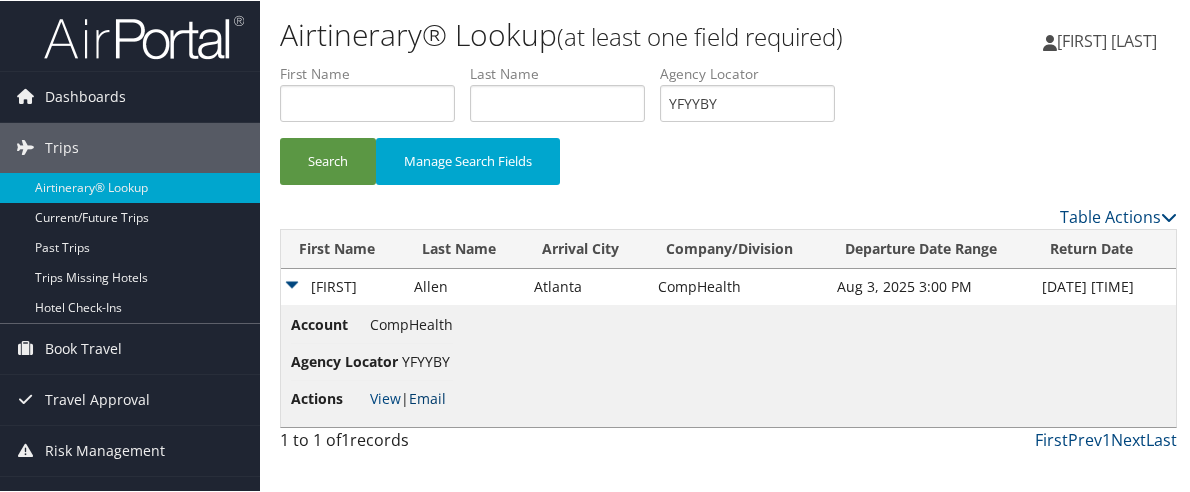 click on "Email" at bounding box center [427, 397] 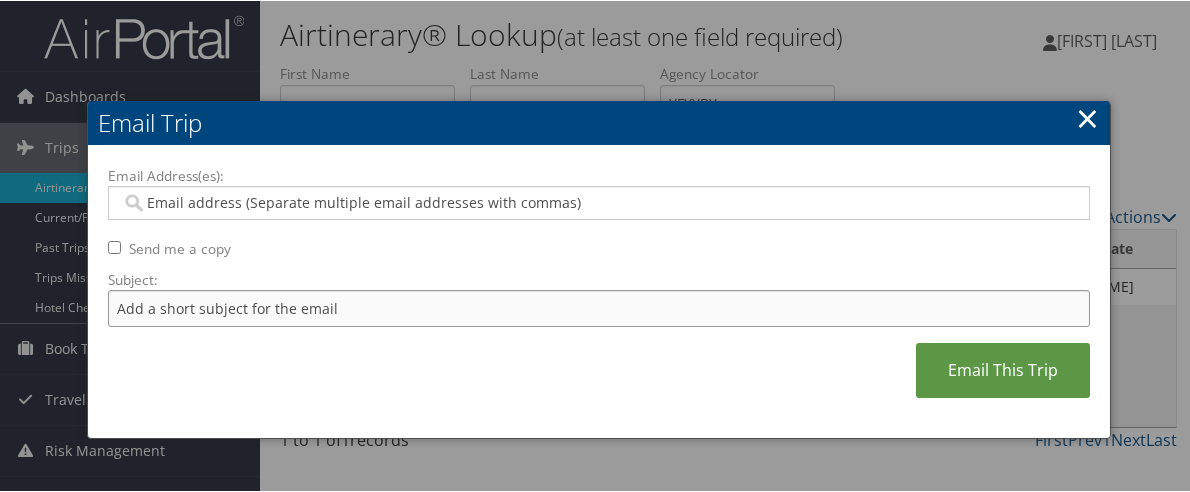 click on "Subject:" at bounding box center (599, 307) 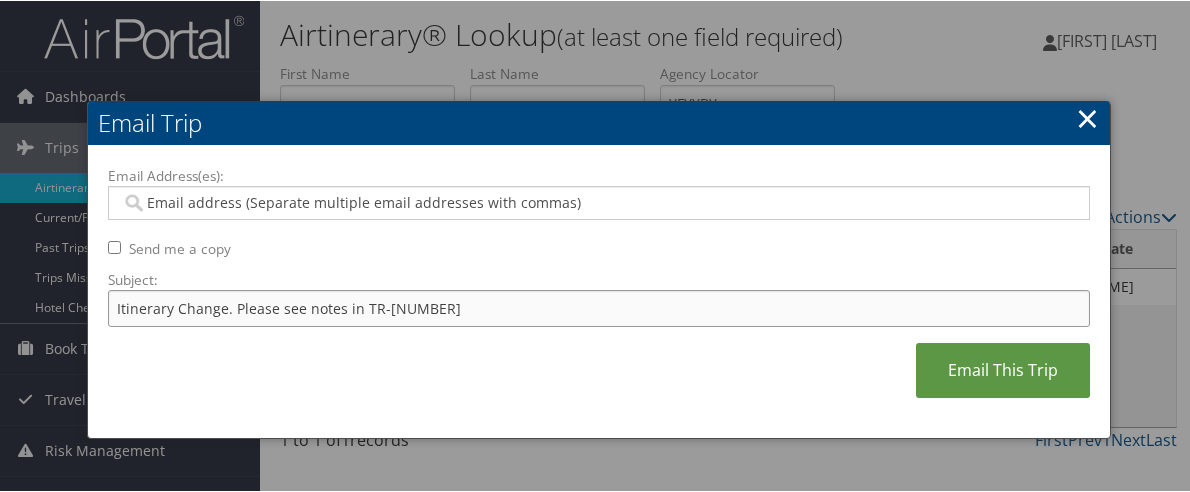 click on "Itinerary Change. Please see notes in TR-745590" at bounding box center [599, 307] 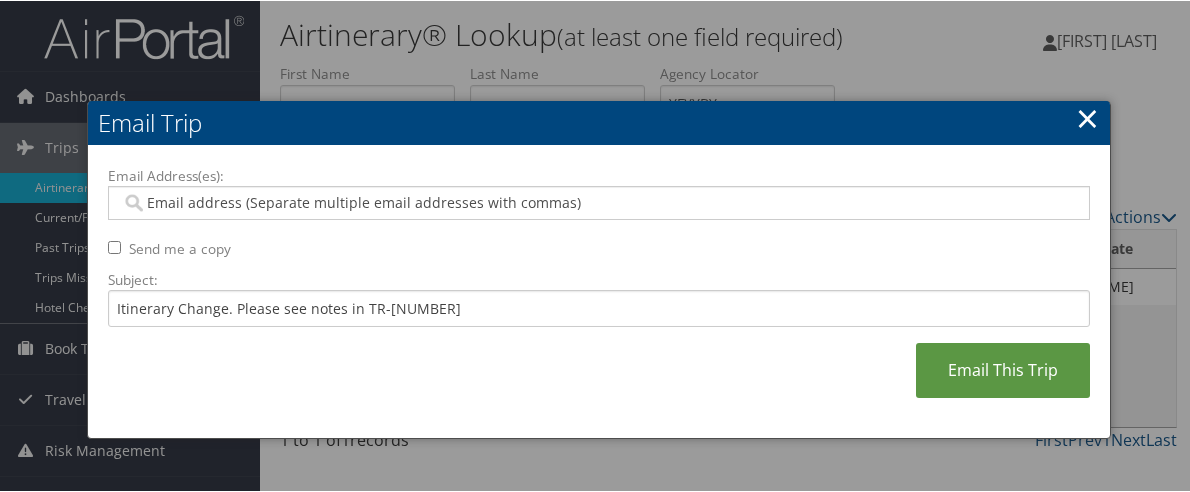 click on "Email Address(es):" at bounding box center [597, 202] 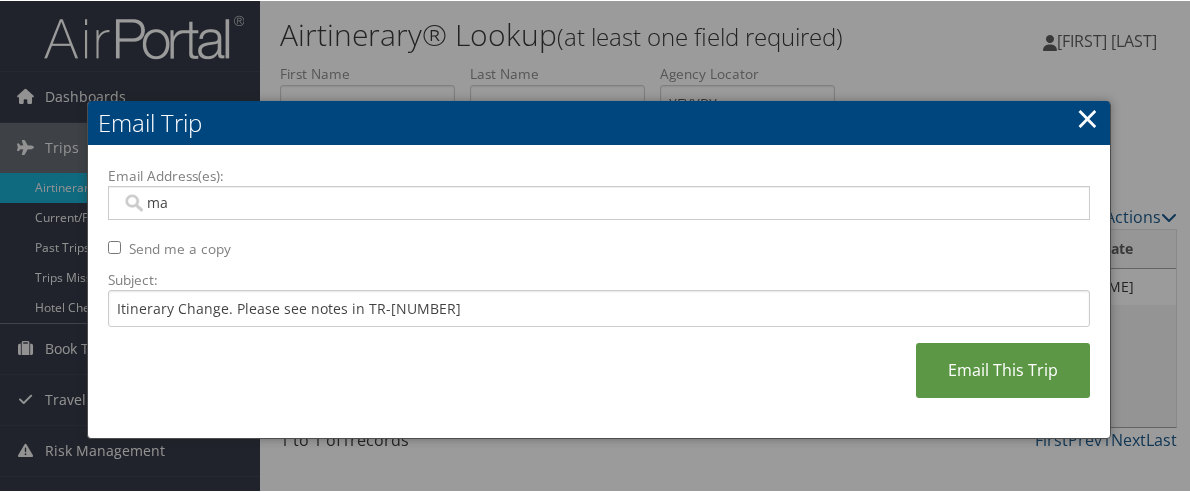 type on "mad" 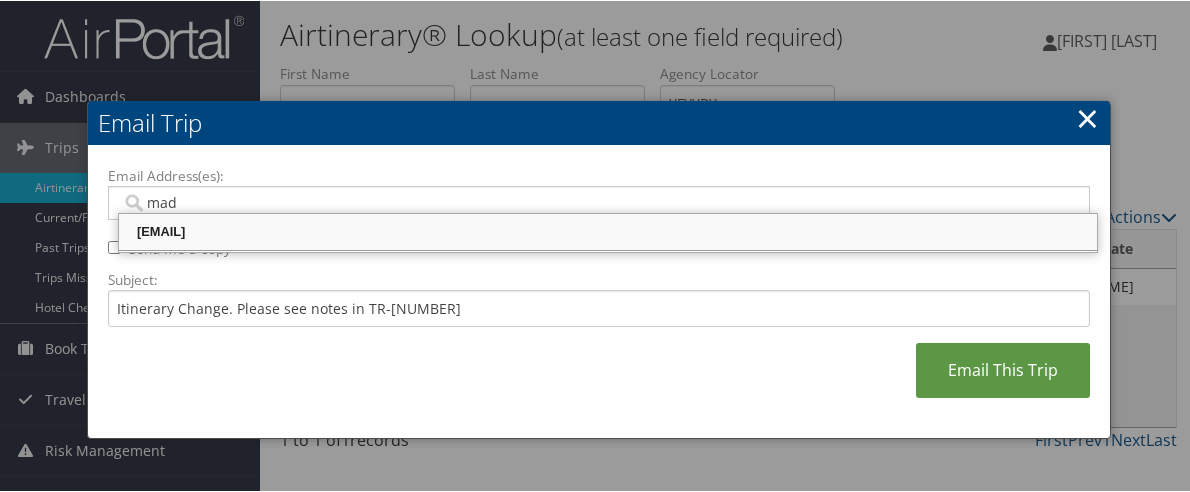 click on "madison.hancock@comphealth.com" at bounding box center [608, 231] 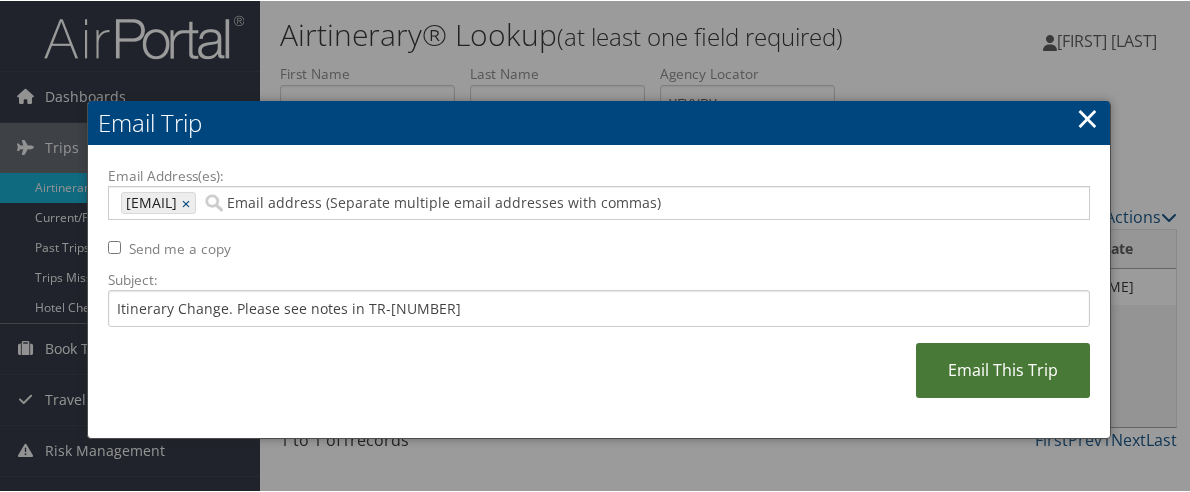 click on "Email This Trip" at bounding box center (1003, 369) 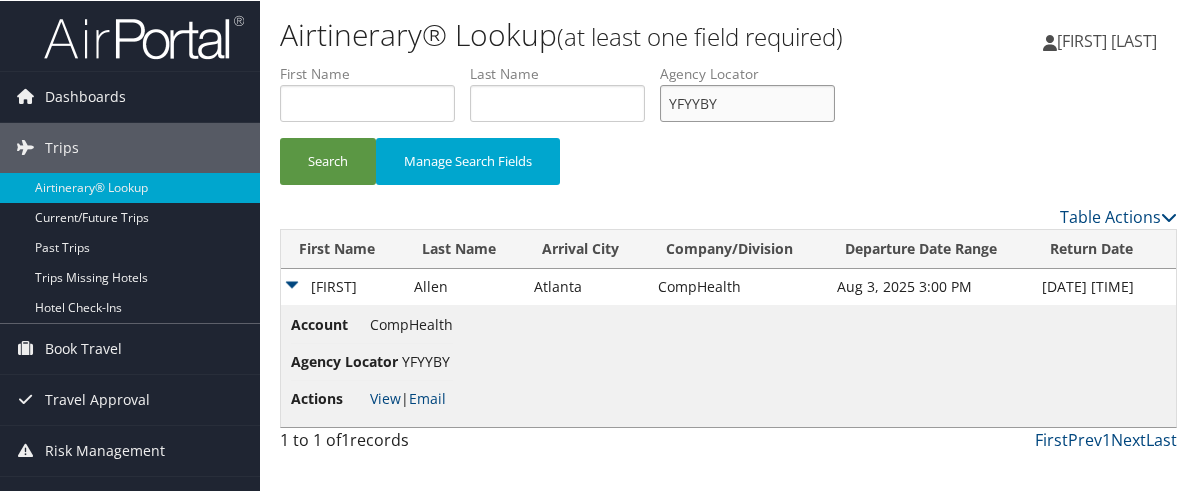 click on "YFYYBY" at bounding box center (747, 102) 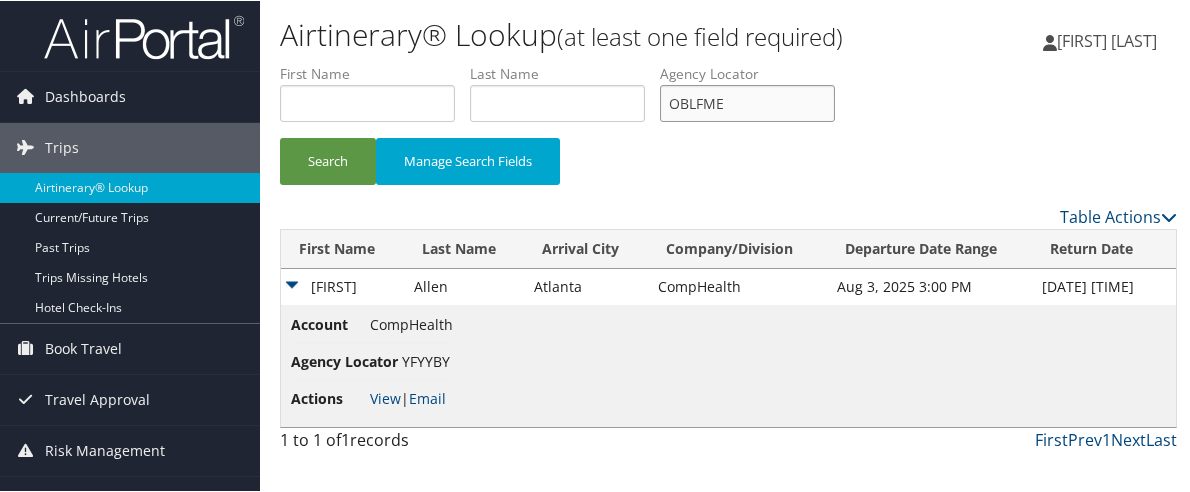 type on "OBLFME" 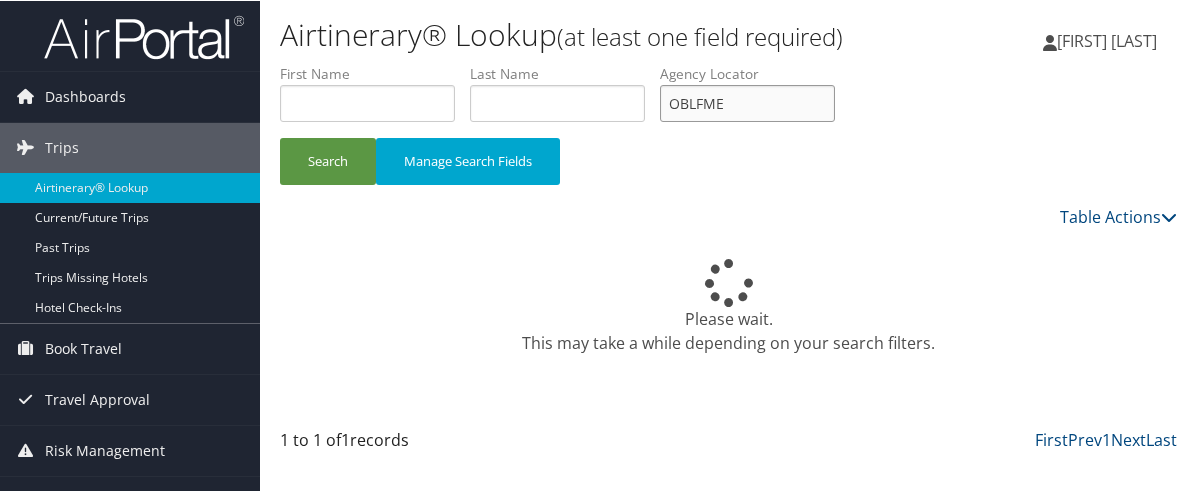 click on "Search" at bounding box center [328, 160] 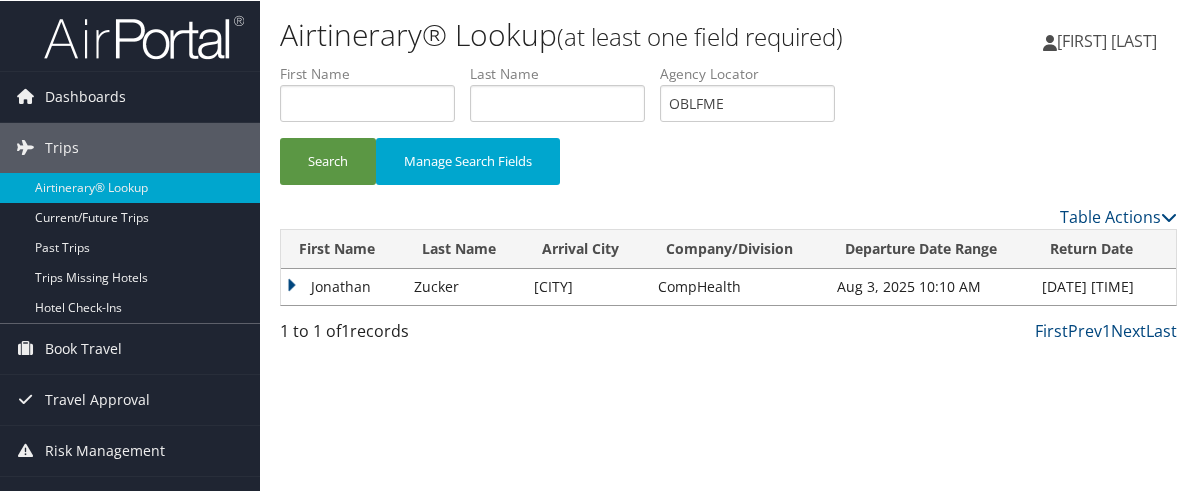 click on "Jonathan" at bounding box center [342, 286] 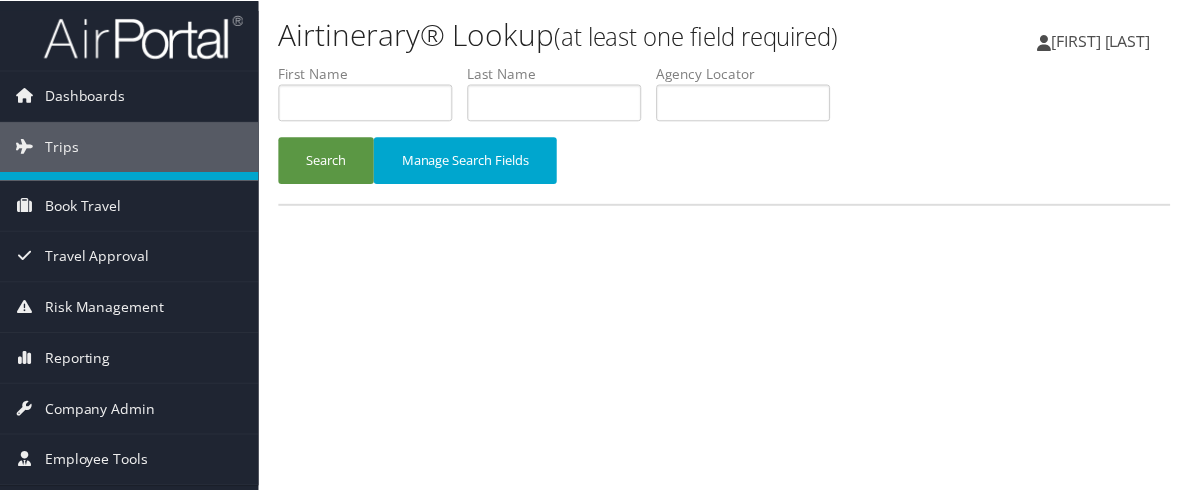 scroll, scrollTop: 0, scrollLeft: 0, axis: both 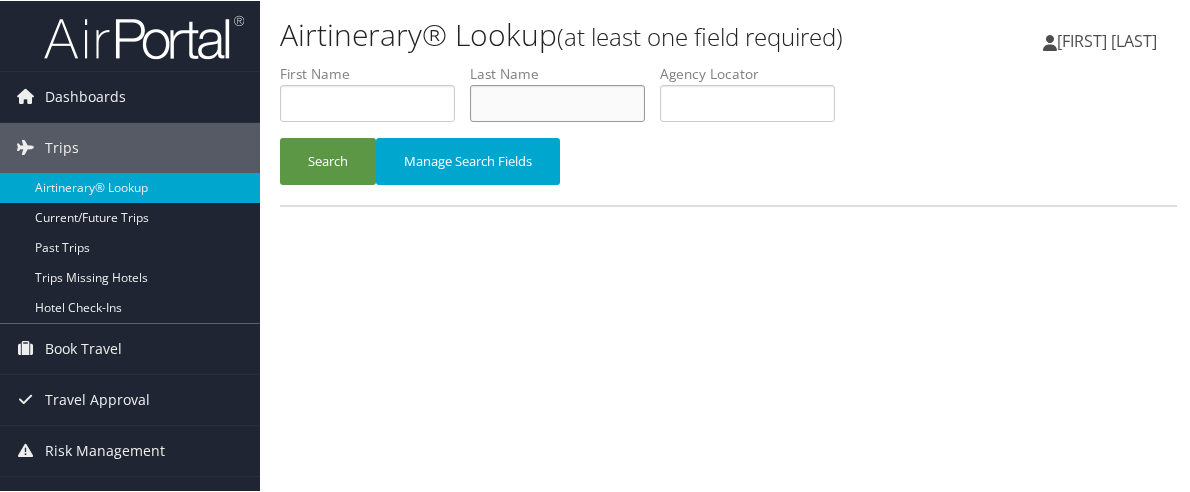 click at bounding box center [557, 102] 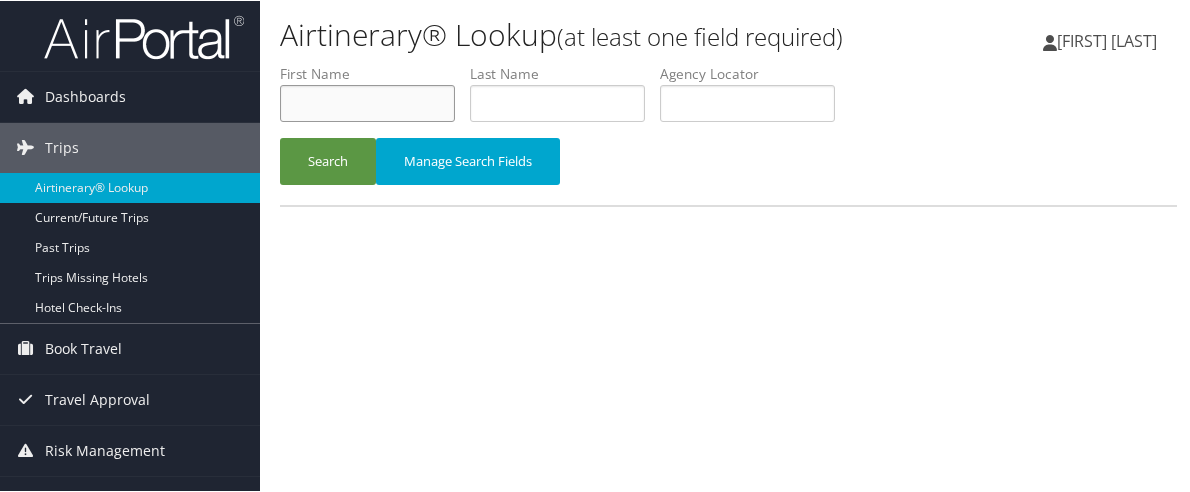 click at bounding box center [367, 102] 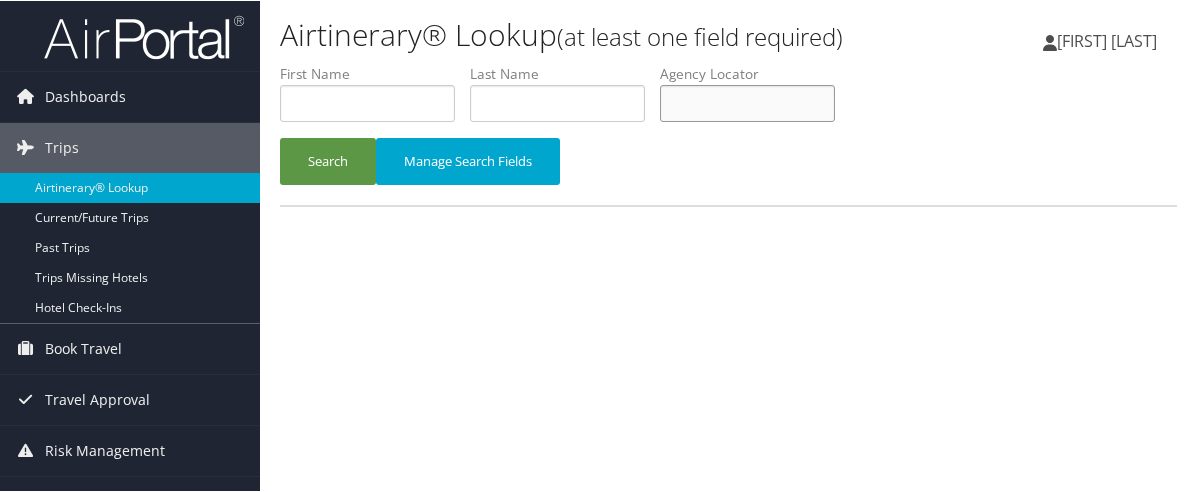 click at bounding box center [747, 102] 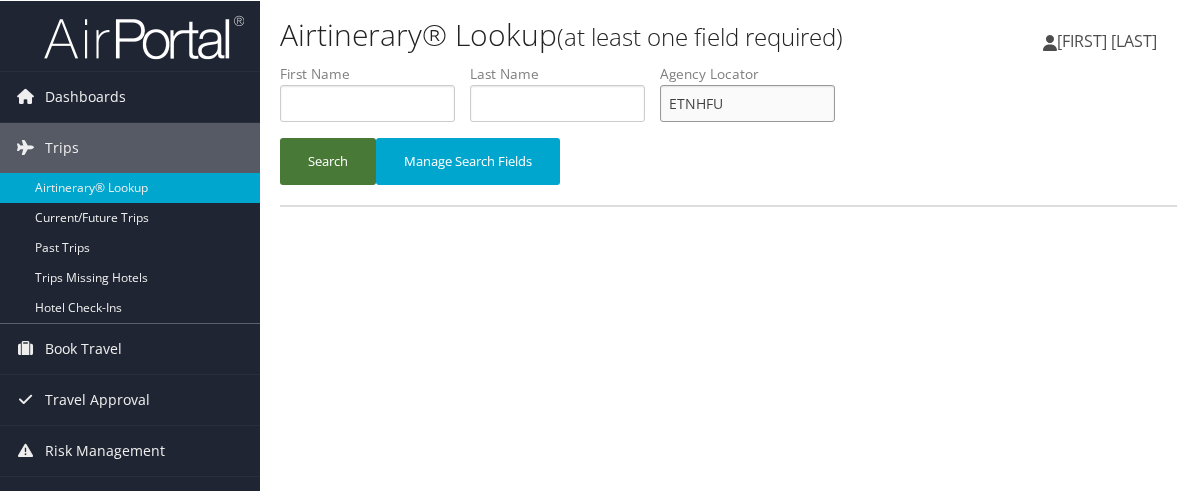 type on "ETNHFU" 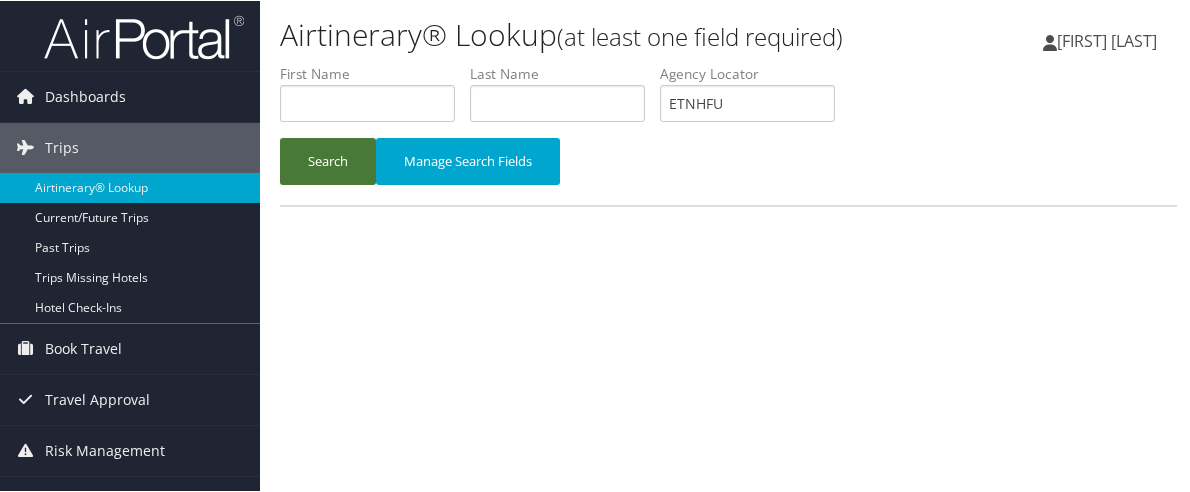 click on "Search" at bounding box center (328, 160) 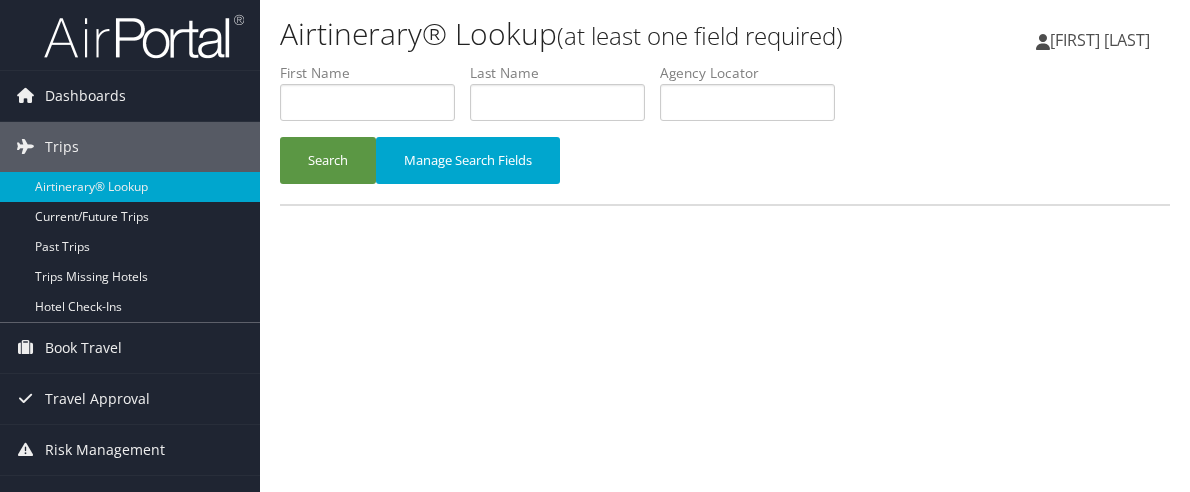click at bounding box center (367, 102) 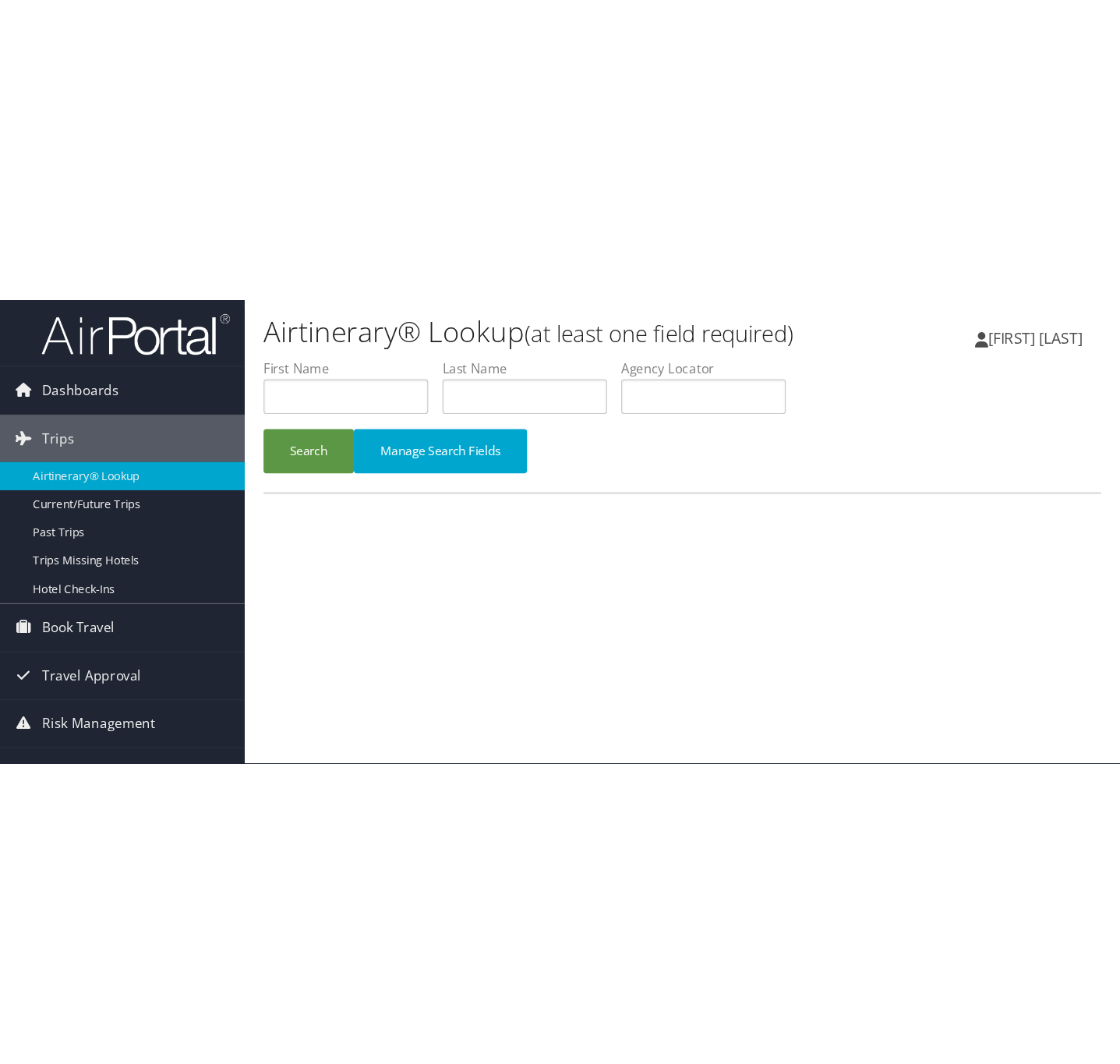 scroll, scrollTop: 0, scrollLeft: 0, axis: both 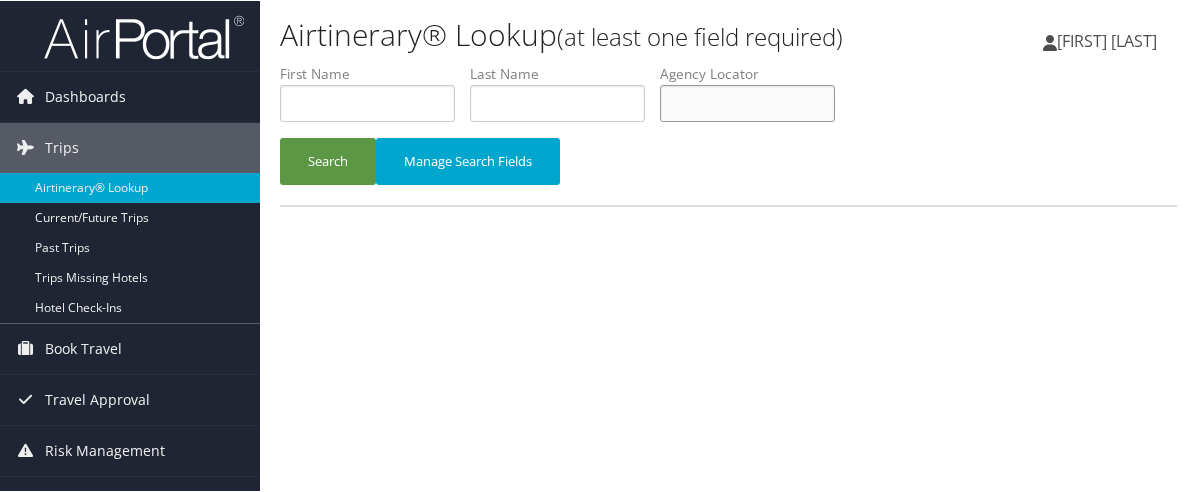 click at bounding box center (747, 102) 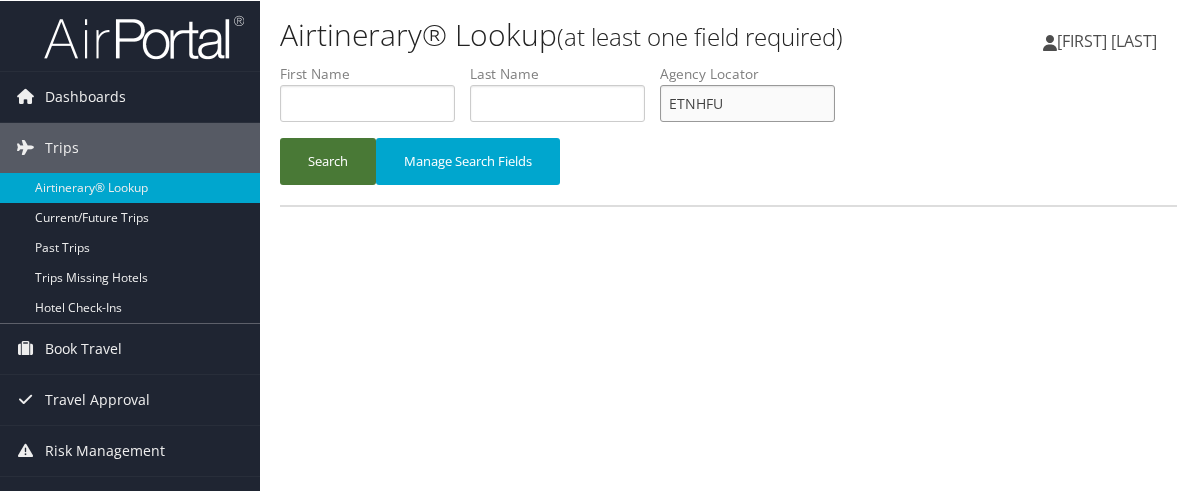 type on "ETNHFU" 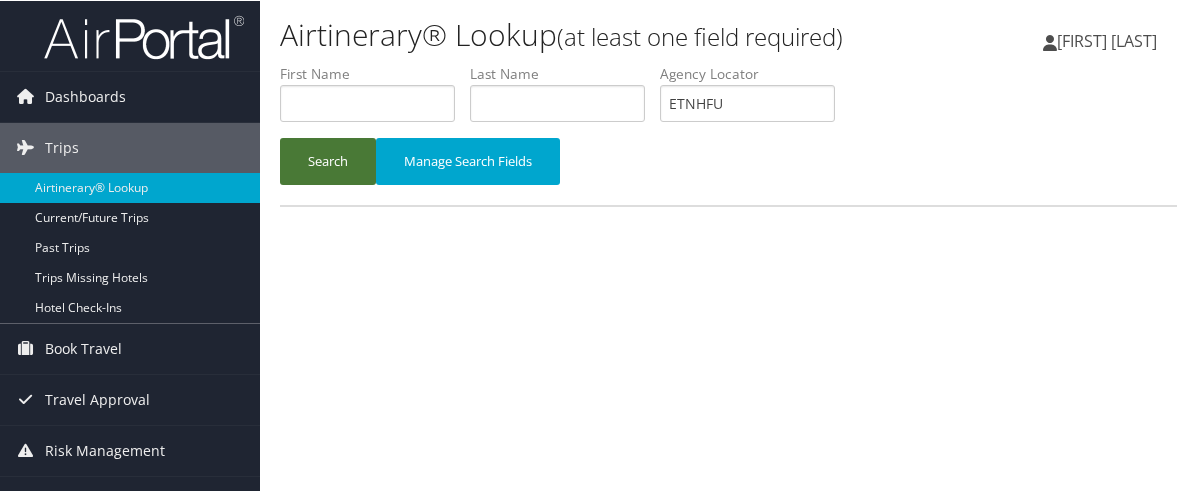 click on "Search" at bounding box center (328, 160) 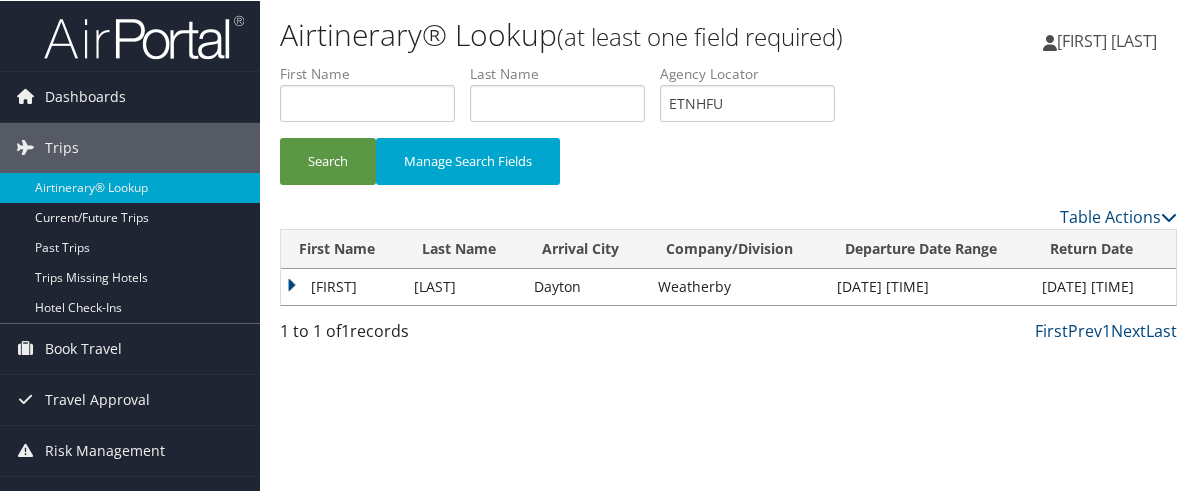 click on "Dhiraj" at bounding box center (342, 286) 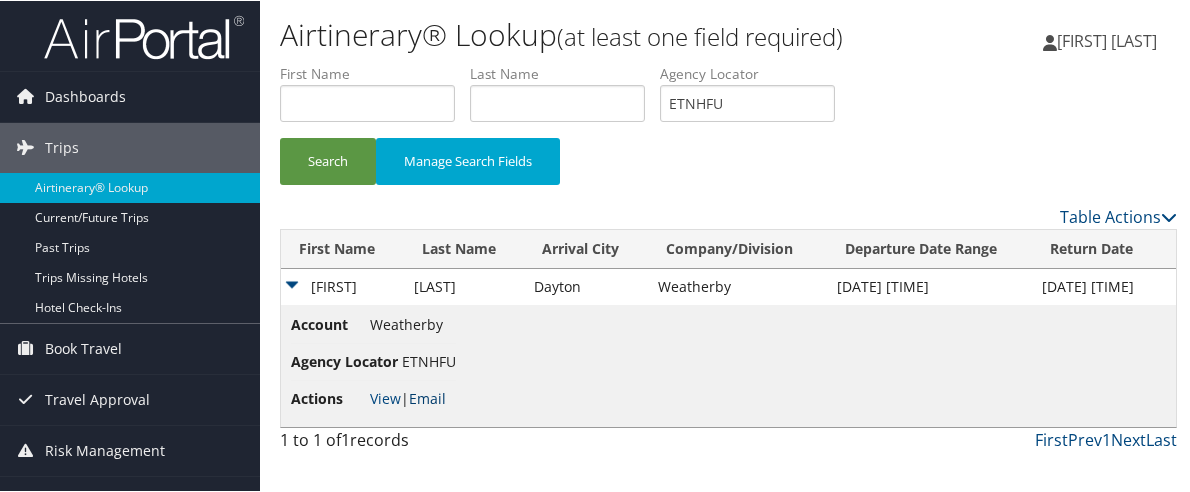 click on "Email" at bounding box center [427, 397] 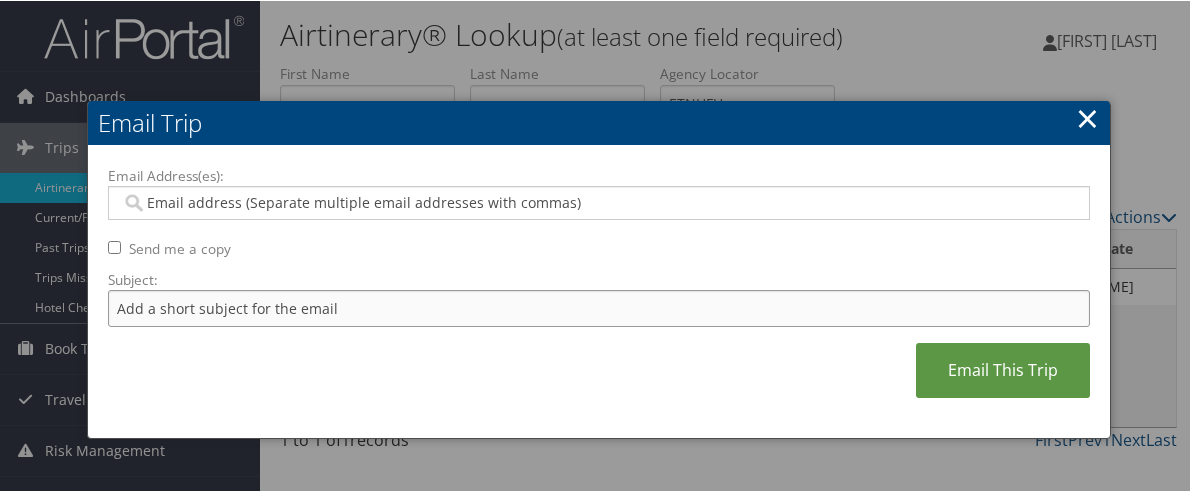 click on "Subject:" at bounding box center [599, 307] 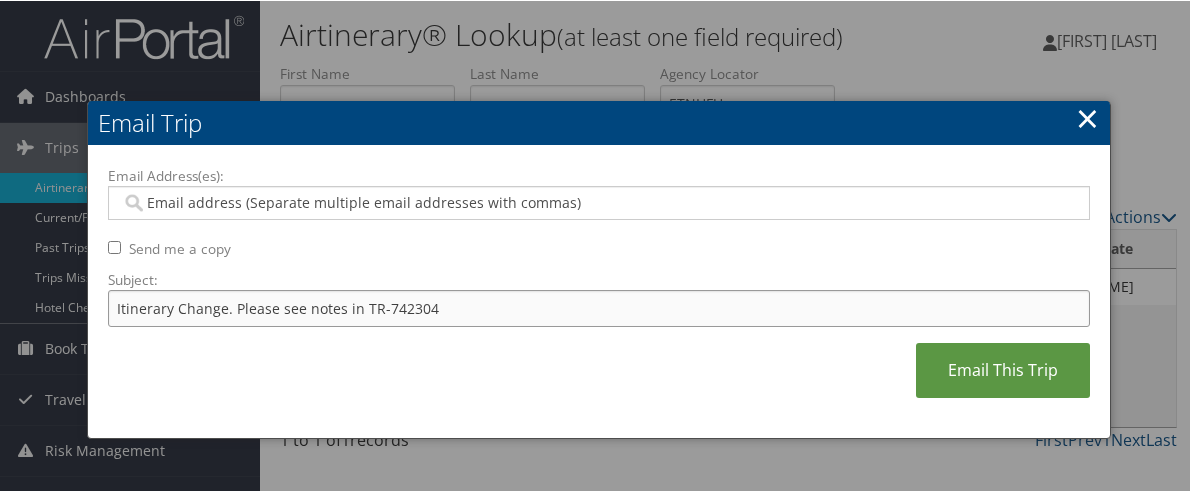 click on "Itinerary Change. Please see notes in TR-742304" at bounding box center (599, 307) 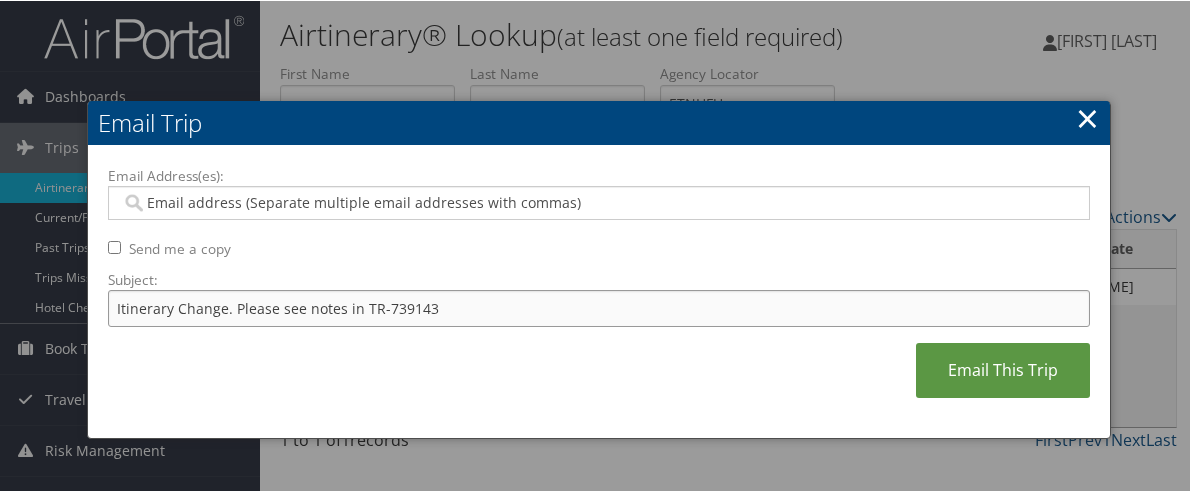 type on "Itinerary Change. Please see notes in TR-739143" 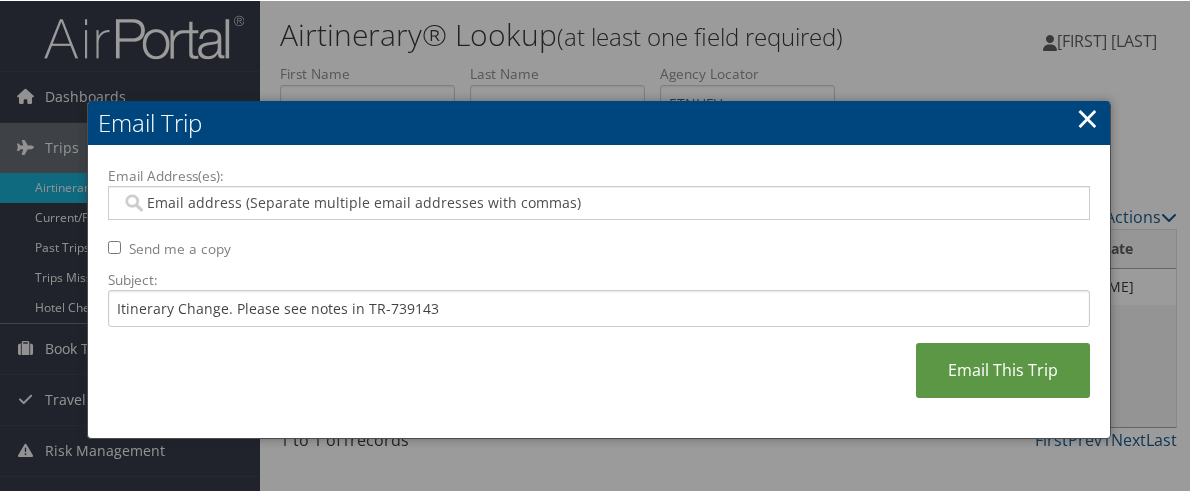 click on "Email Address(es):" at bounding box center [597, 202] 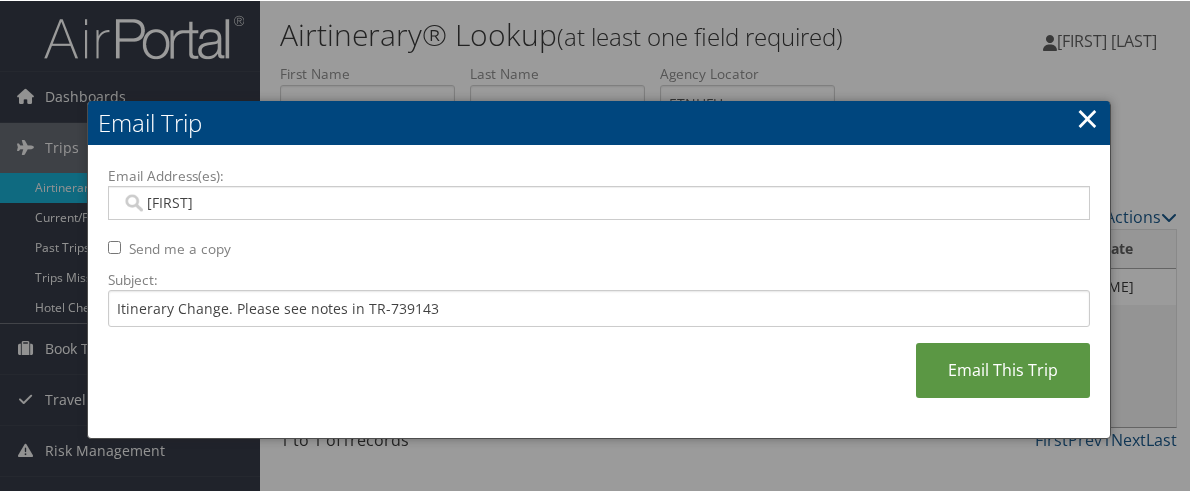 type on "tania" 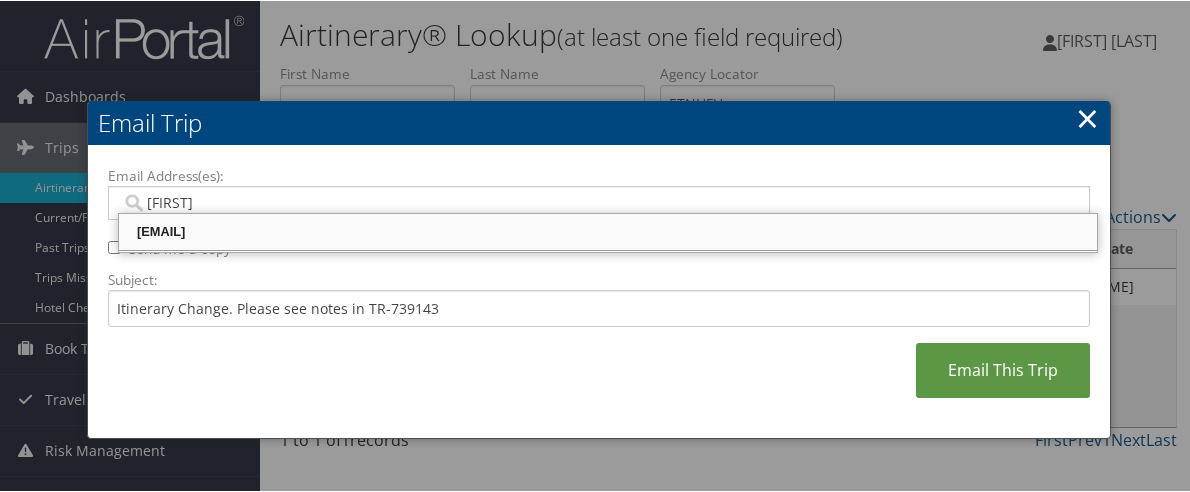 drag, startPoint x: 362, startPoint y: 225, endPoint x: 470, endPoint y: 253, distance: 111.5706 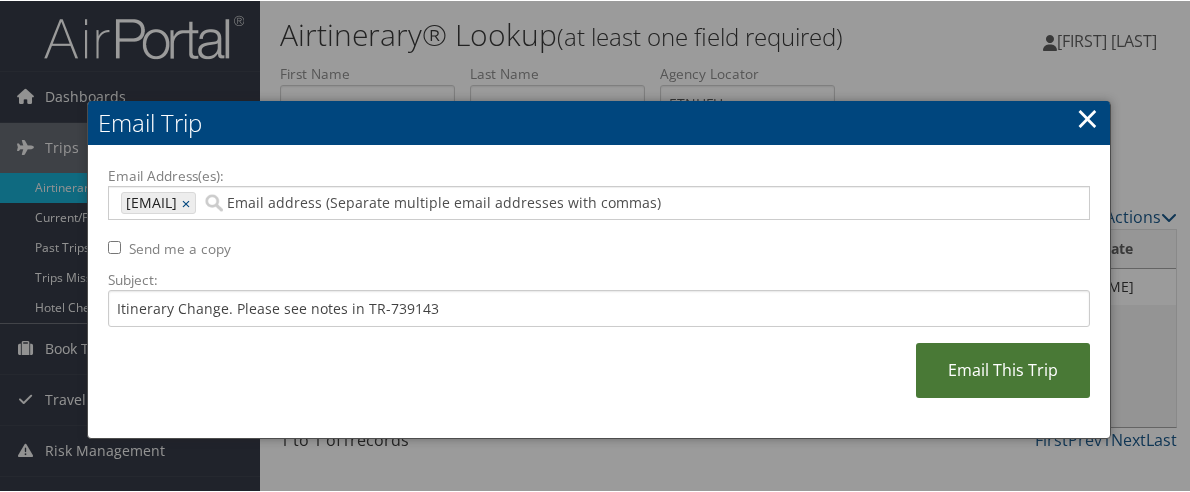 click on "Email This Trip" at bounding box center [1003, 369] 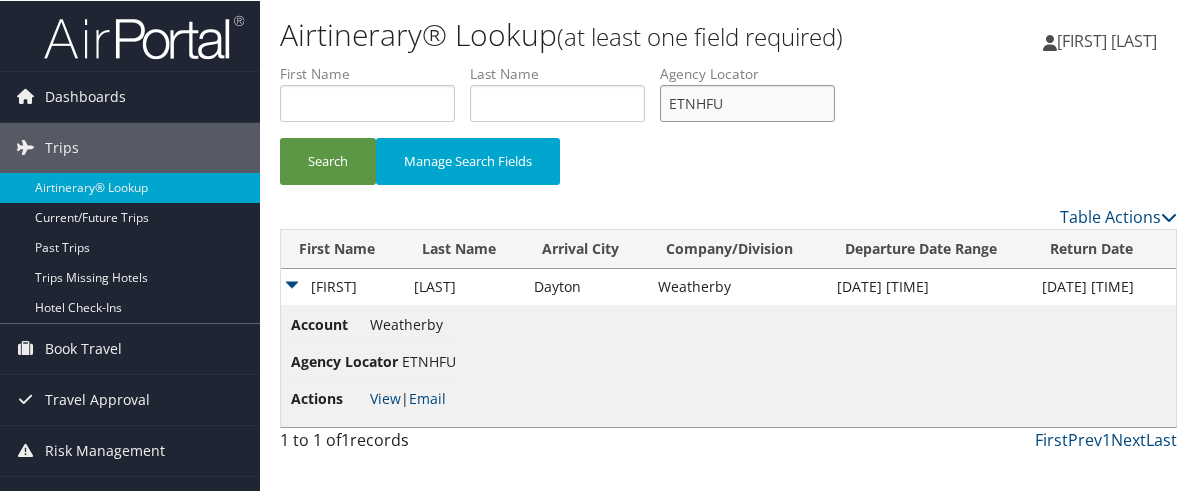 click on "ETNHFU" at bounding box center [747, 102] 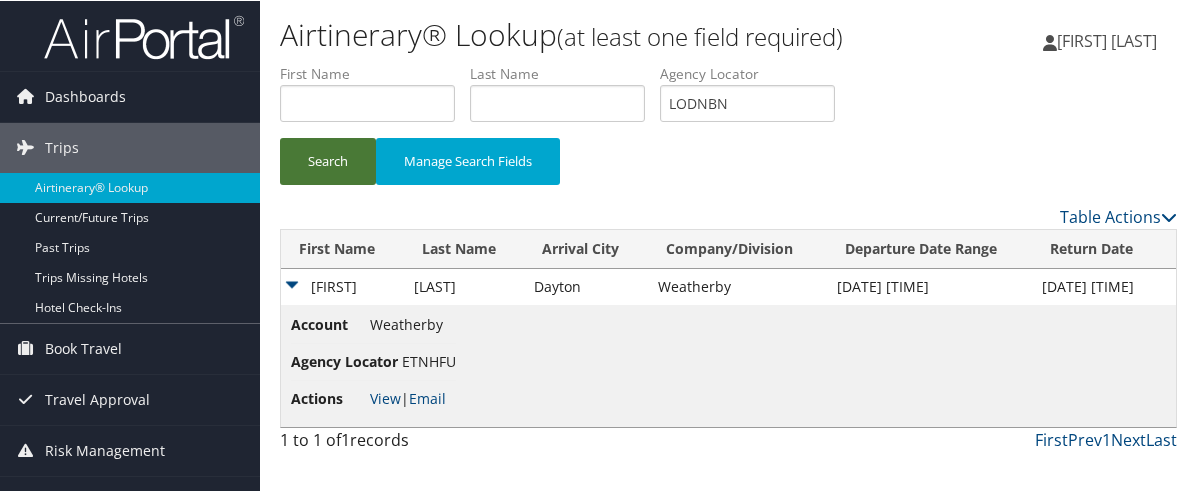 click on "Search" at bounding box center [328, 160] 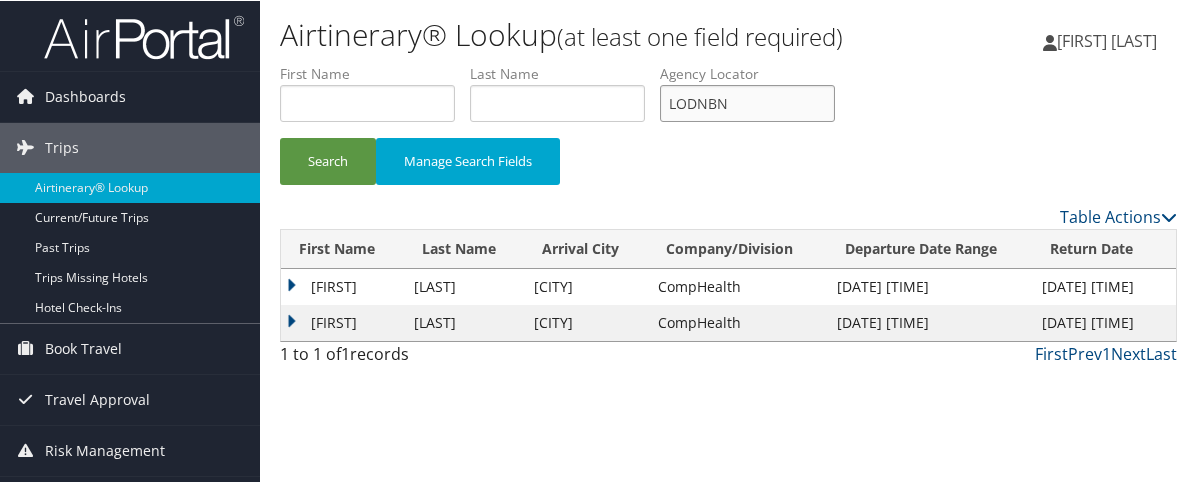 click on "LODNBN" at bounding box center (747, 102) 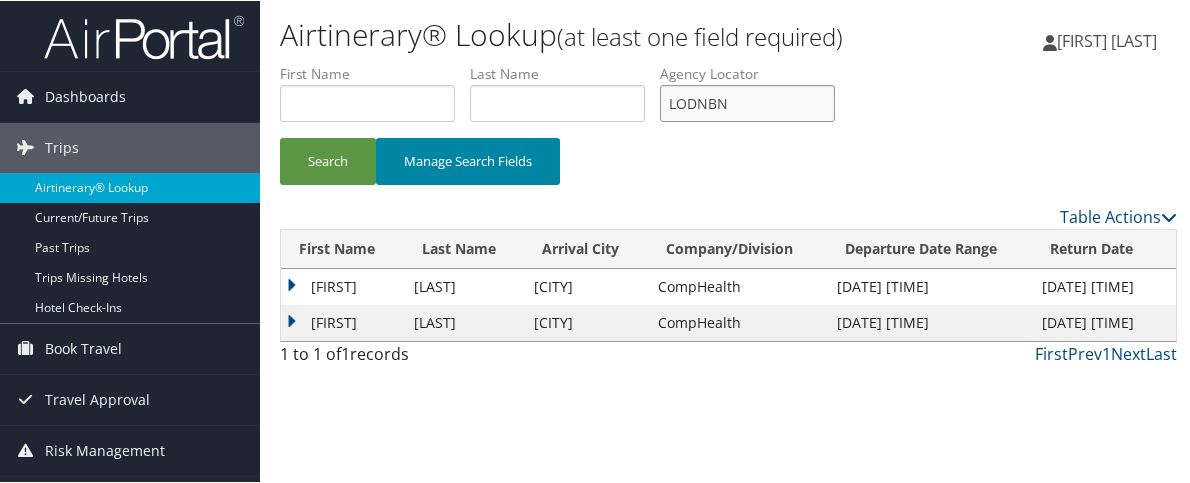drag, startPoint x: 833, startPoint y: 103, endPoint x: 493, endPoint y: 142, distance: 342.22946 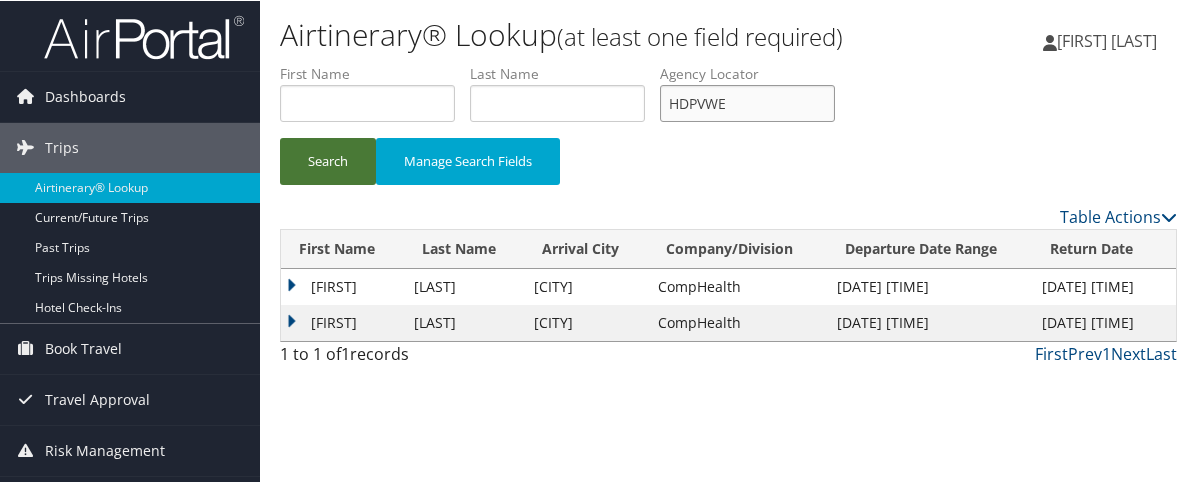 type on "HDPVWE" 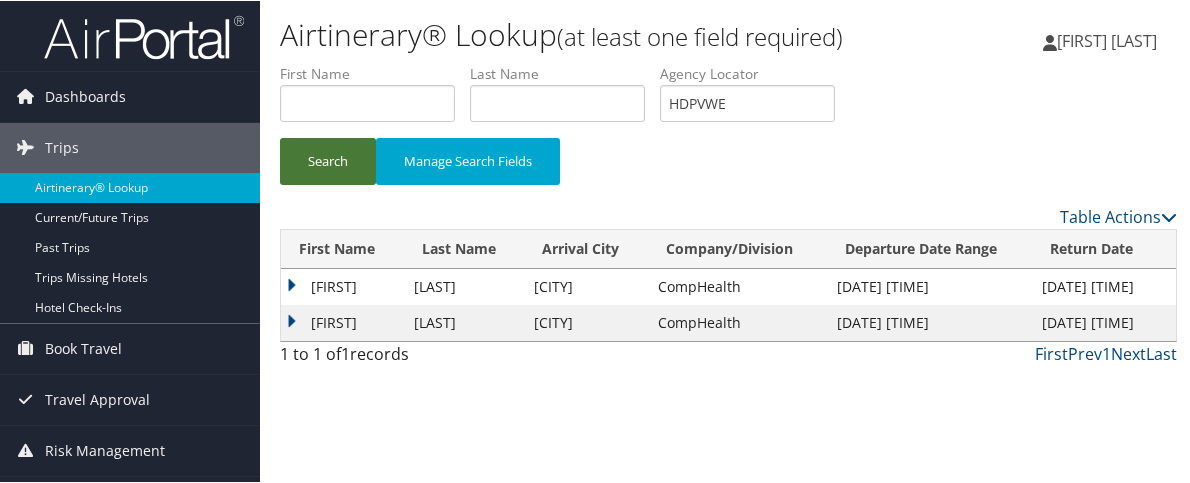 click on "Search" at bounding box center [328, 160] 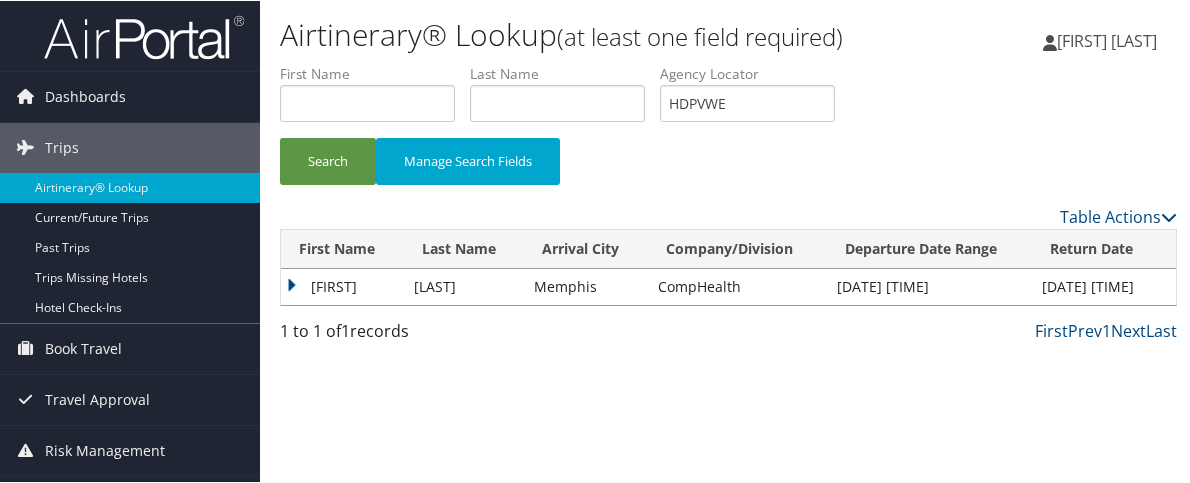 click on "Mukesh" at bounding box center (342, 286) 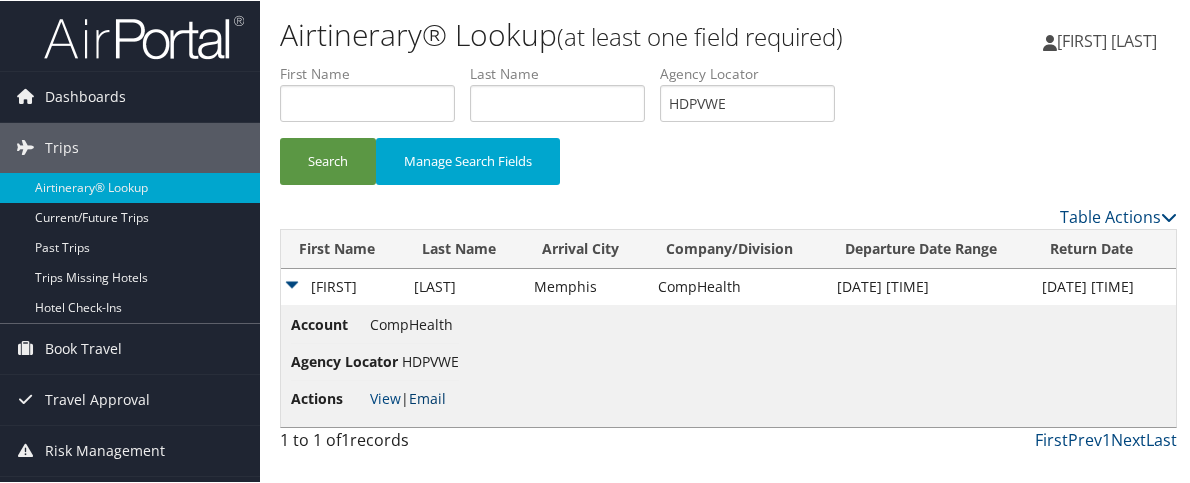 click on "Email" at bounding box center (427, 397) 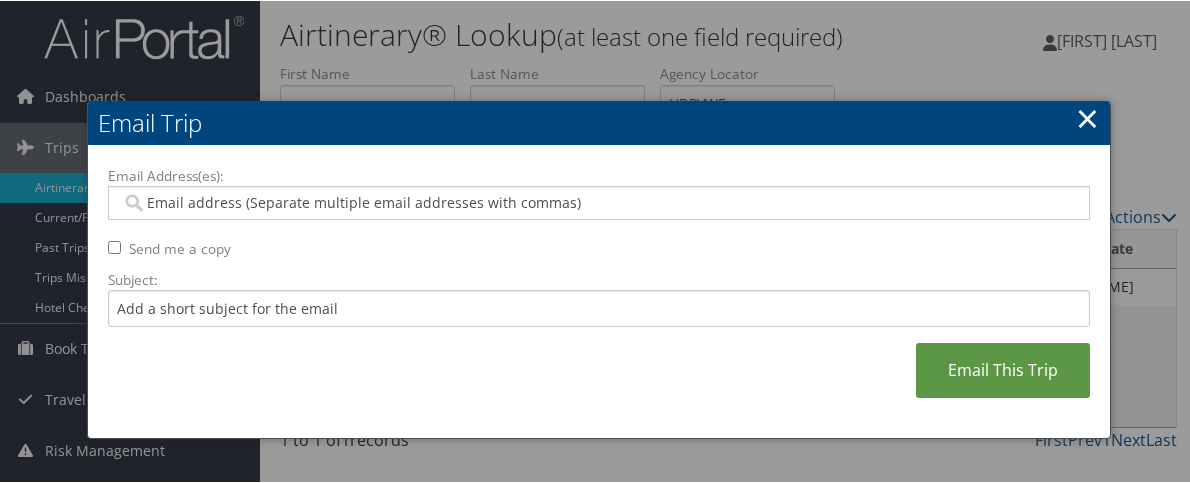 click on "Email Address(es):" at bounding box center [597, 202] 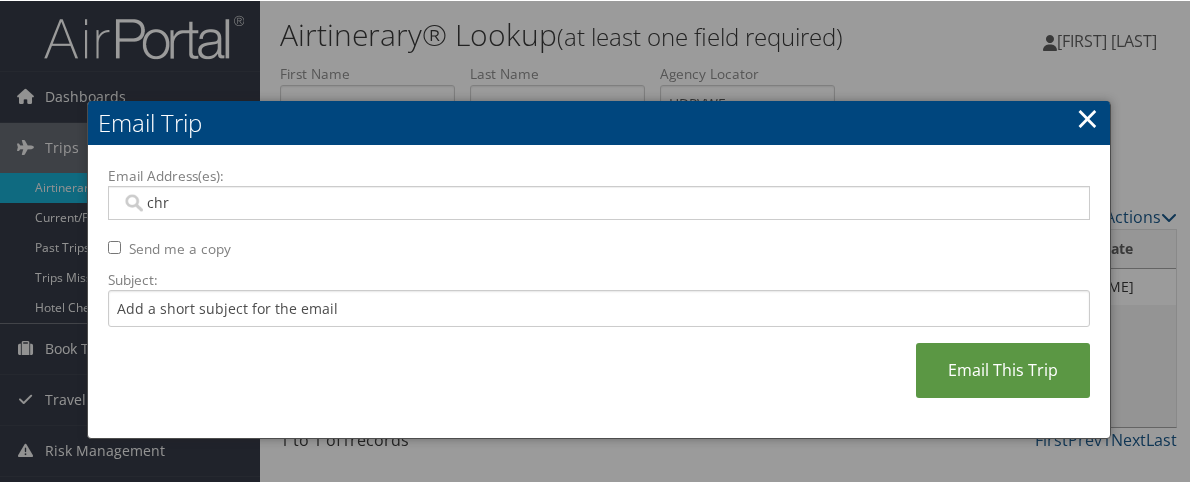 type on "chri" 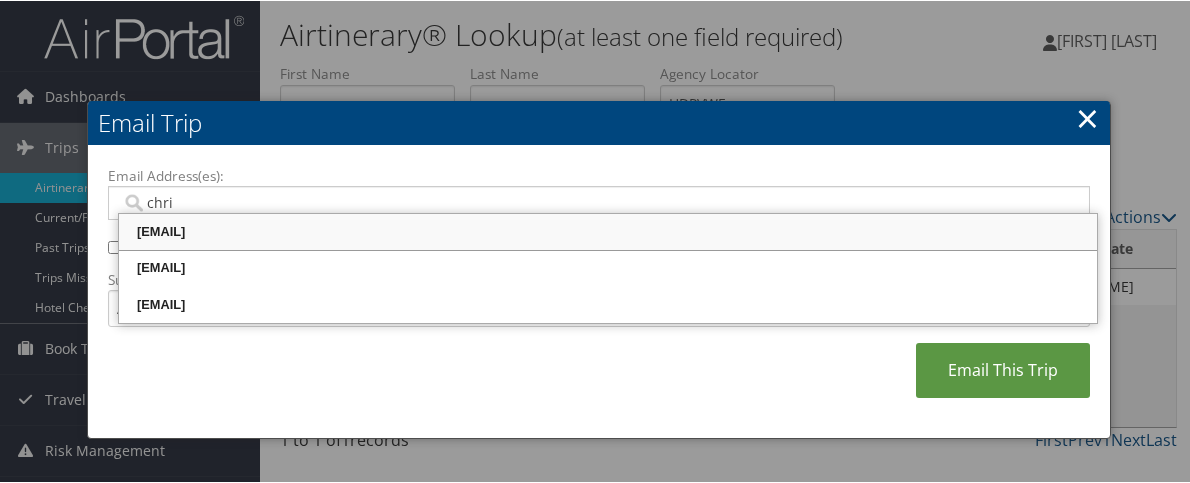 click on "christina.lettig@comphealth.com" at bounding box center [608, 231] 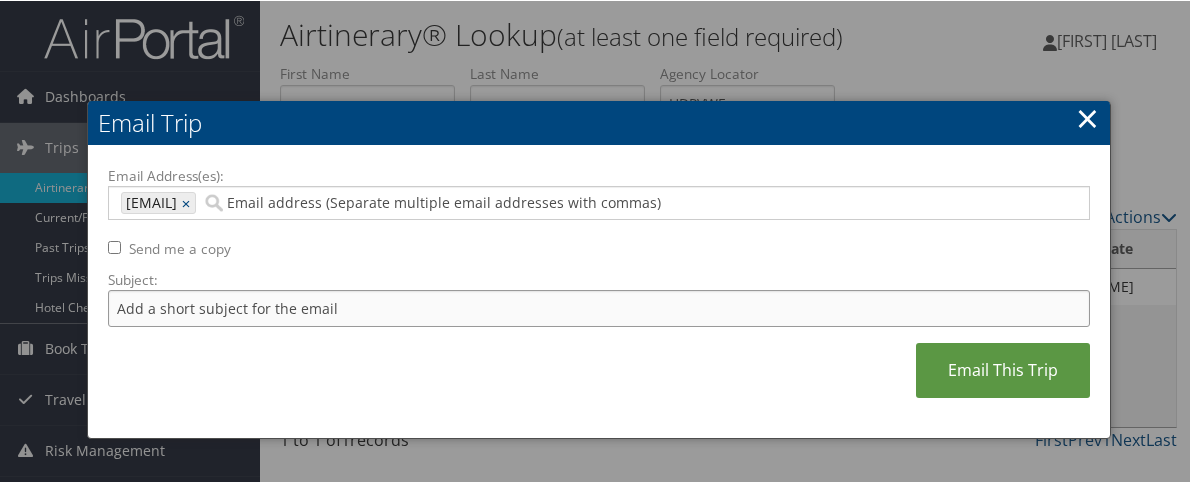 click on "Subject:" at bounding box center (599, 307) 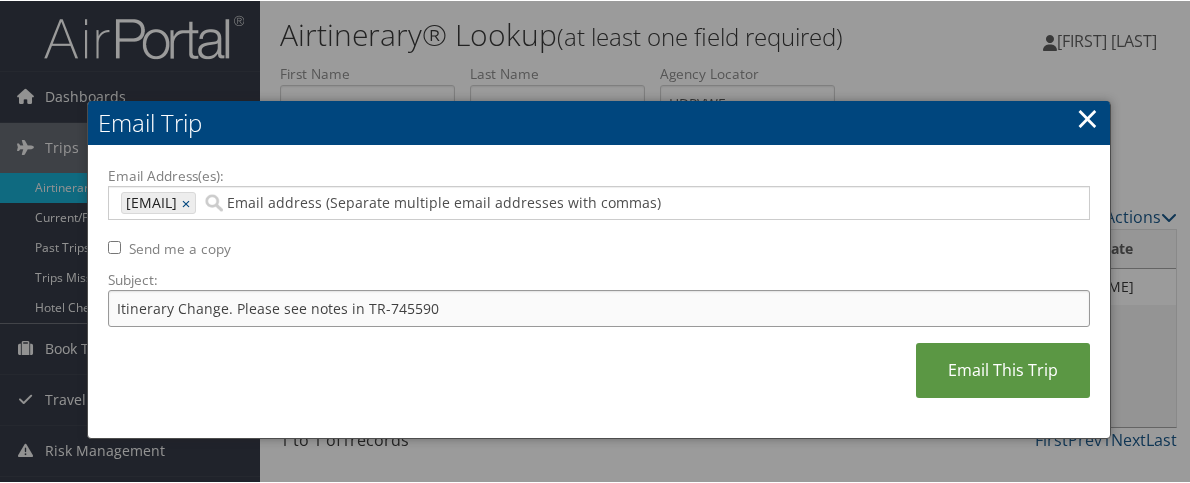 click on "Itinerary Change. Please see notes in TR-745590" at bounding box center (599, 307) 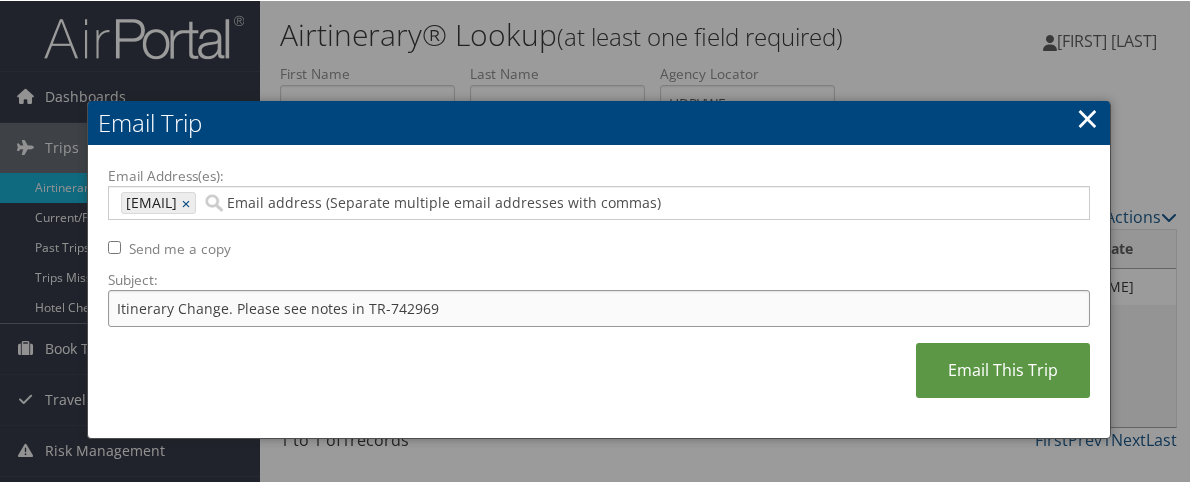 type on "Itinerary Change. Please see notes in TR-742969" 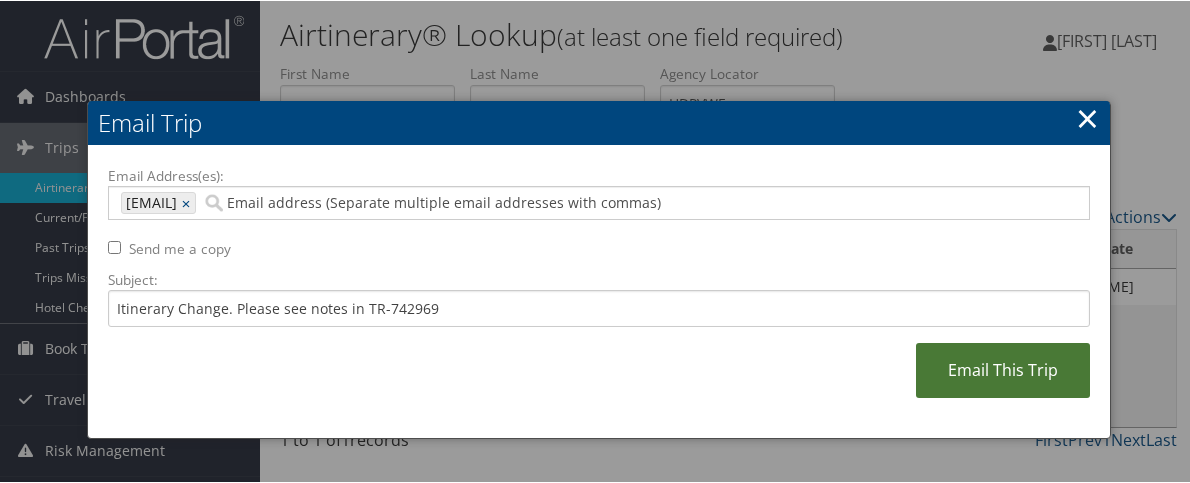 click on "Email This Trip" at bounding box center (1003, 369) 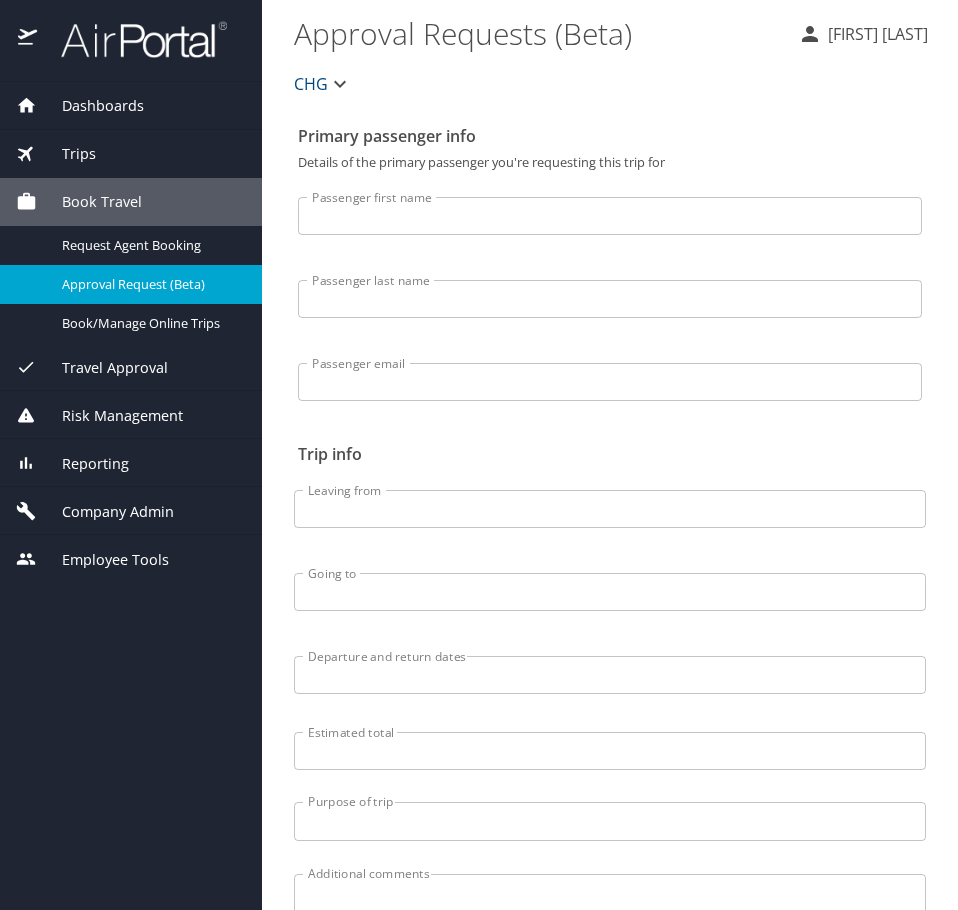 scroll, scrollTop: 0, scrollLeft: 0, axis: both 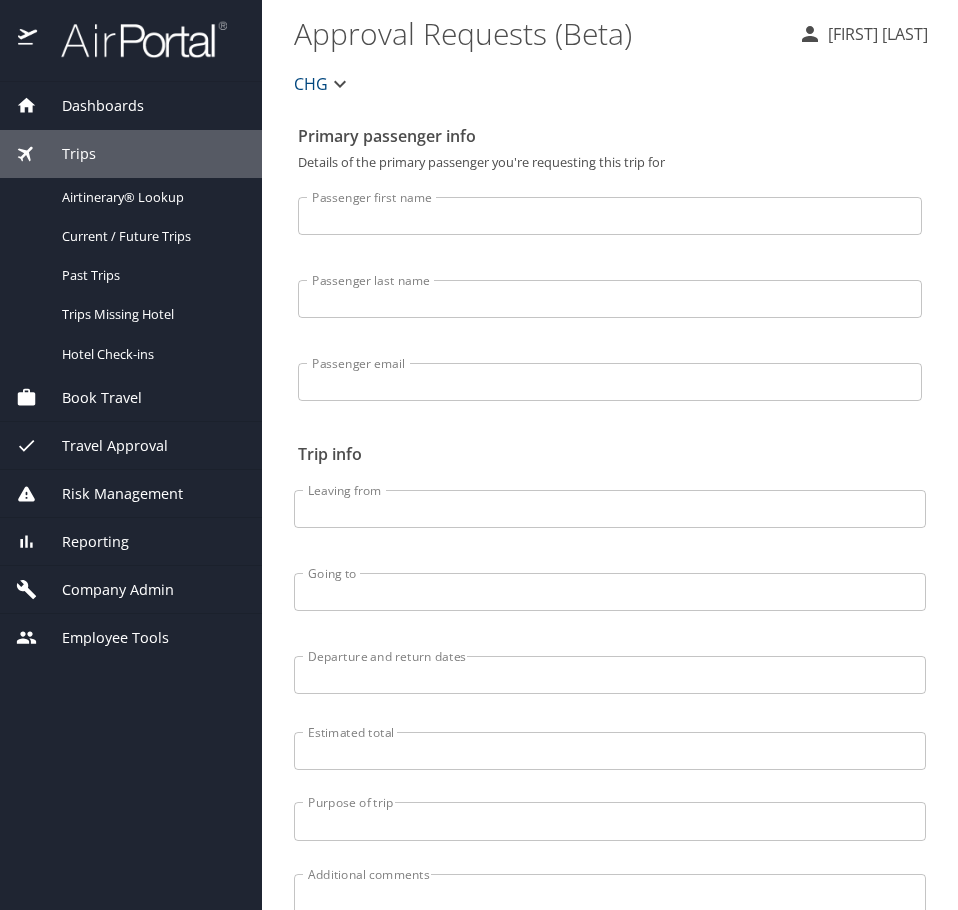 click on "Reporting" at bounding box center [131, 542] 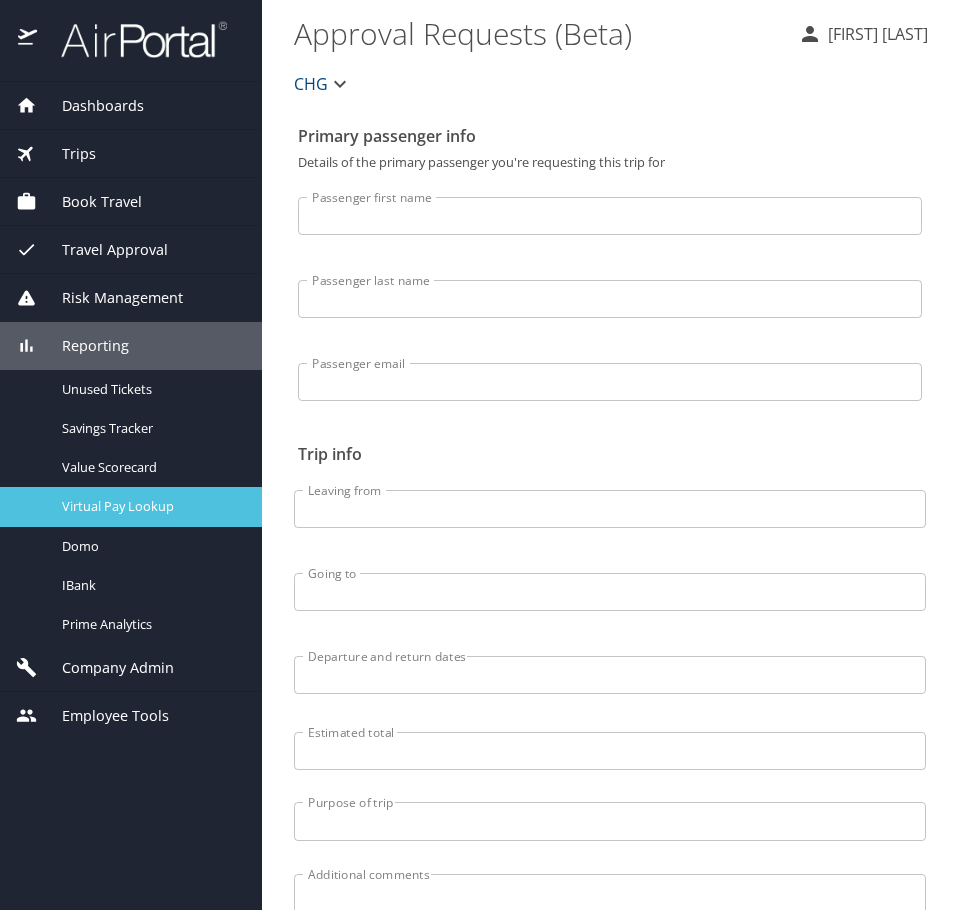 click on "Virtual Pay Lookup" at bounding box center [150, 506] 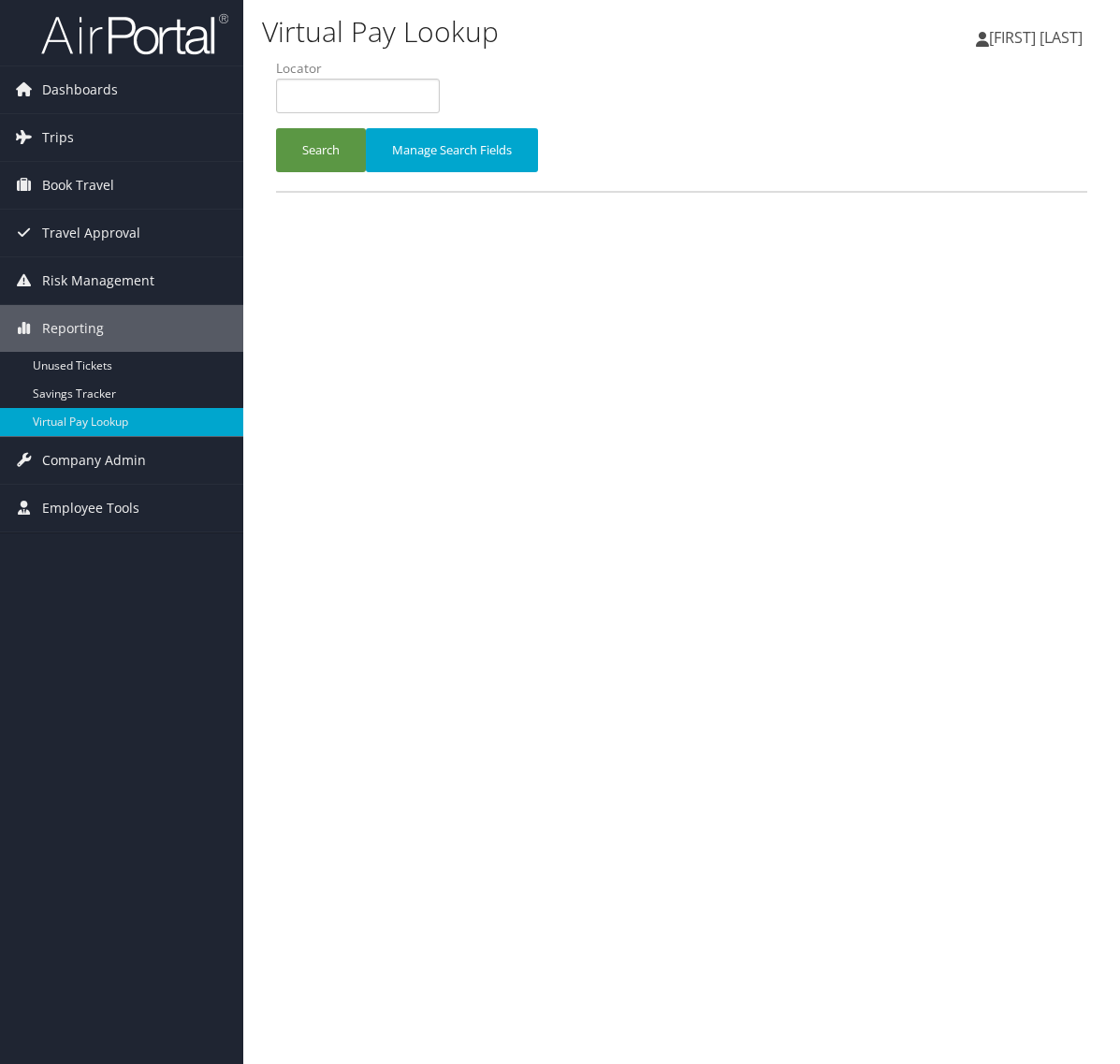 scroll, scrollTop: 0, scrollLeft: 0, axis: both 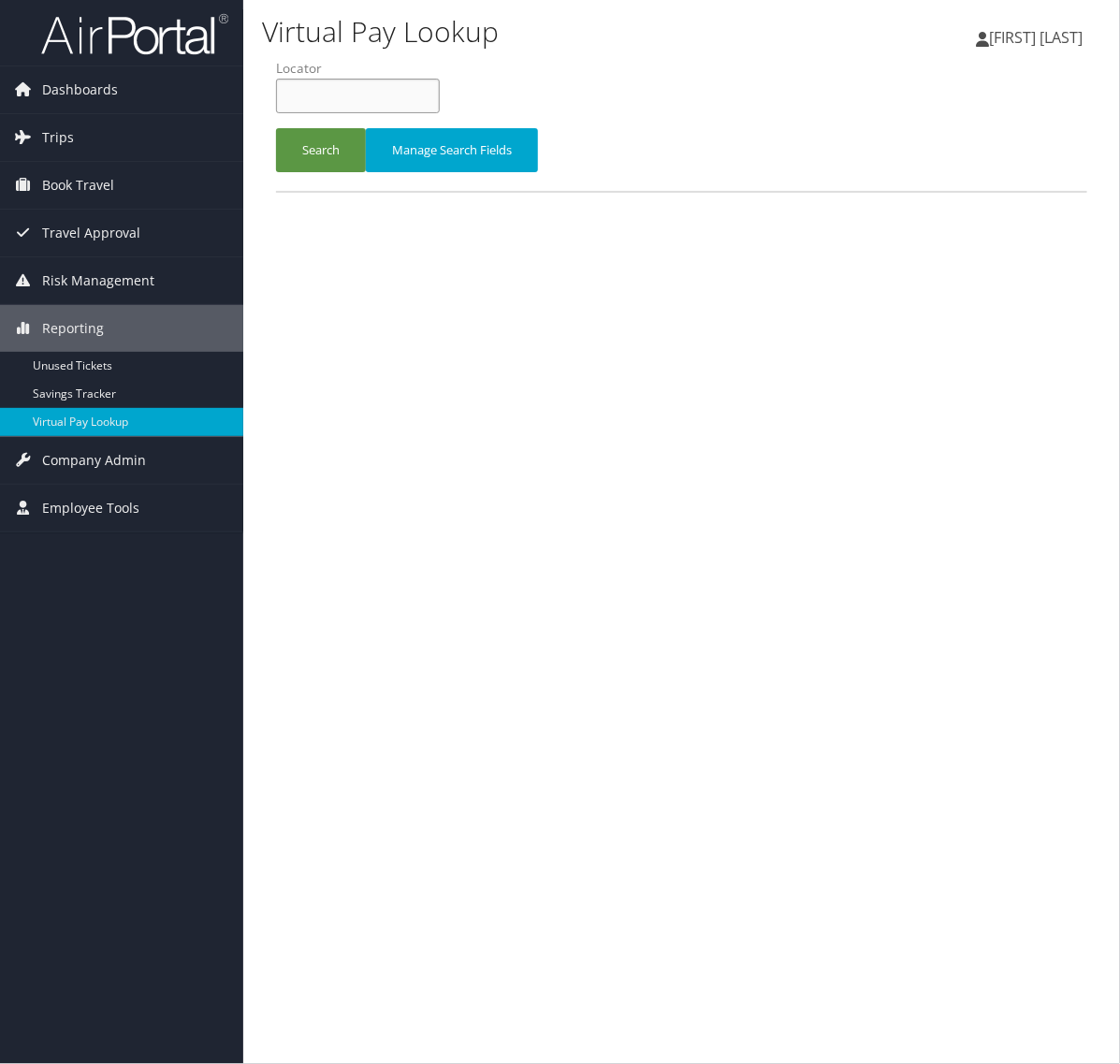 click at bounding box center (357, 95) 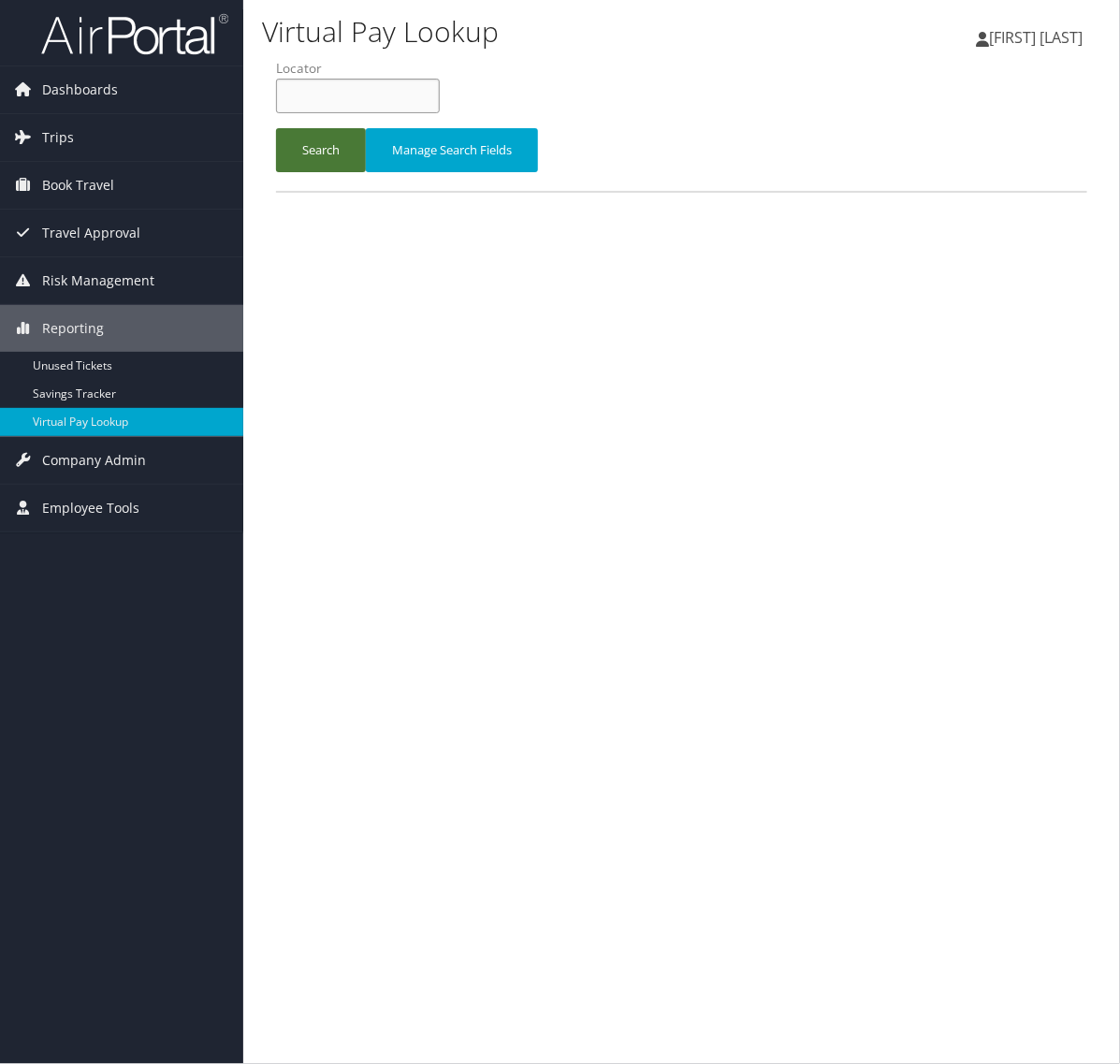 paste on "FUAIWV" 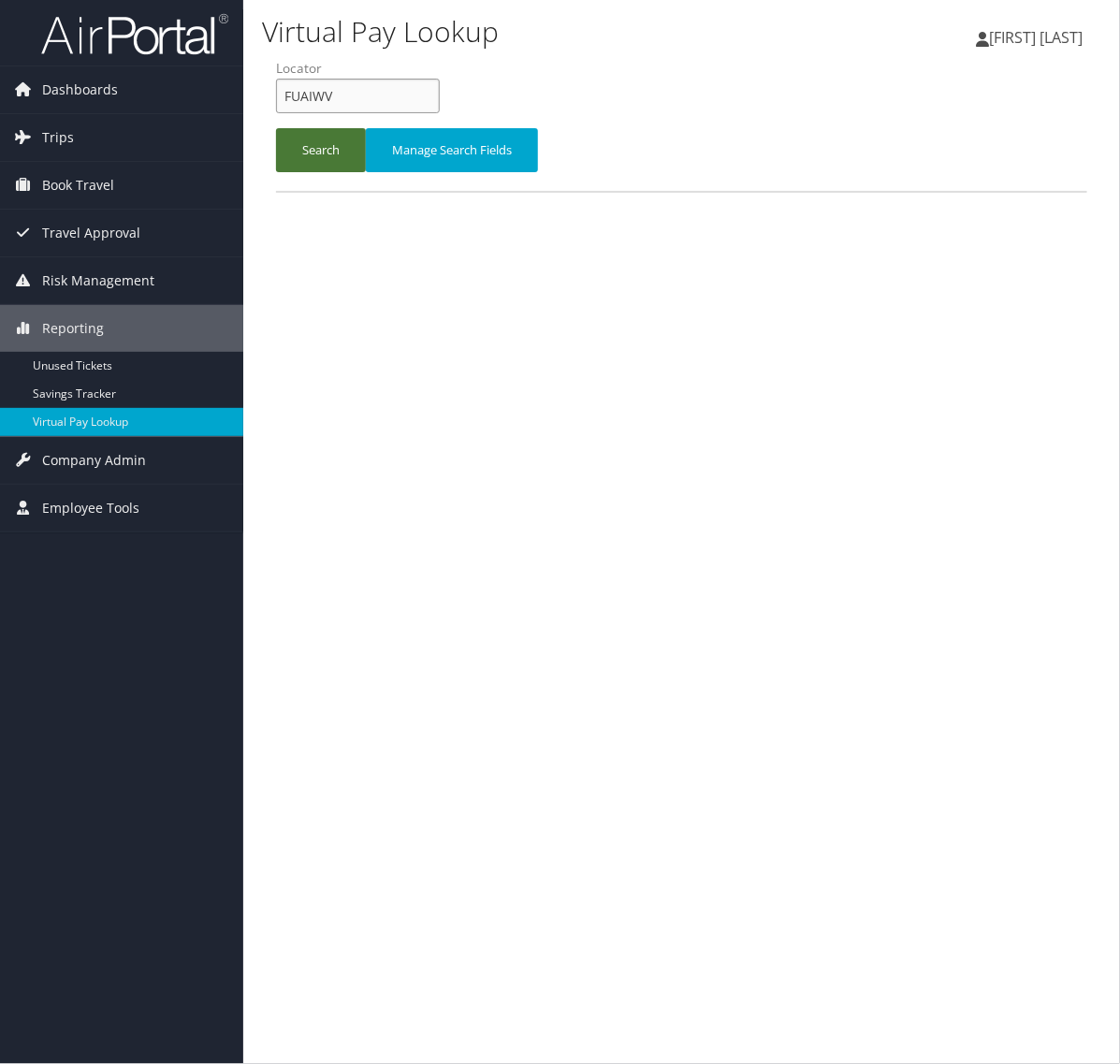type on "FUAIWV" 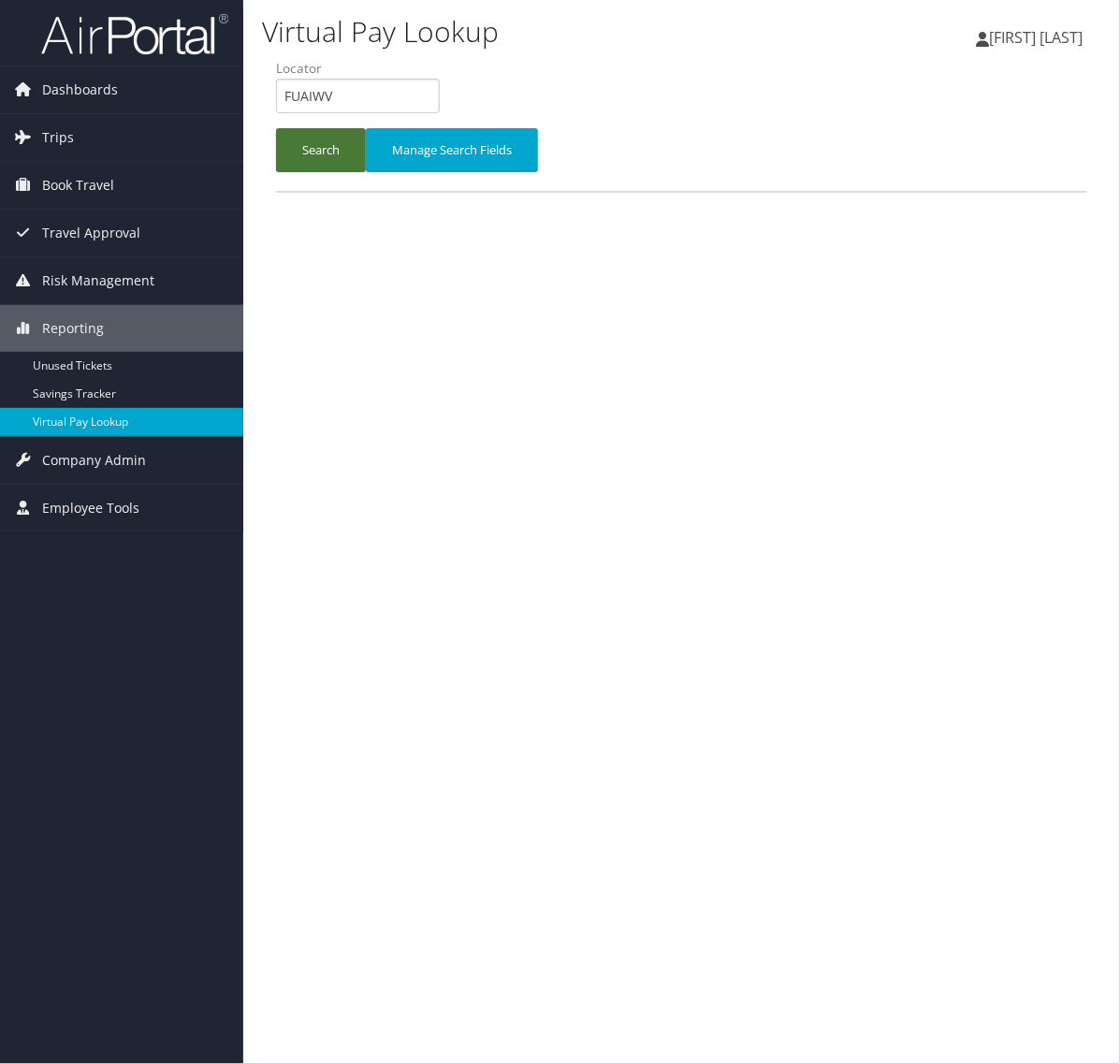 click on "Search" at bounding box center (321, 150) 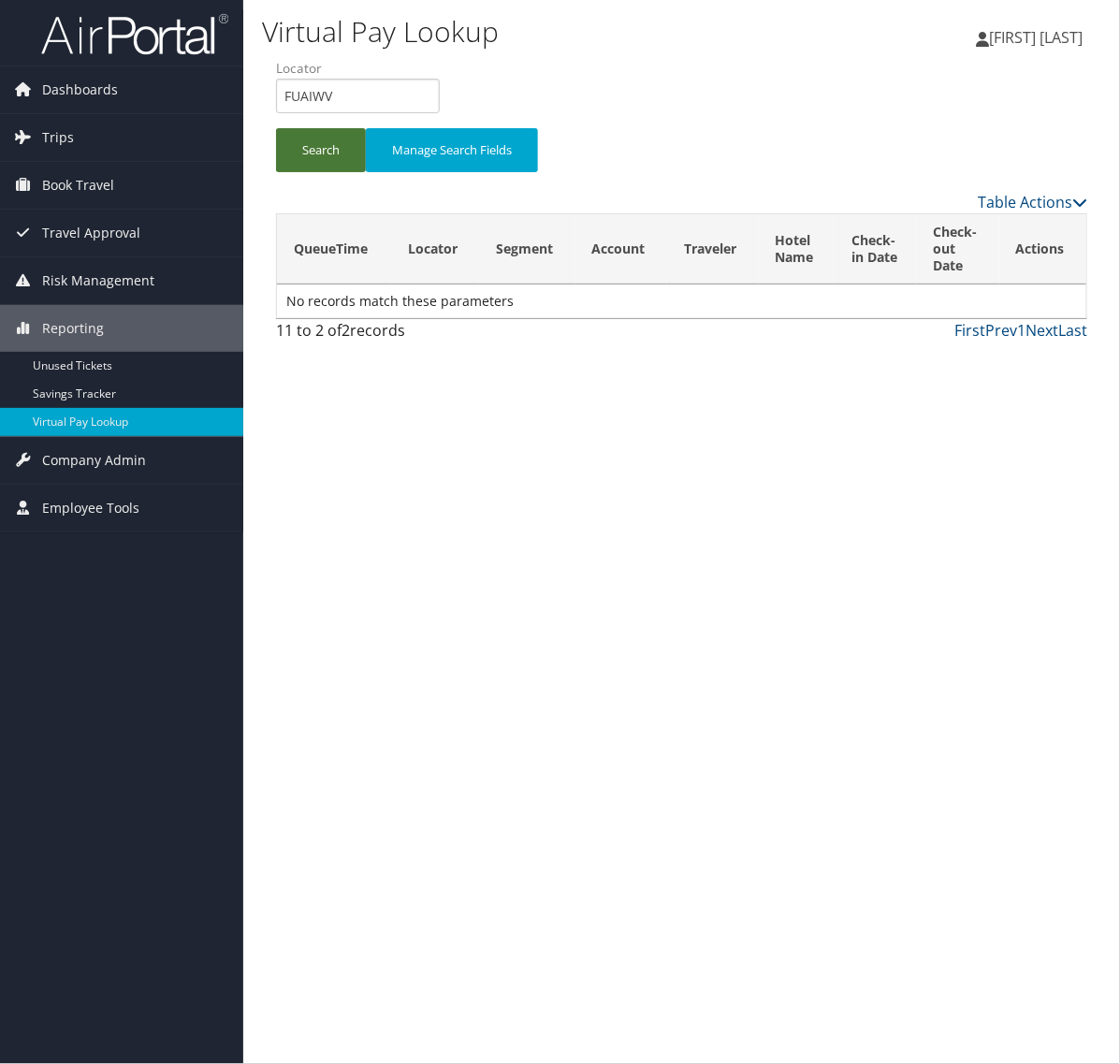 click on "Search" at bounding box center [321, 150] 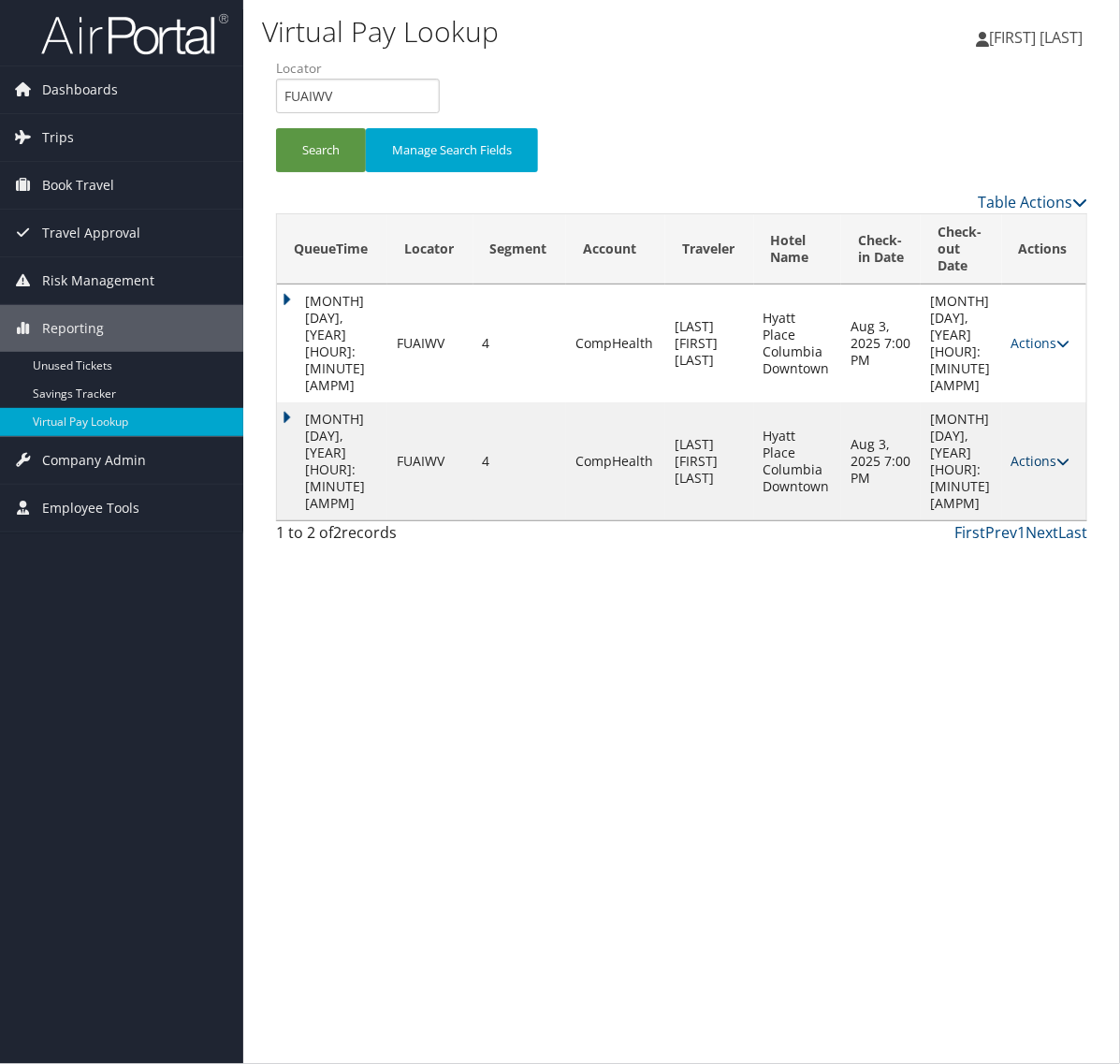 click on "Actions" at bounding box center [1040, 460] 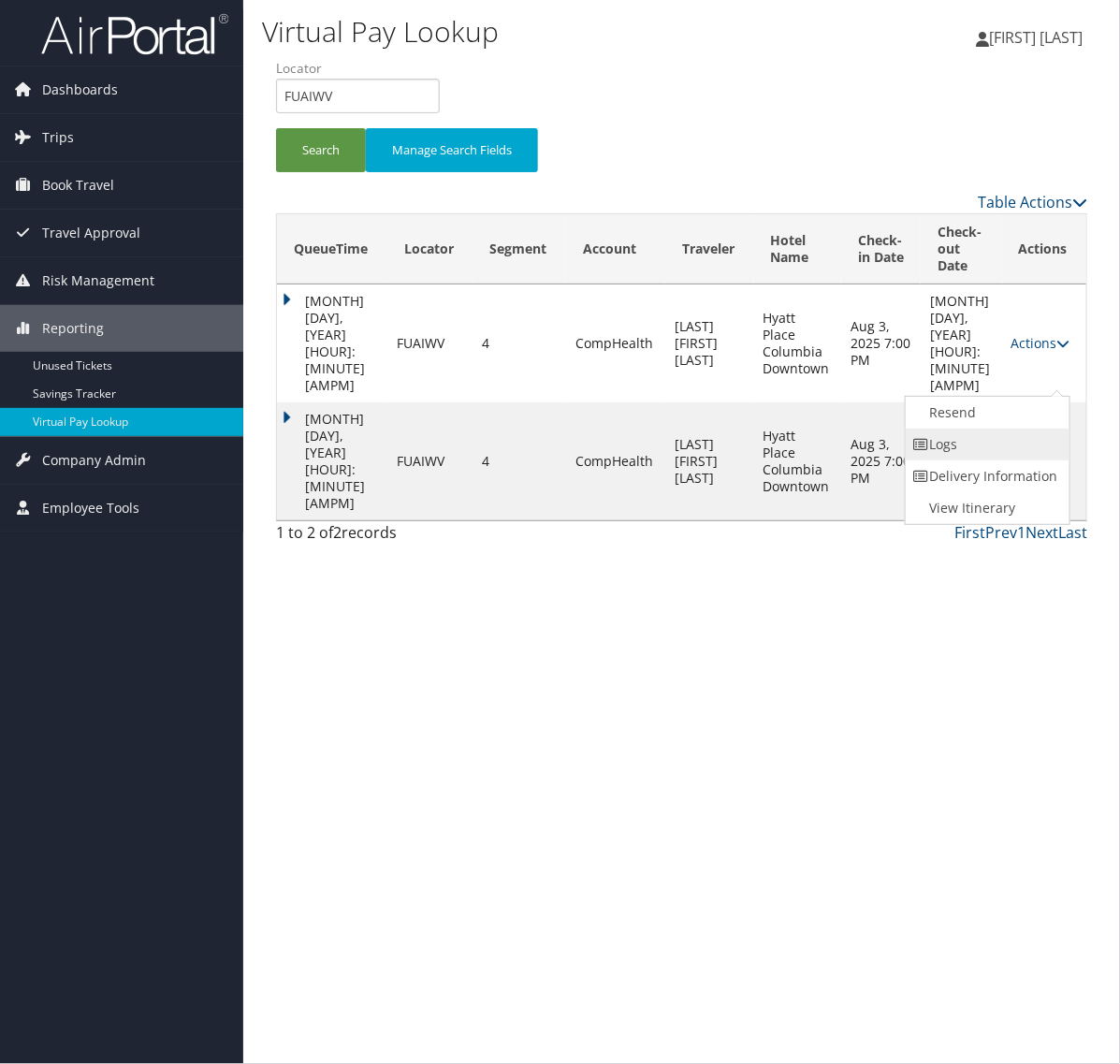 click on "Logs" at bounding box center (985, 445) 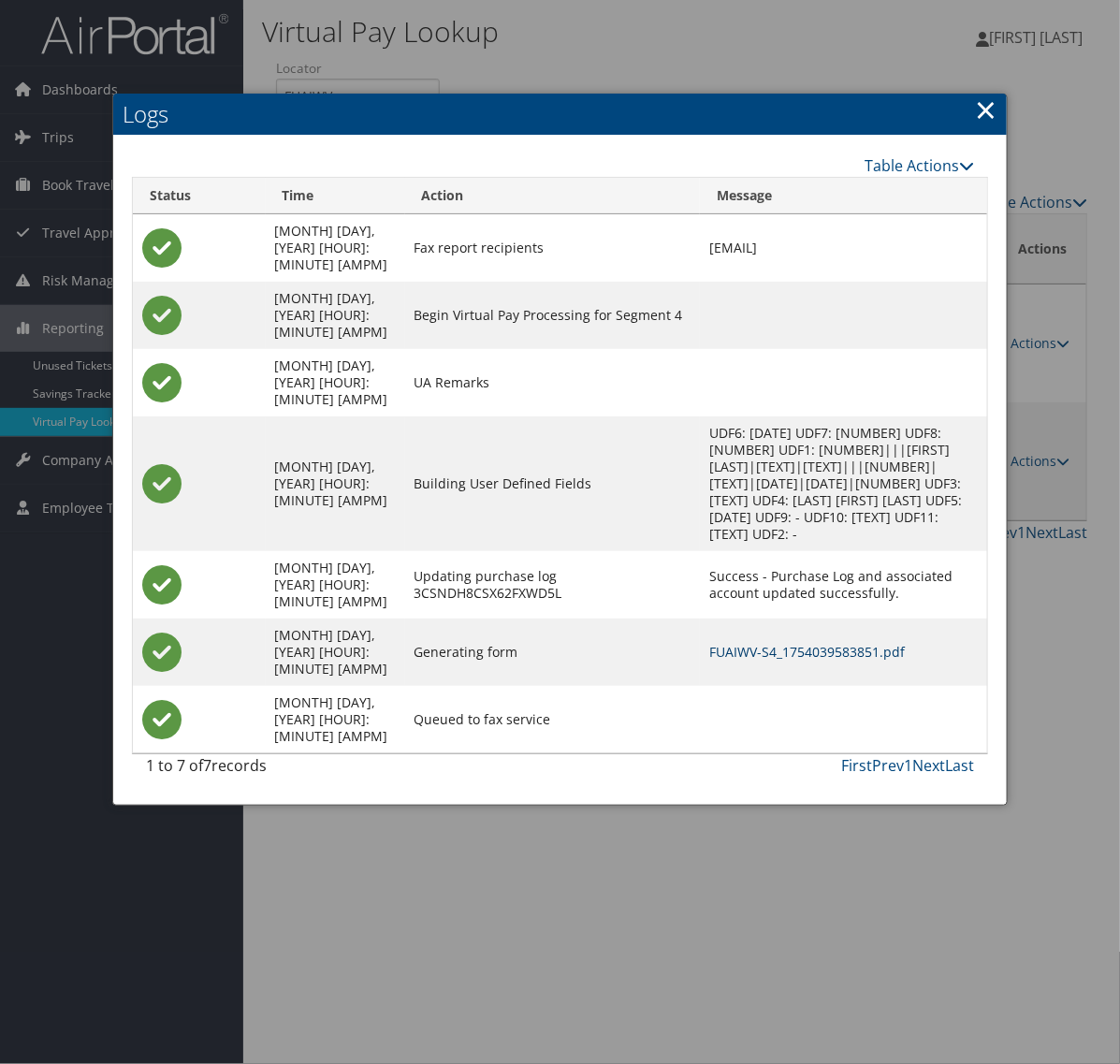 click on "FUAIWV-S4_1754039583851.pdf" at bounding box center [807, 651] 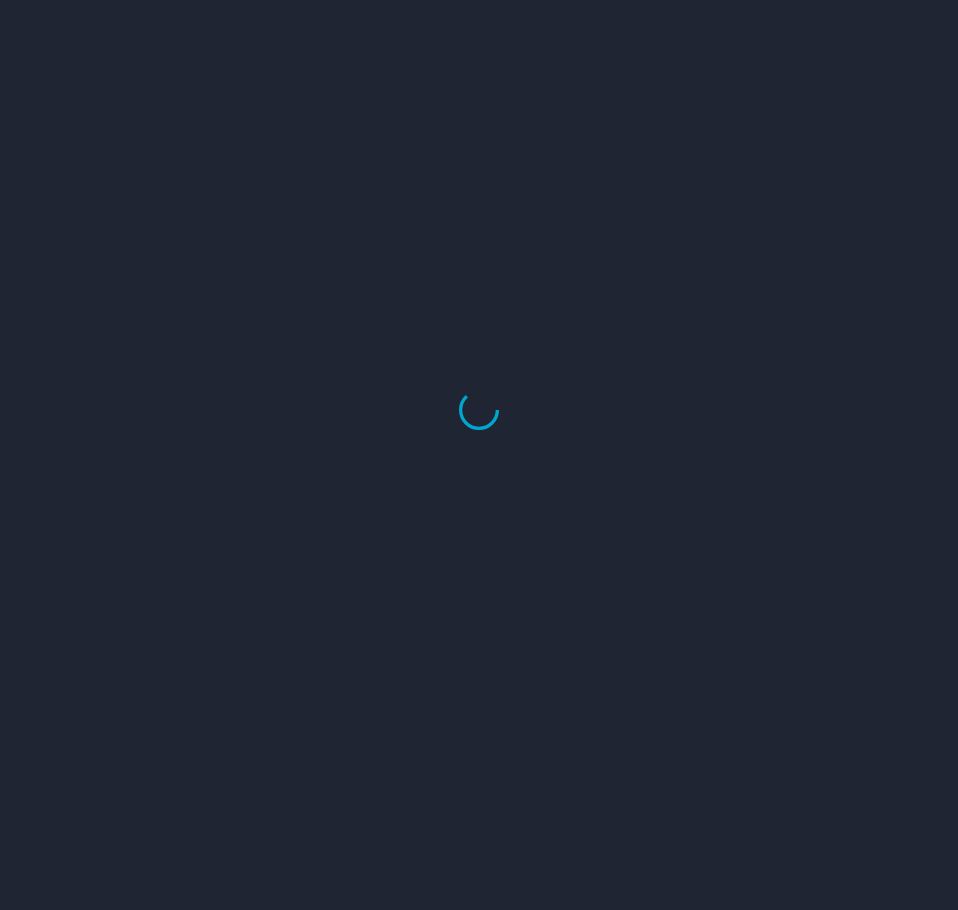 scroll, scrollTop: 0, scrollLeft: 0, axis: both 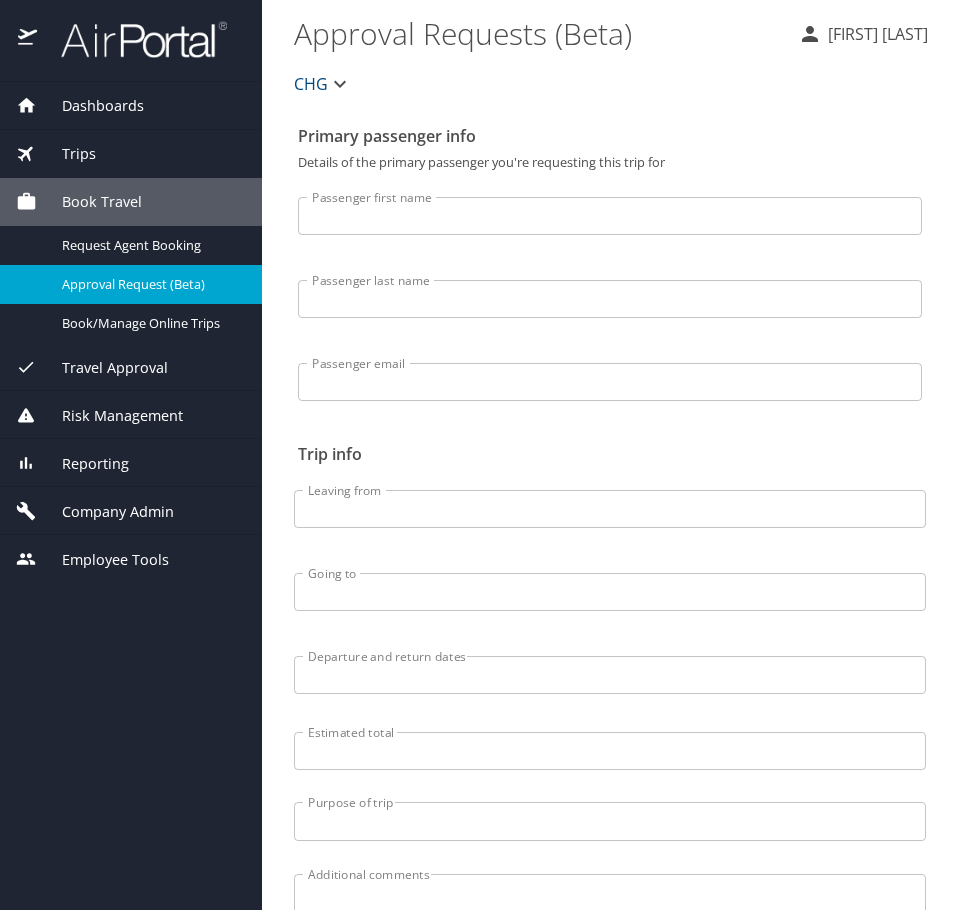 click on "Company Admin" at bounding box center [131, 511] 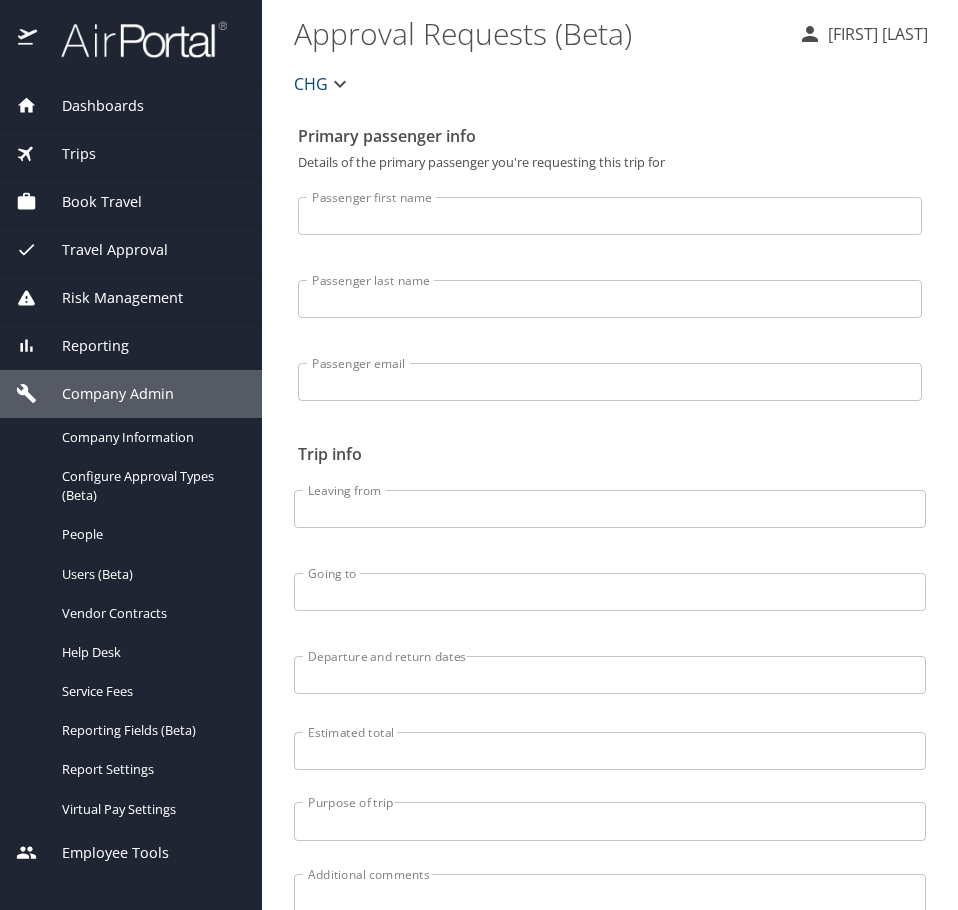 click on "Reporting" at bounding box center (83, 346) 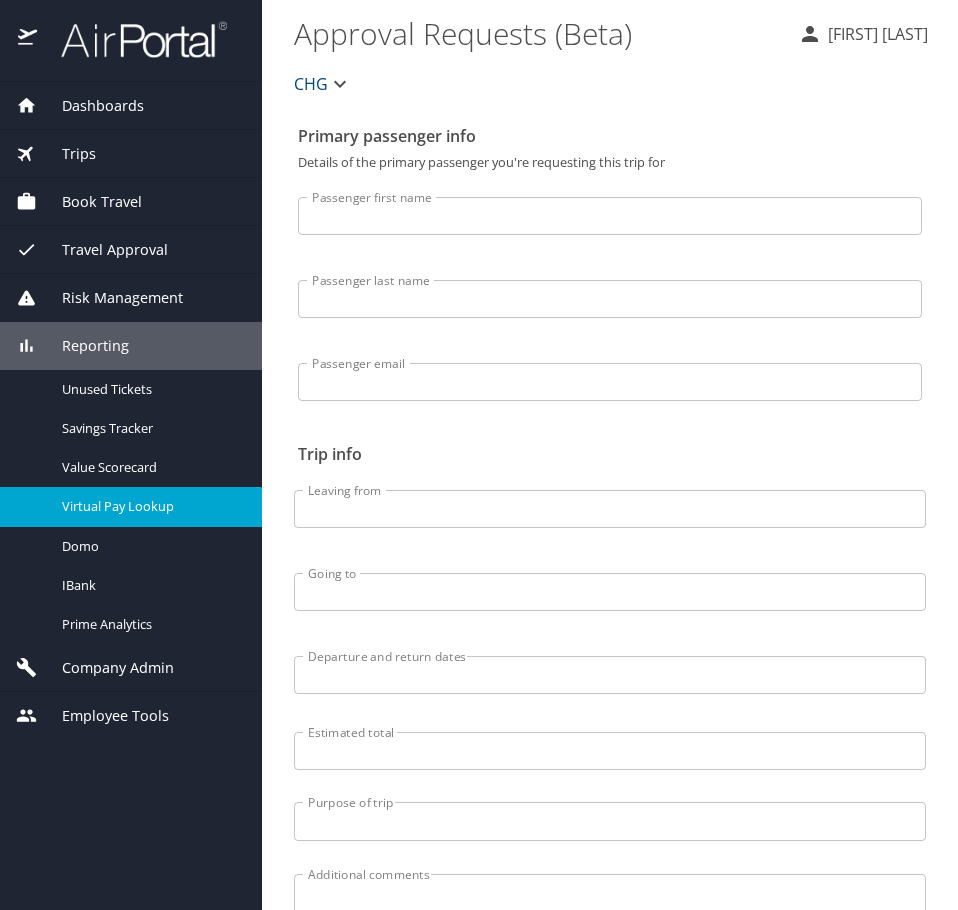 click on "Virtual Pay Lookup" at bounding box center [150, 506] 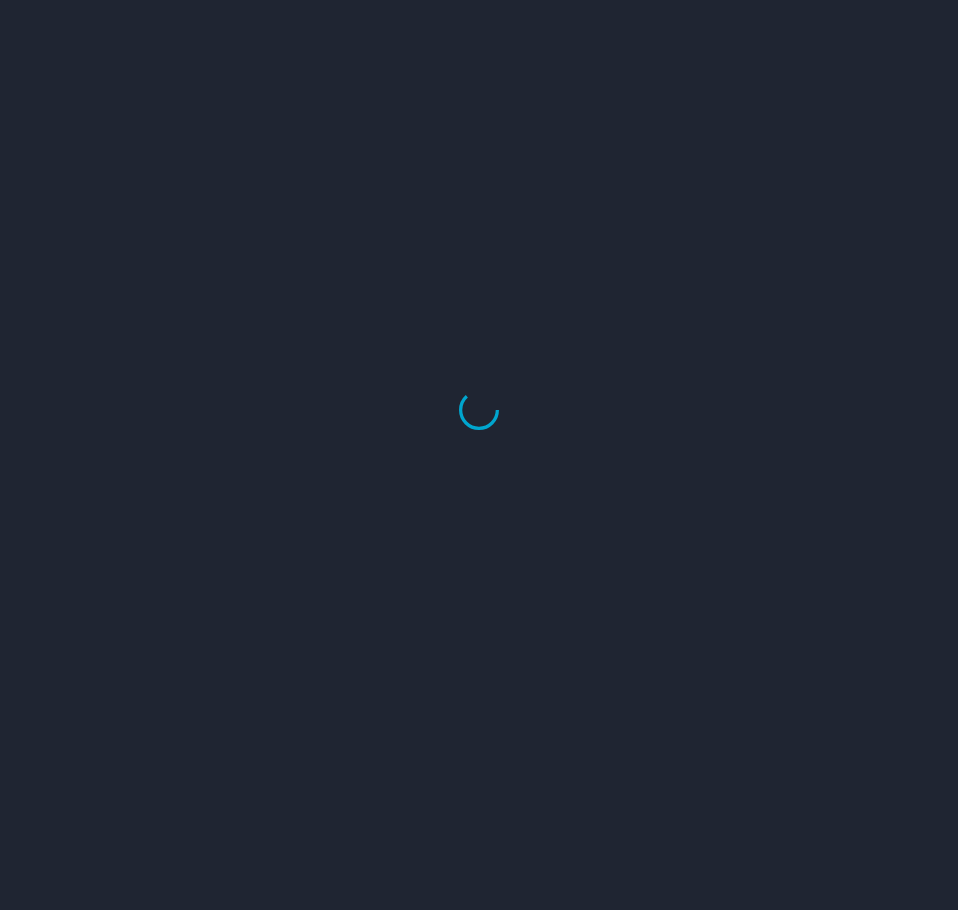 scroll, scrollTop: 0, scrollLeft: 0, axis: both 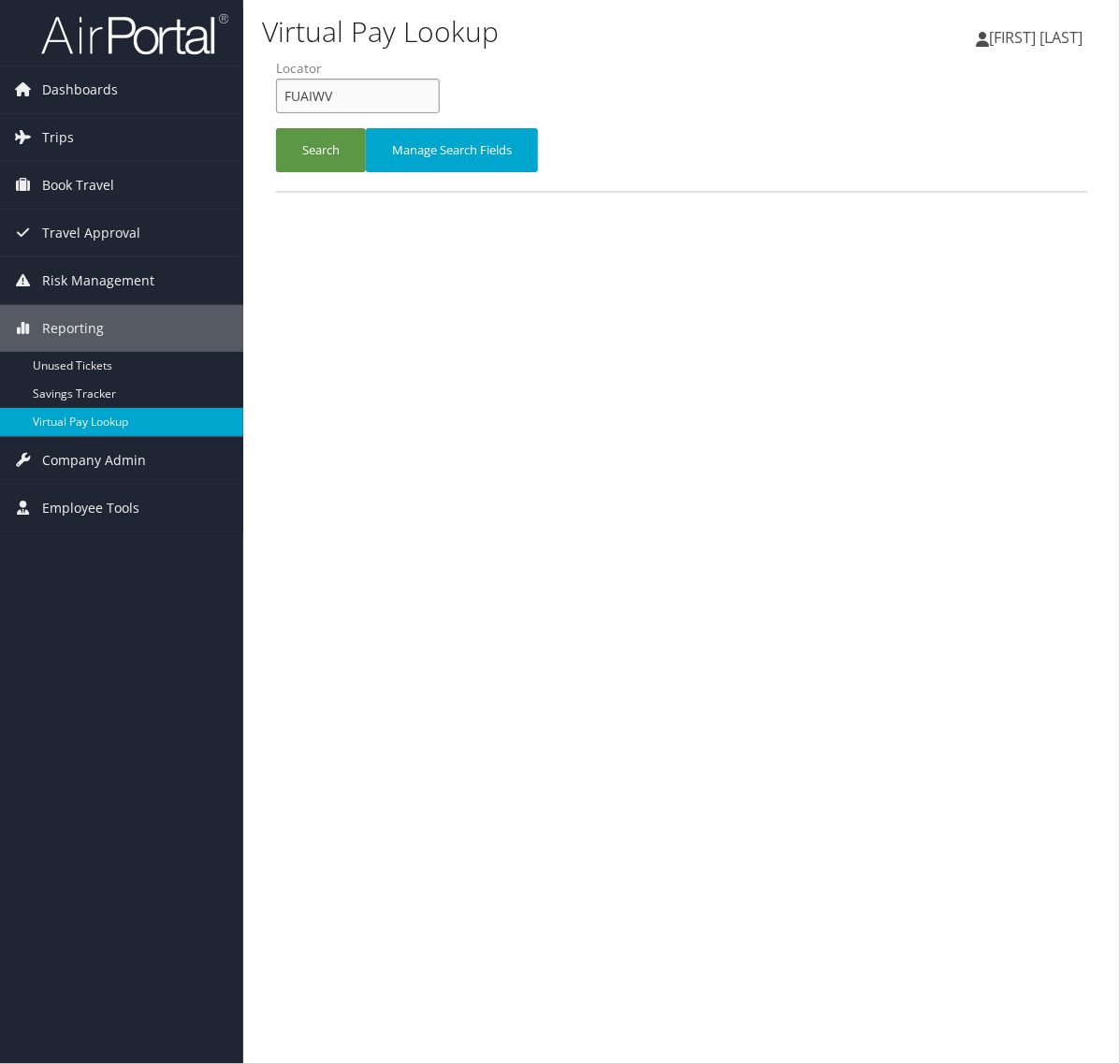 click on "FUAIWV" at bounding box center (357, 95) 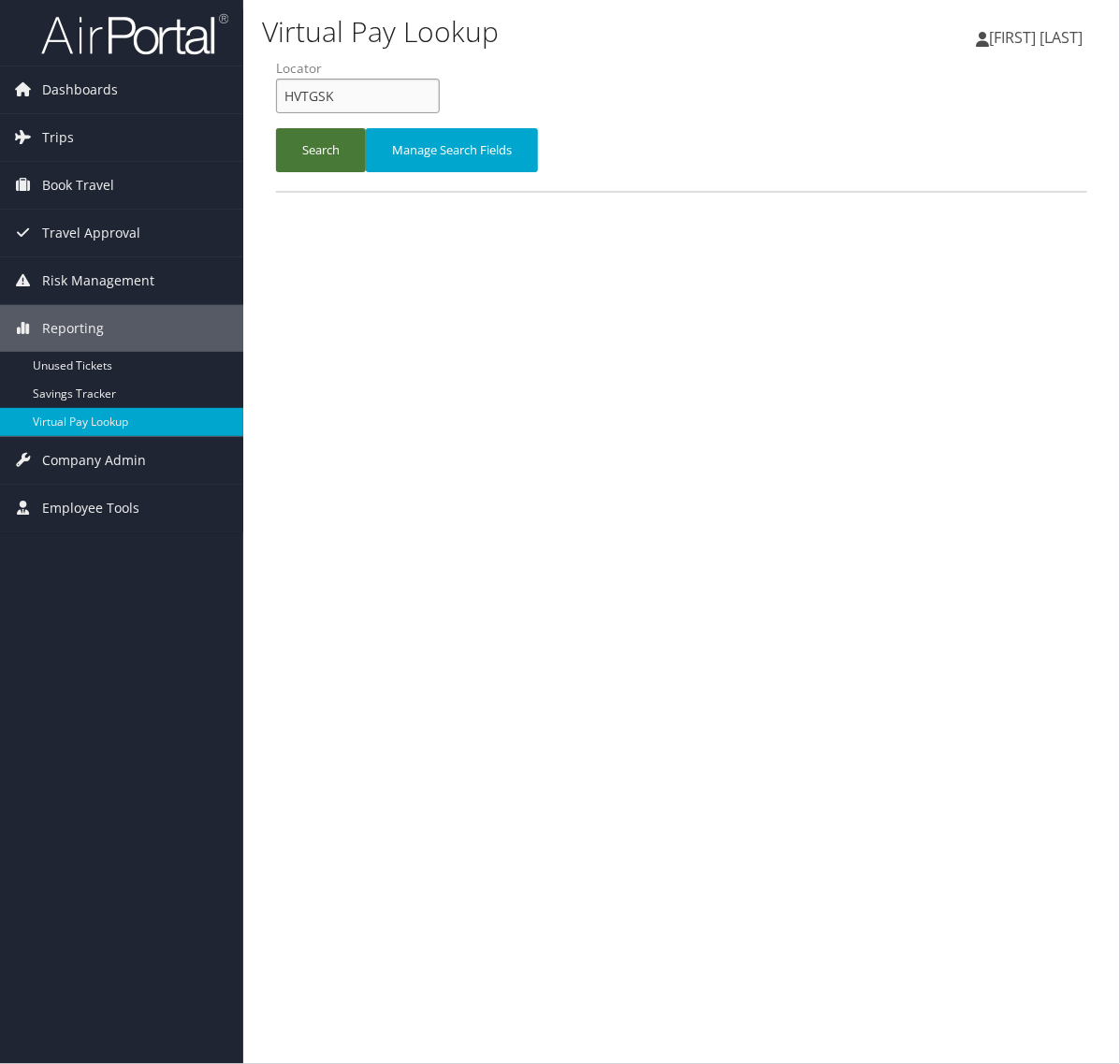 type on "HVTGSK" 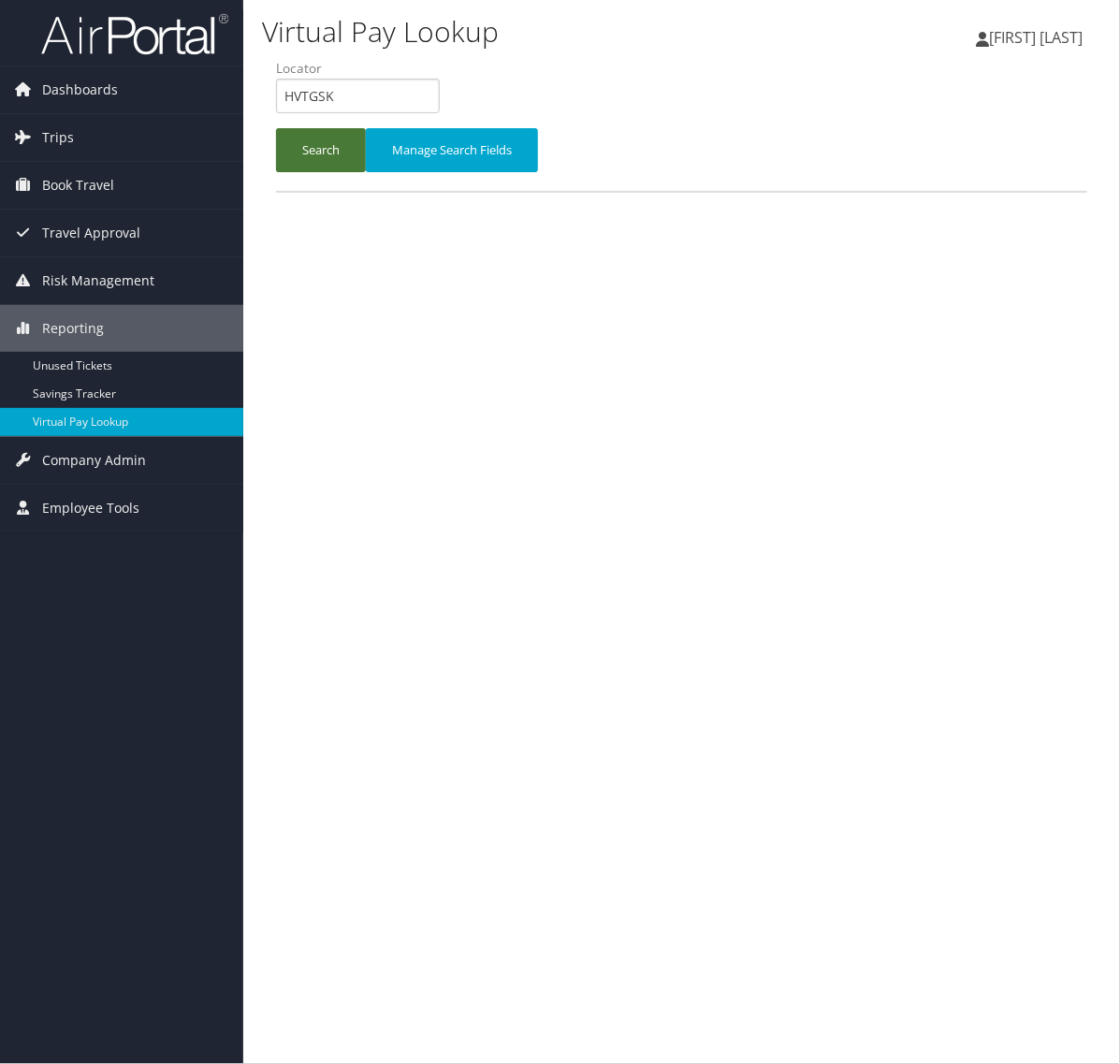 click on "Search" at bounding box center (321, 150) 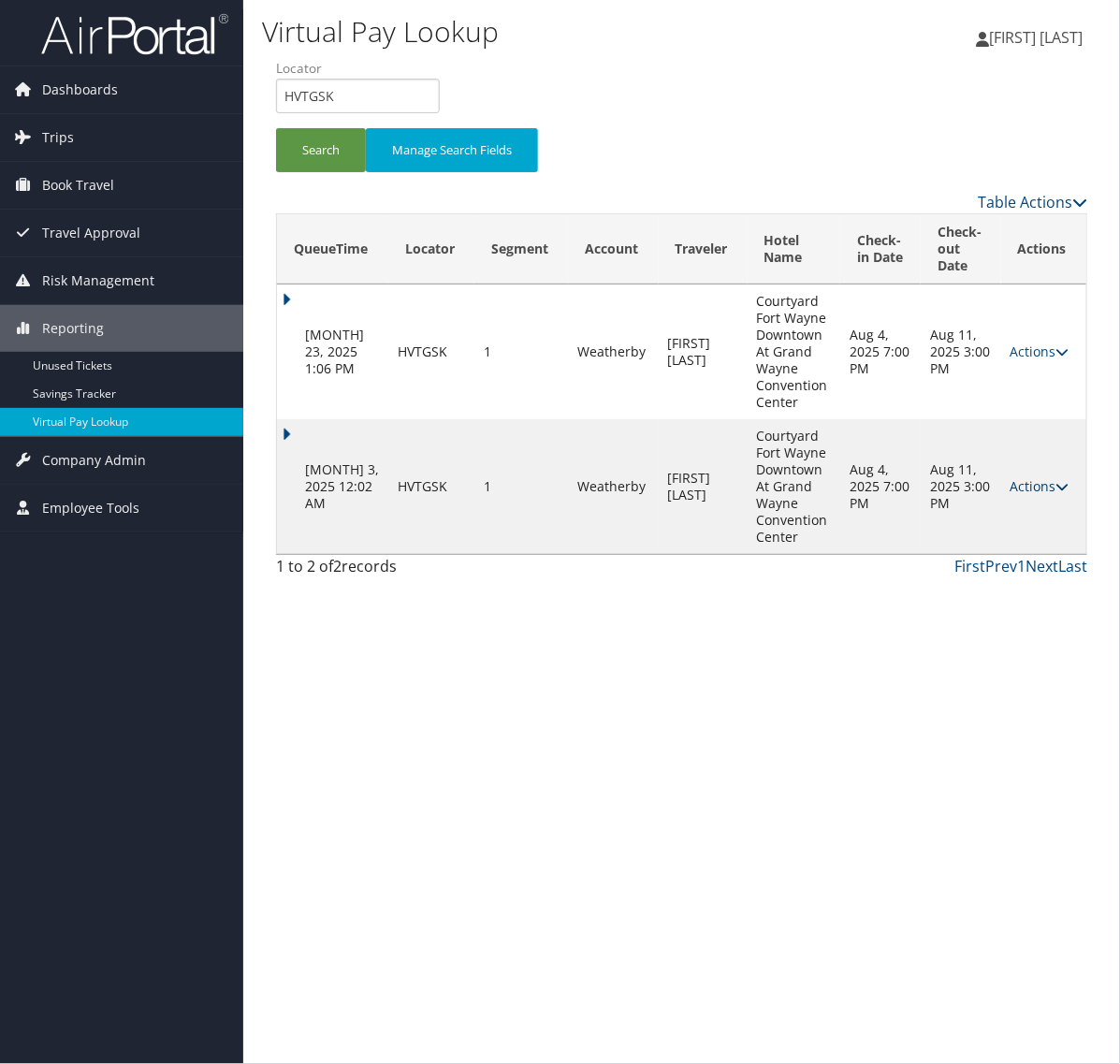 click on "Actions" at bounding box center (1040, 486) 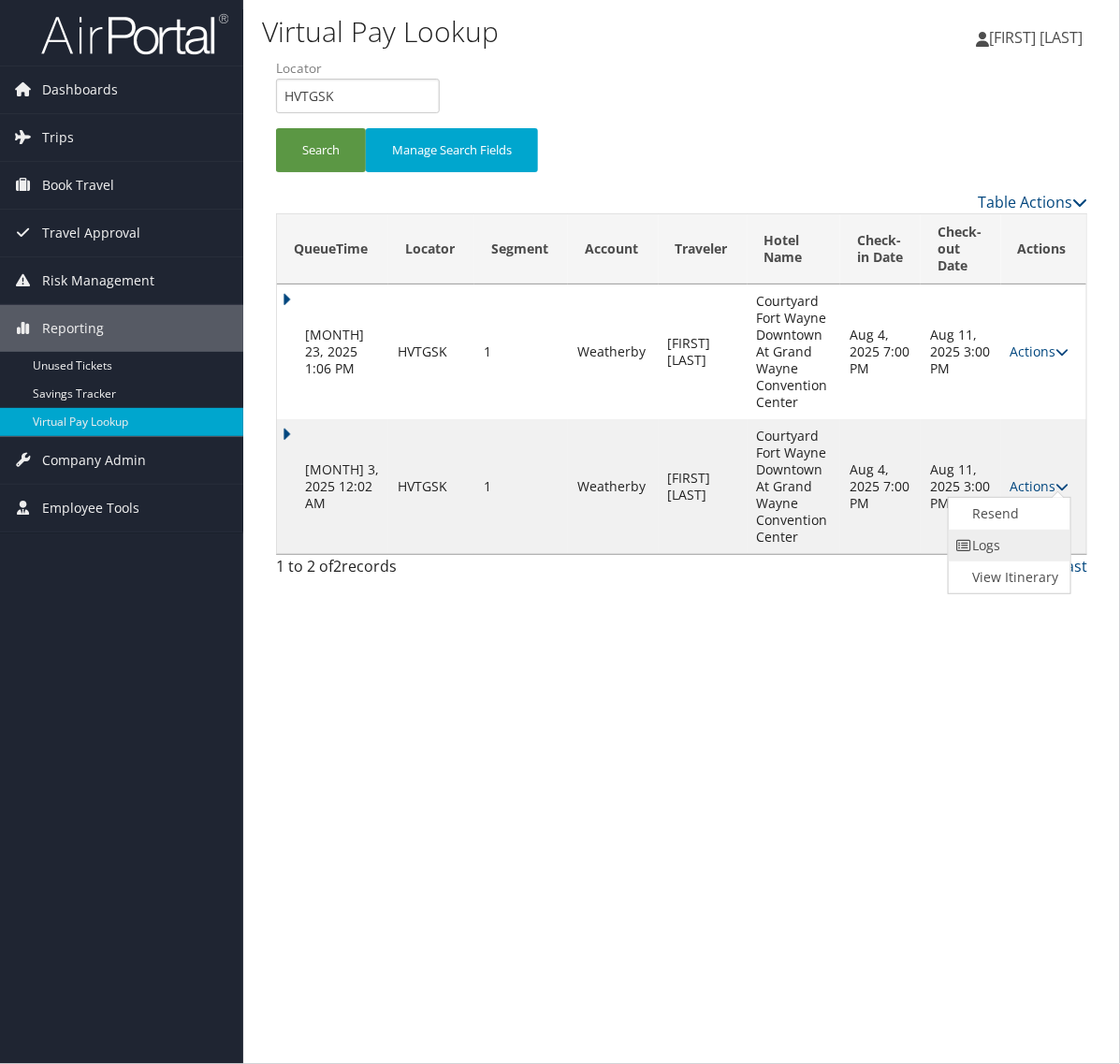 click on "Logs" at bounding box center (1008, 546) 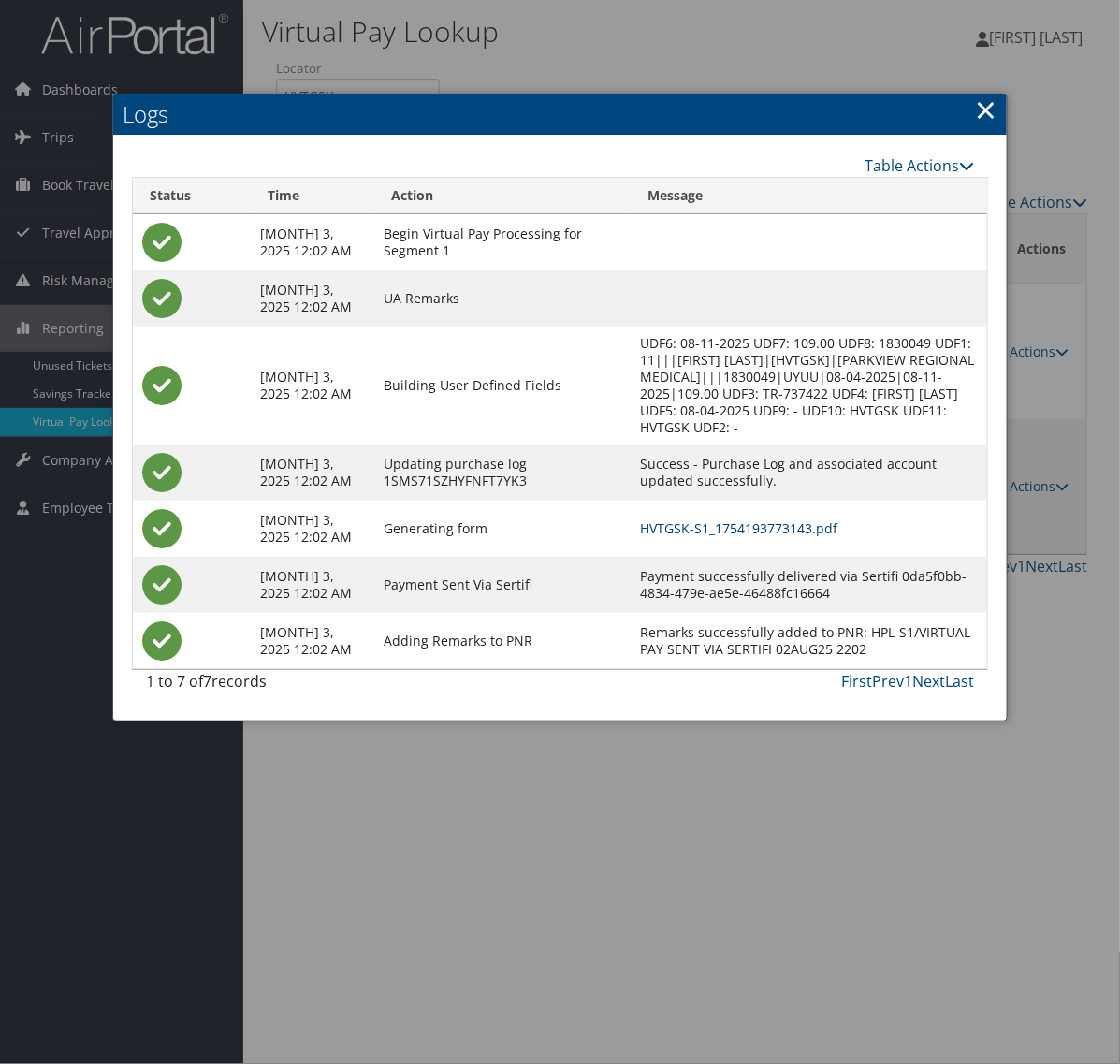 click on "HVTGSK-S1_1754193773143.pdf" at bounding box center [739, 528] 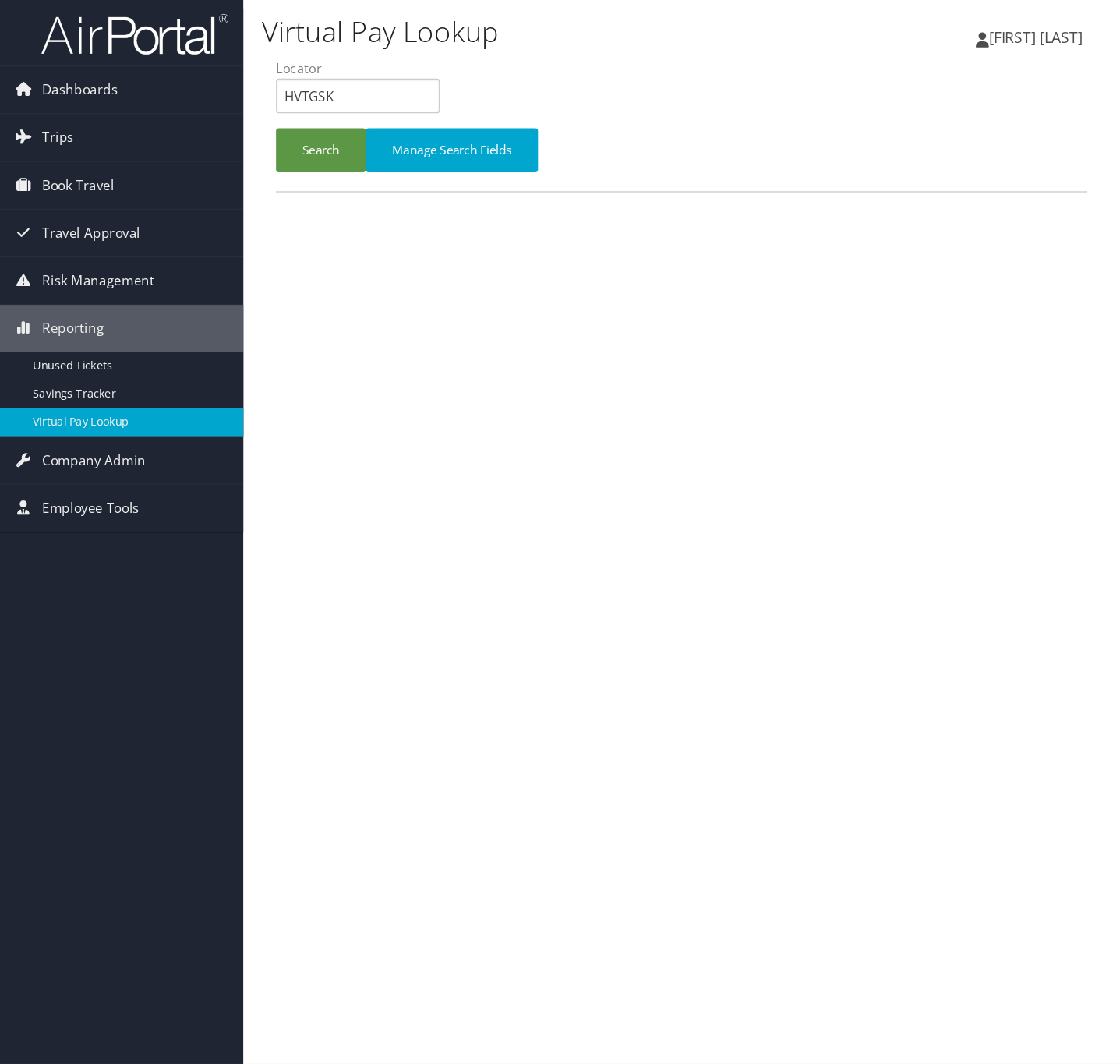 scroll, scrollTop: 0, scrollLeft: 0, axis: both 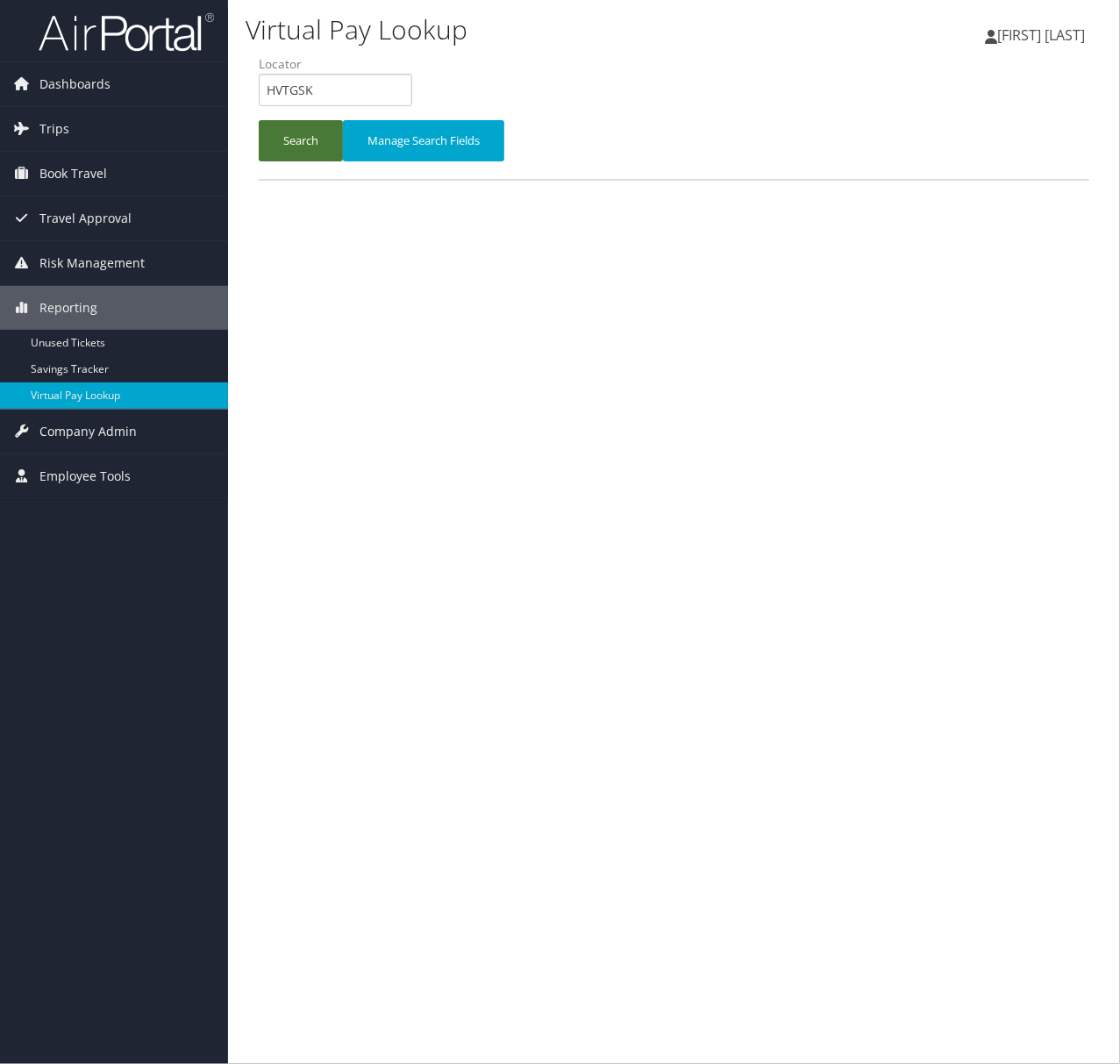 click on "Search" at bounding box center [301, 140] 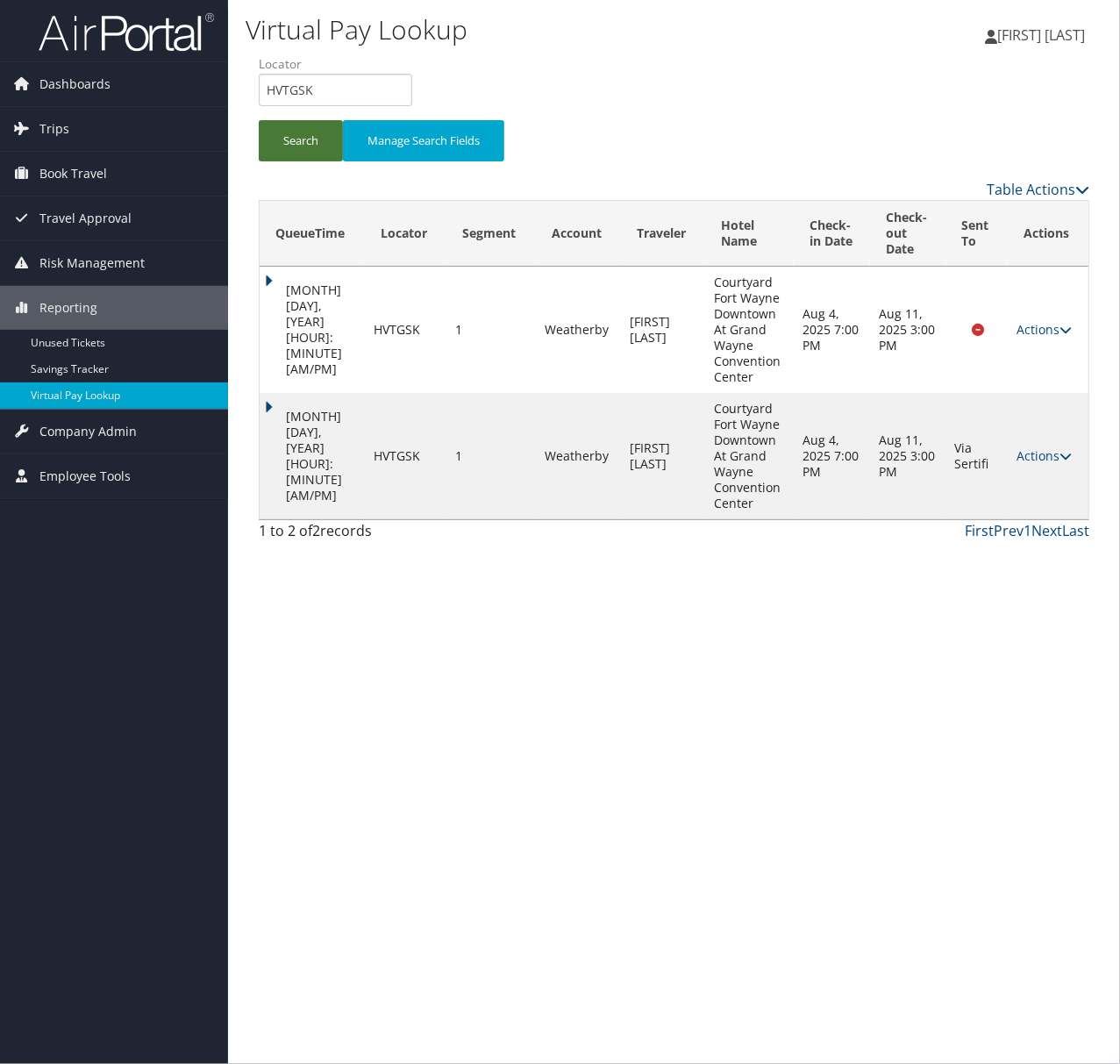 type 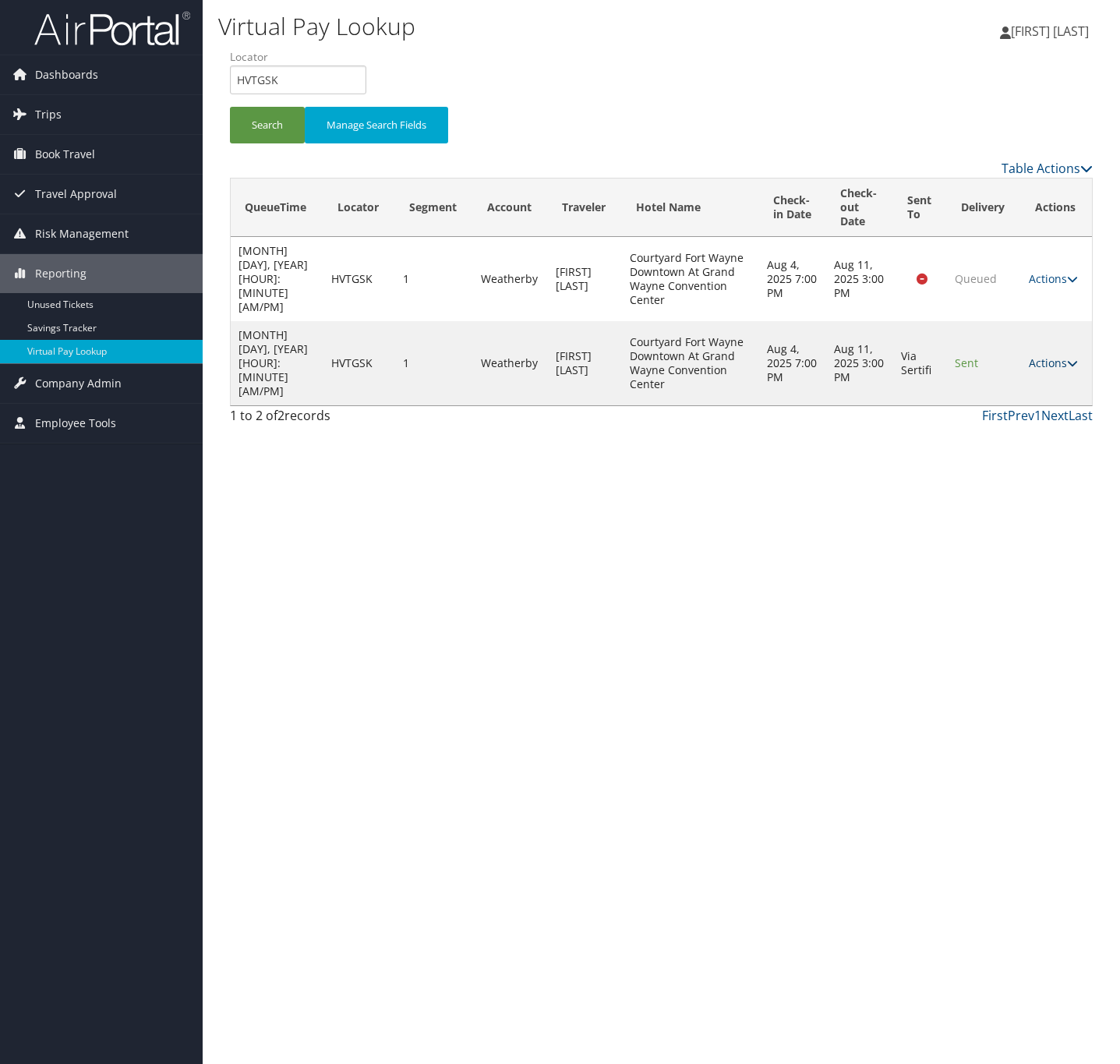 click on "Actions" at bounding box center (1053, 362) 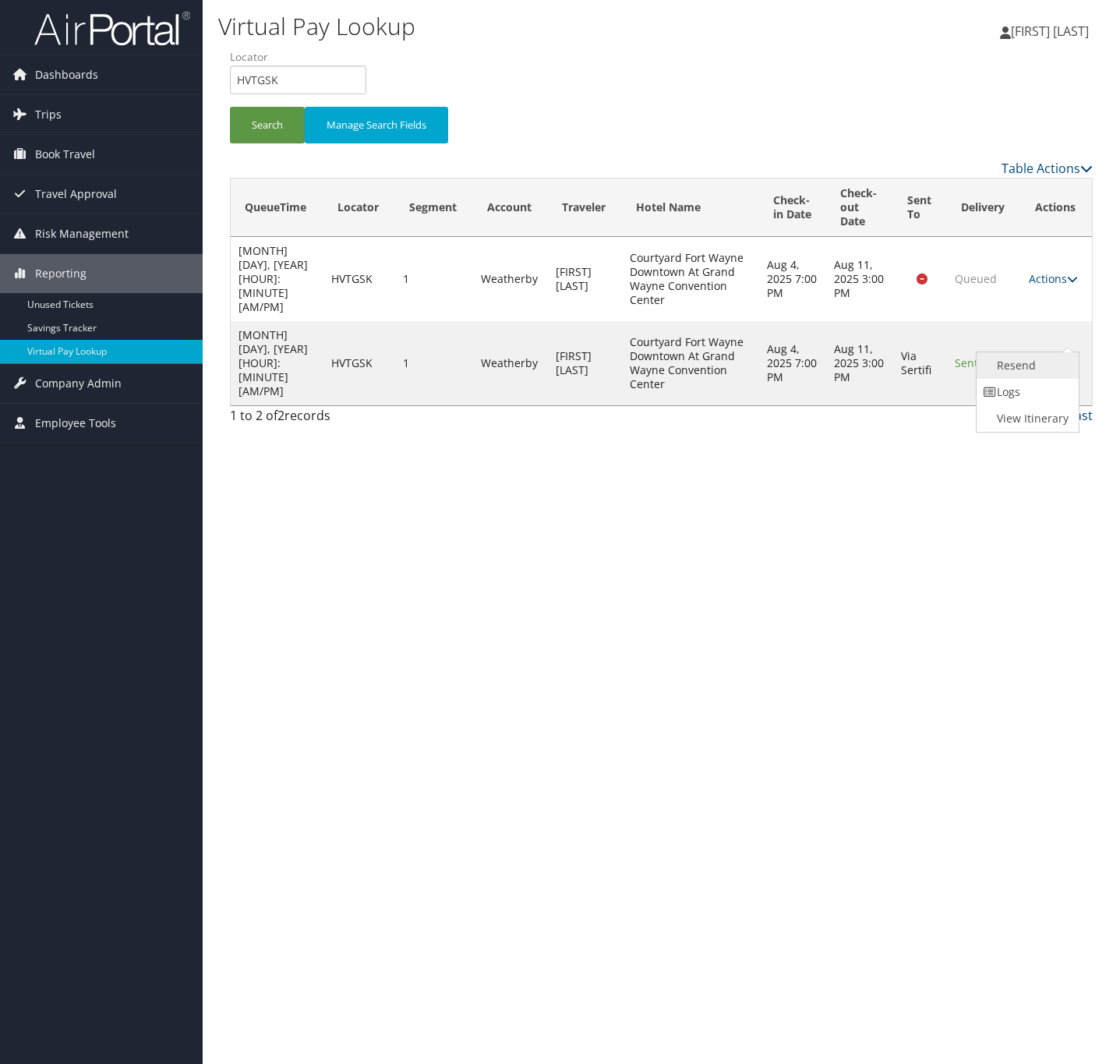 click on "Resend" at bounding box center (1026, 366) 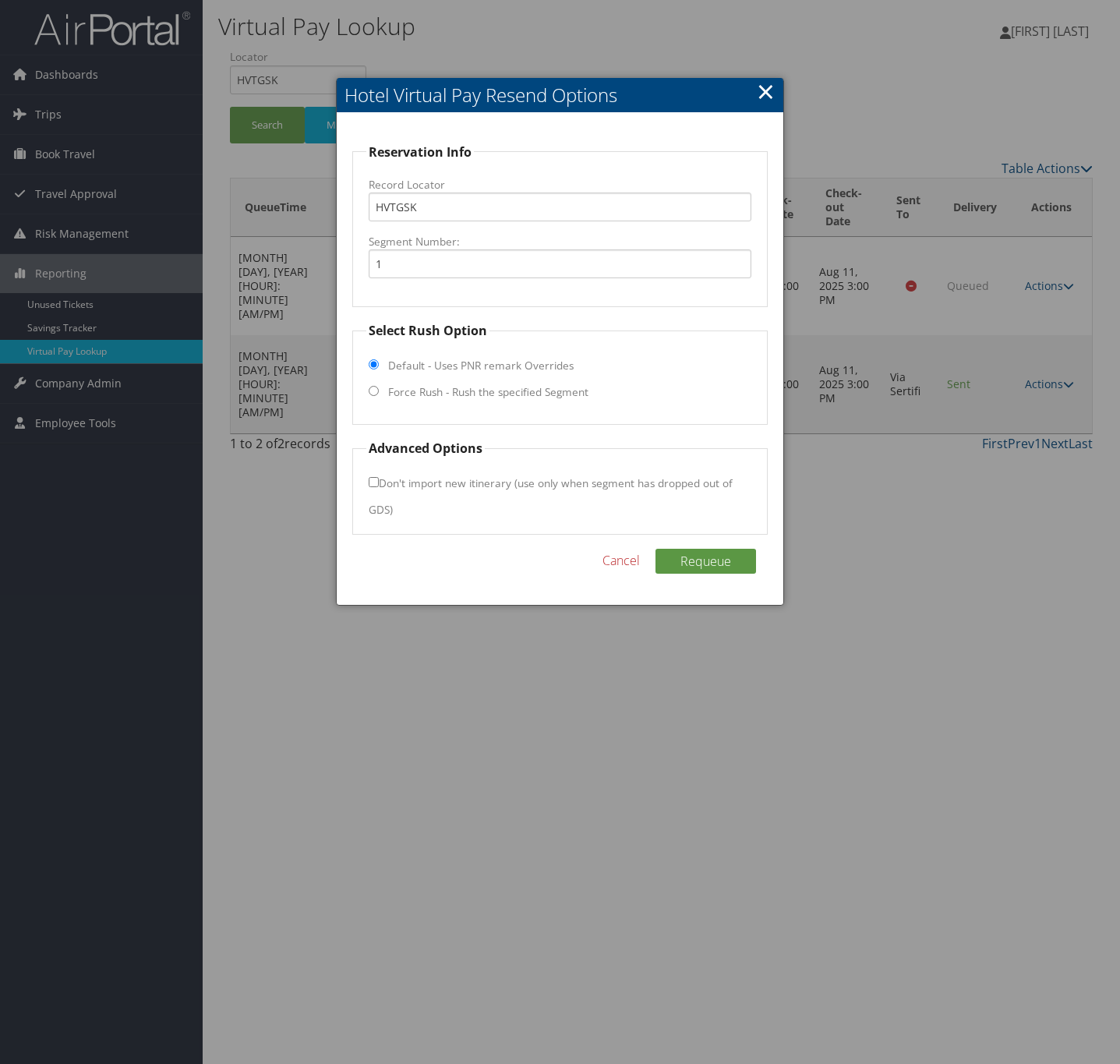 click on "Force Rush - Rush the specified Segment" at bounding box center [488, 392] 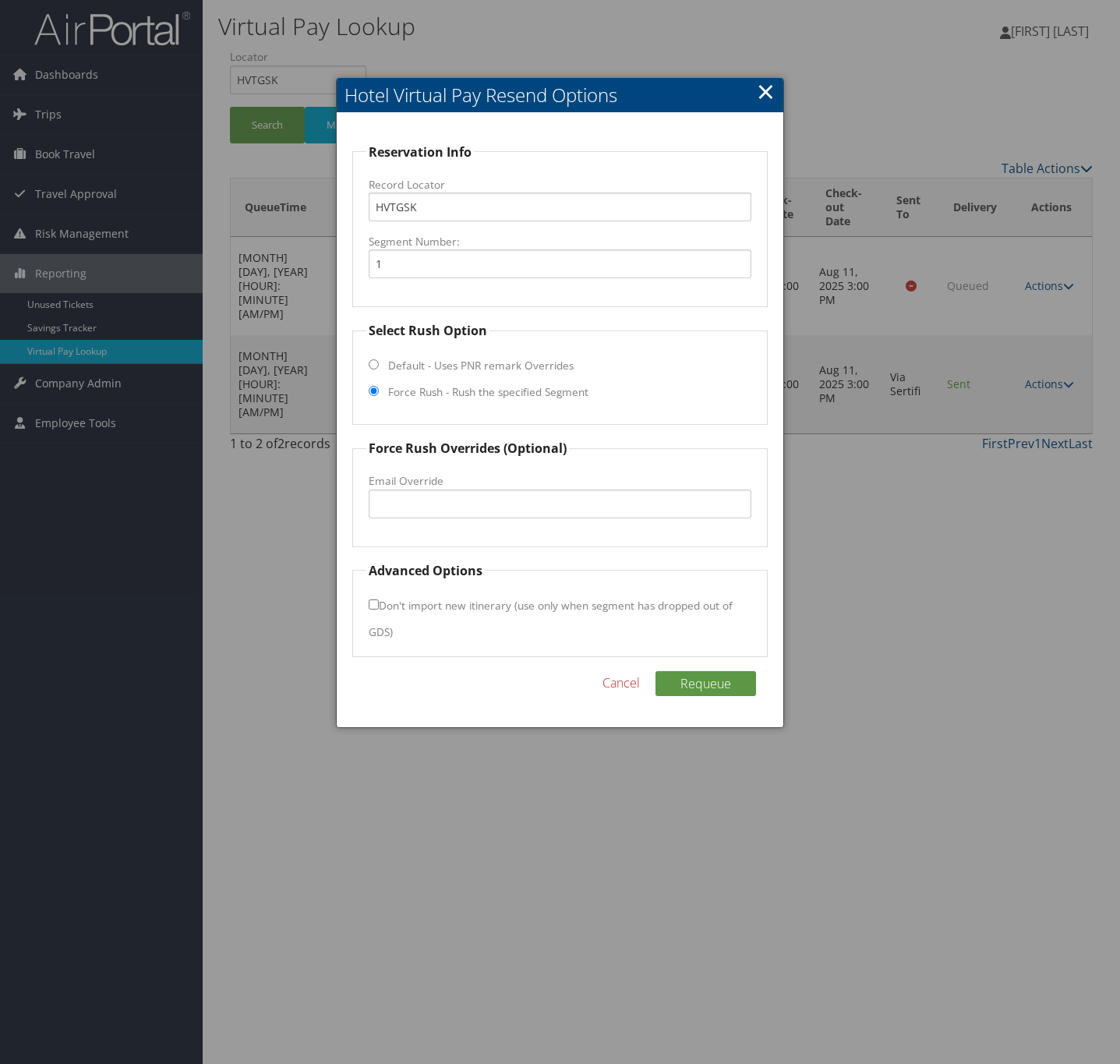 click on "Cancel" at bounding box center (621, 683) 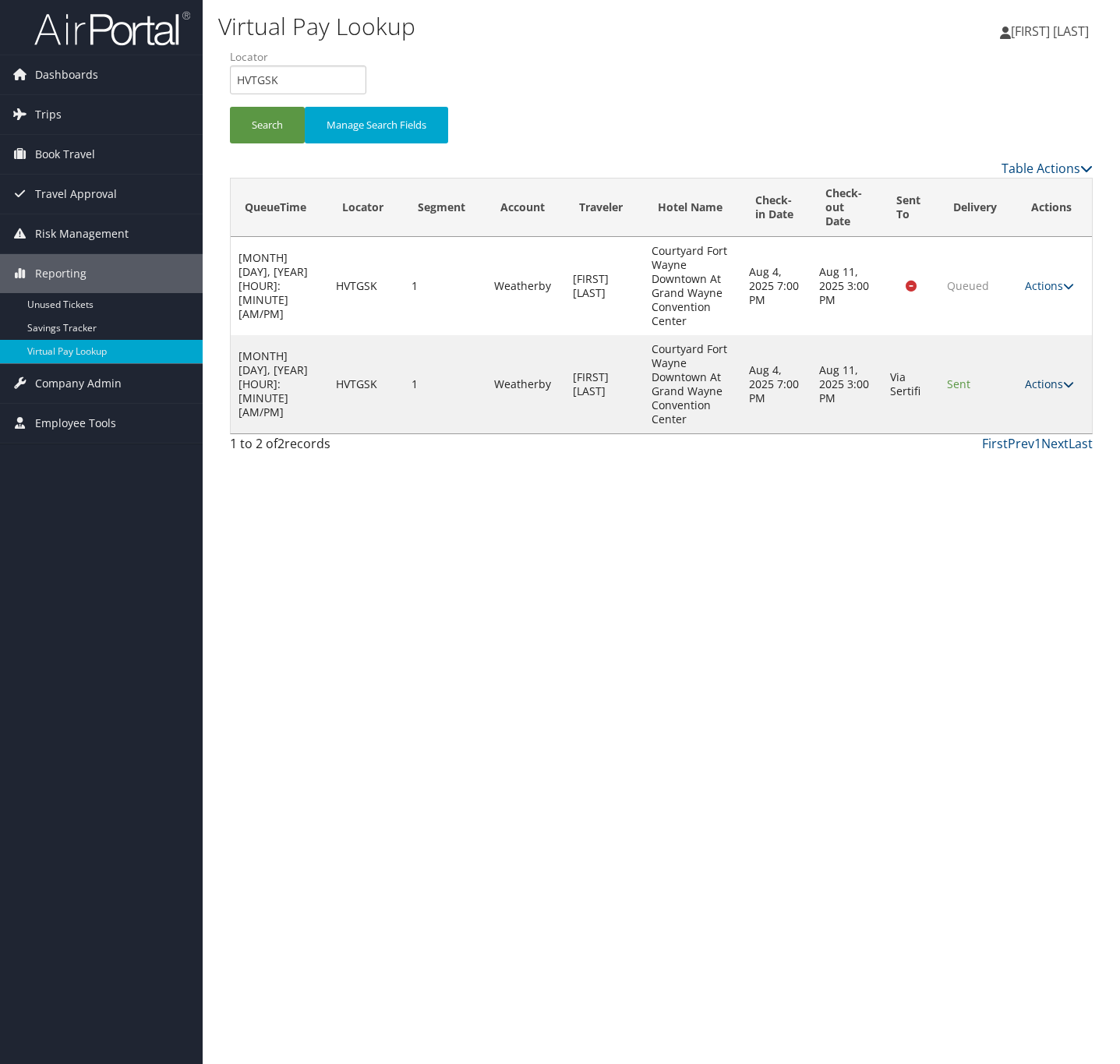 click on "Actions" at bounding box center [1049, 384] 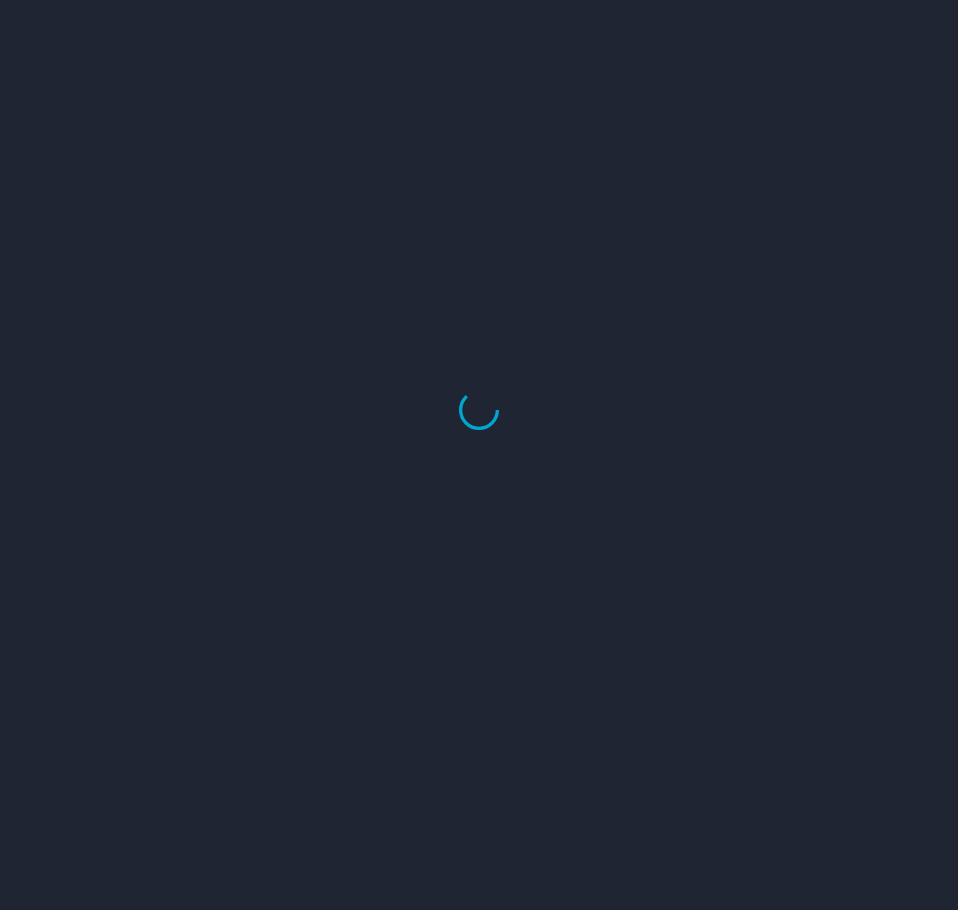 scroll, scrollTop: 0, scrollLeft: 0, axis: both 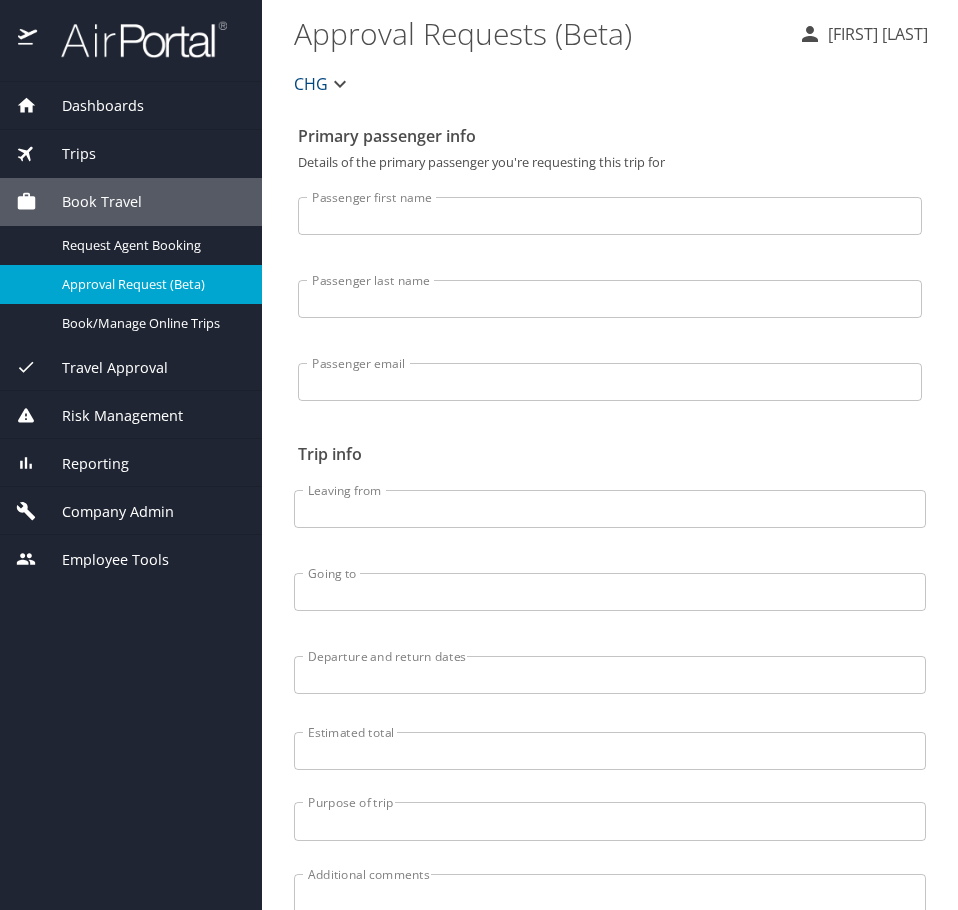 click on "Company Admin" at bounding box center [105, 512] 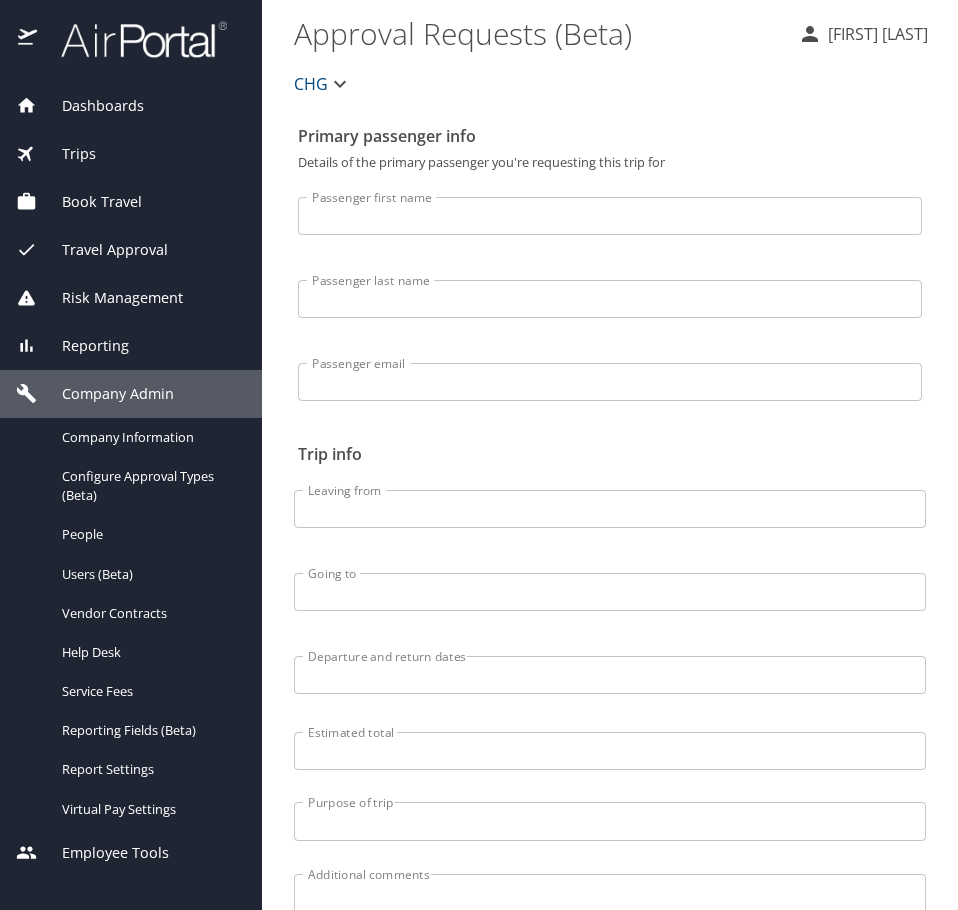 click on "Reporting" at bounding box center (131, 346) 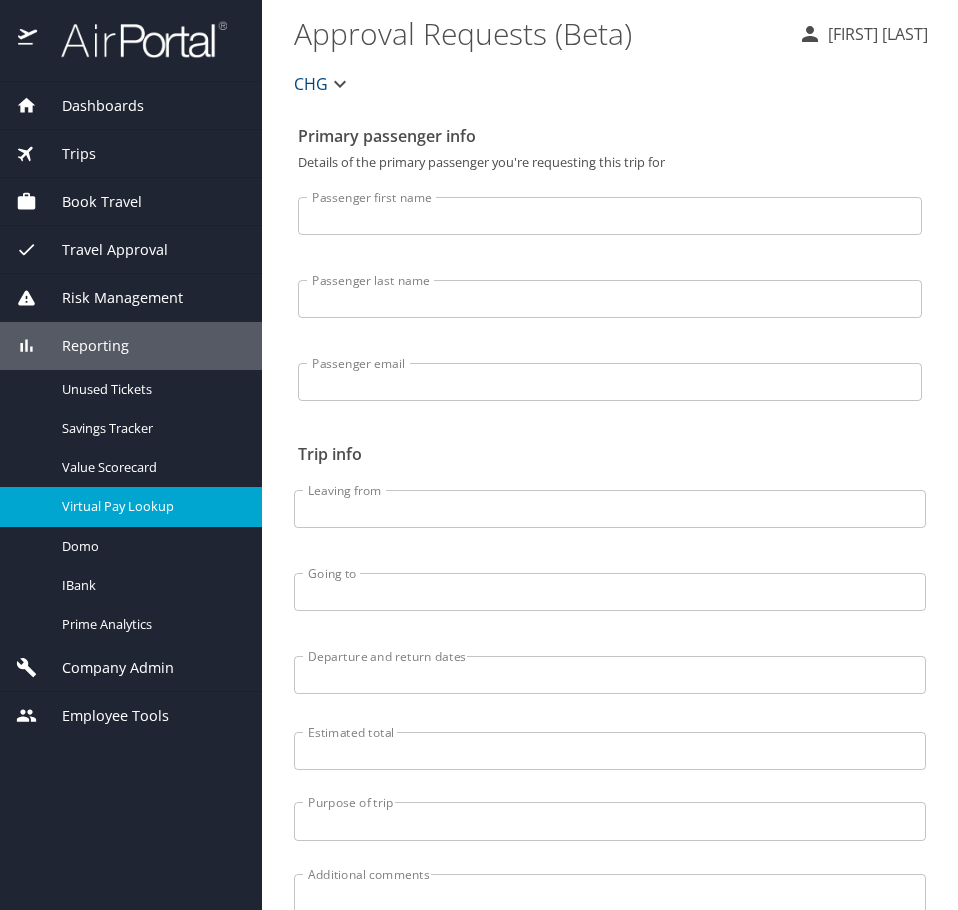 click on "Virtual Pay Lookup" at bounding box center [150, 506] 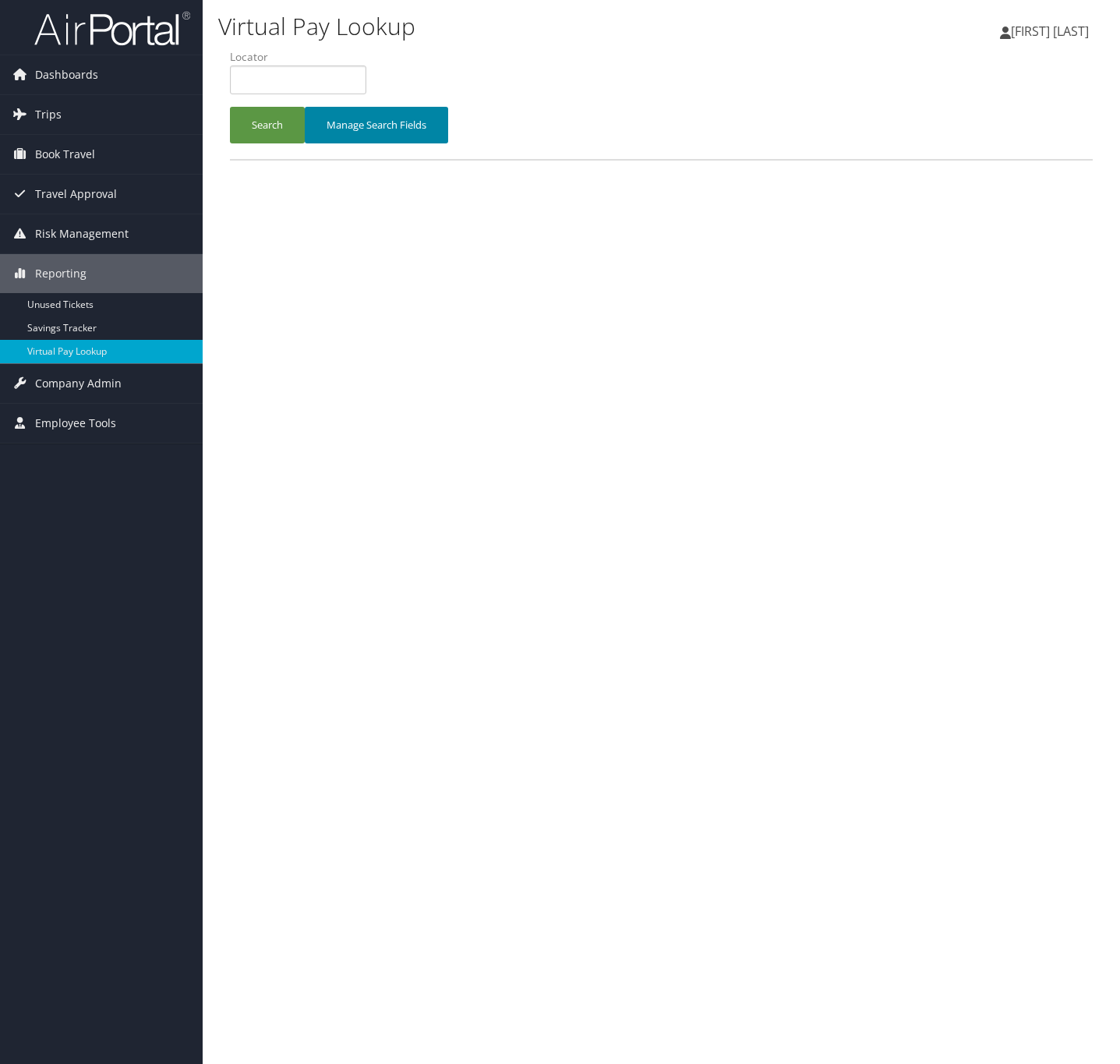 scroll, scrollTop: 0, scrollLeft: 0, axis: both 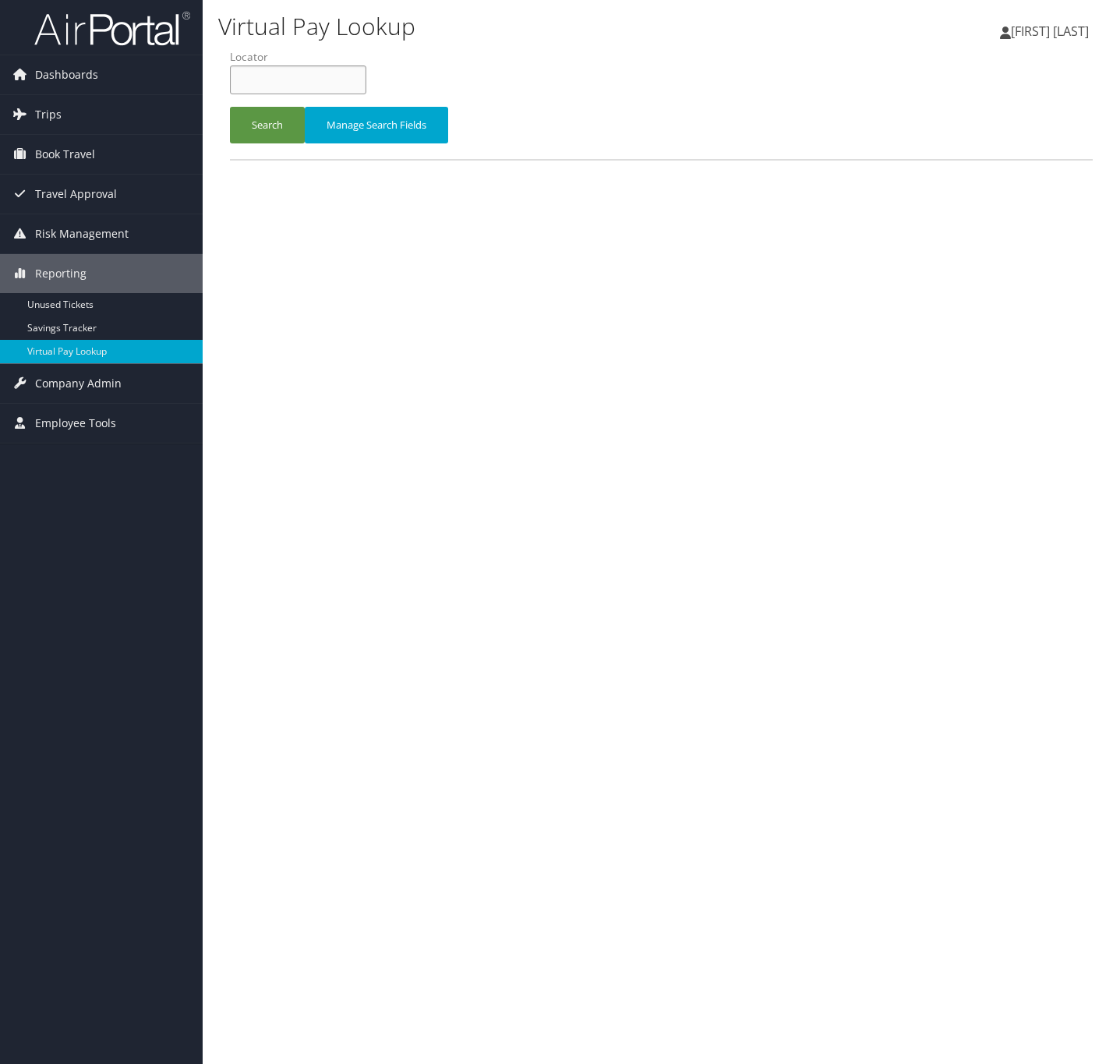 click at bounding box center [298, 80] 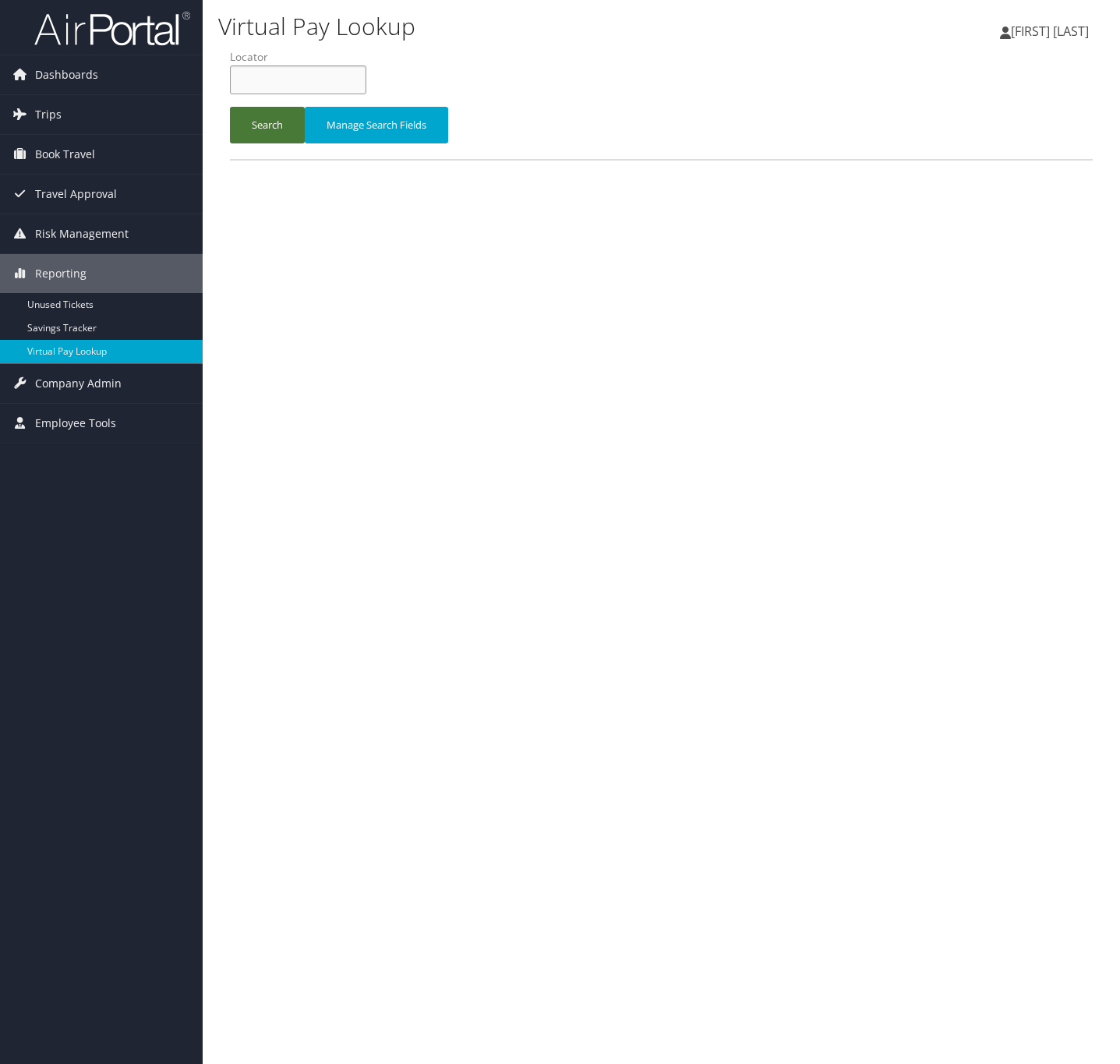 paste on "YIJAEQ" 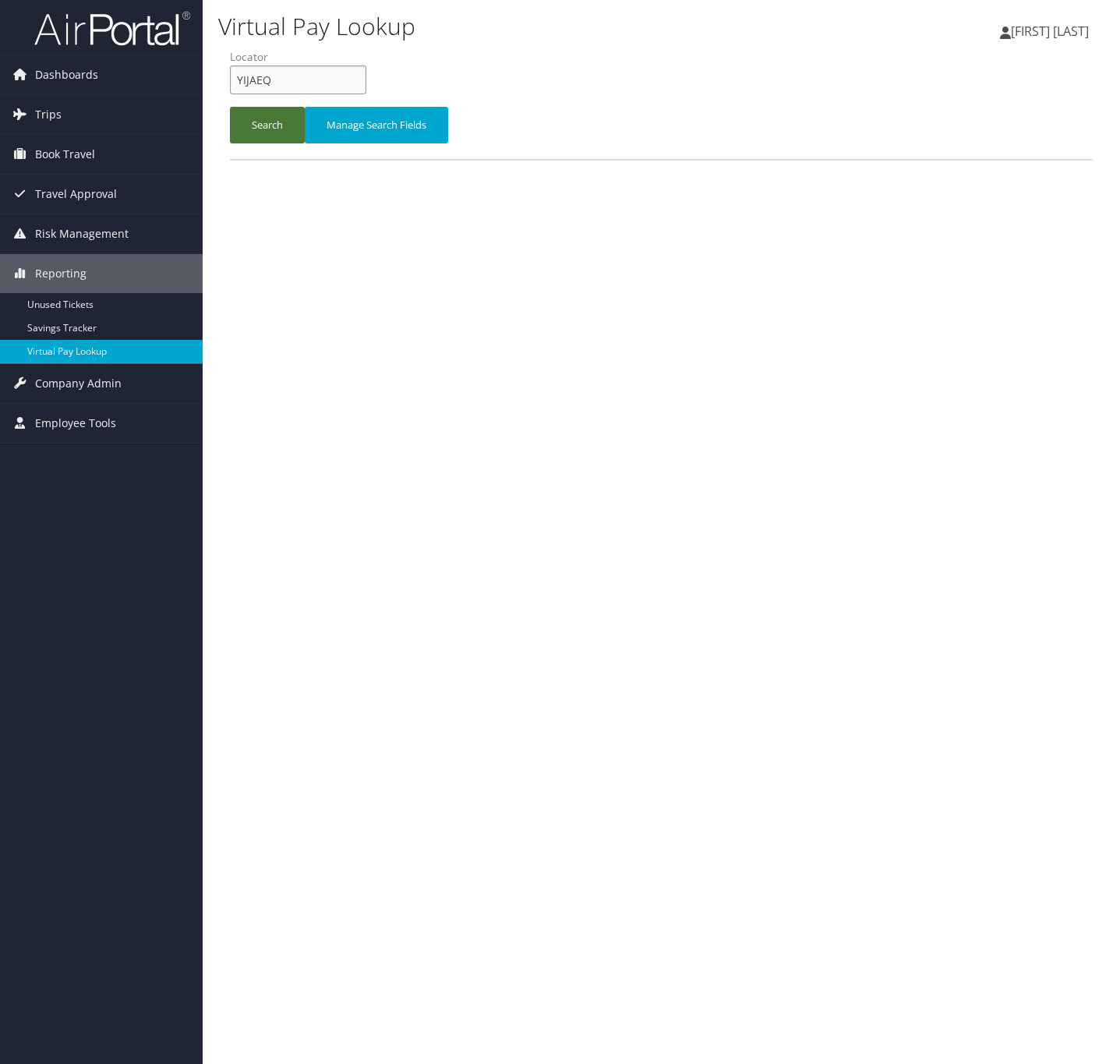 type on "YIJAEQ" 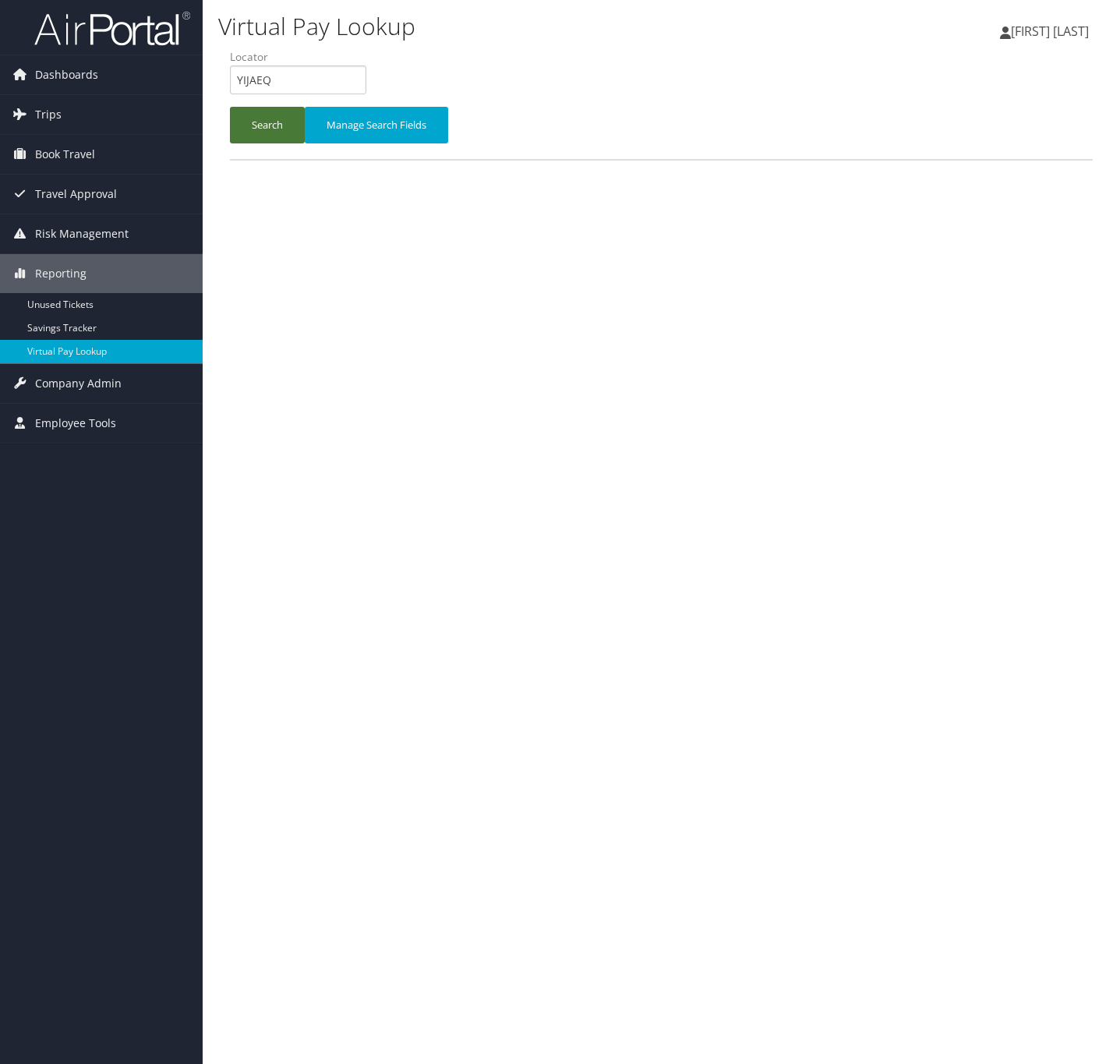 click on "Search" at bounding box center [267, 125] 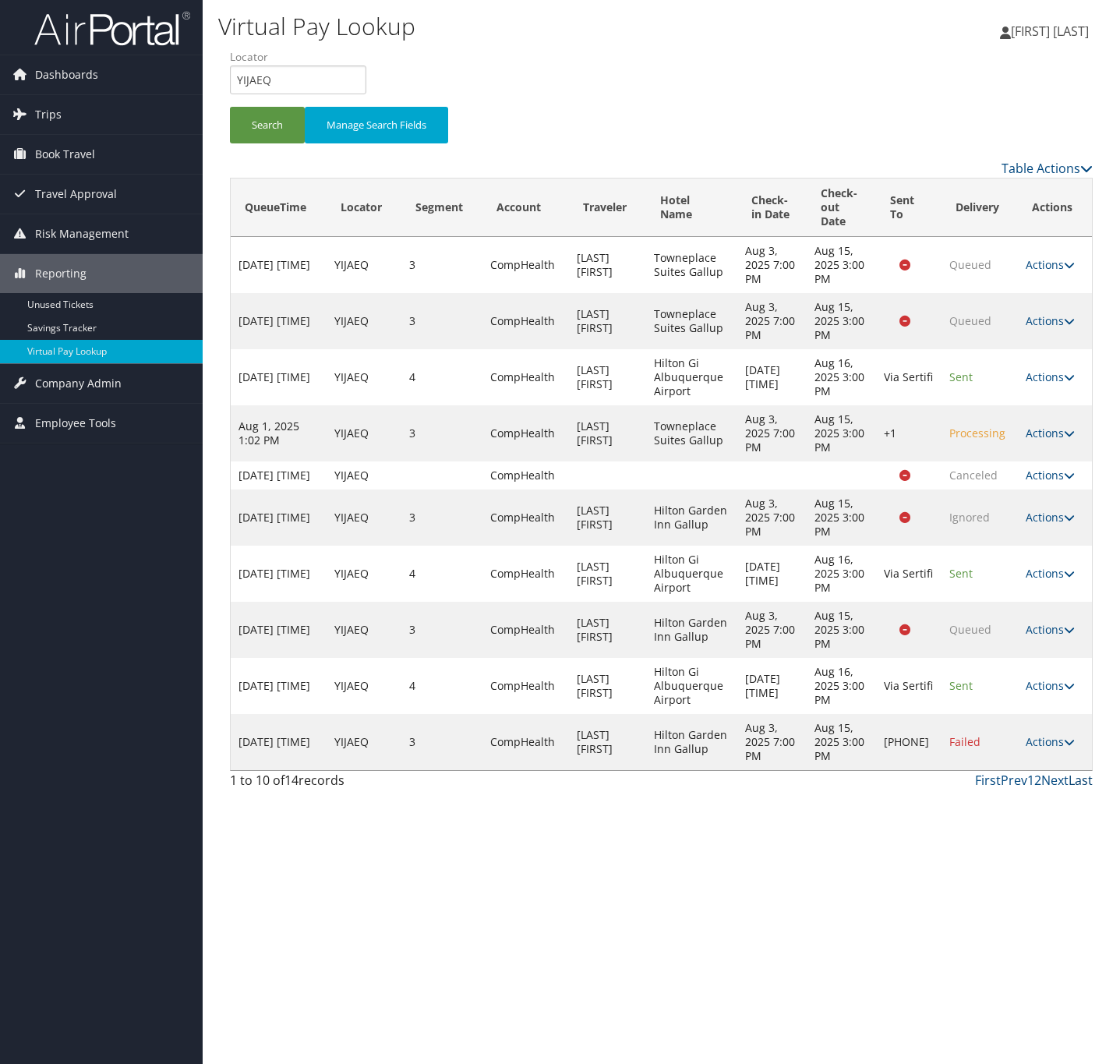 click on "Last" at bounding box center (1080, 780) 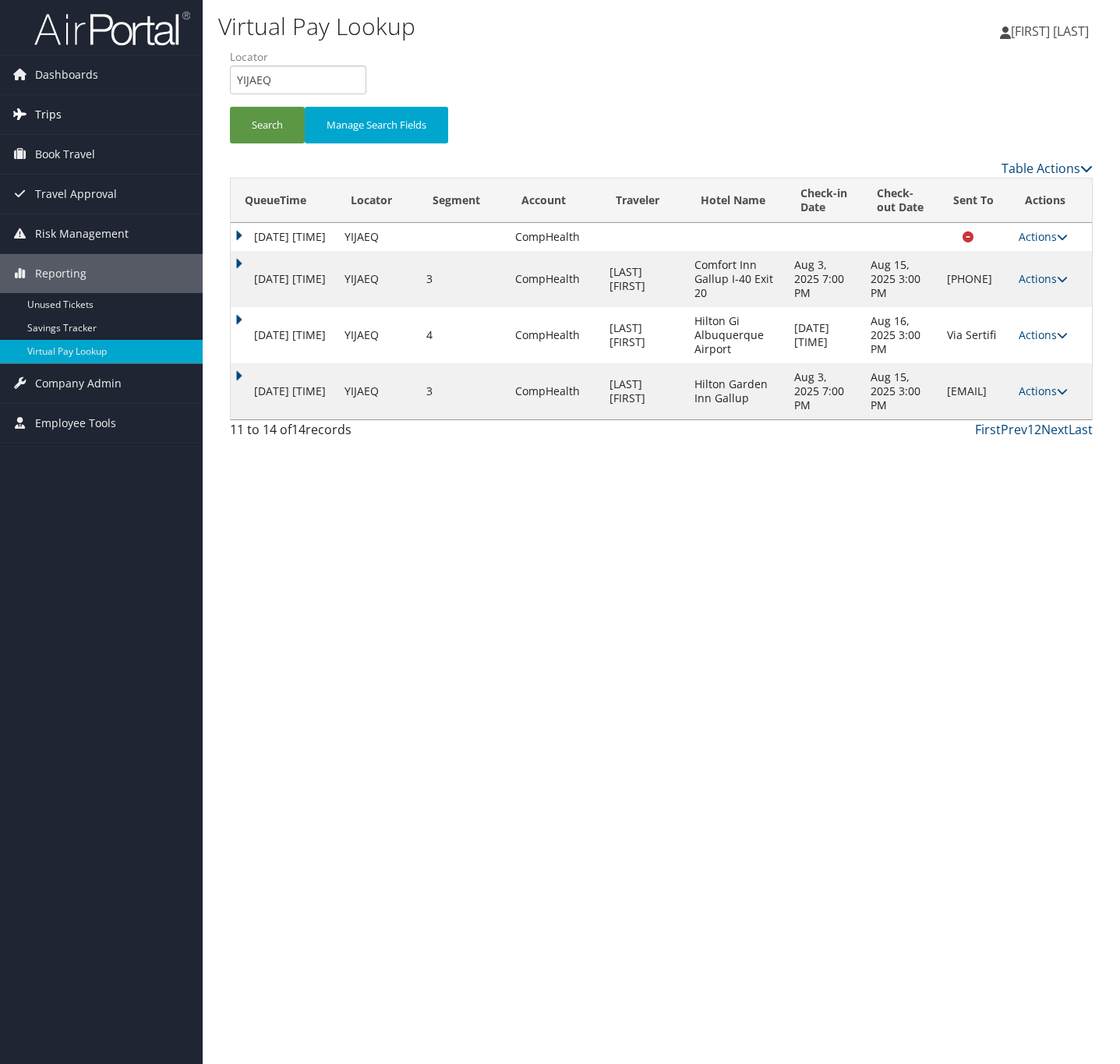 click on "Trips" at bounding box center [101, 115] 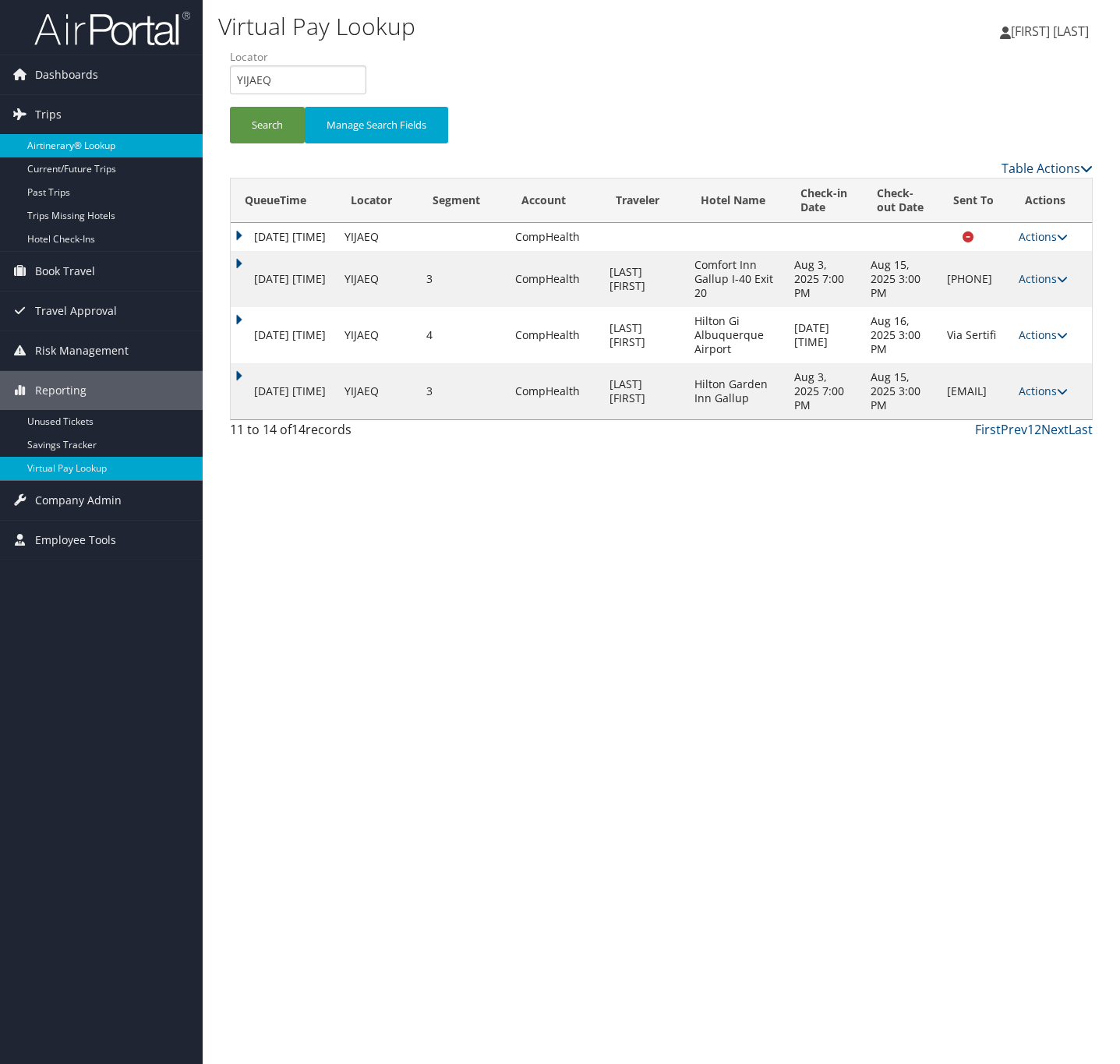 click on "Airtinerary® Lookup" at bounding box center (101, 146) 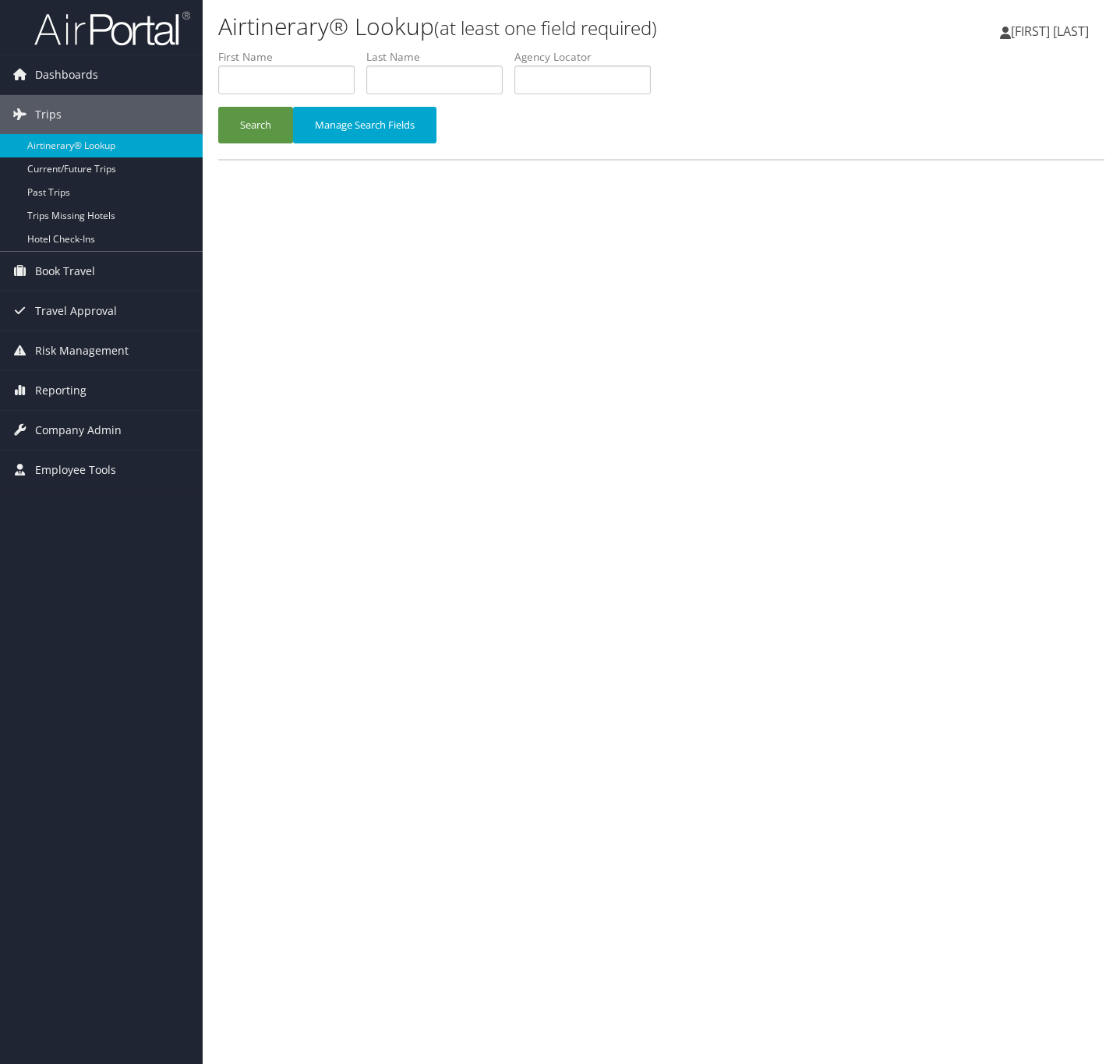 scroll, scrollTop: 0, scrollLeft: 0, axis: both 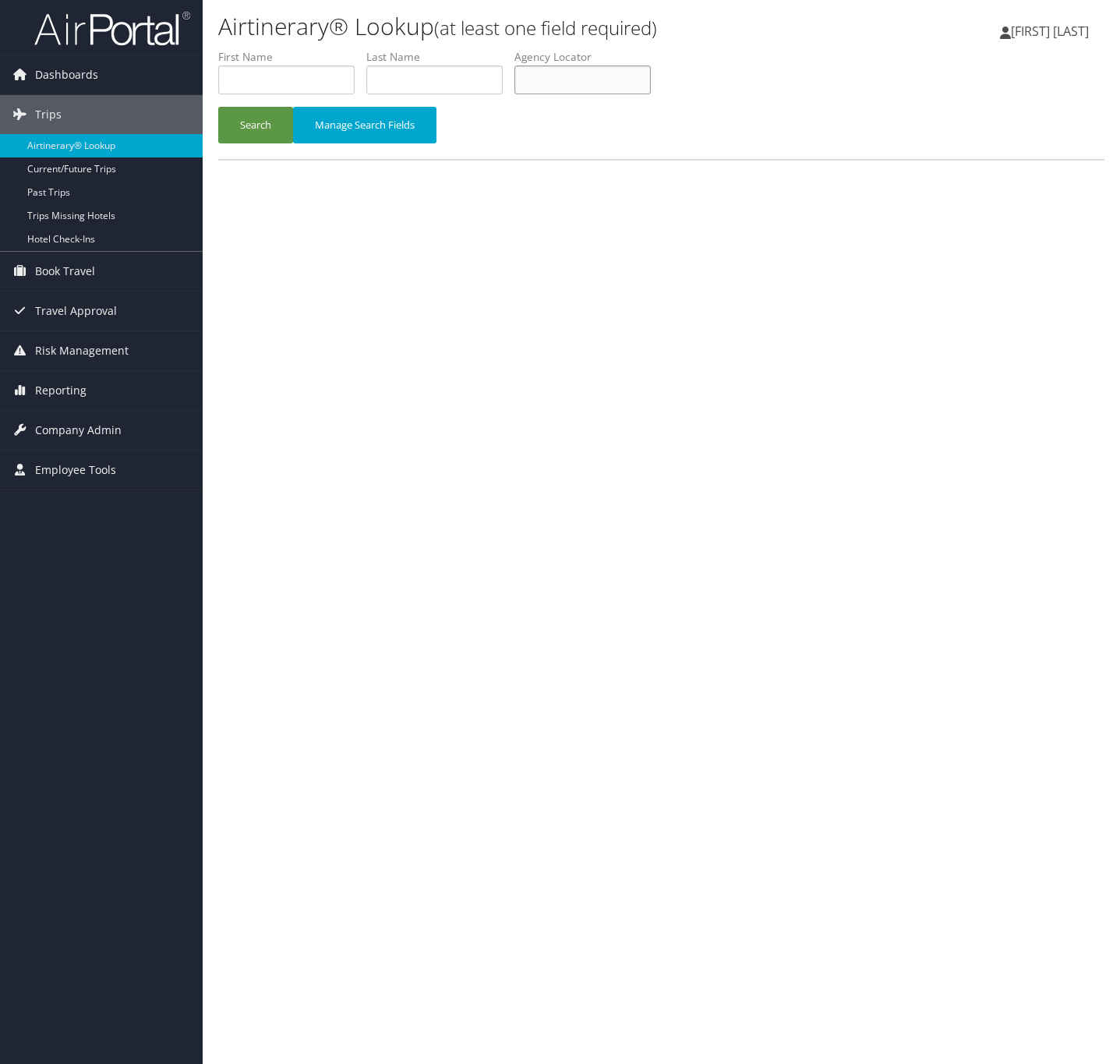 click at bounding box center [582, 80] 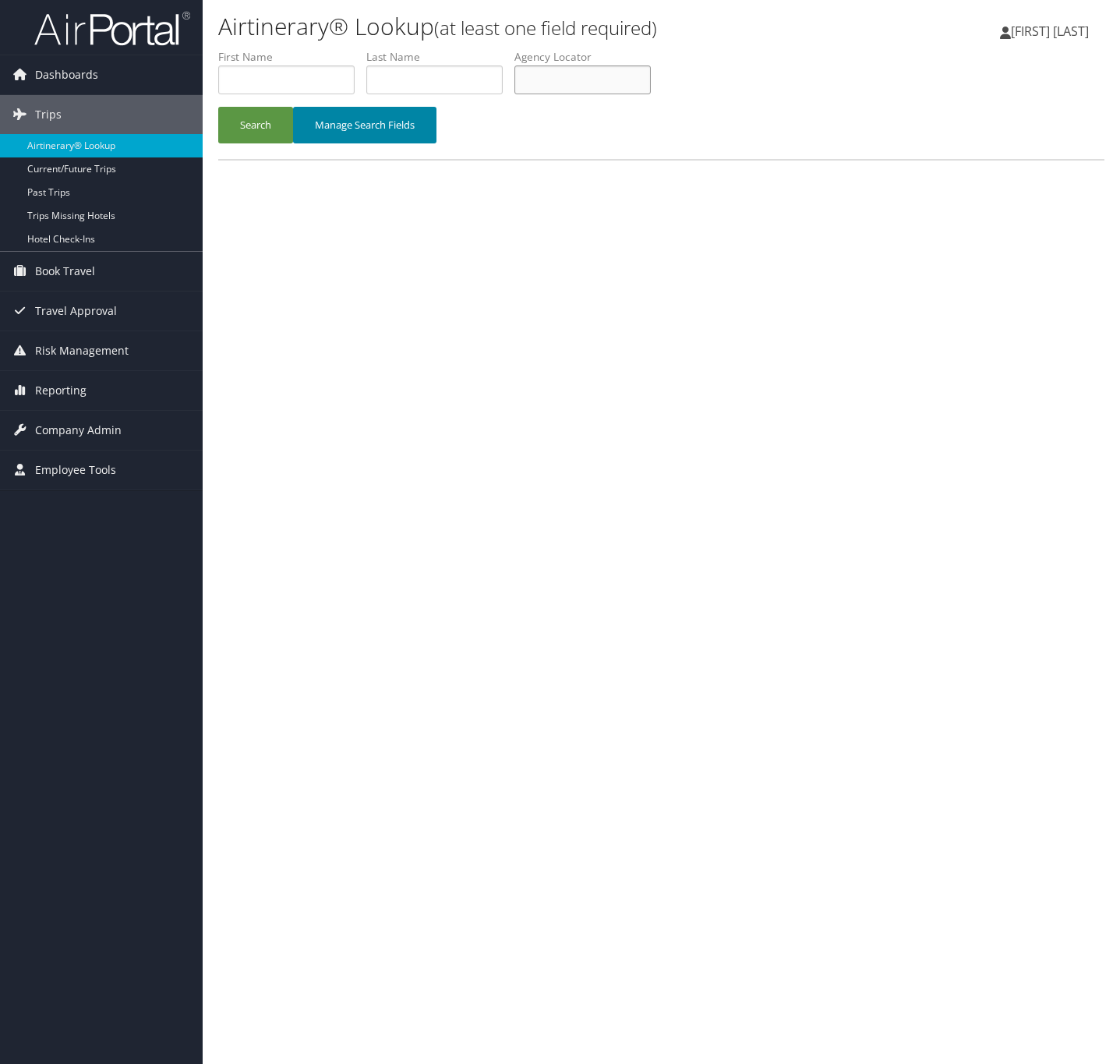 paste on "YIJAEQ" 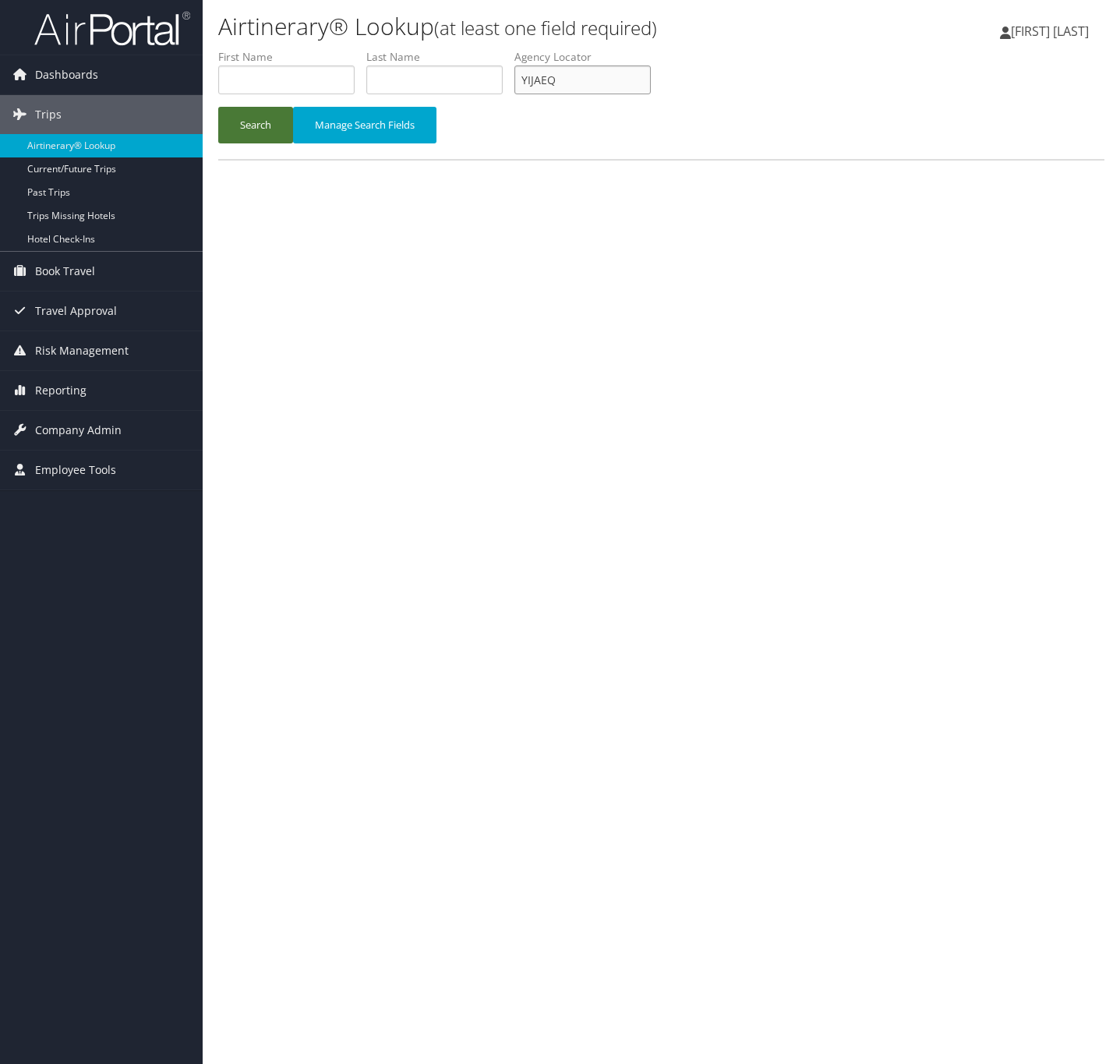 type on "YIJAEQ" 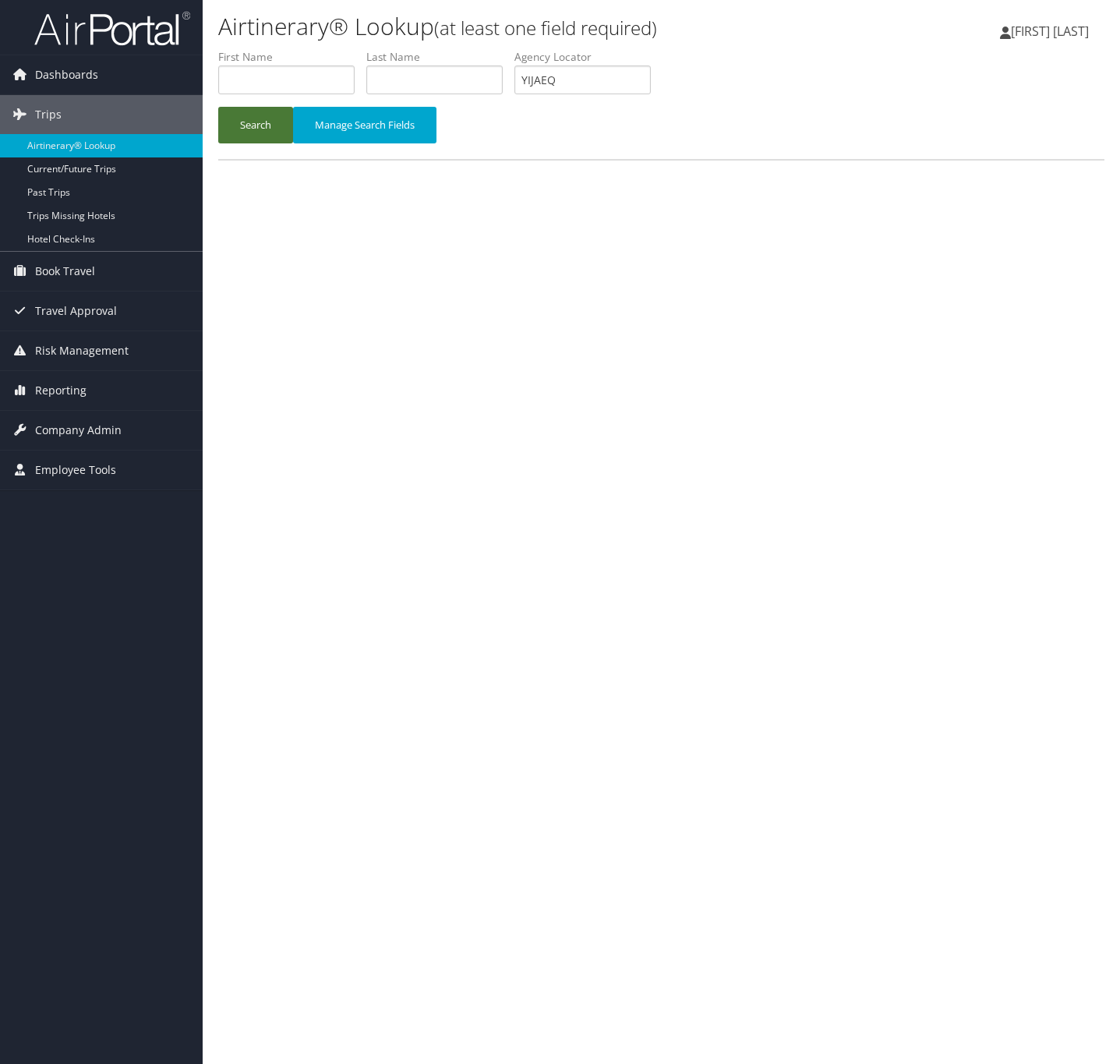 click on "Search" at bounding box center (256, 125) 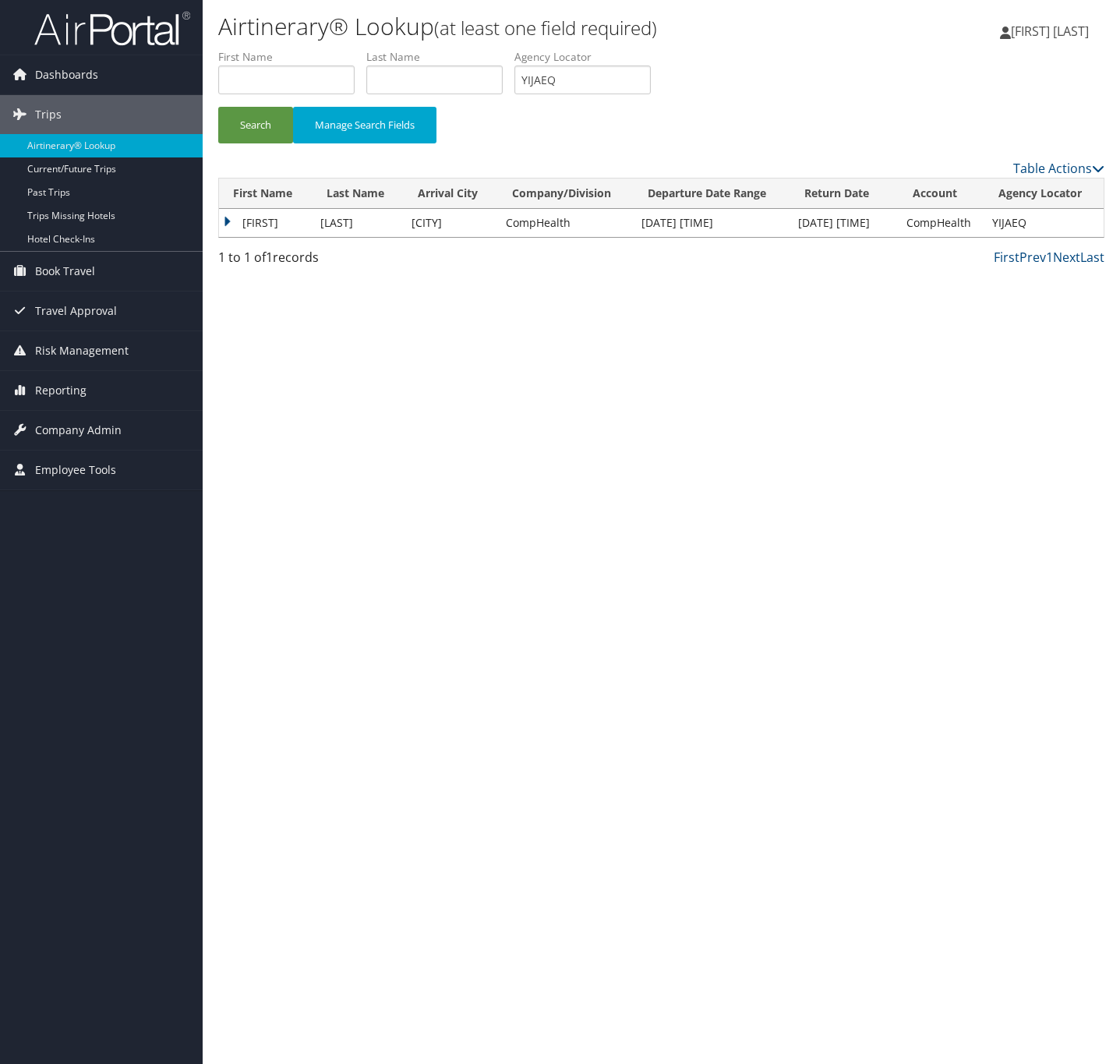click on "First Name Last Name Arrival City Company/Division Departure Date Range Return Date Account Agency Locator Actions [FIRST] [LAST] [CITY] CompHealth [DATE] [TIME] [DATE] [TIME] CompHealth [ALPHANUMERIC] View  |  Email" at bounding box center [661, 207] 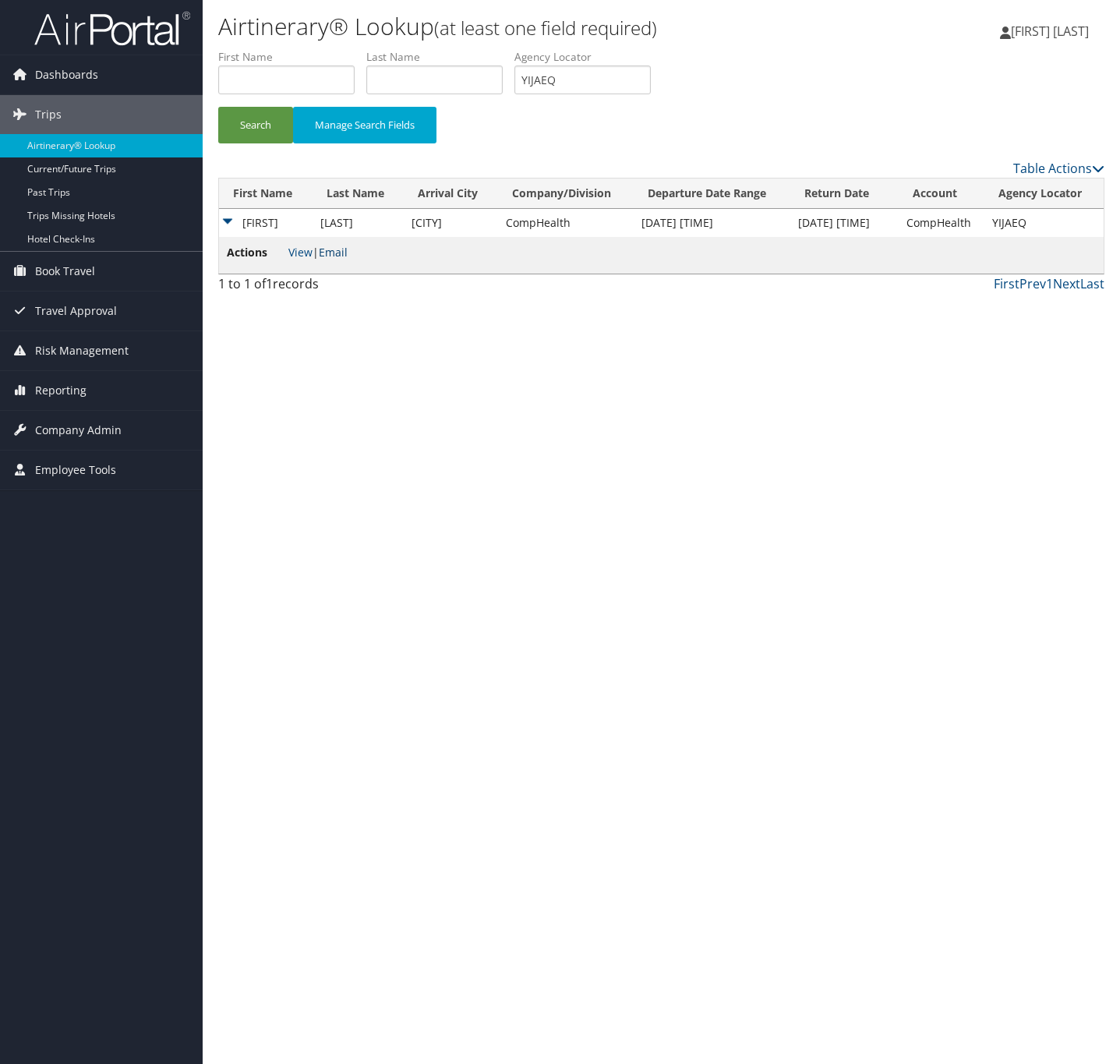 click on "Email" at bounding box center (333, 252) 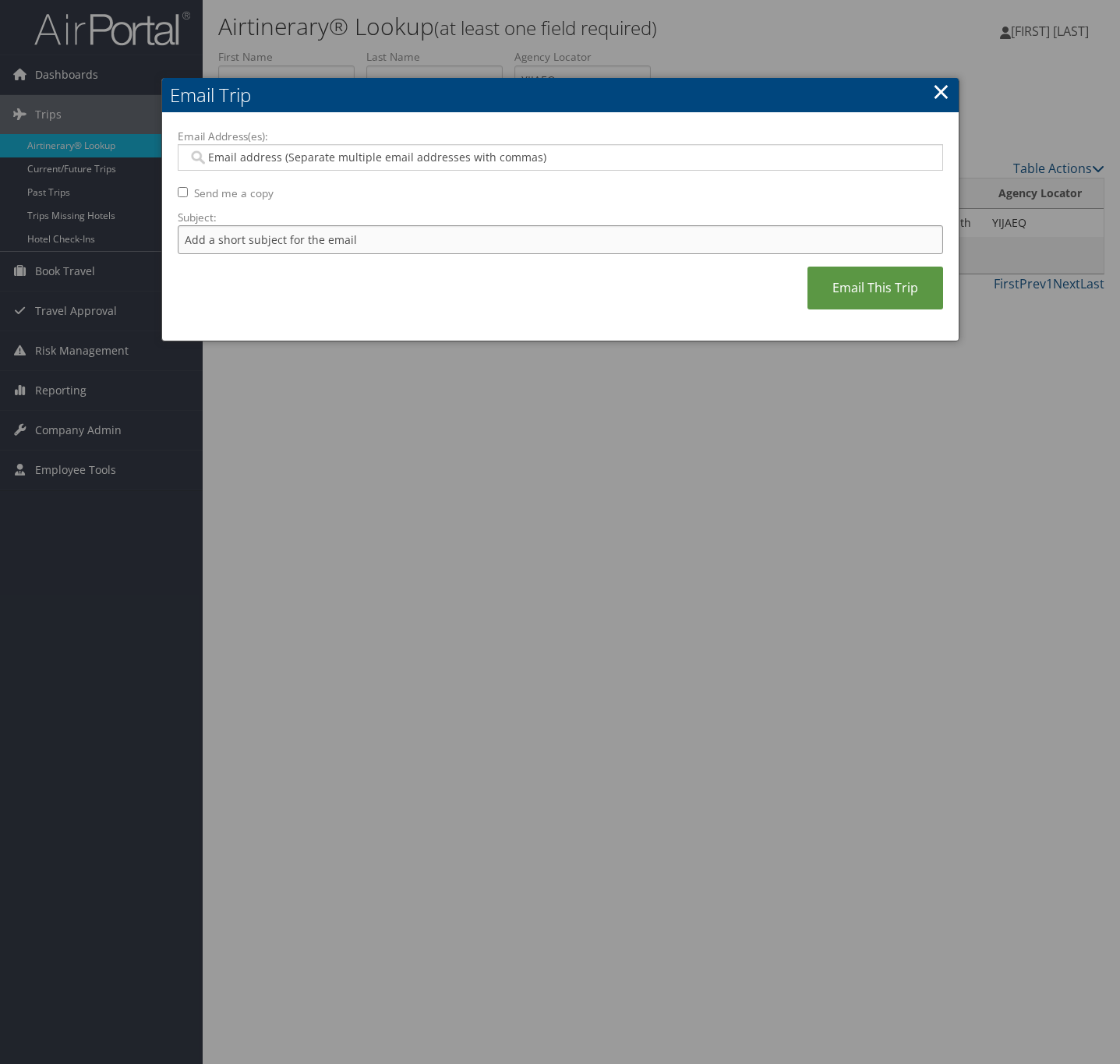 click on "Subject:" at bounding box center (560, 239) 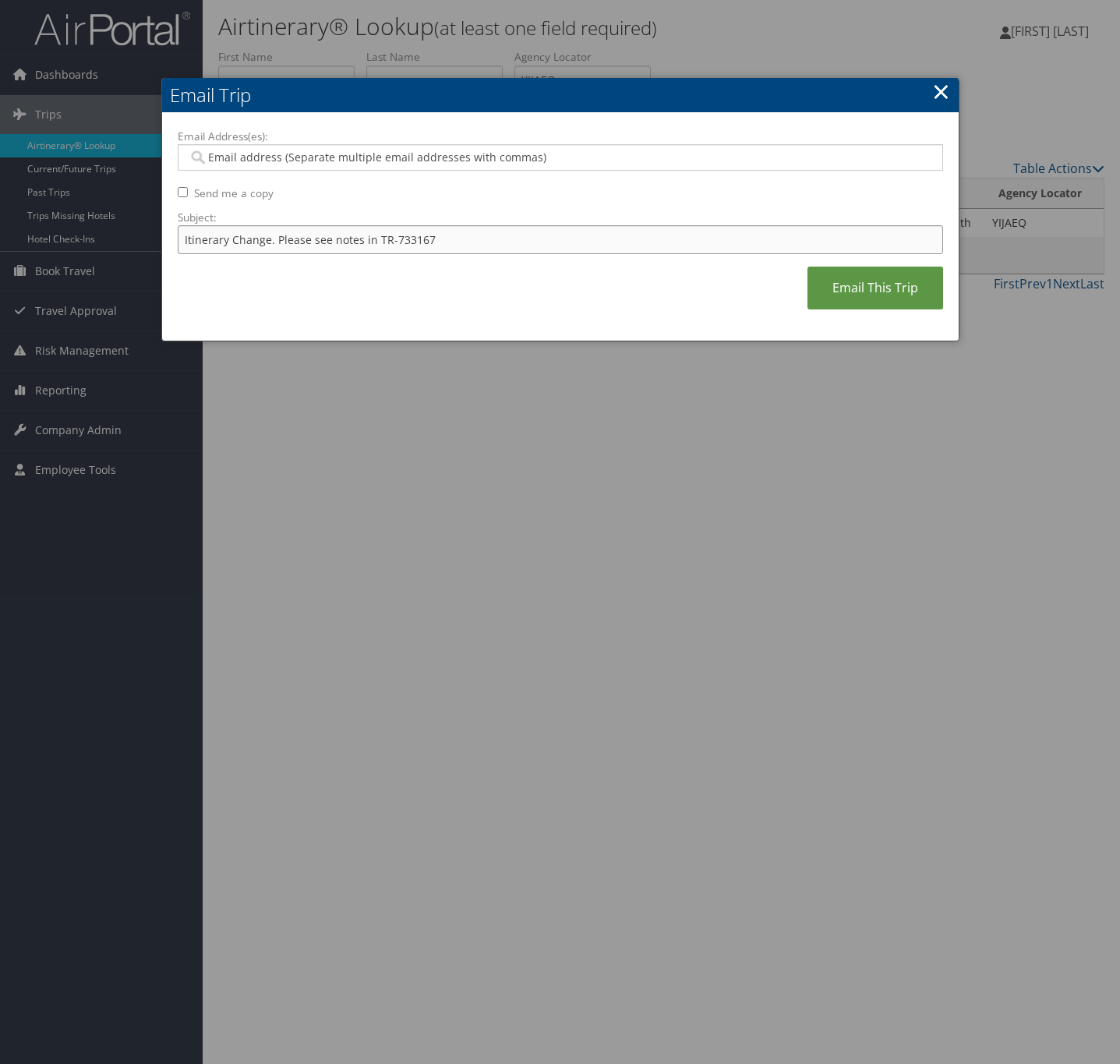 click on "Itinerary Change. Please see notes in TR-733167" at bounding box center [560, 239] 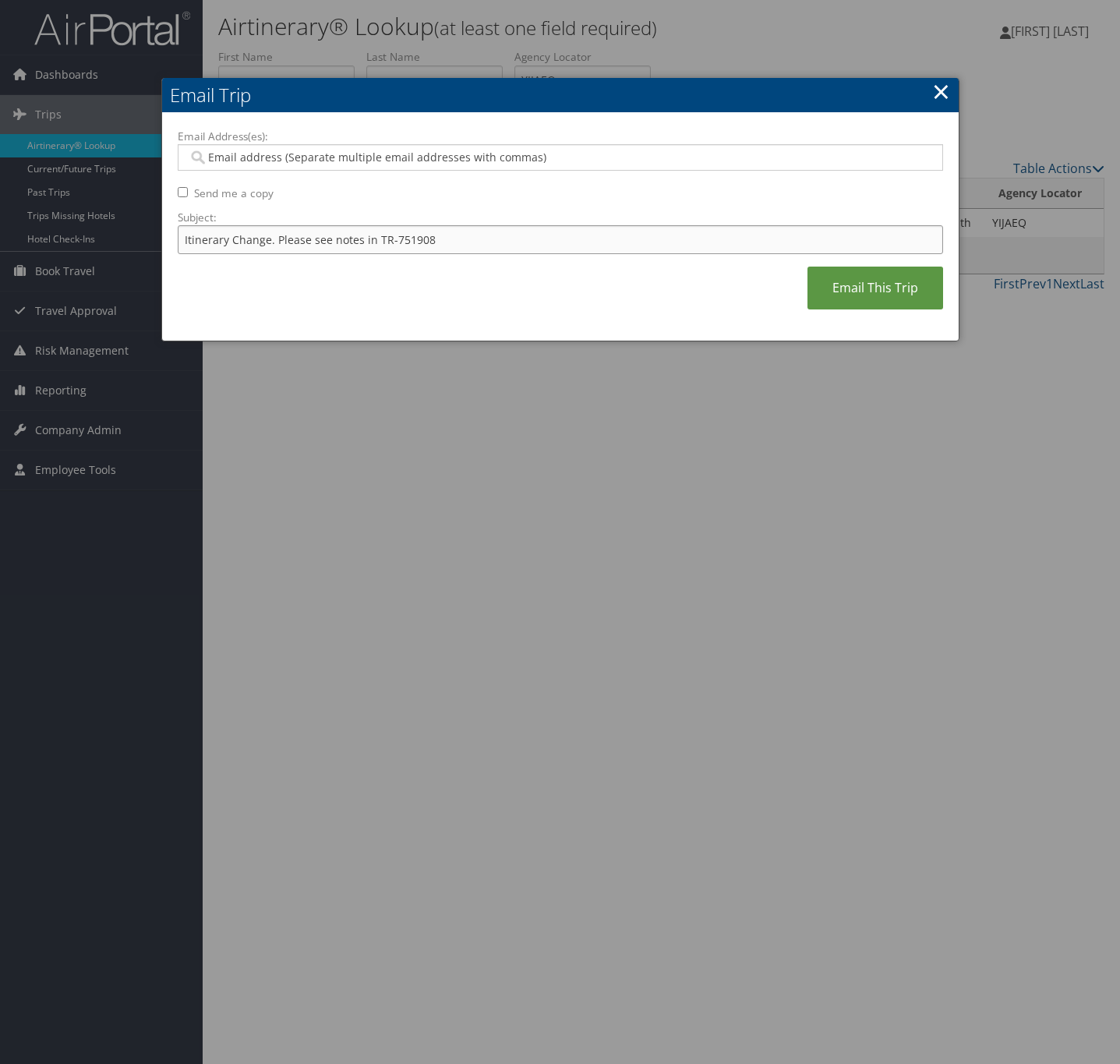 type on "Itinerary Change. Please see notes in TR-751908" 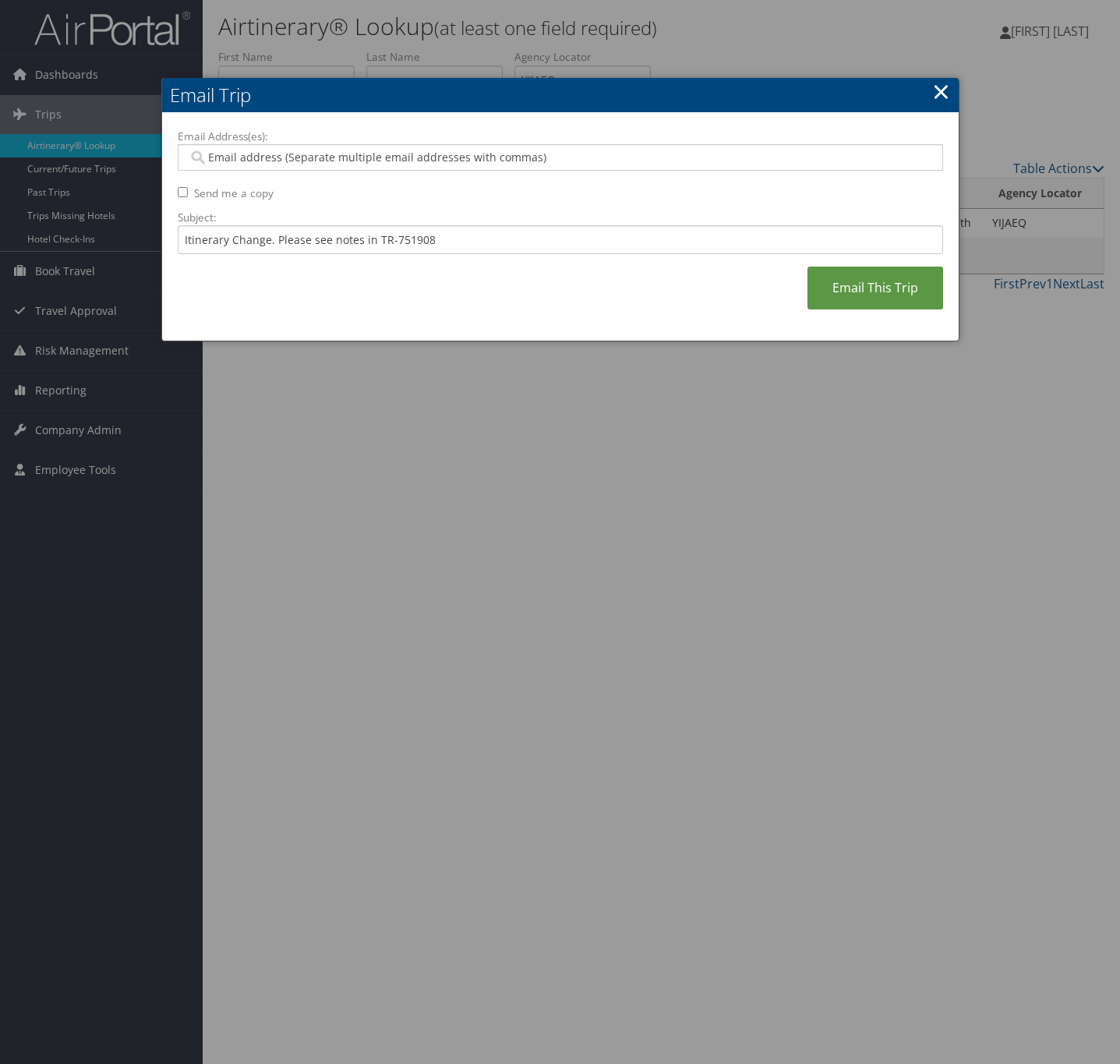 click on "Email Address(es):" at bounding box center [559, 157] 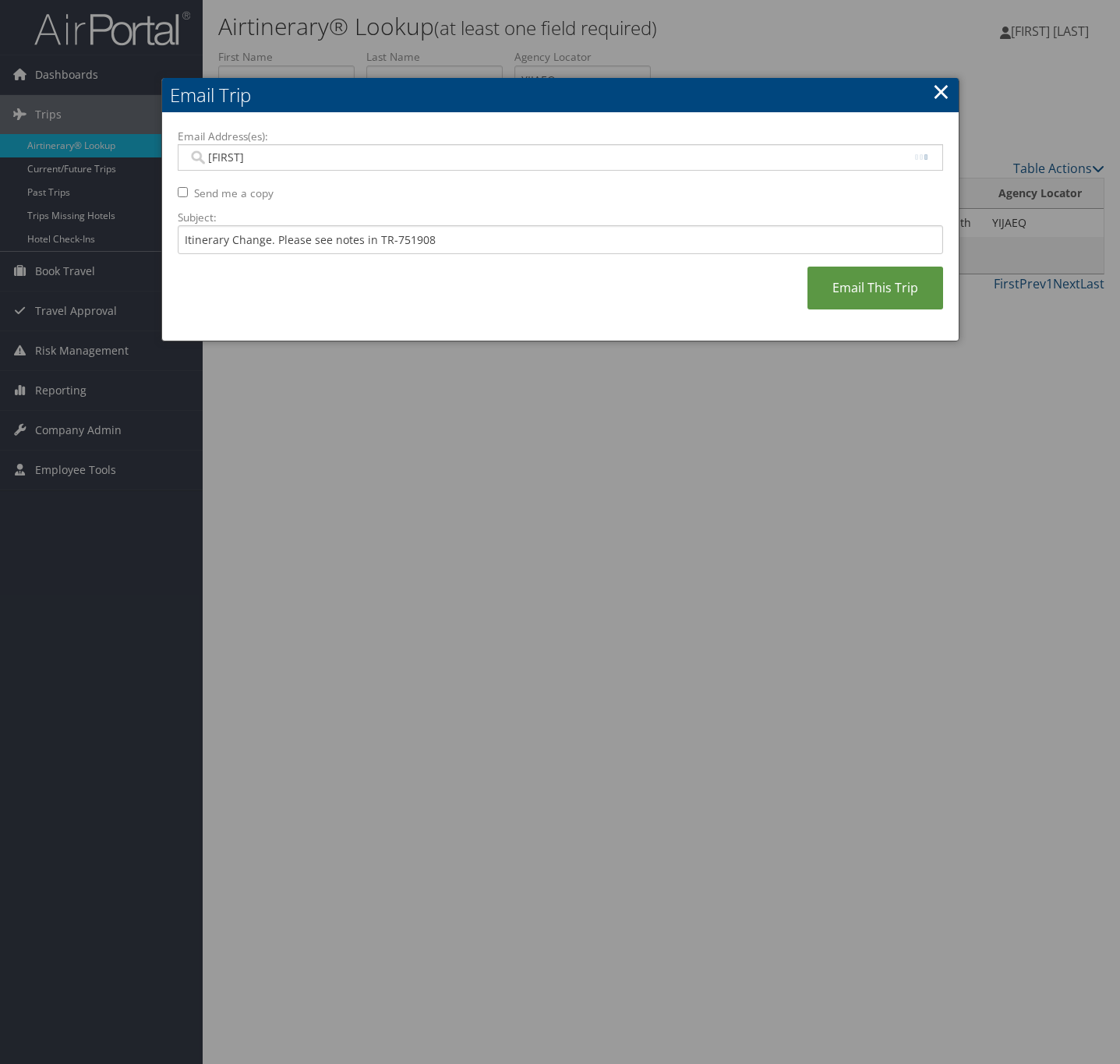 type on "[FIRST]" 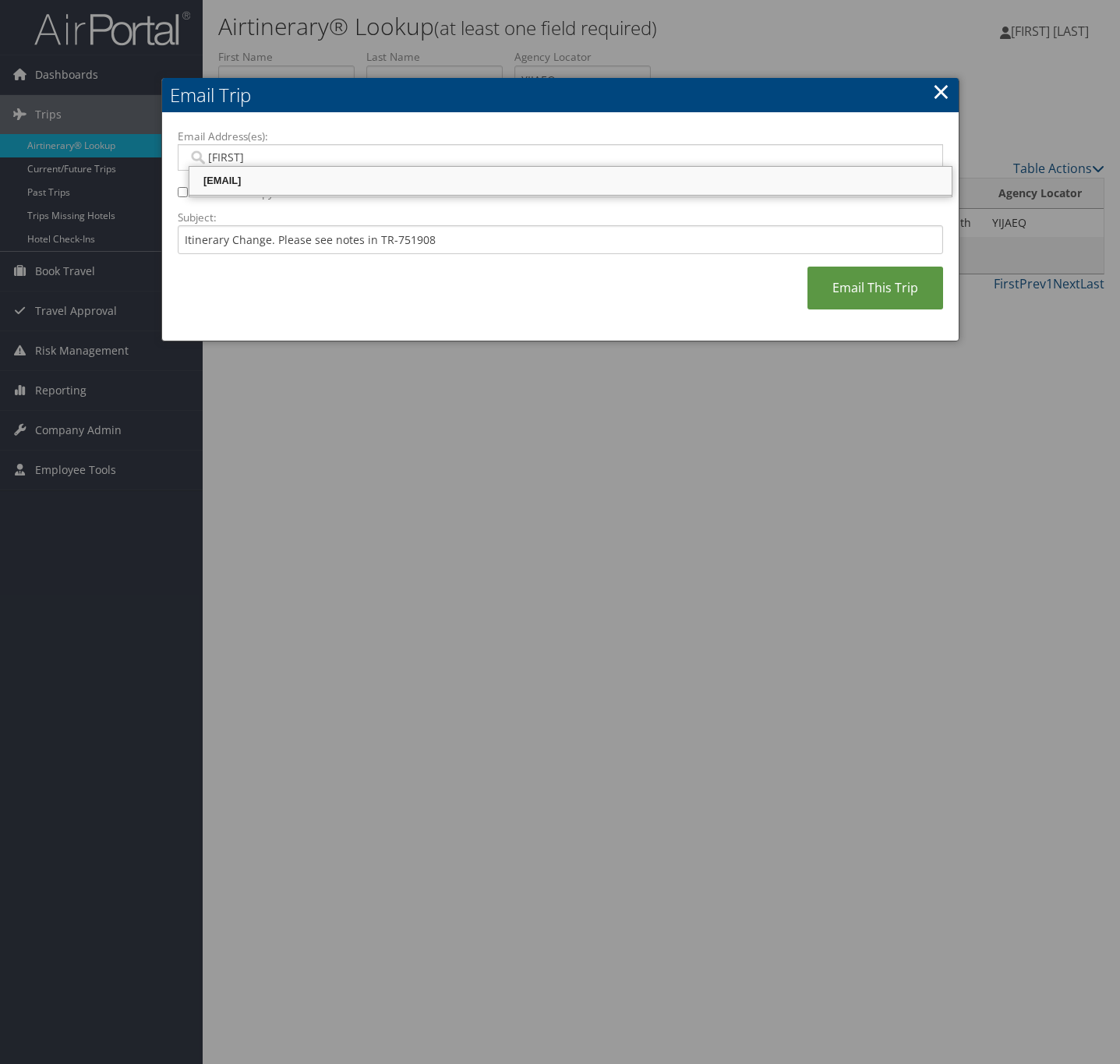 click on "[EMAIL]" at bounding box center [571, 181] 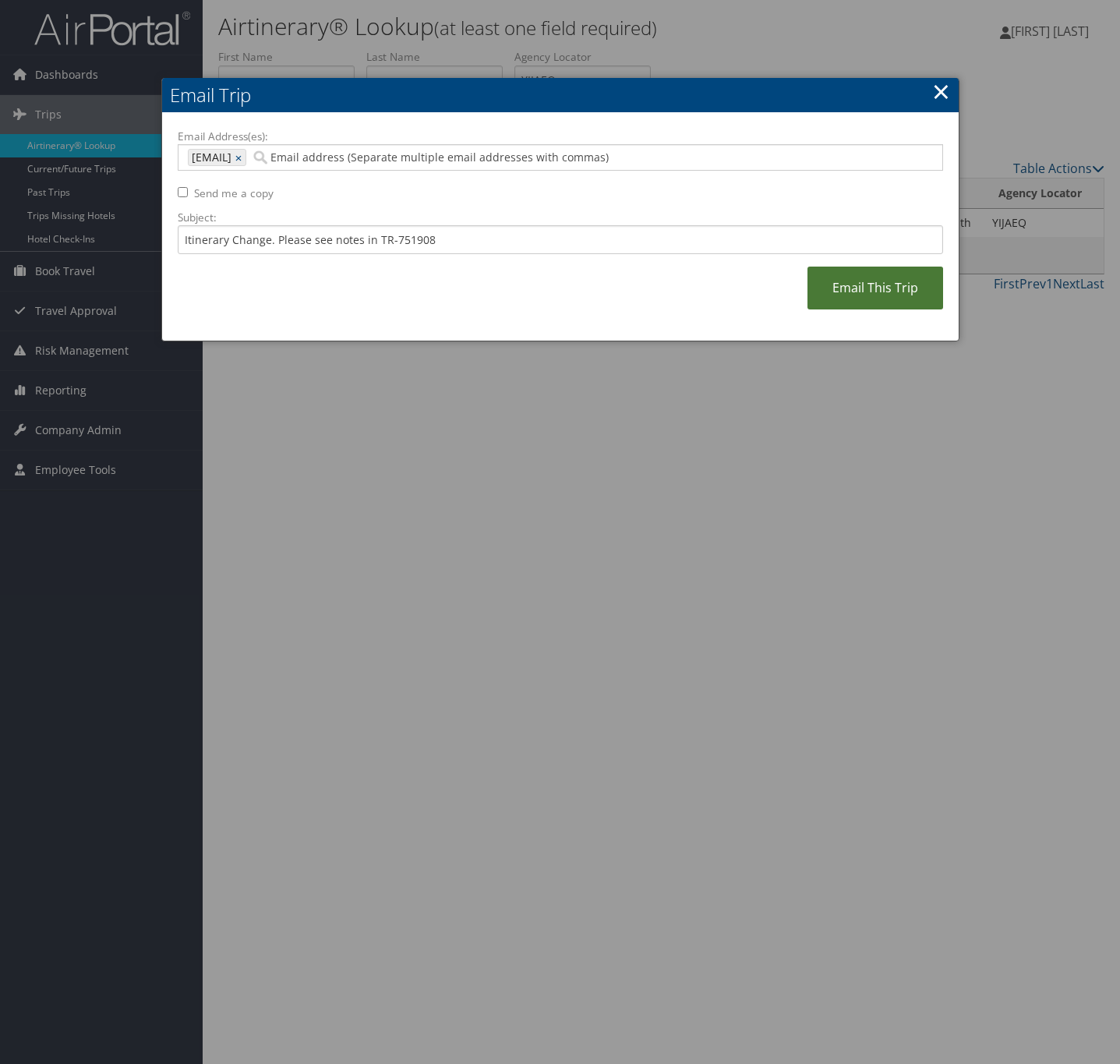 click on "Email This Trip" at bounding box center [875, 288] 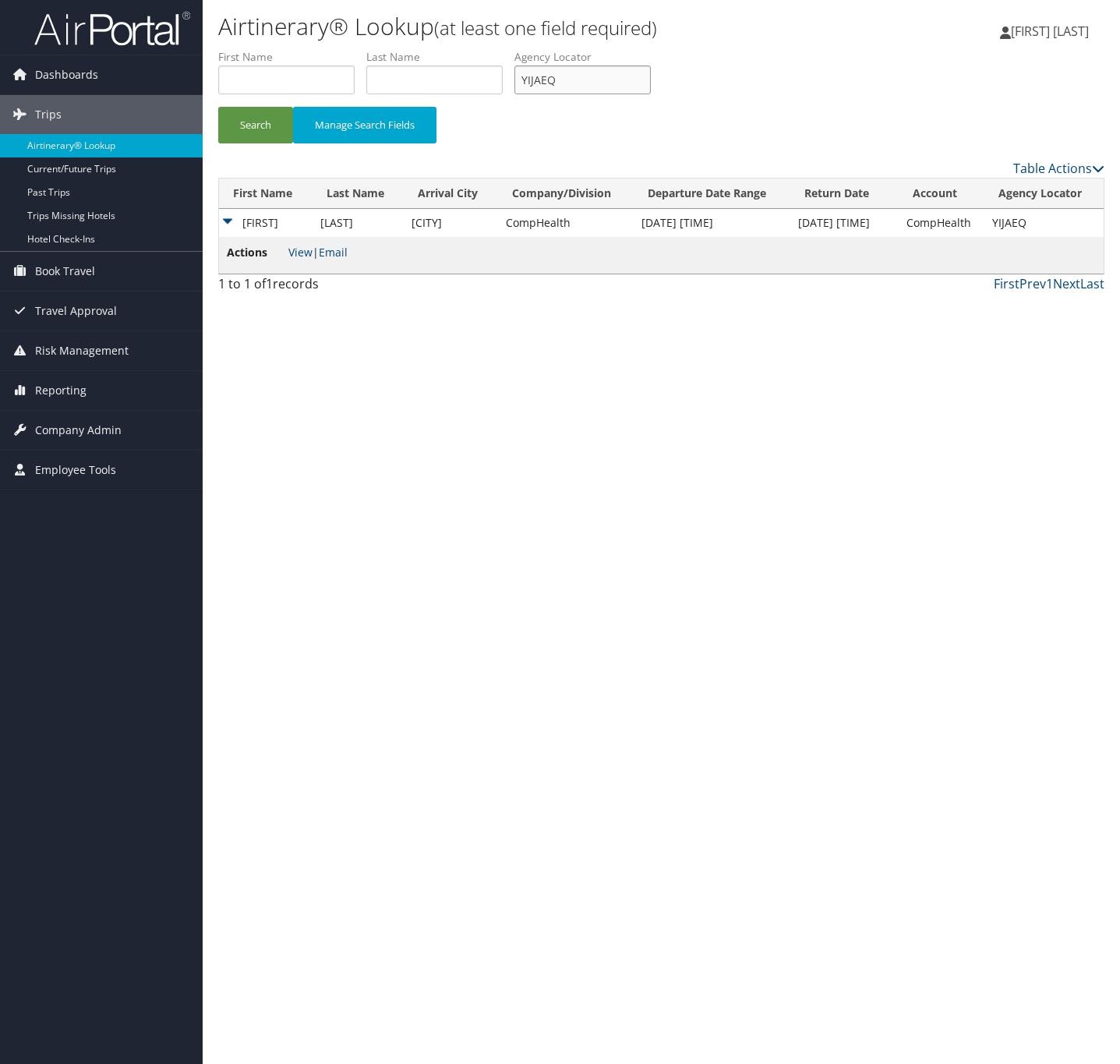 click on "YIJAEQ" at bounding box center [582, 80] 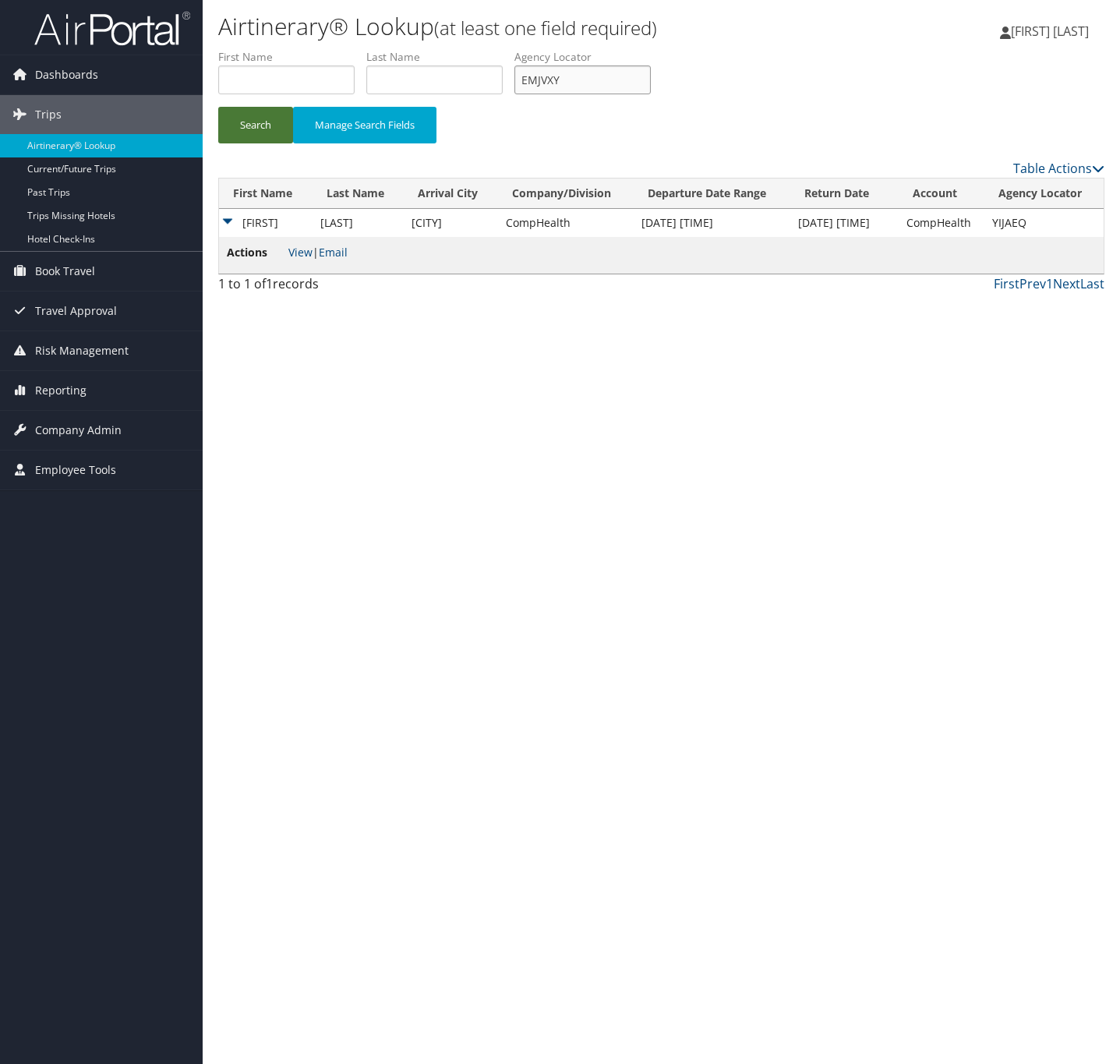 type on "EMJVXY" 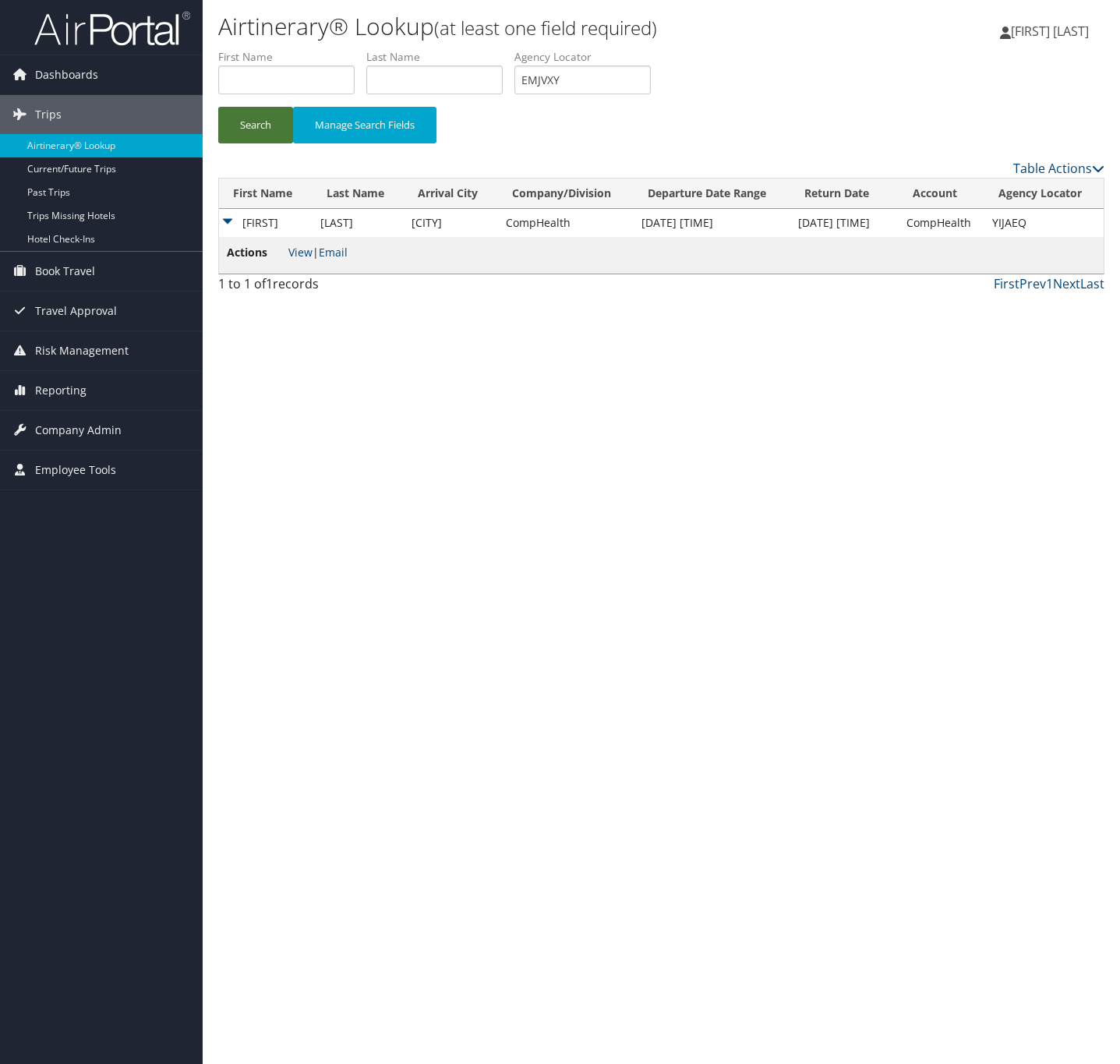 click on "Search" at bounding box center [256, 125] 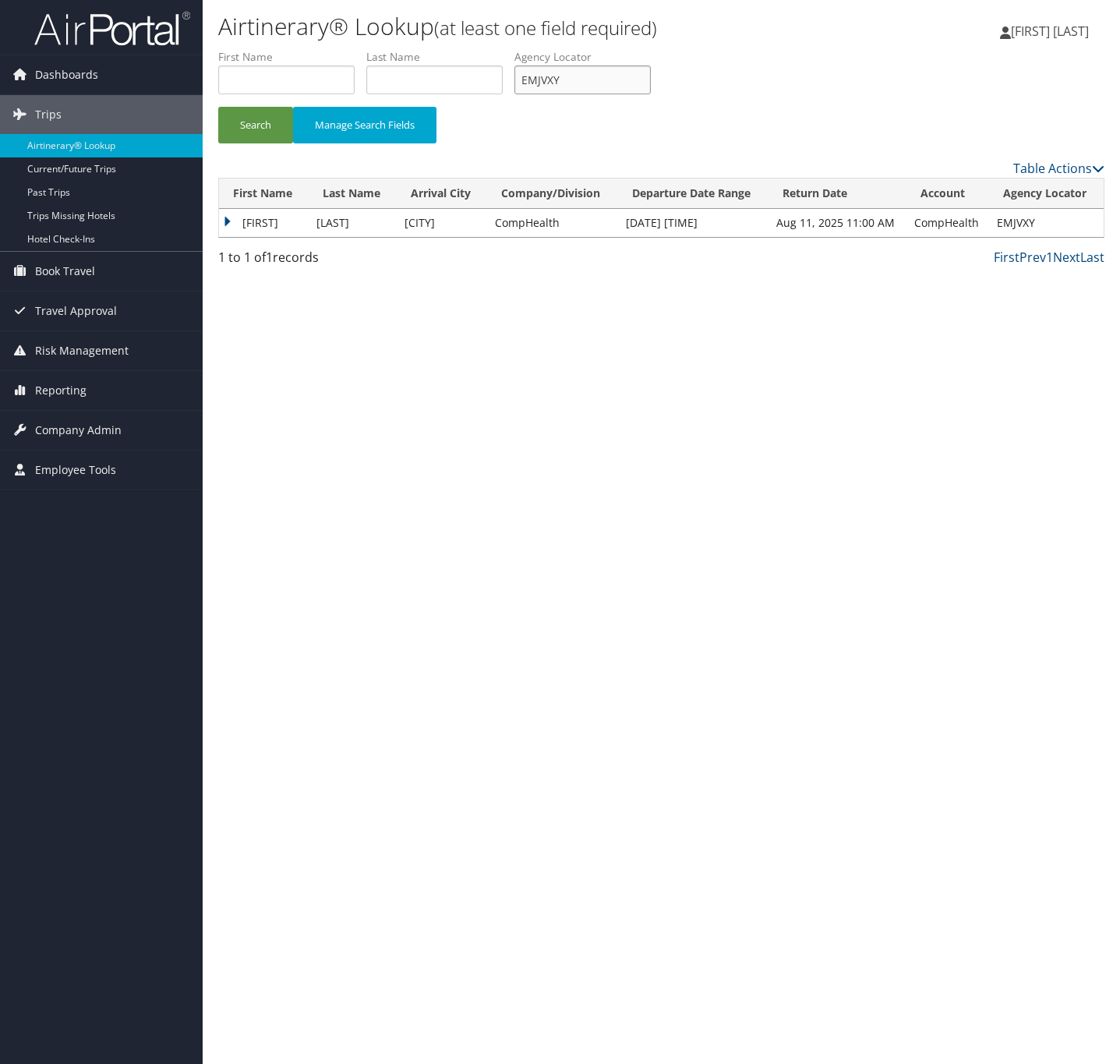 click on "EMJVXY" at bounding box center (582, 80) 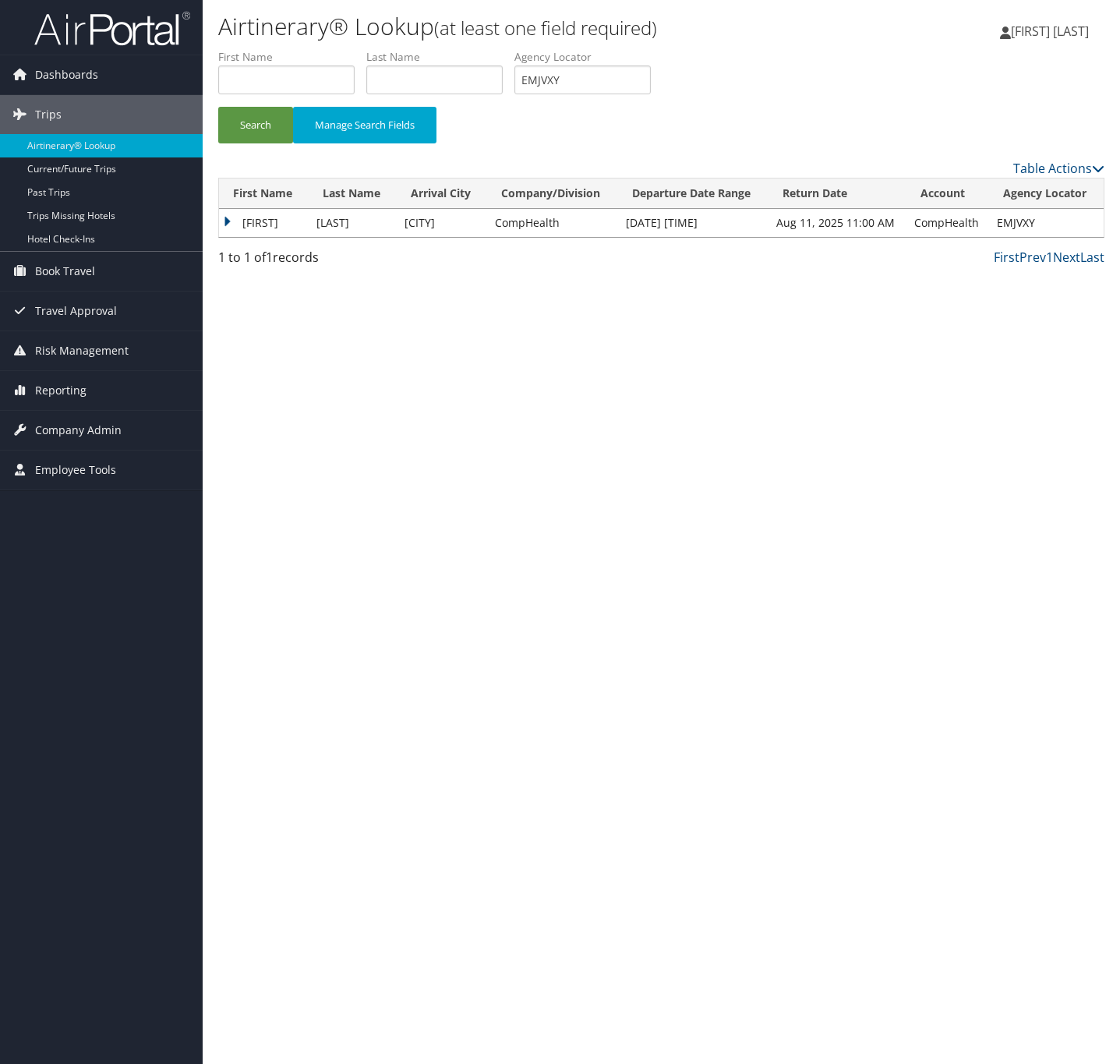 drag, startPoint x: 265, startPoint y: 228, endPoint x: 281, endPoint y: 236, distance: 17.888544 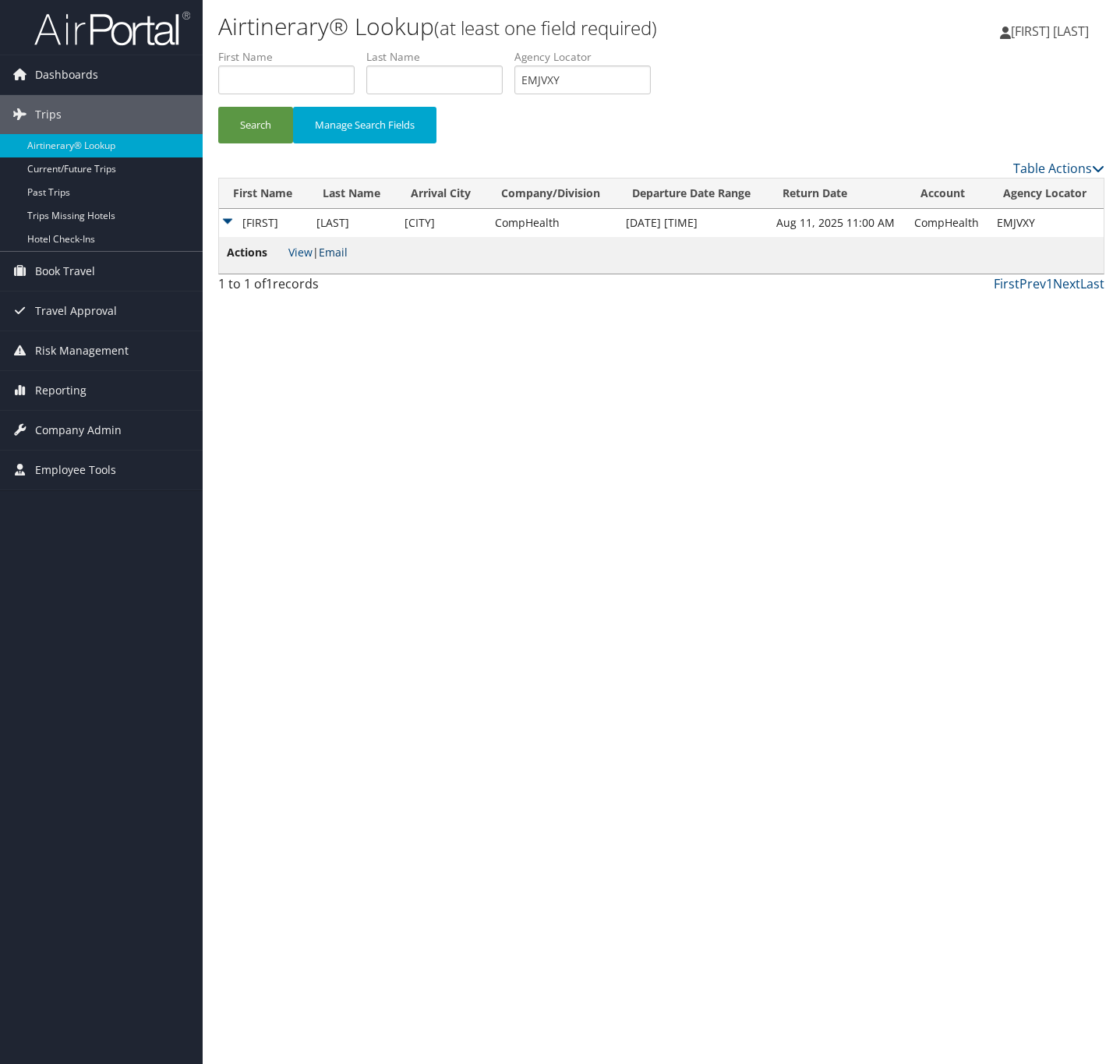 drag, startPoint x: 347, startPoint y: 253, endPoint x: 396, endPoint y: 21, distance: 237.1181 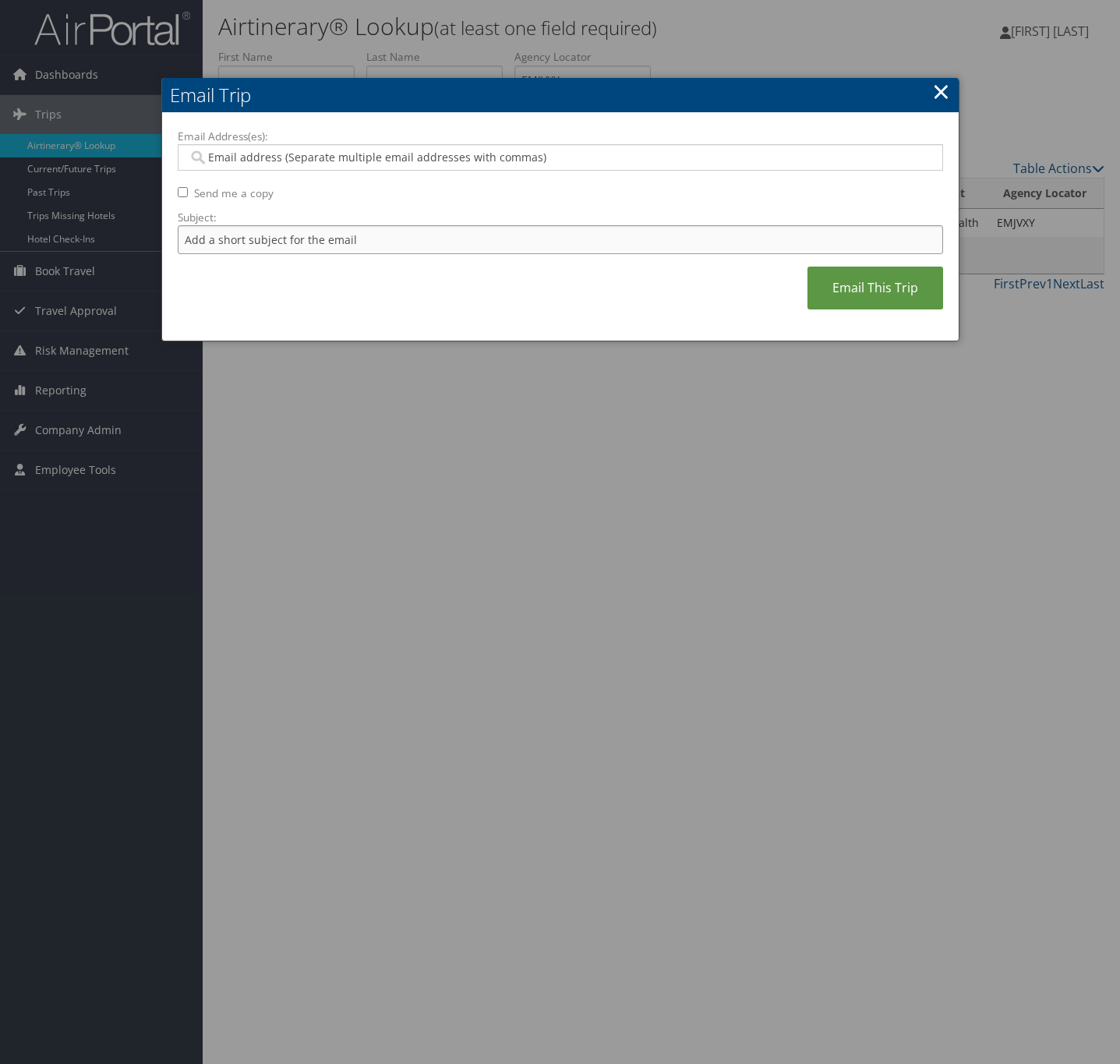 drag, startPoint x: 264, startPoint y: 237, endPoint x: 286, endPoint y: 267, distance: 37.20215 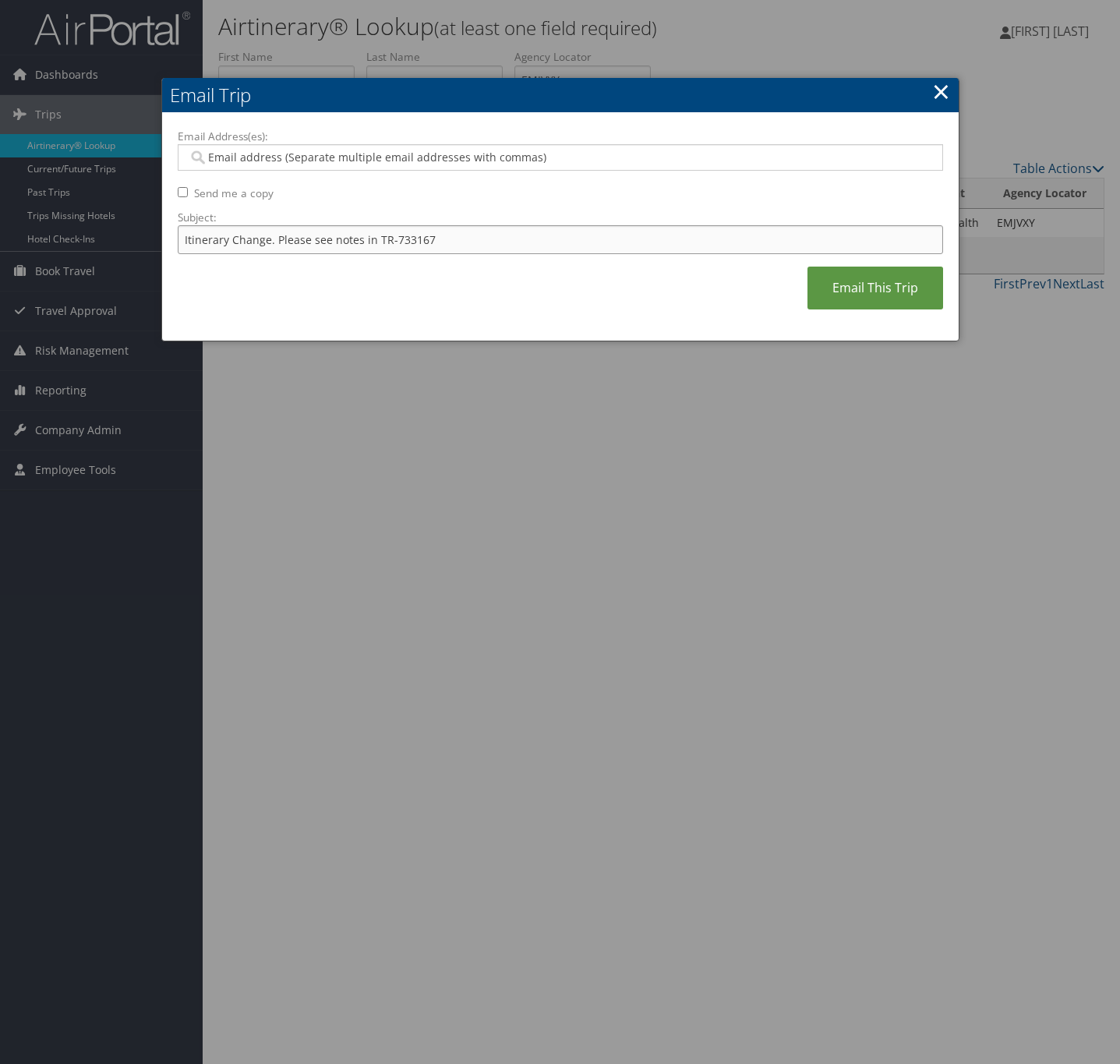 click on "Itinerary Change. Please see notes in TR-733167" at bounding box center (560, 239) 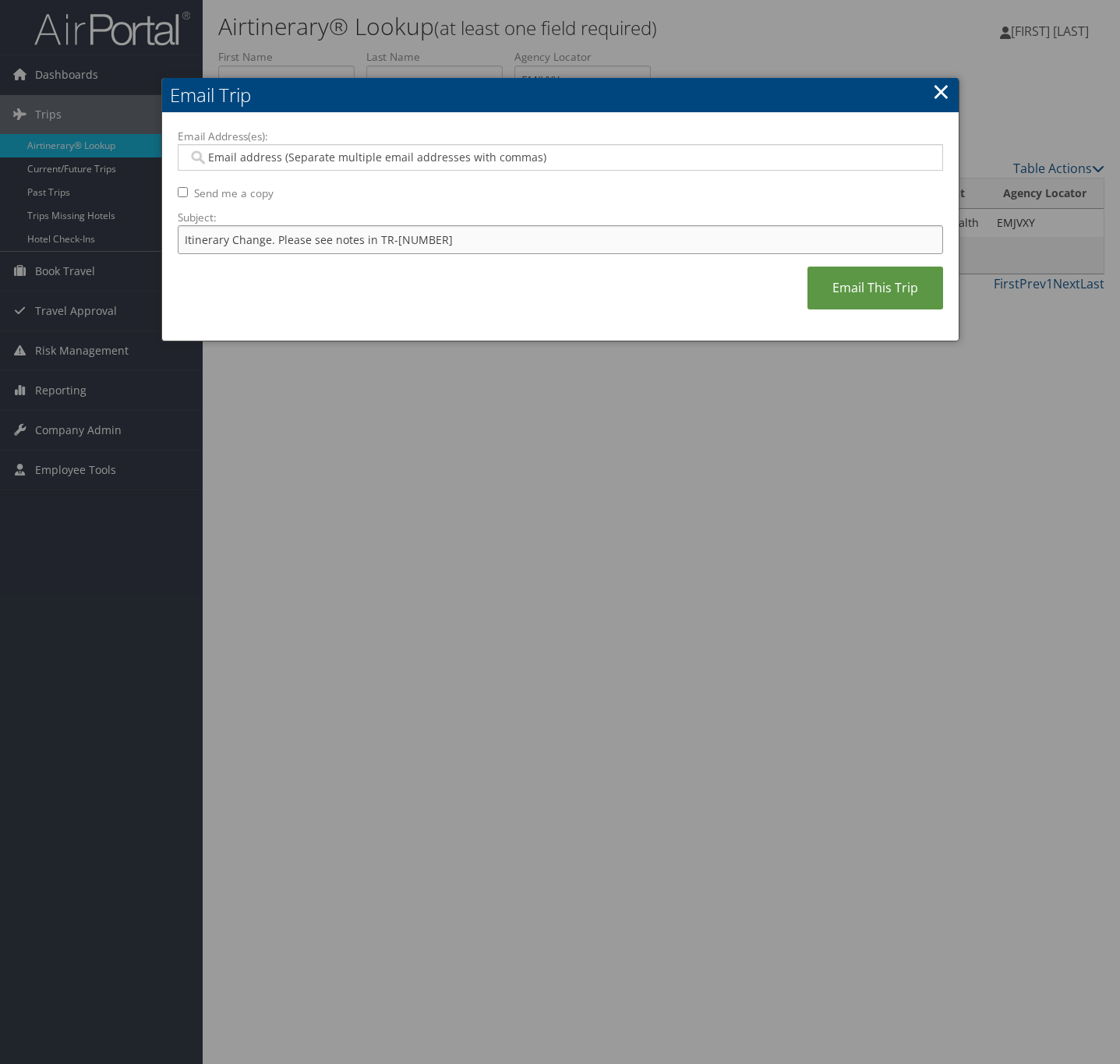 type on "Itinerary Change. Please see notes in TR-[NUMBER]" 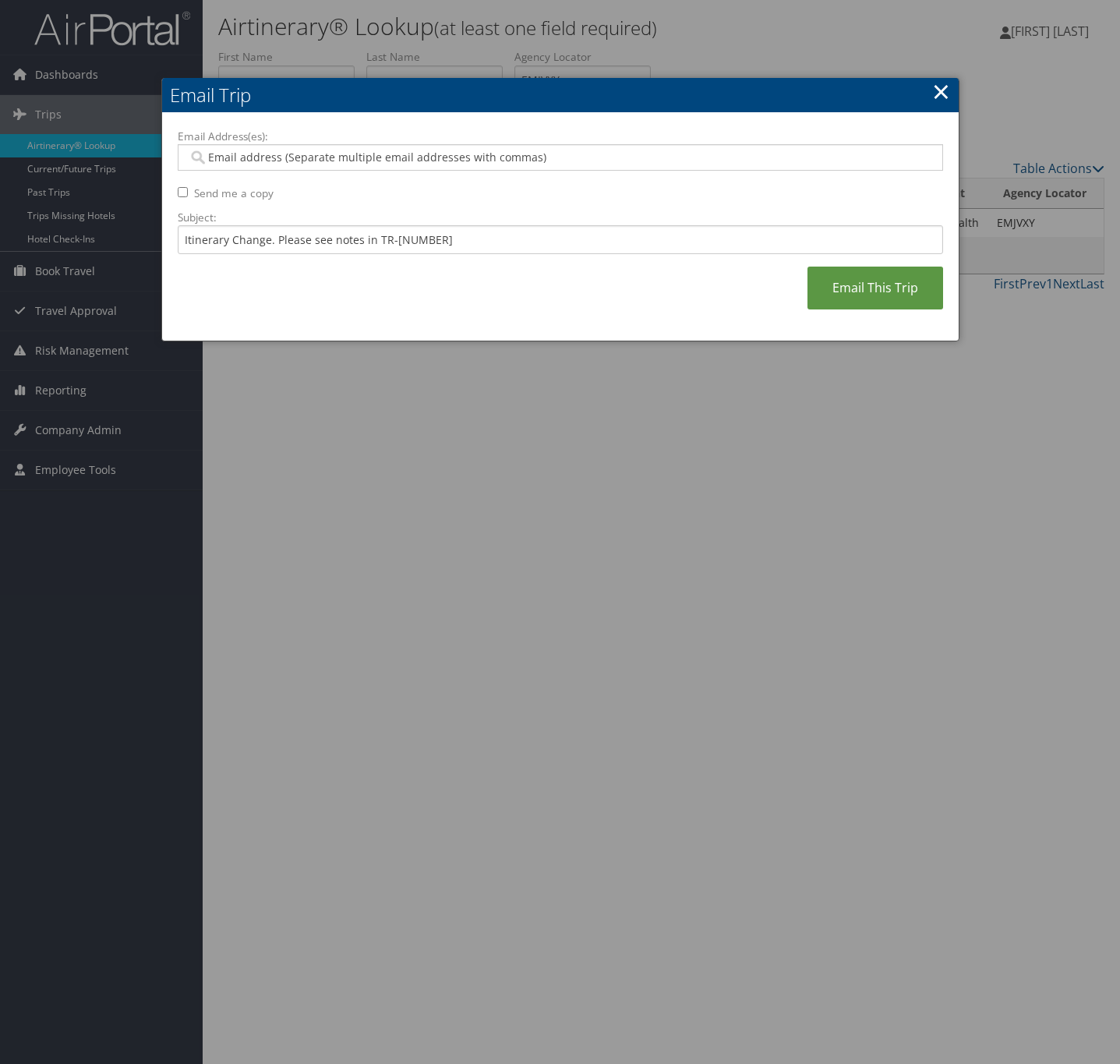 click at bounding box center [560, 157] 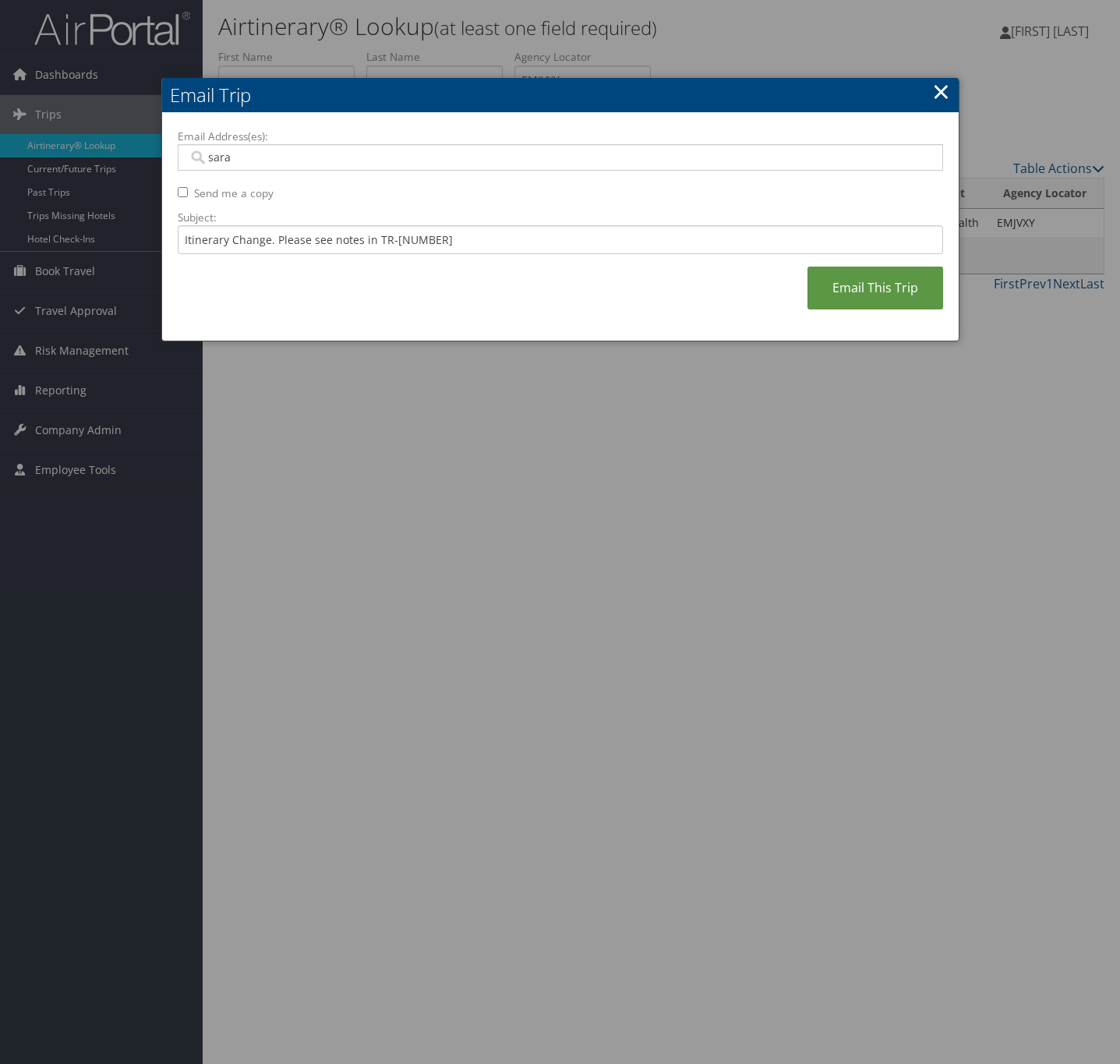 type on "sara" 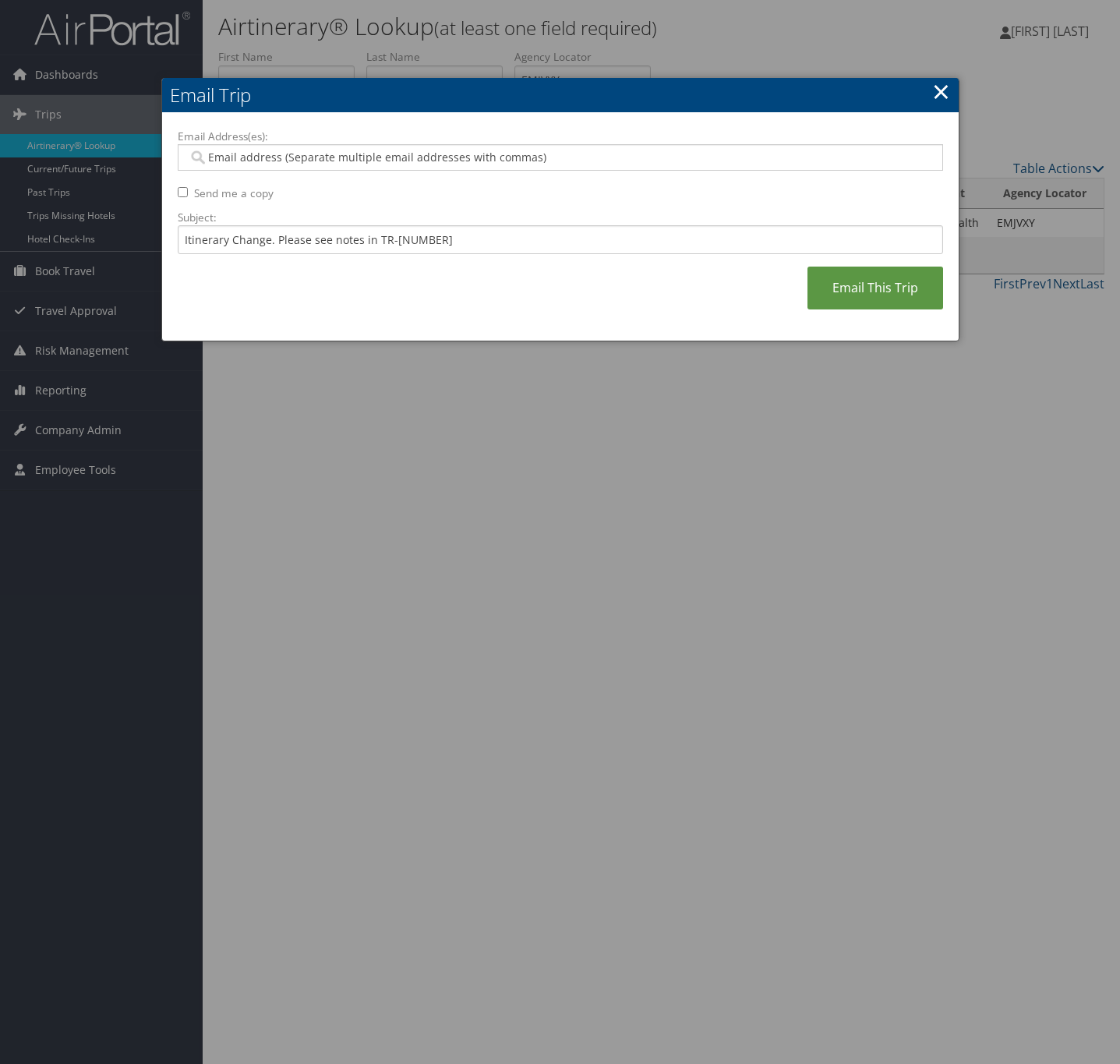 click on "Email Address(es):" at bounding box center [559, 157] 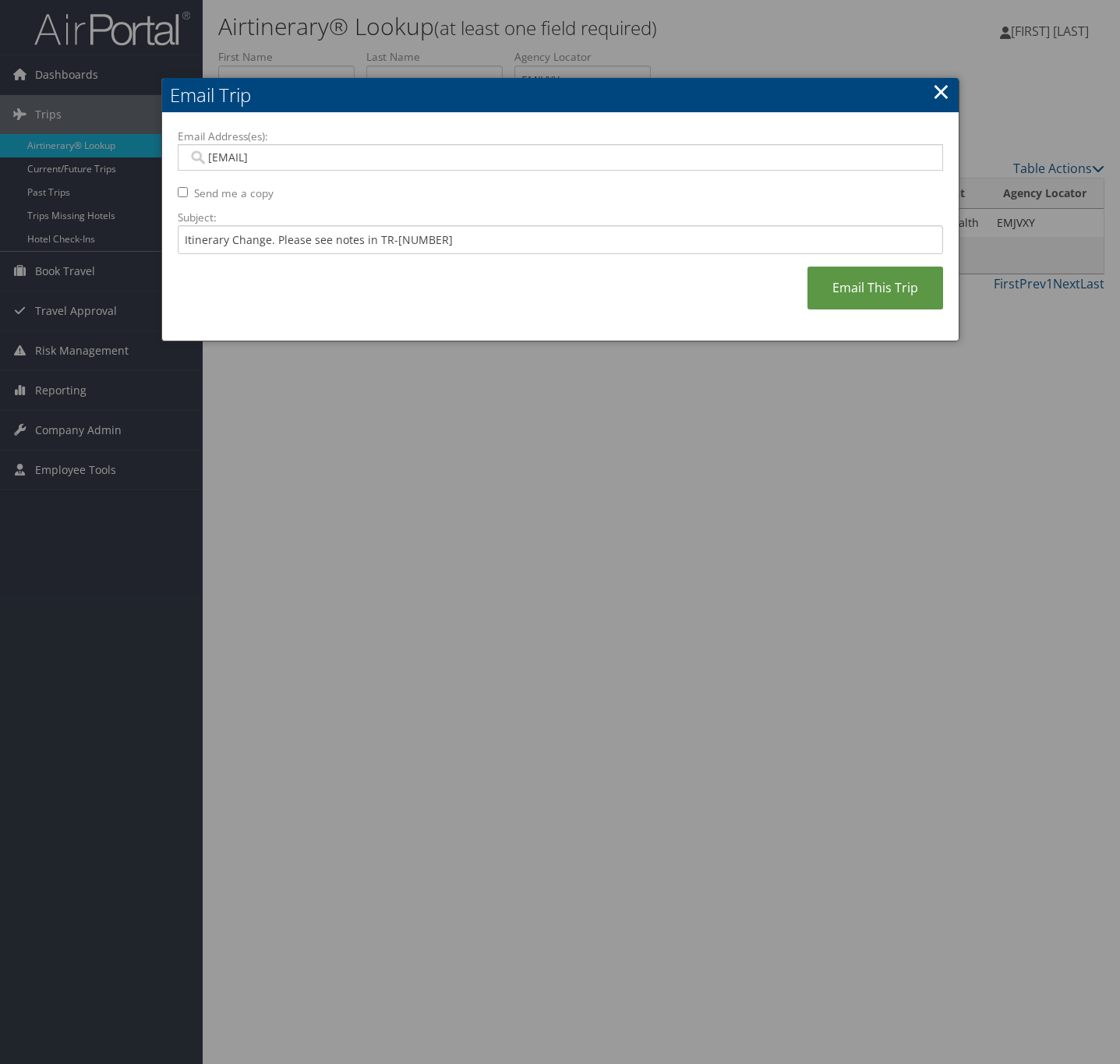 type on "[EMAIL]" 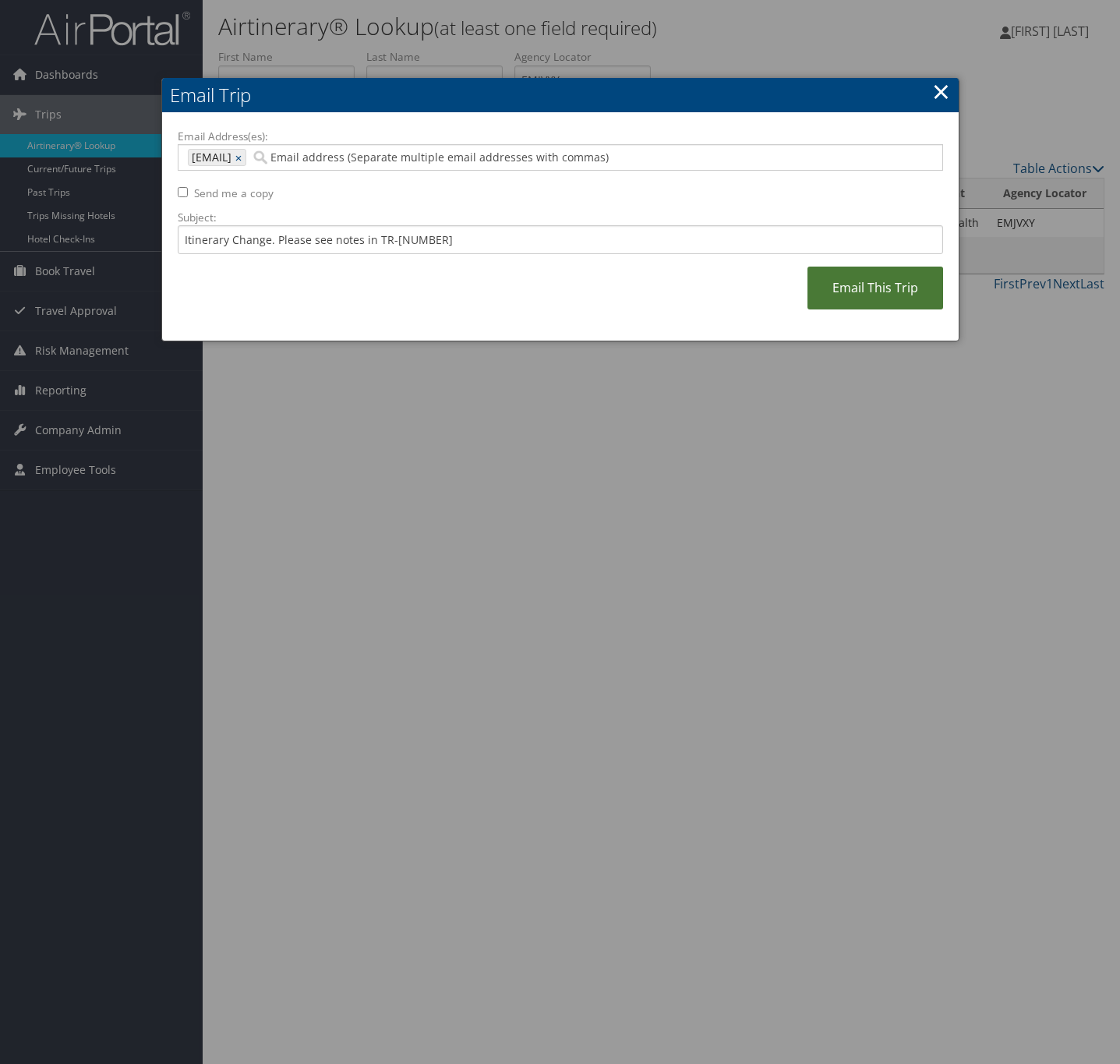 click on "Email This Trip" at bounding box center (875, 288) 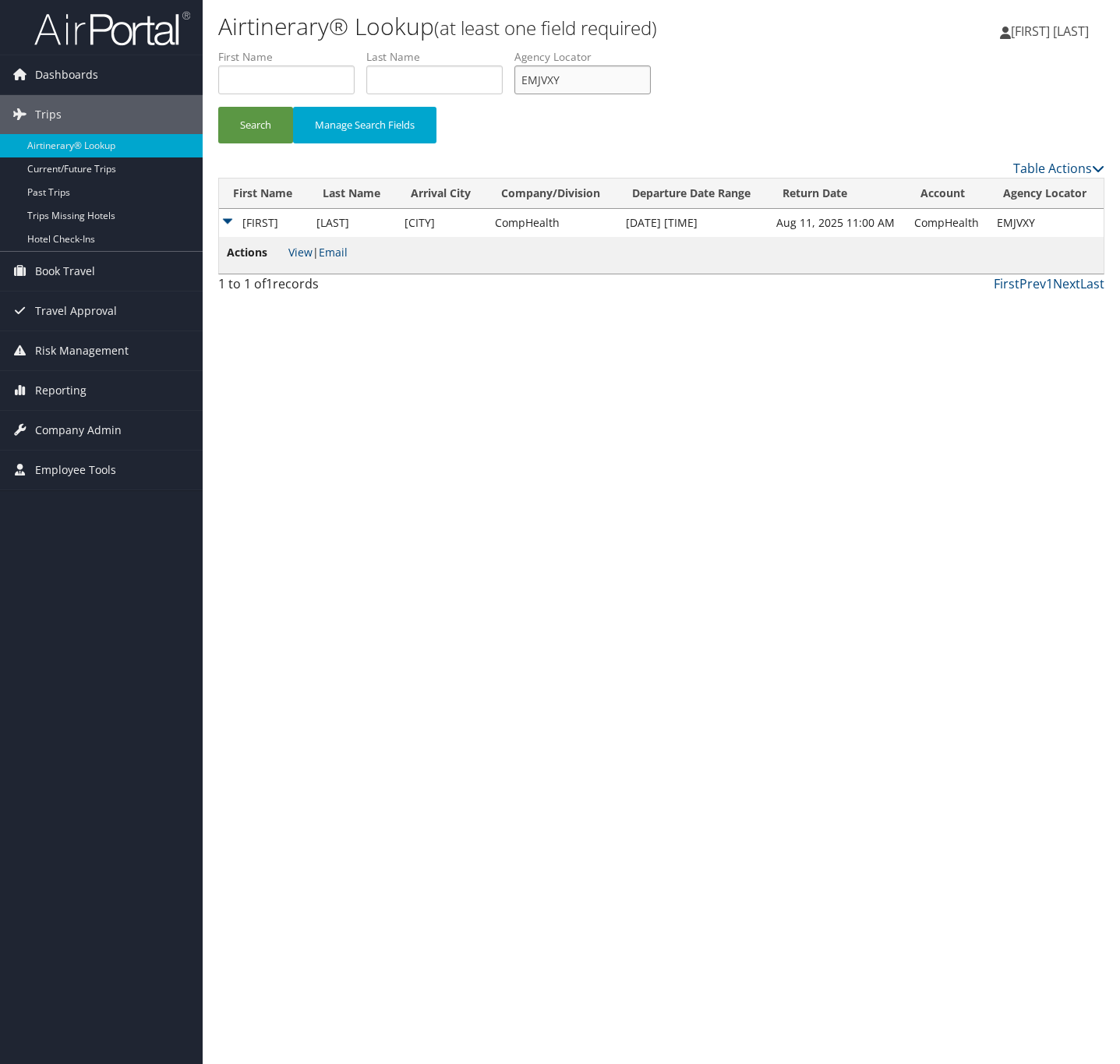 click on "EMJVXY" at bounding box center [582, 80] 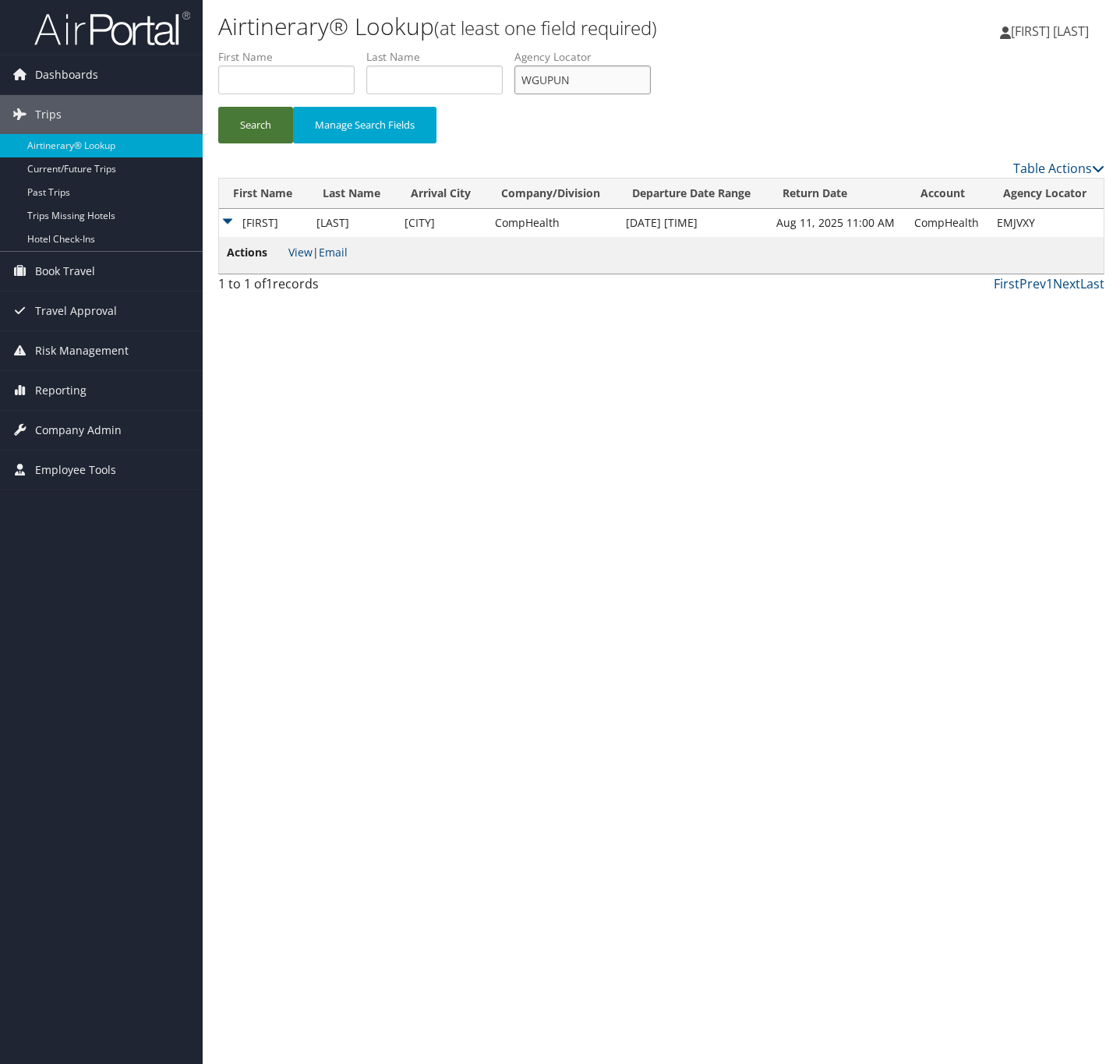 type on "WGUPUN" 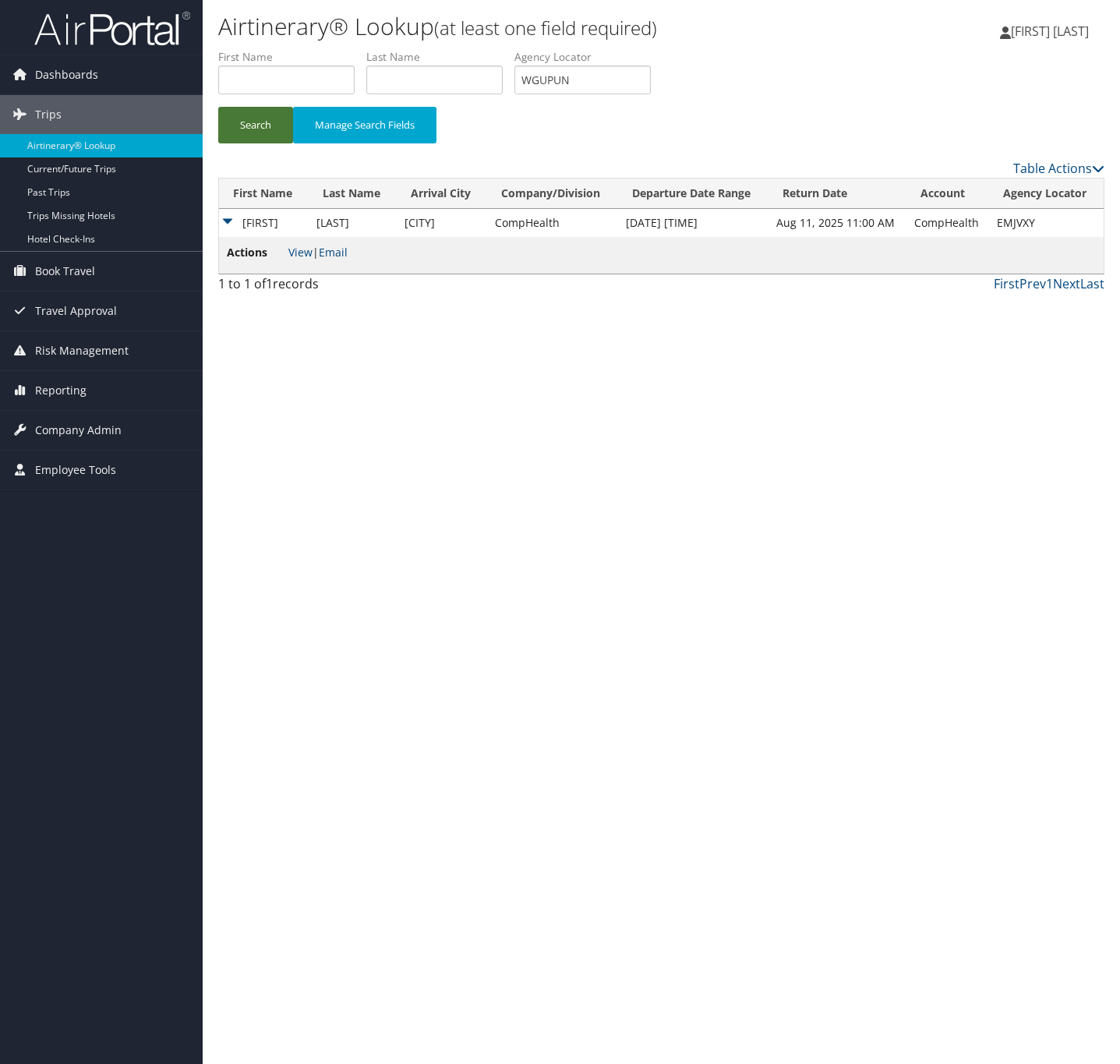 drag, startPoint x: 260, startPoint y: 120, endPoint x: 276, endPoint y: 94, distance: 30.528675 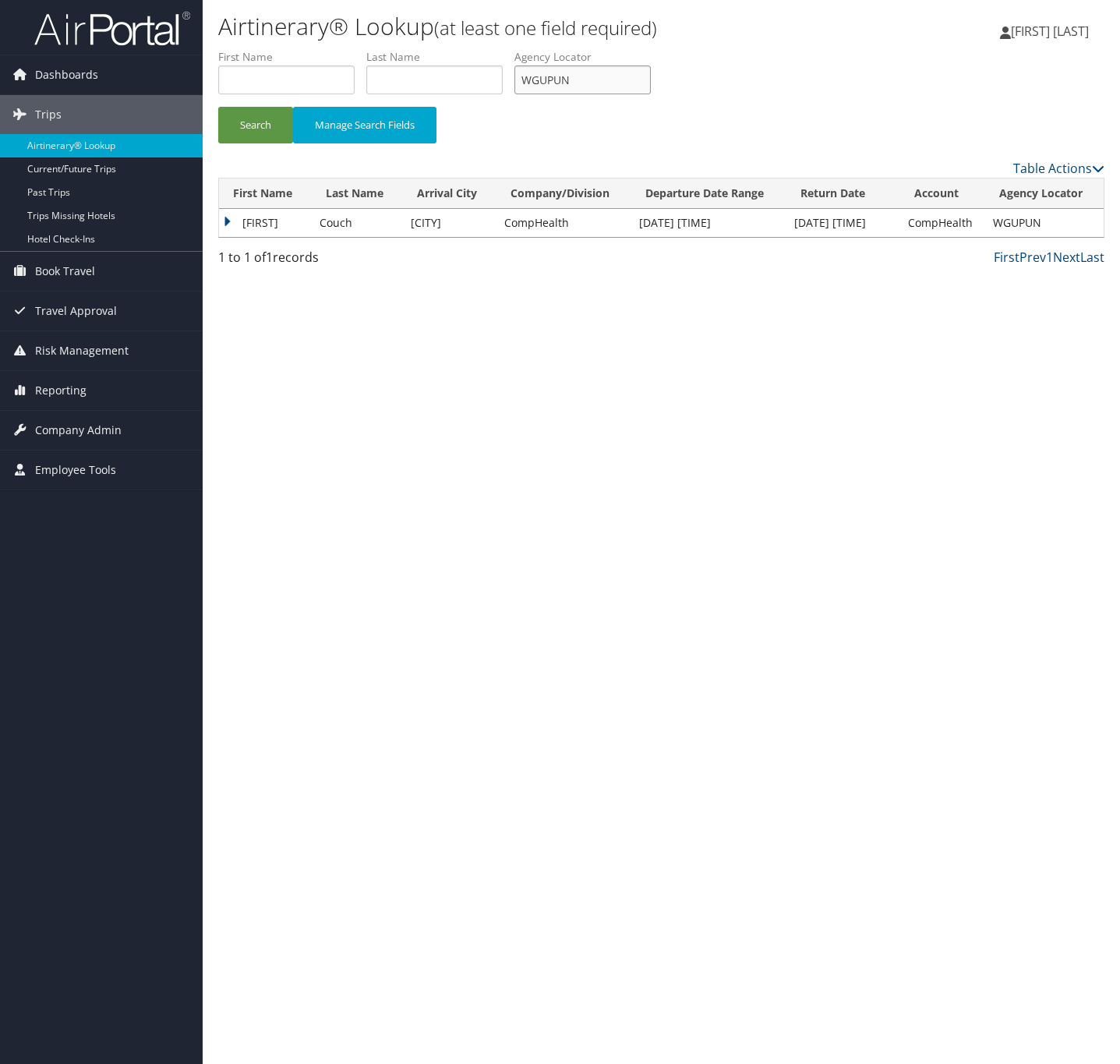 click on "WGUPUN" at bounding box center [582, 80] 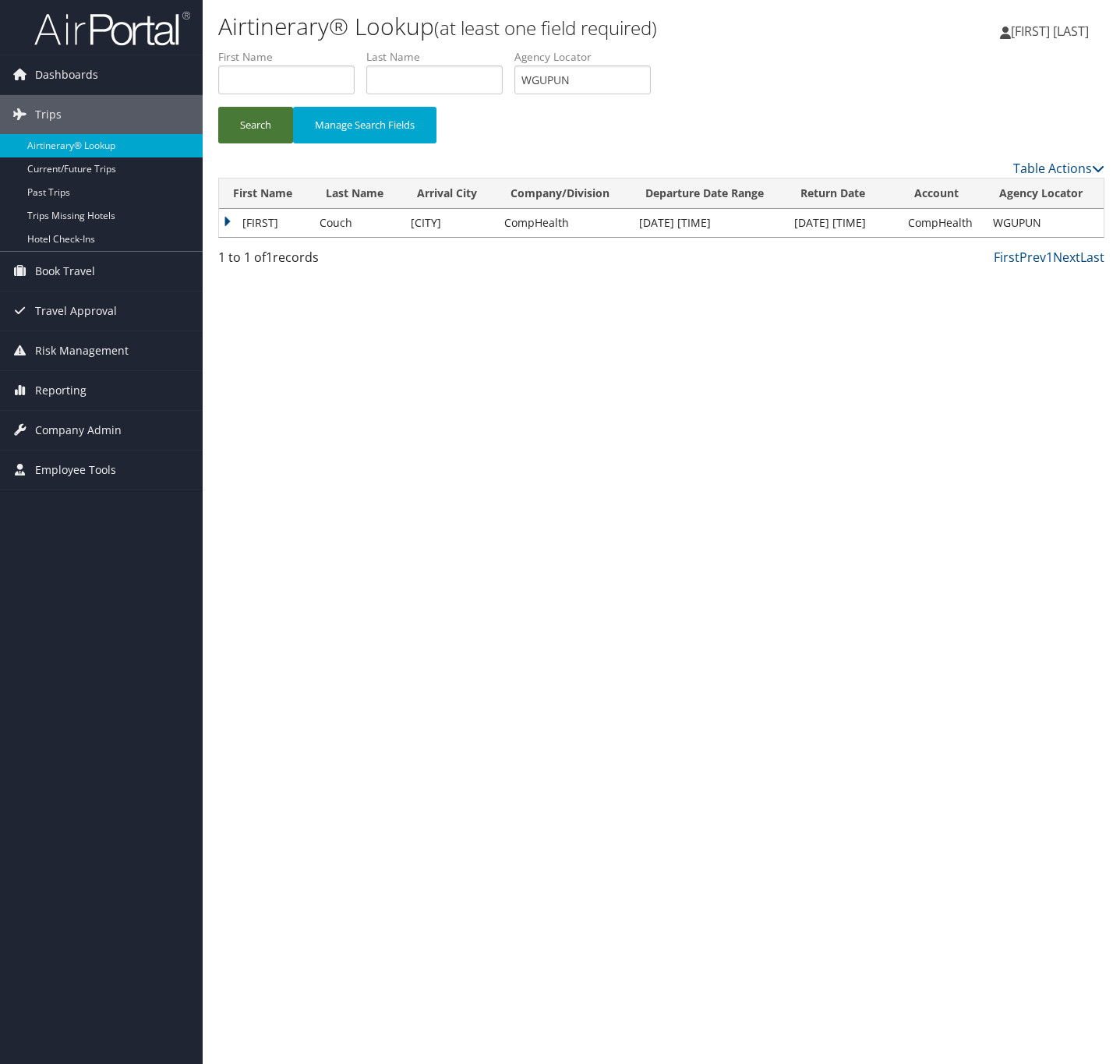 click on "Search" at bounding box center [256, 125] 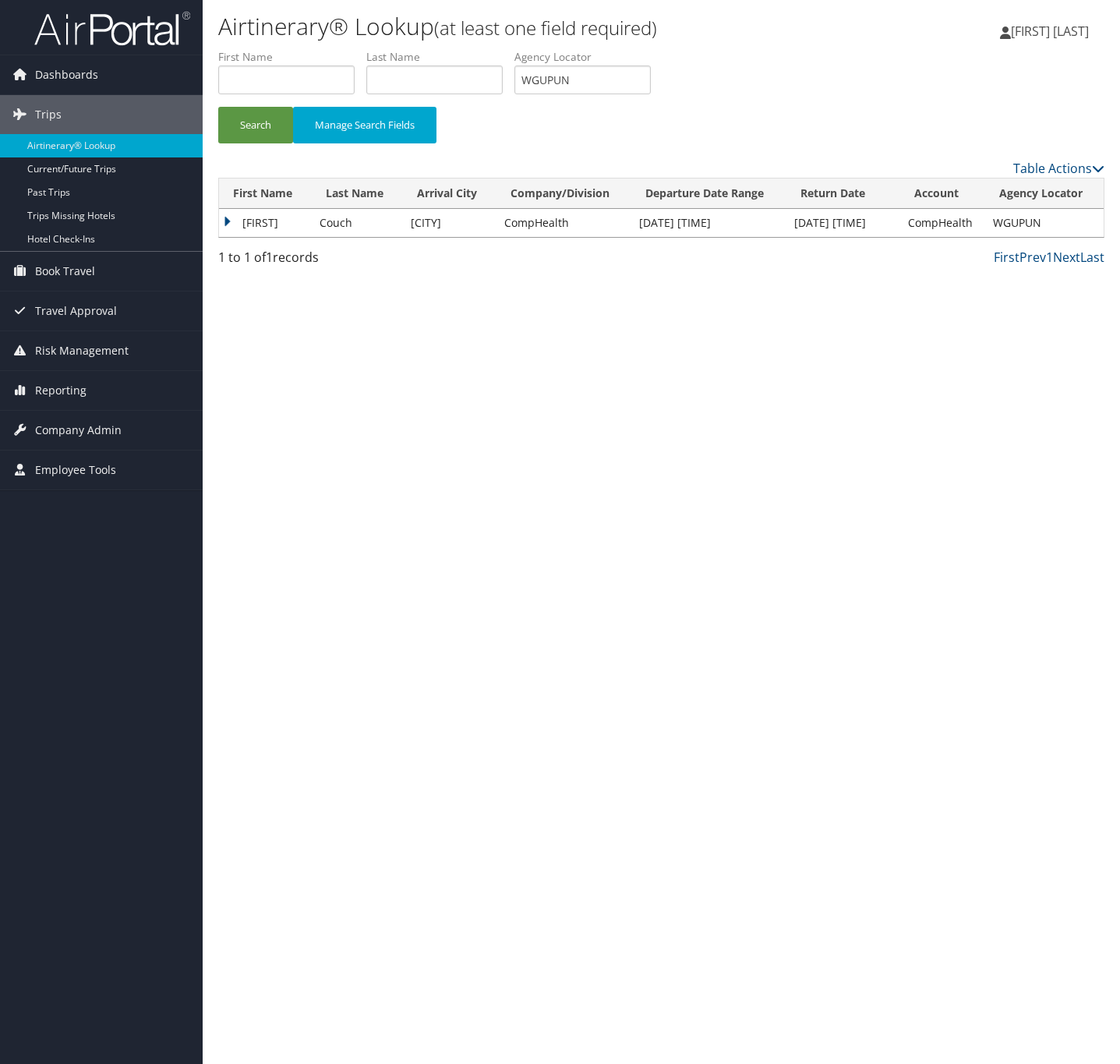 click on "[FIRST]" at bounding box center (265, 223) 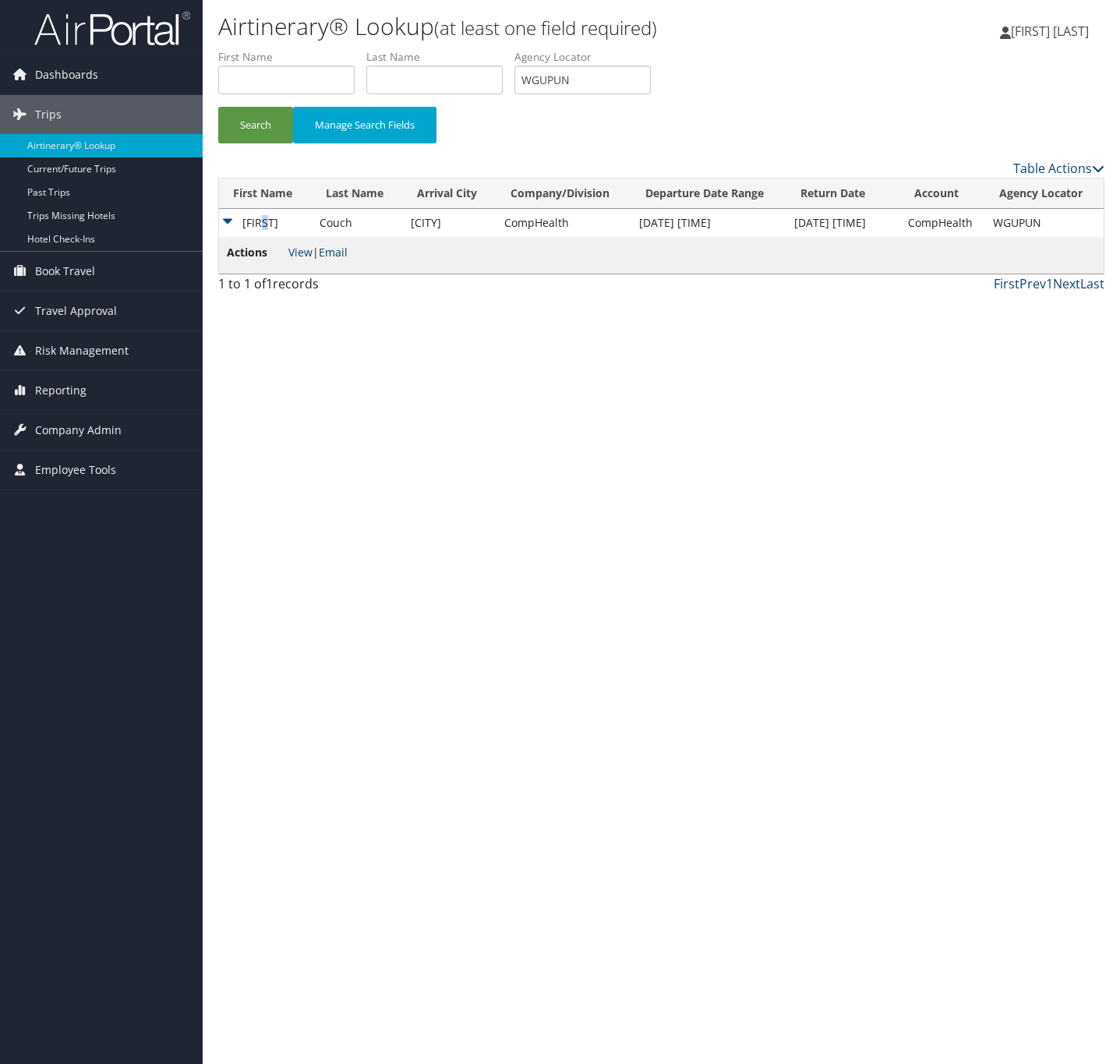 click on "Email" at bounding box center (333, 252) 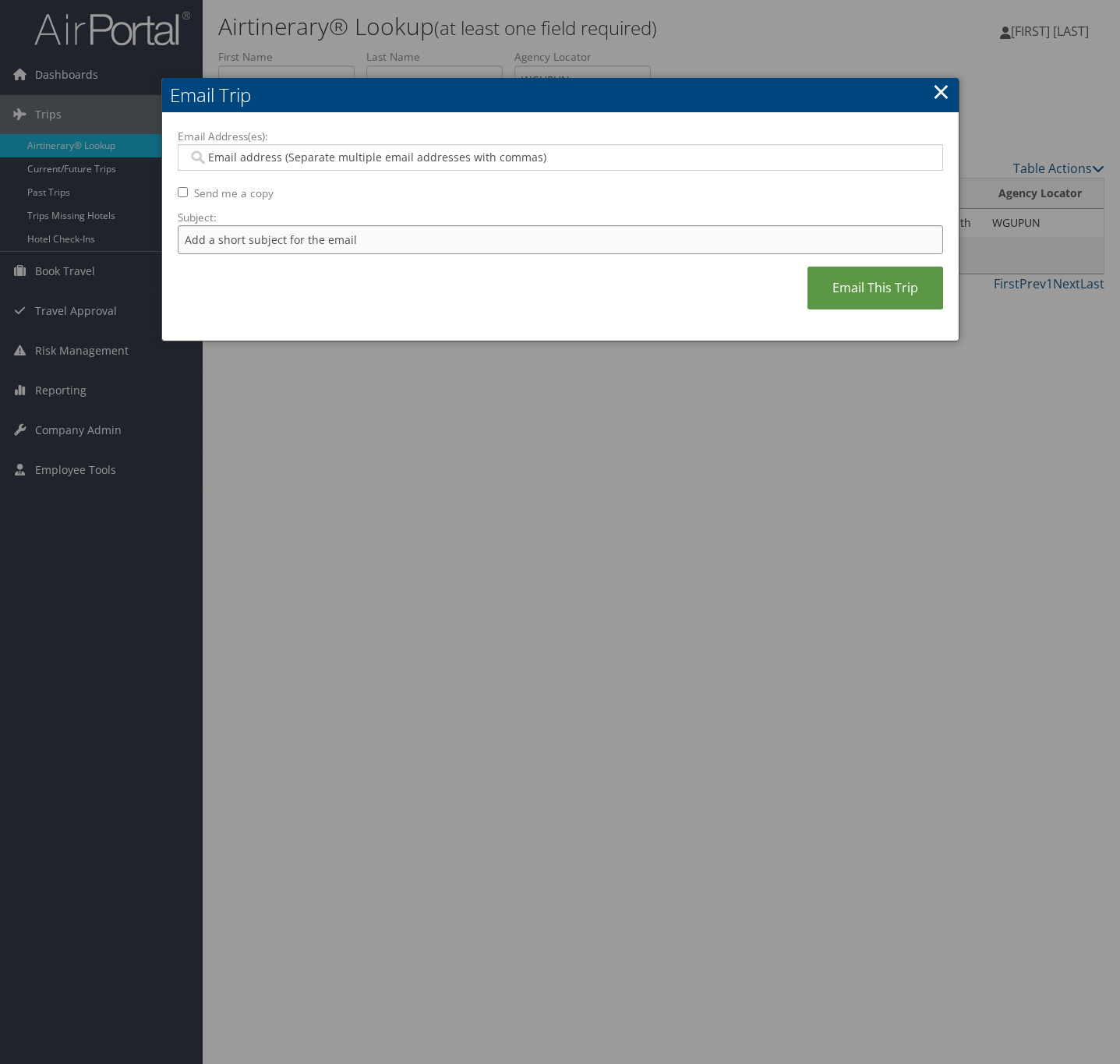 click on "Subject:" at bounding box center [560, 239] 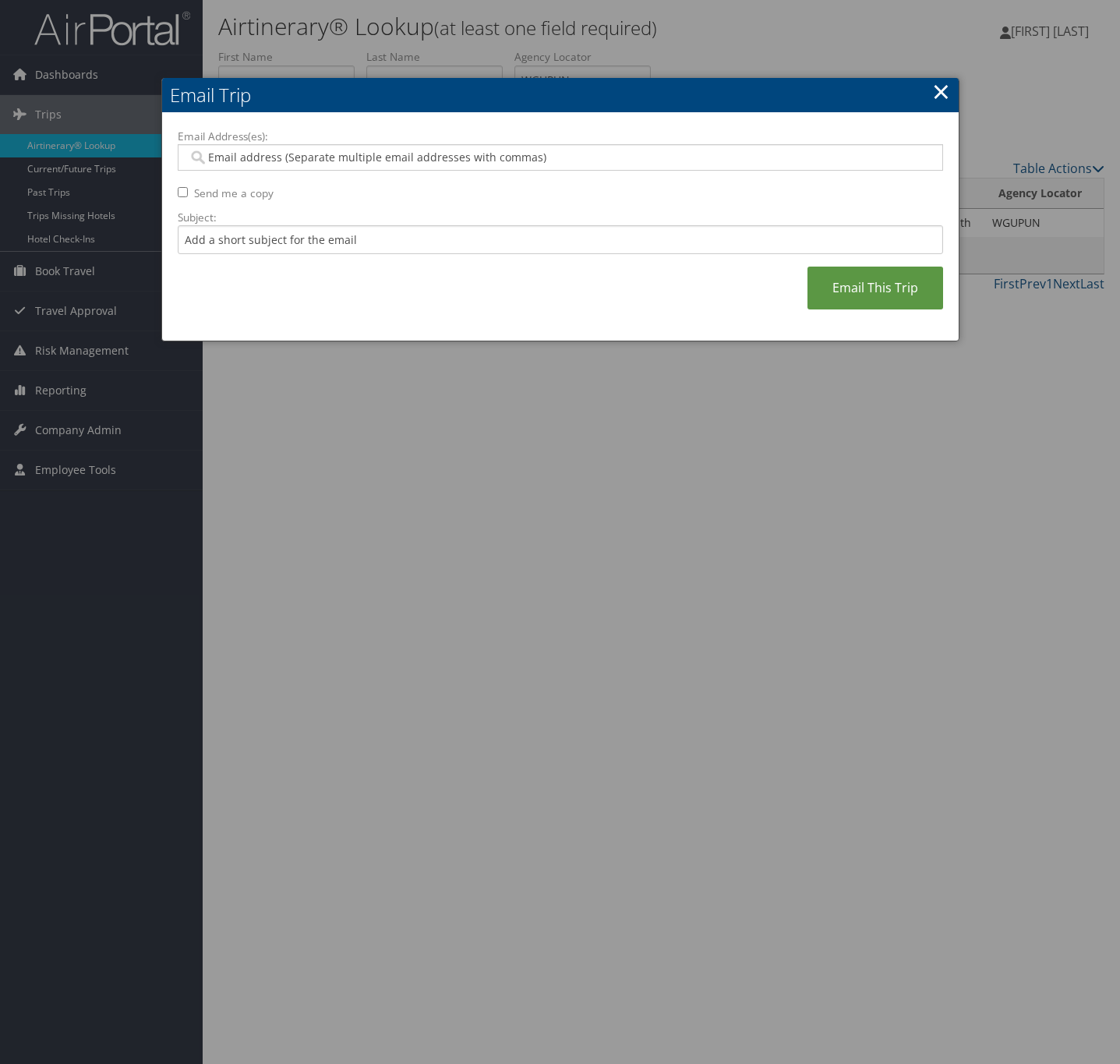 click on "Email Address(es):" at bounding box center [559, 157] 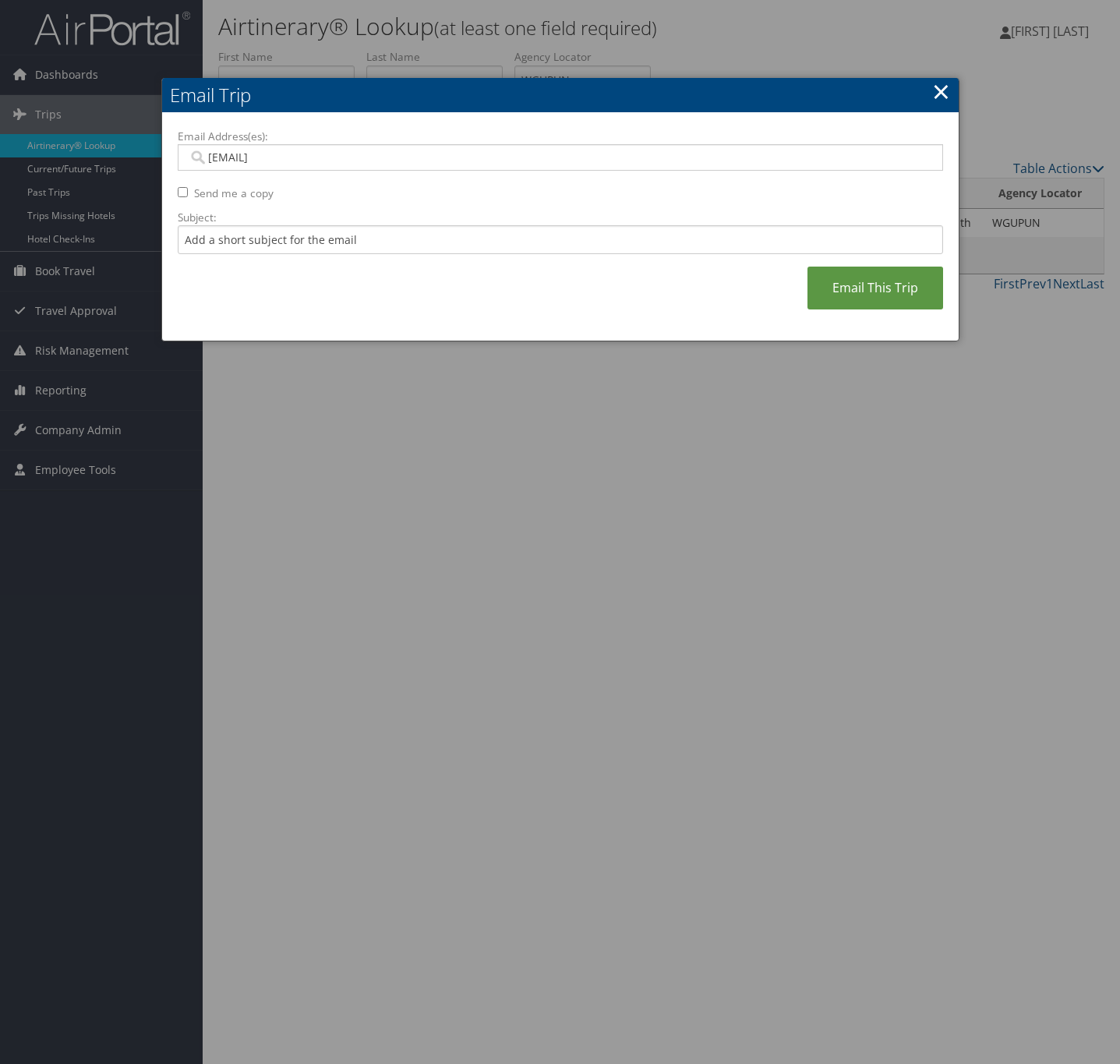 type on "[EMAIL]" 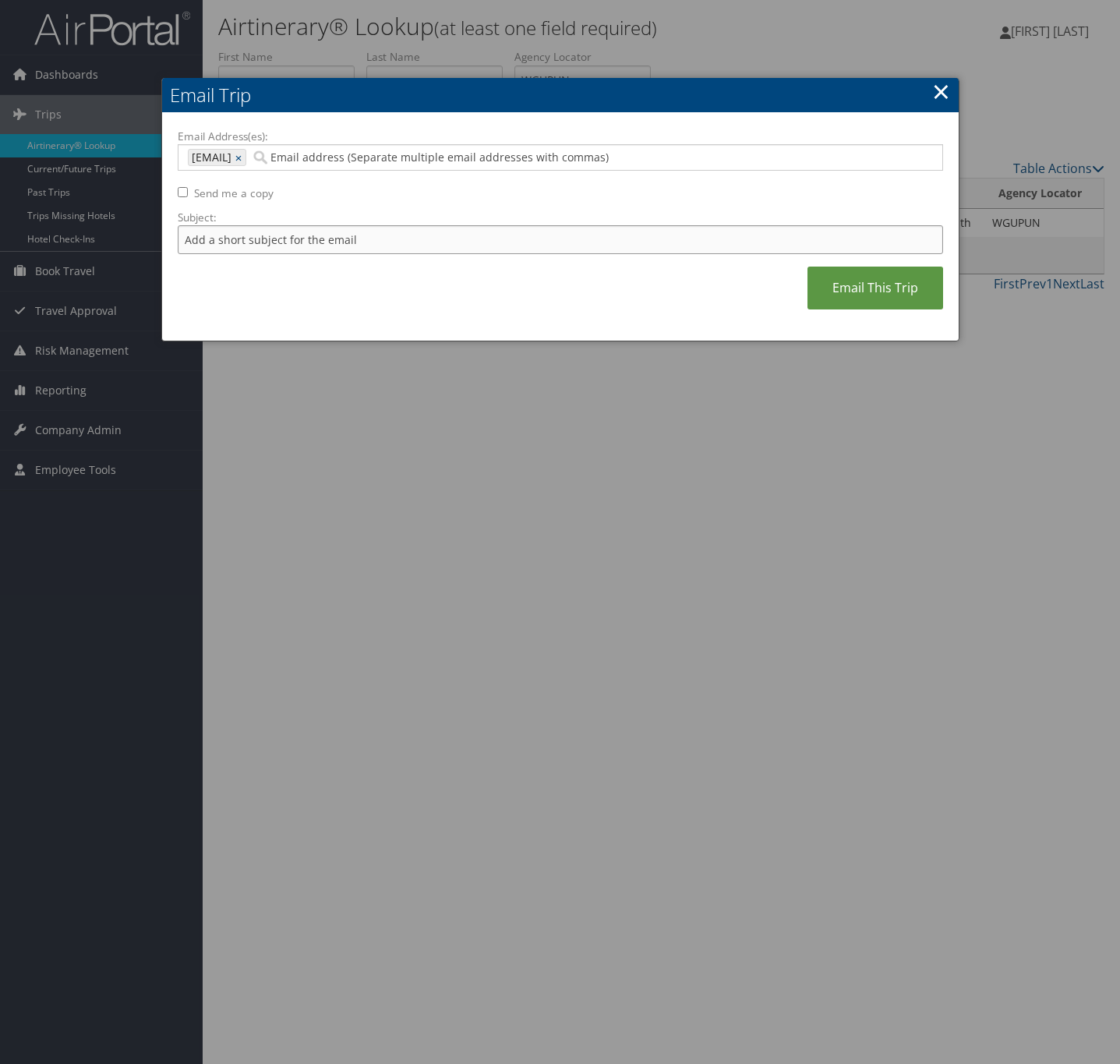 click on "Subject:" at bounding box center (560, 239) 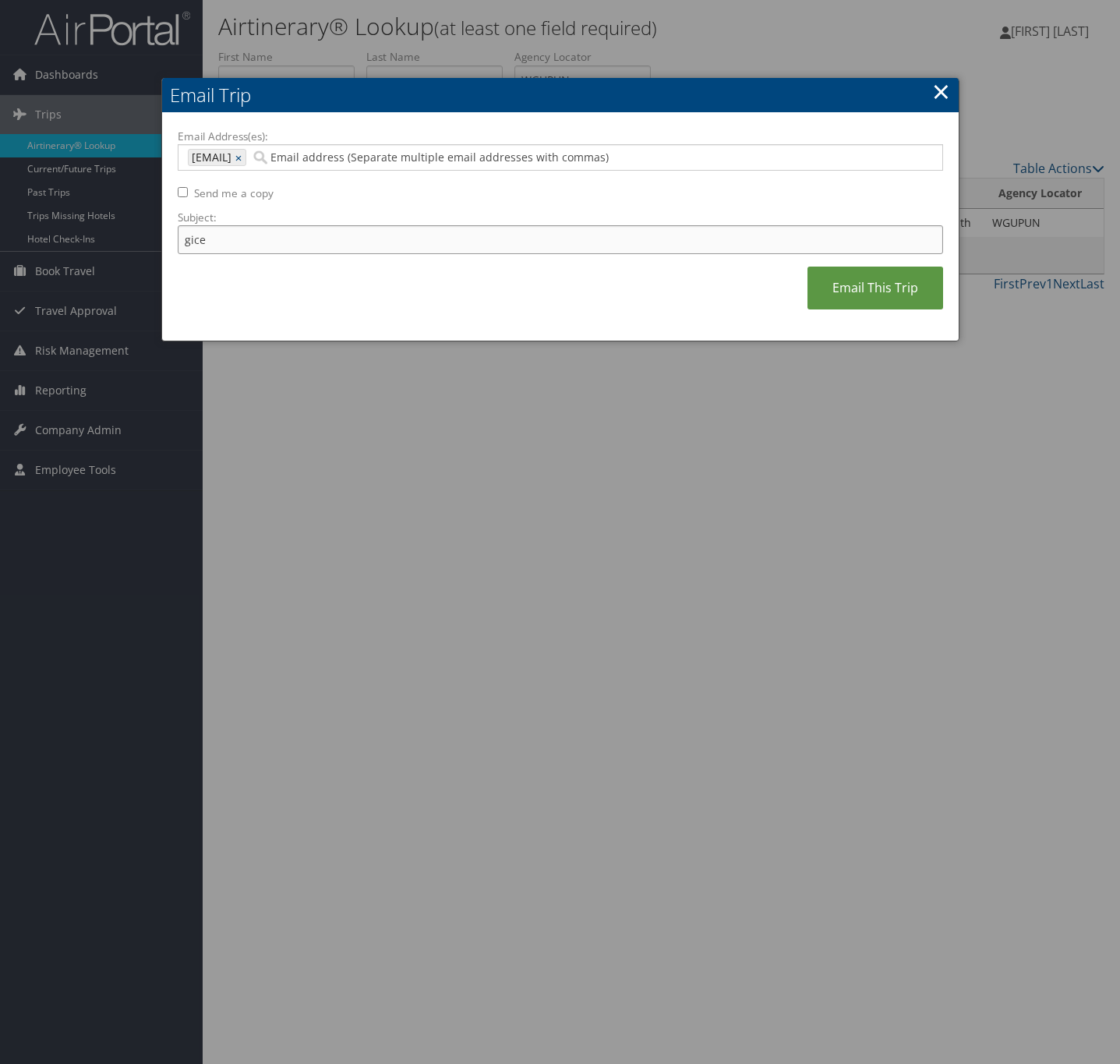 type on "gicee" 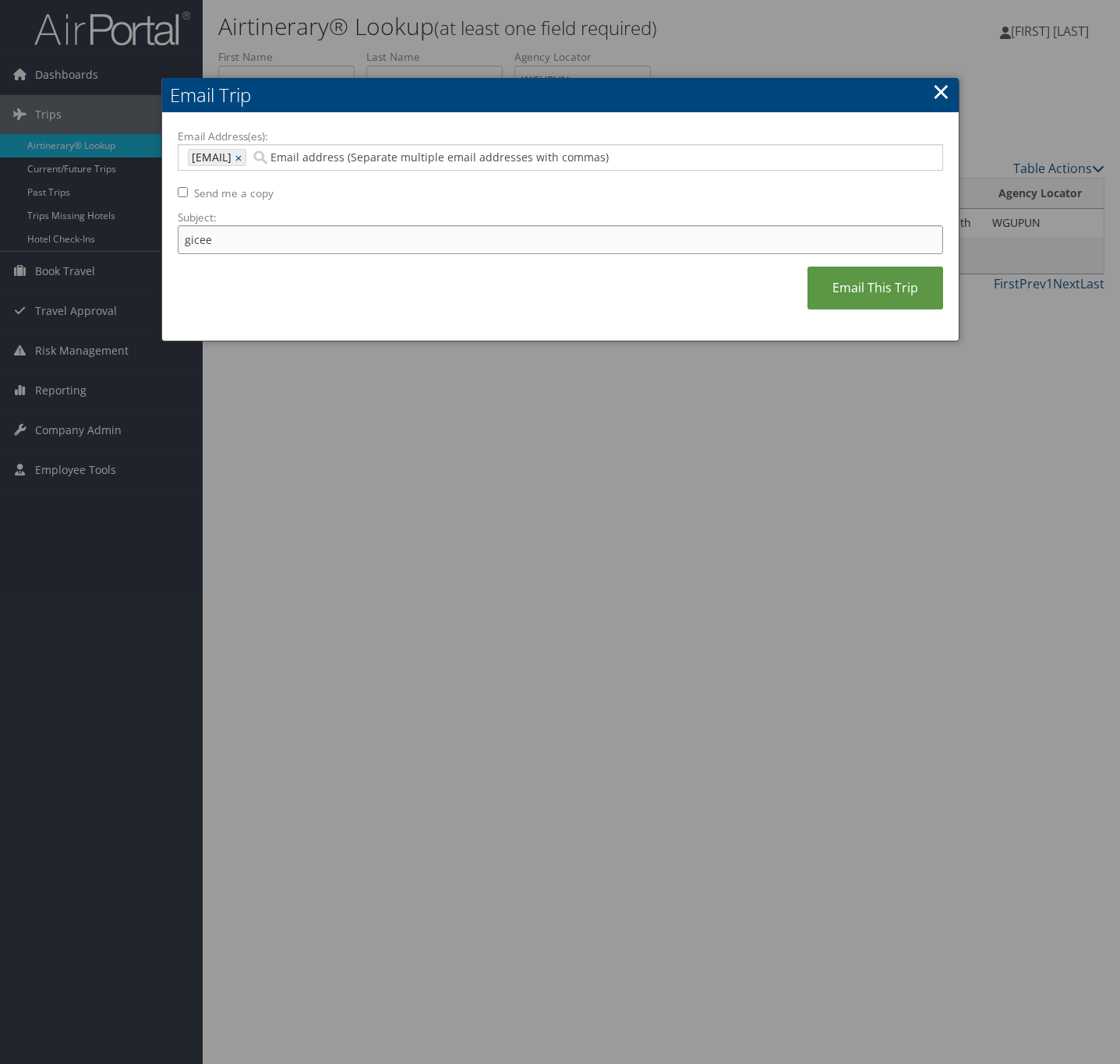 drag, startPoint x: 244, startPoint y: 248, endPoint x: 155, endPoint y: 225, distance: 91.923882 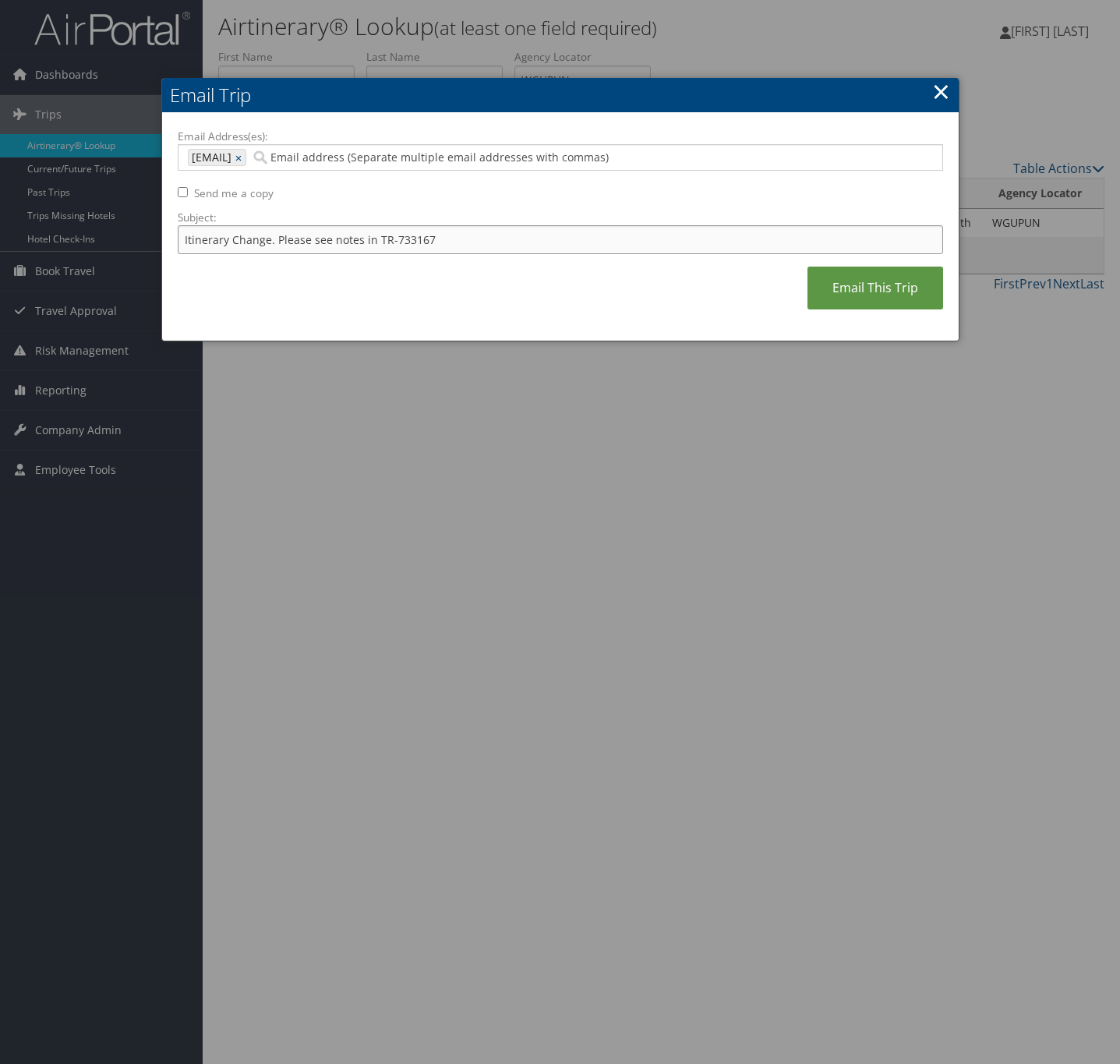 click on "Itinerary Change. Please see notes in TR-733167" at bounding box center (560, 239) 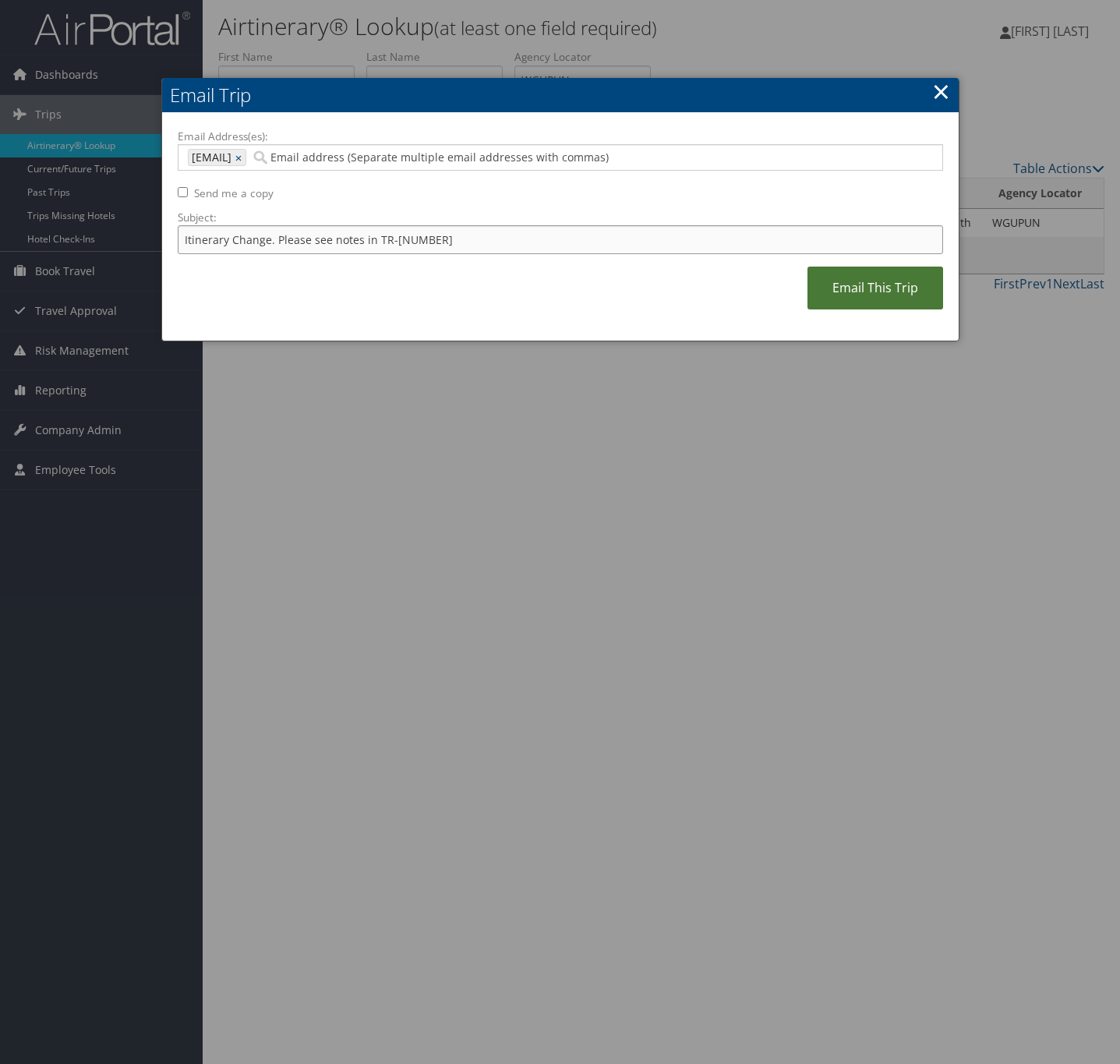 type on "Itinerary Change. Please see notes in TR-[NUMBER]" 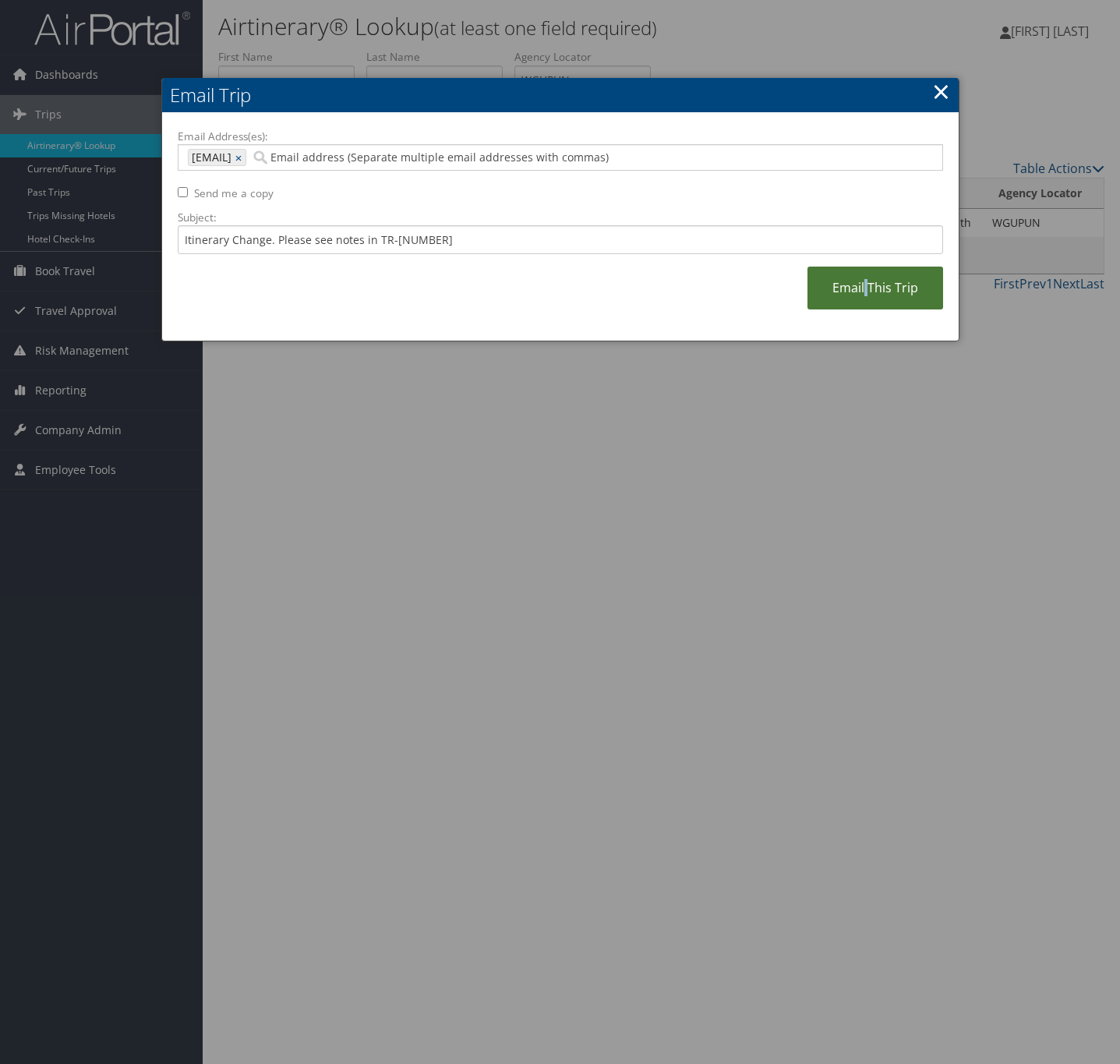 click on "Email This Trip" at bounding box center [875, 288] 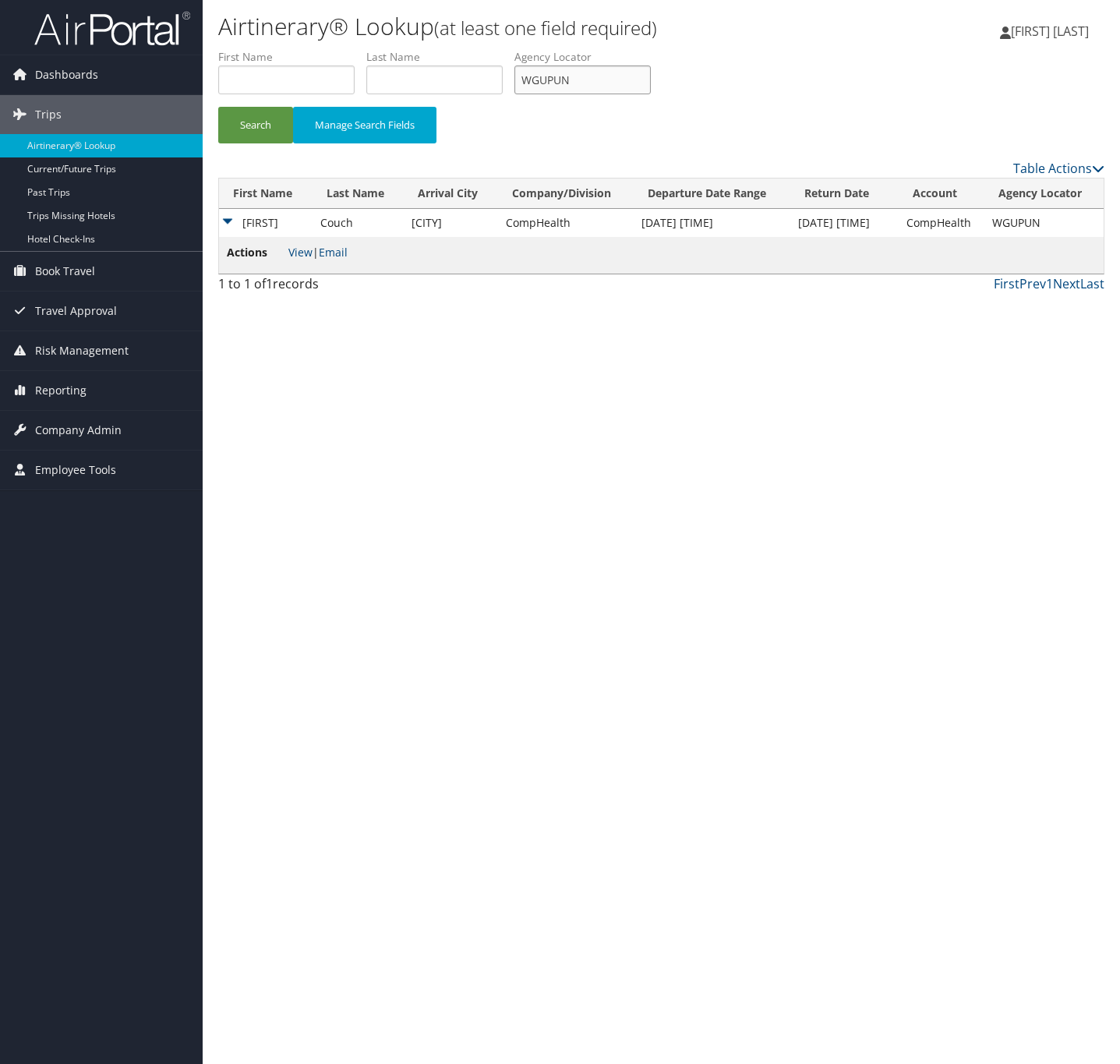 click on "WGUPUN" at bounding box center [582, 80] 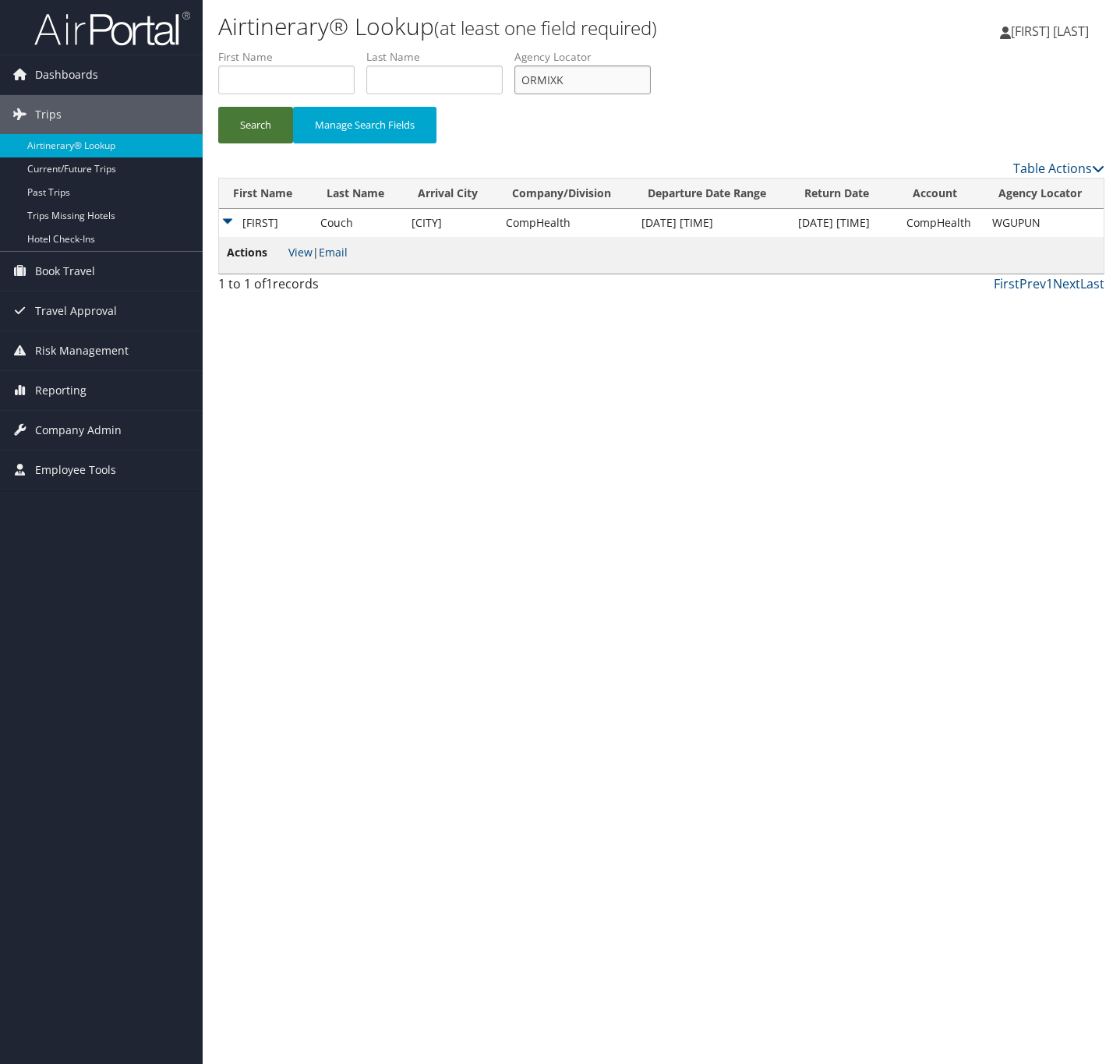 type on "ORMIXK" 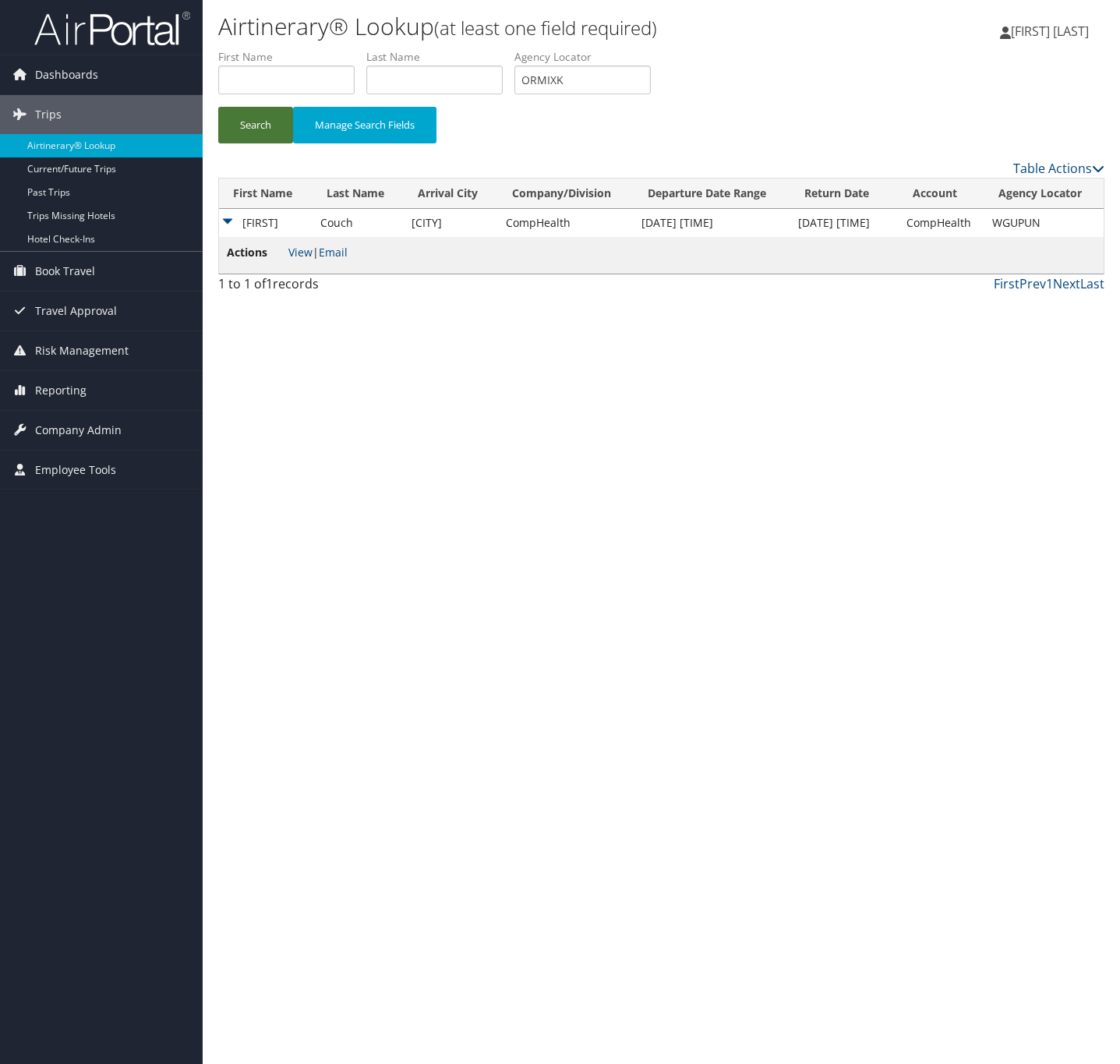 click on "Search" at bounding box center (256, 125) 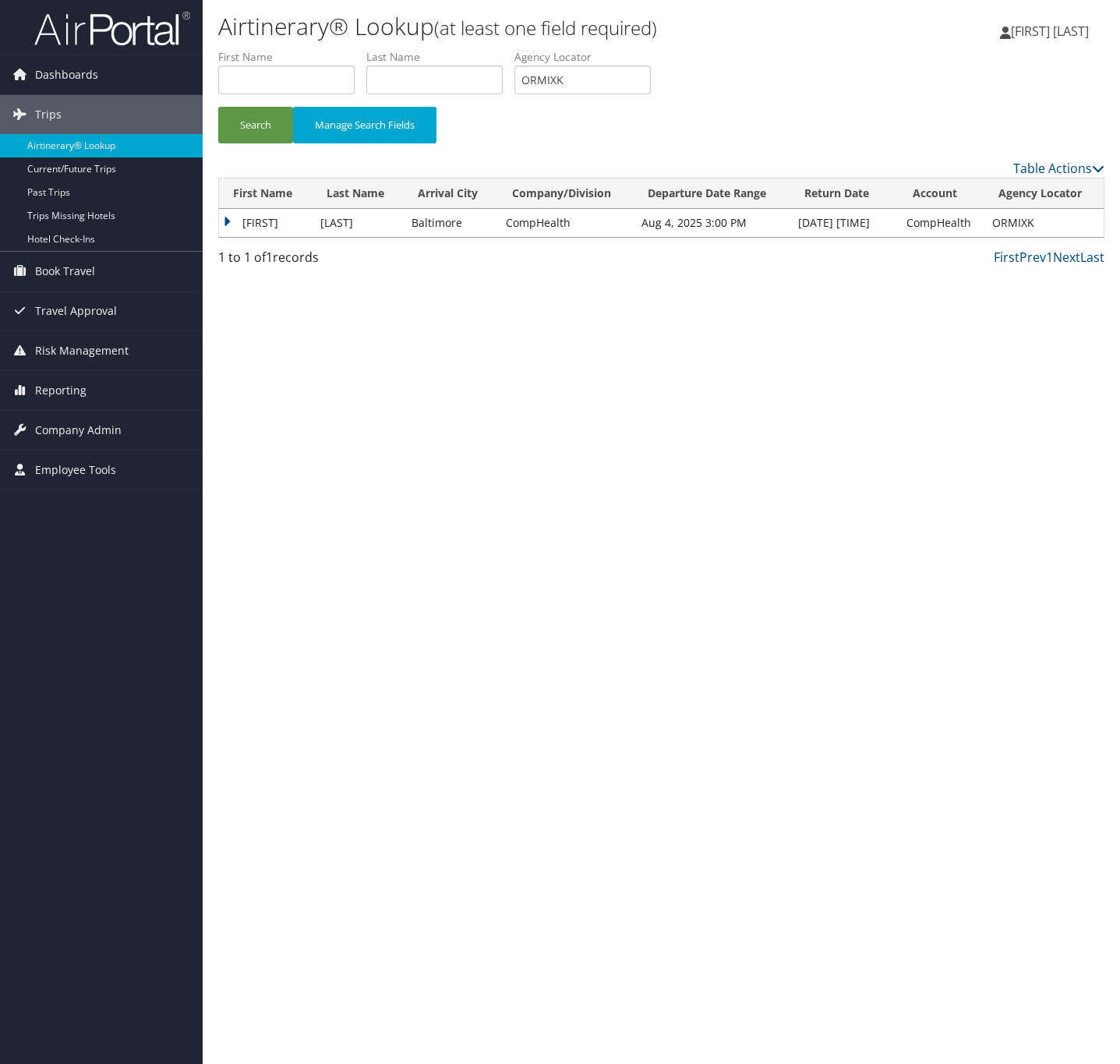 click on "[FIRST]" at bounding box center (266, 223) 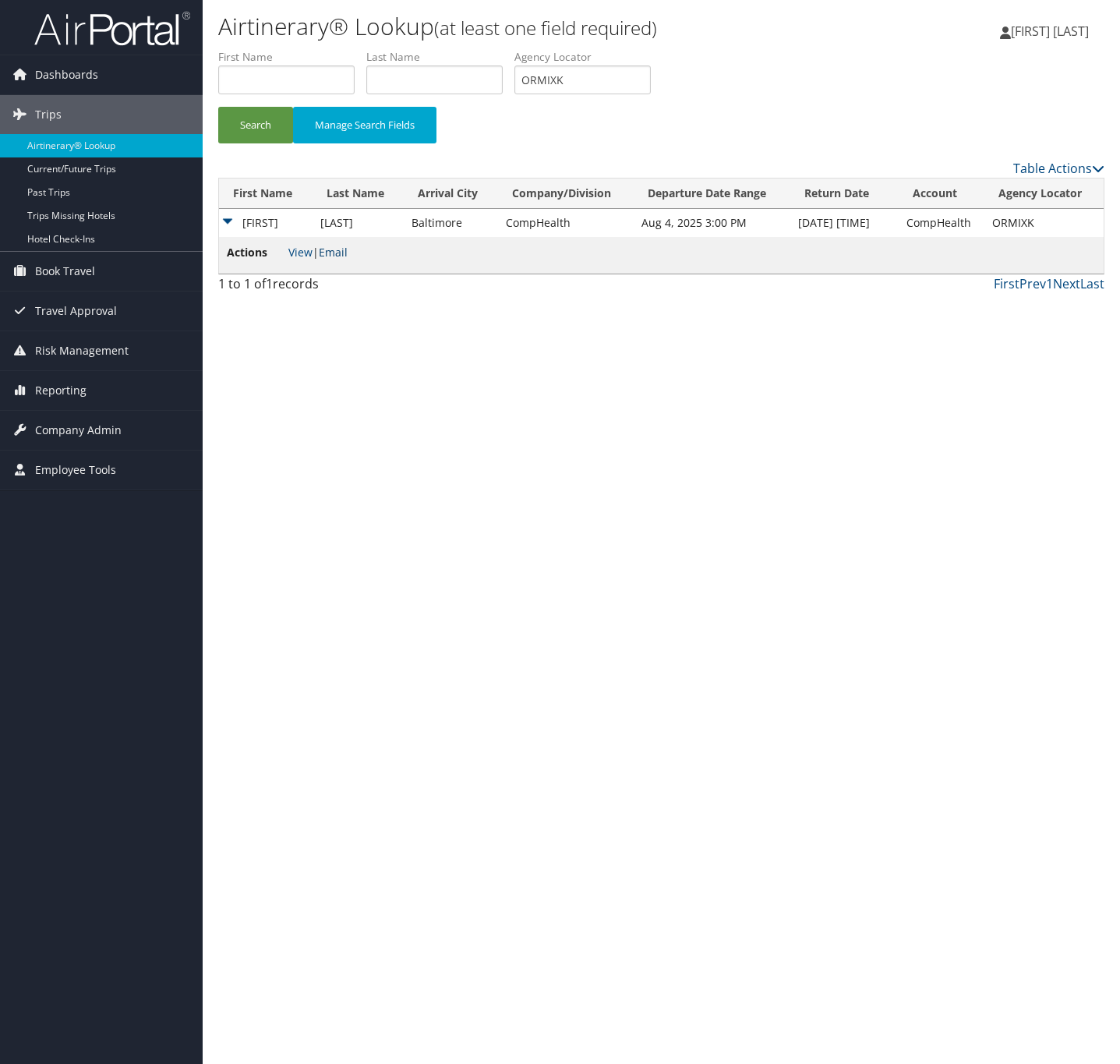 drag, startPoint x: 330, startPoint y: 255, endPoint x: 334, endPoint y: 248, distance: 8.06226 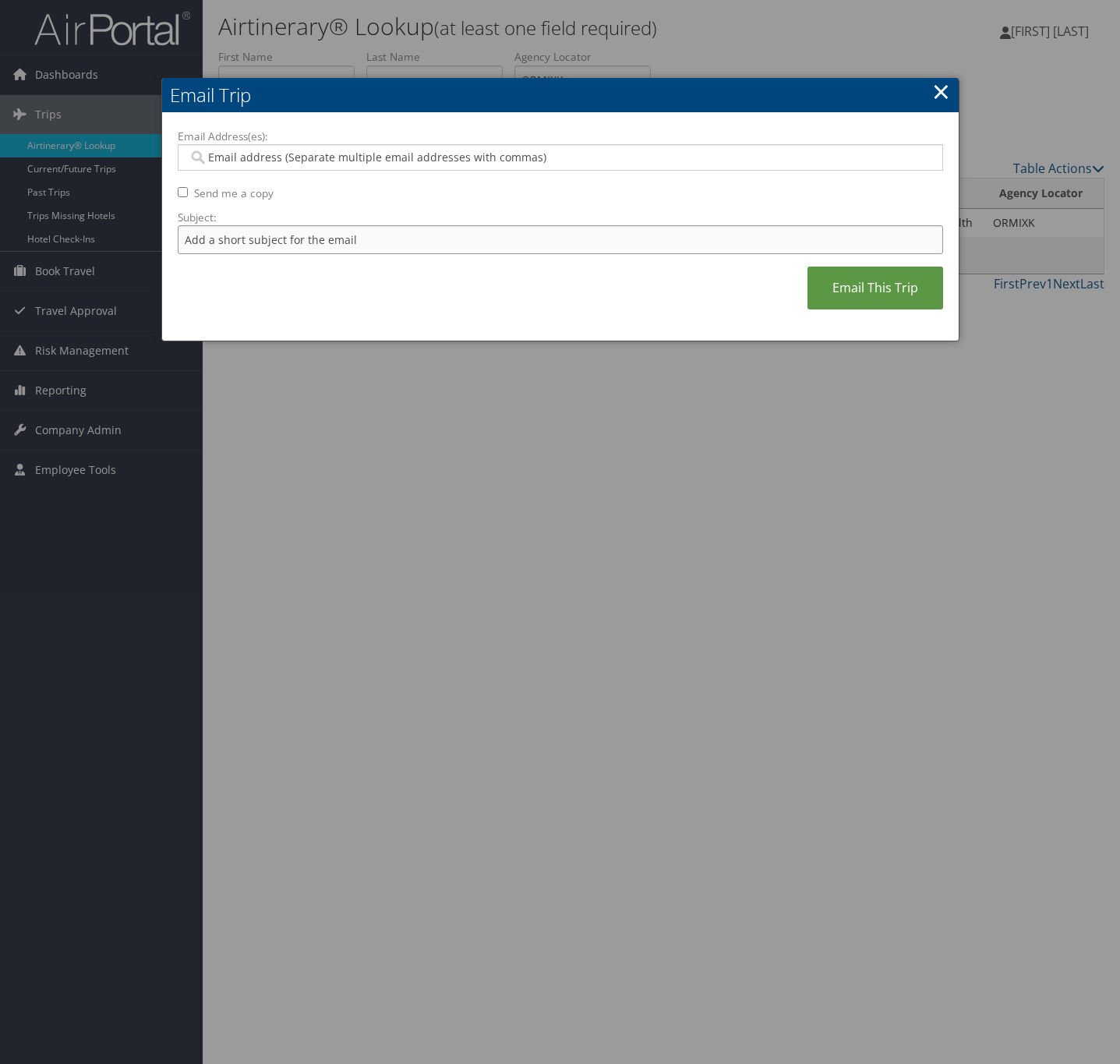click on "Subject:" at bounding box center [560, 239] 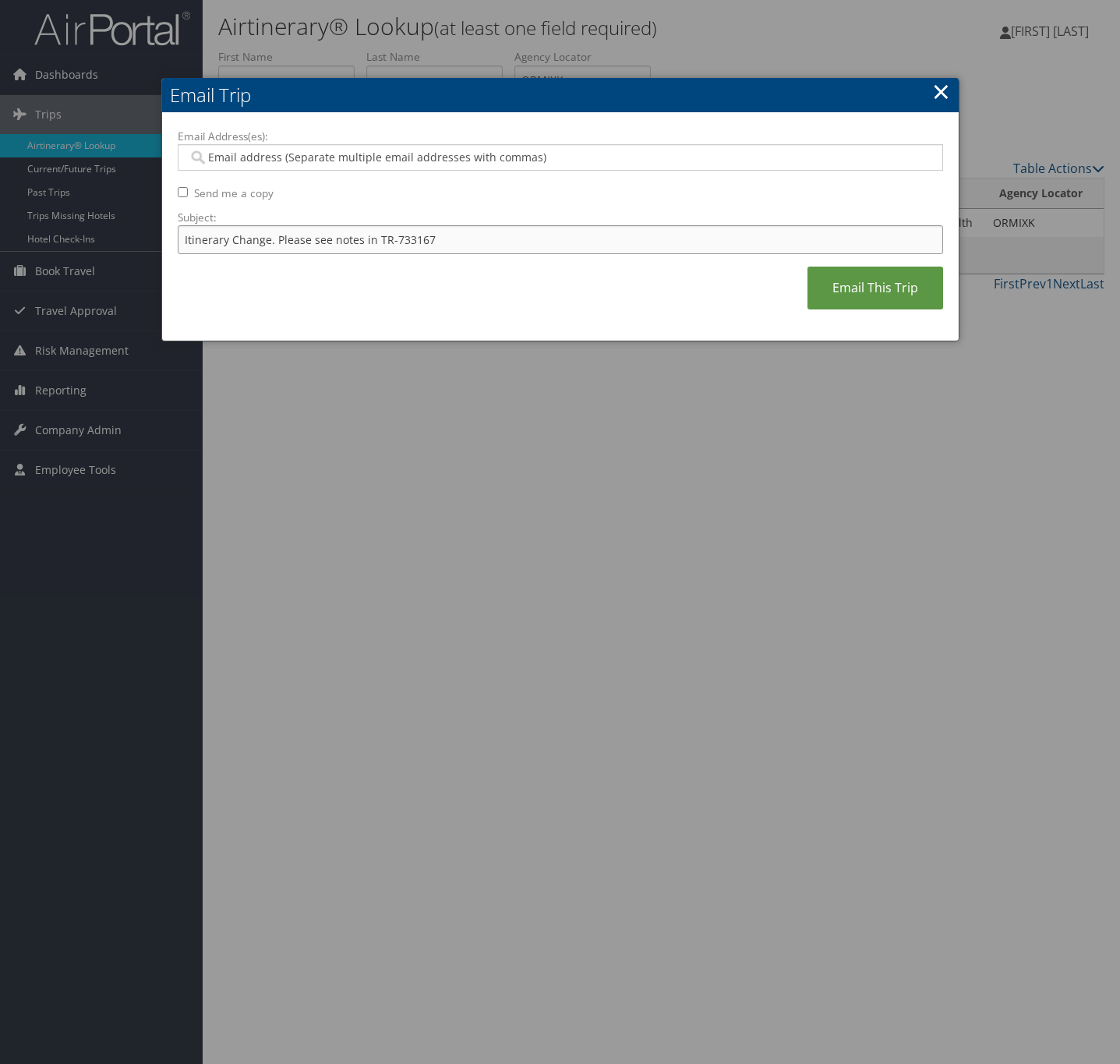 click on "Itinerary Change. Please see notes in TR-733167" at bounding box center (560, 239) 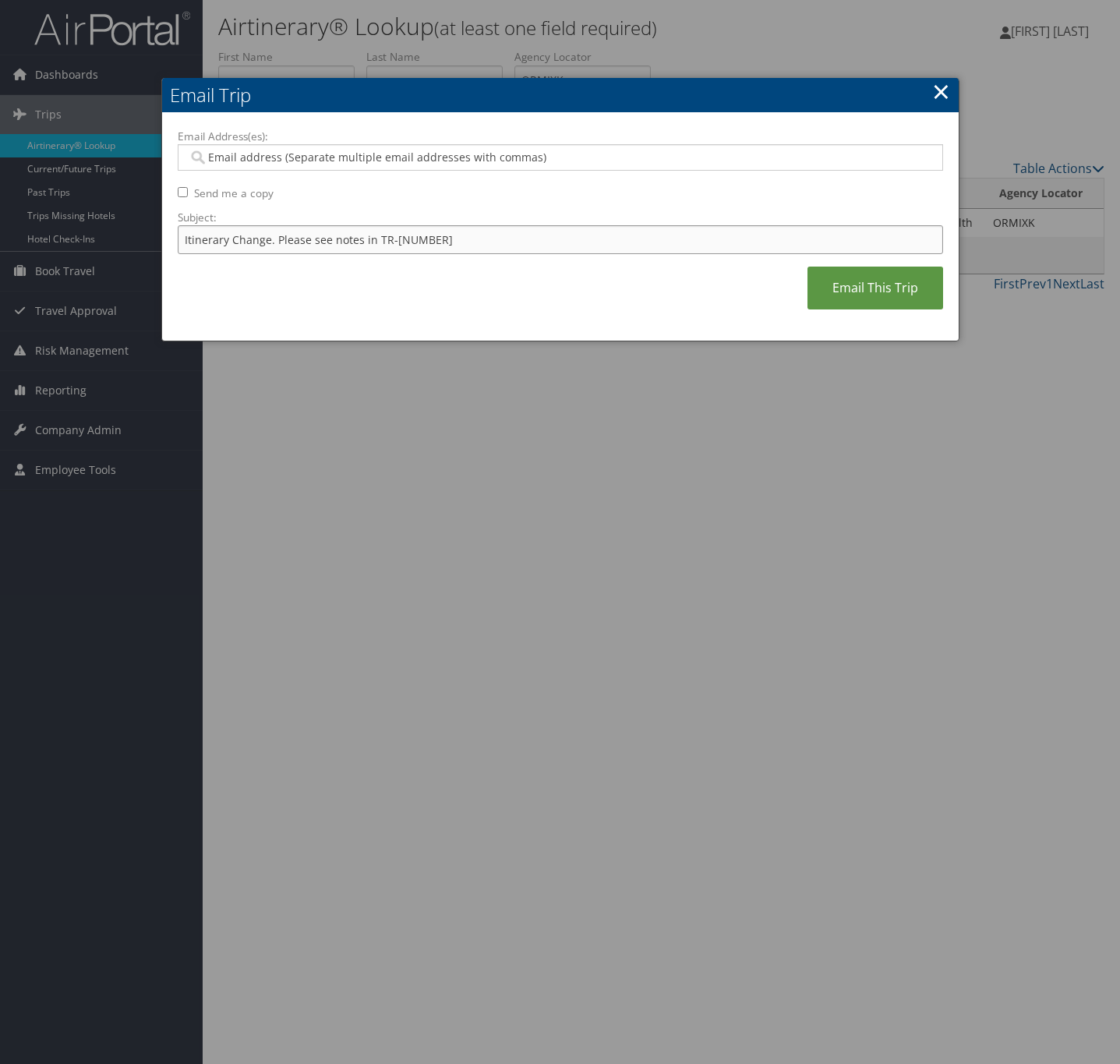 type on "Itinerary Change. Please see notes in TR-[NUMBER]" 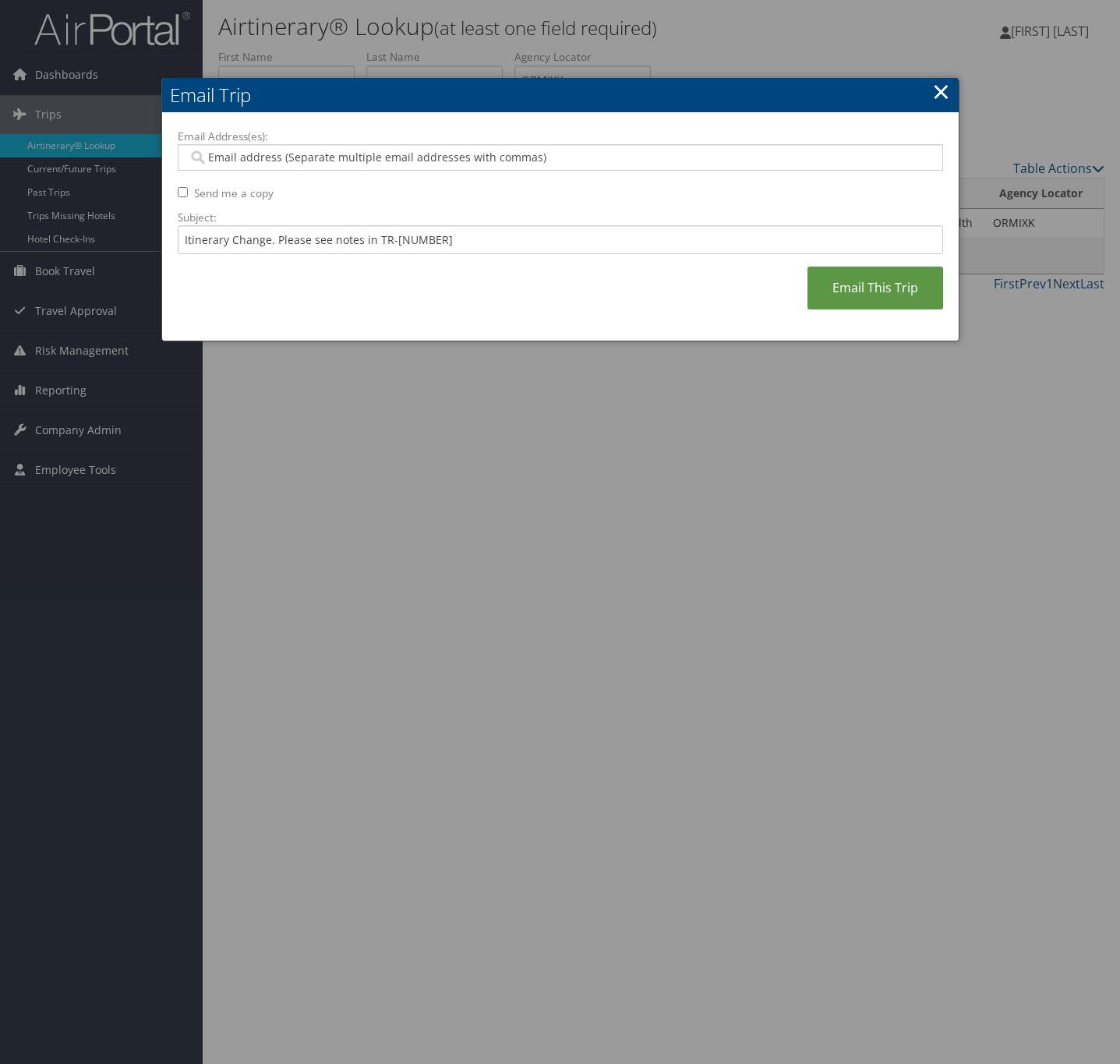 click on "Email Address(es):" at bounding box center (559, 157) 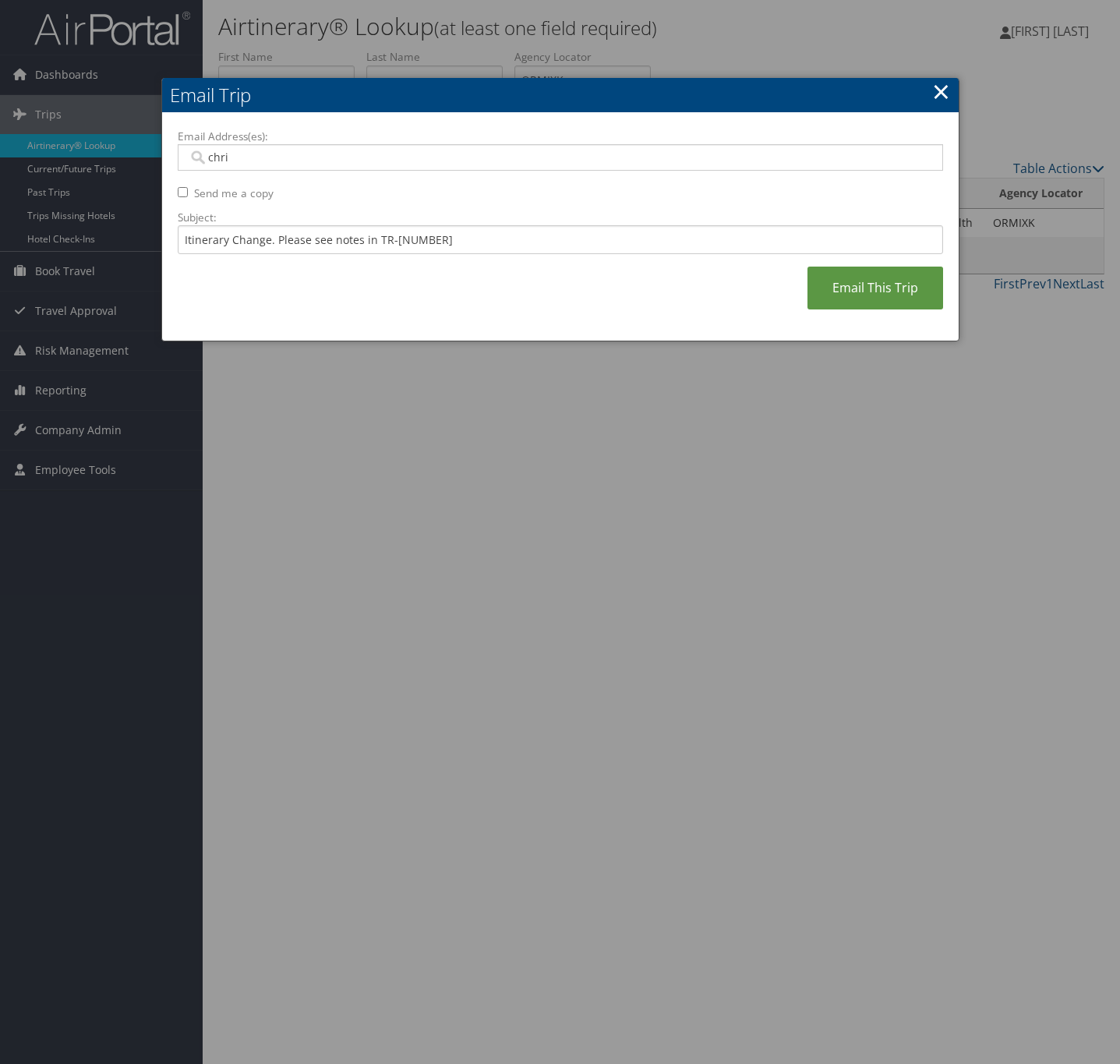 type on "chris" 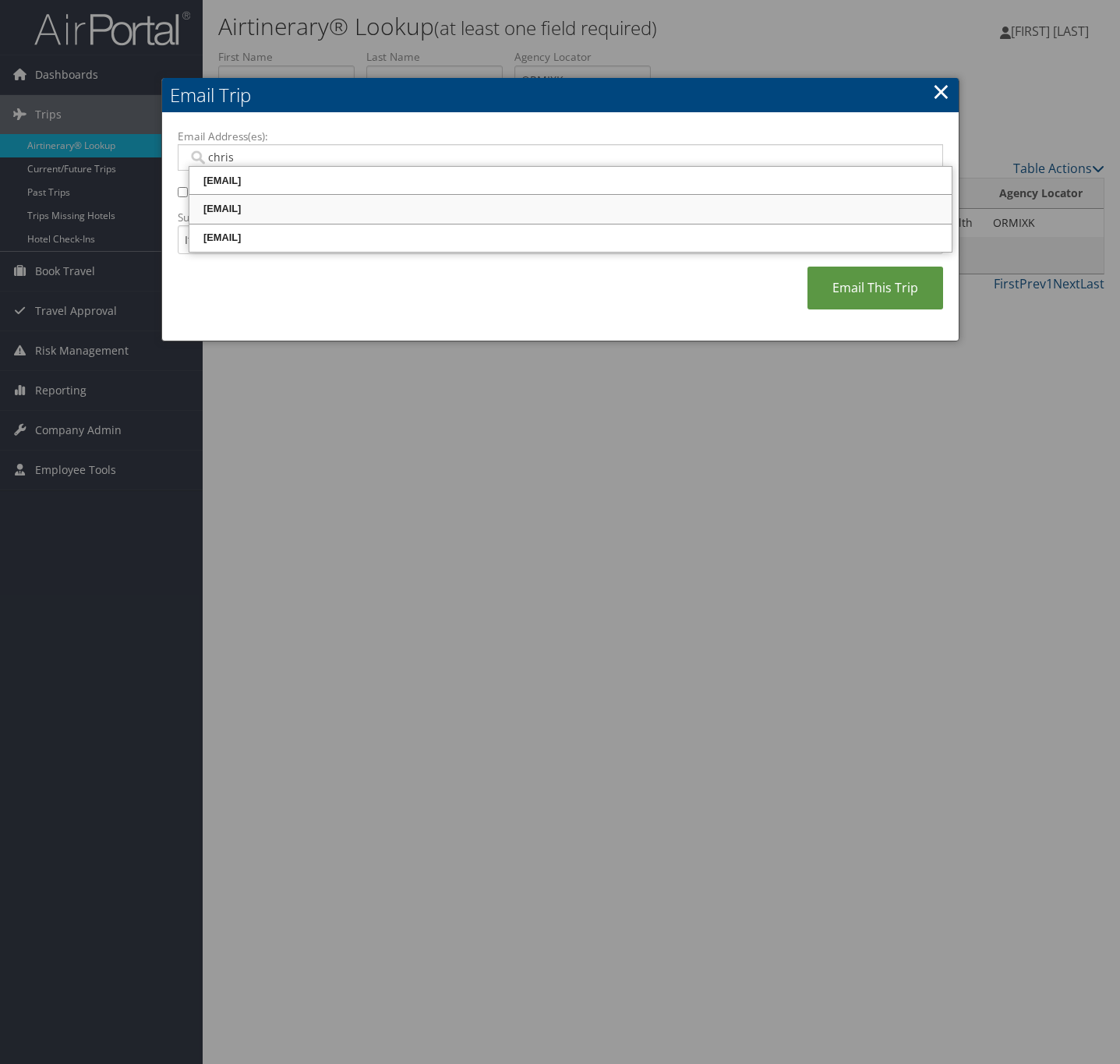 click on "[EMAIL]" at bounding box center (571, 209) 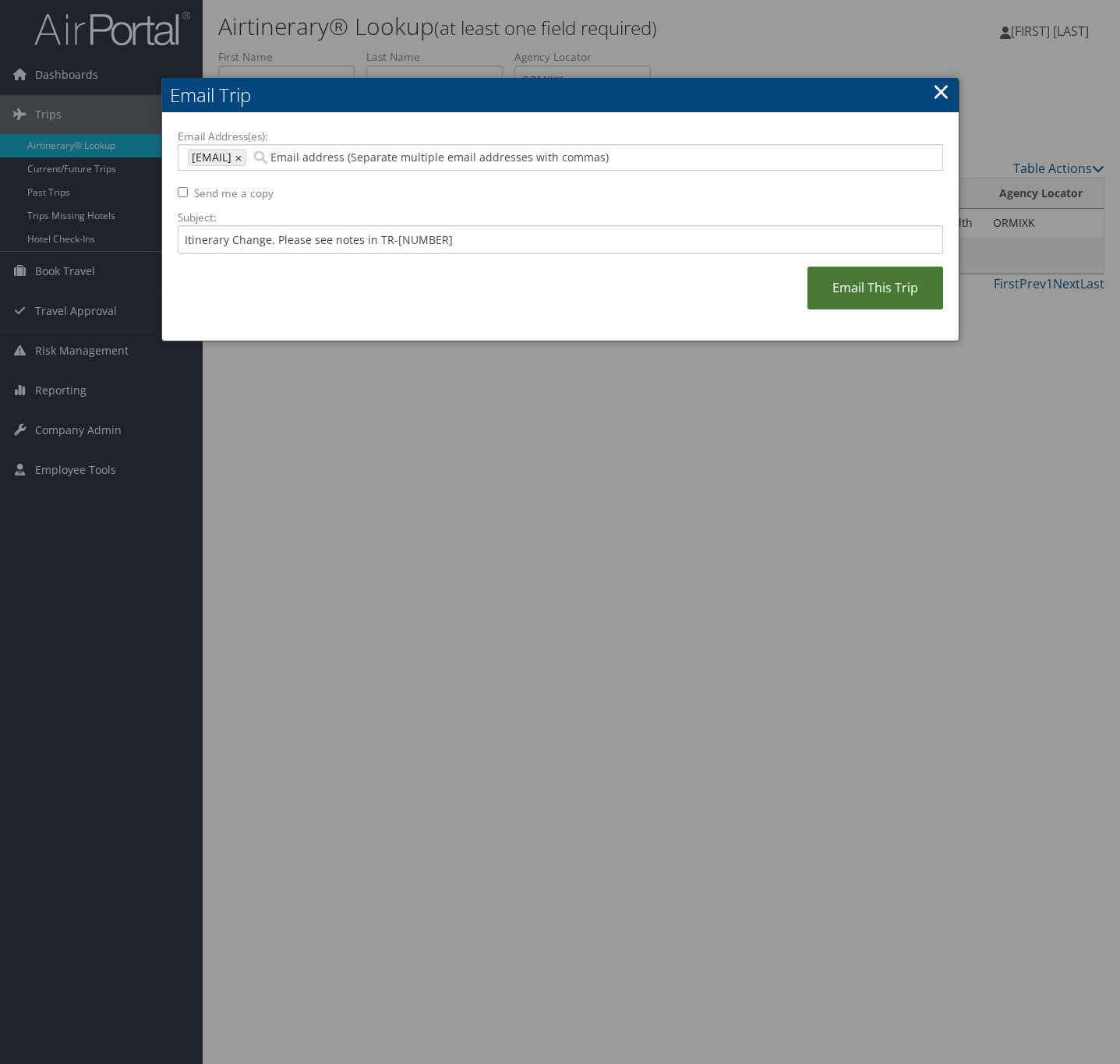 click on "Email This Trip" at bounding box center [875, 288] 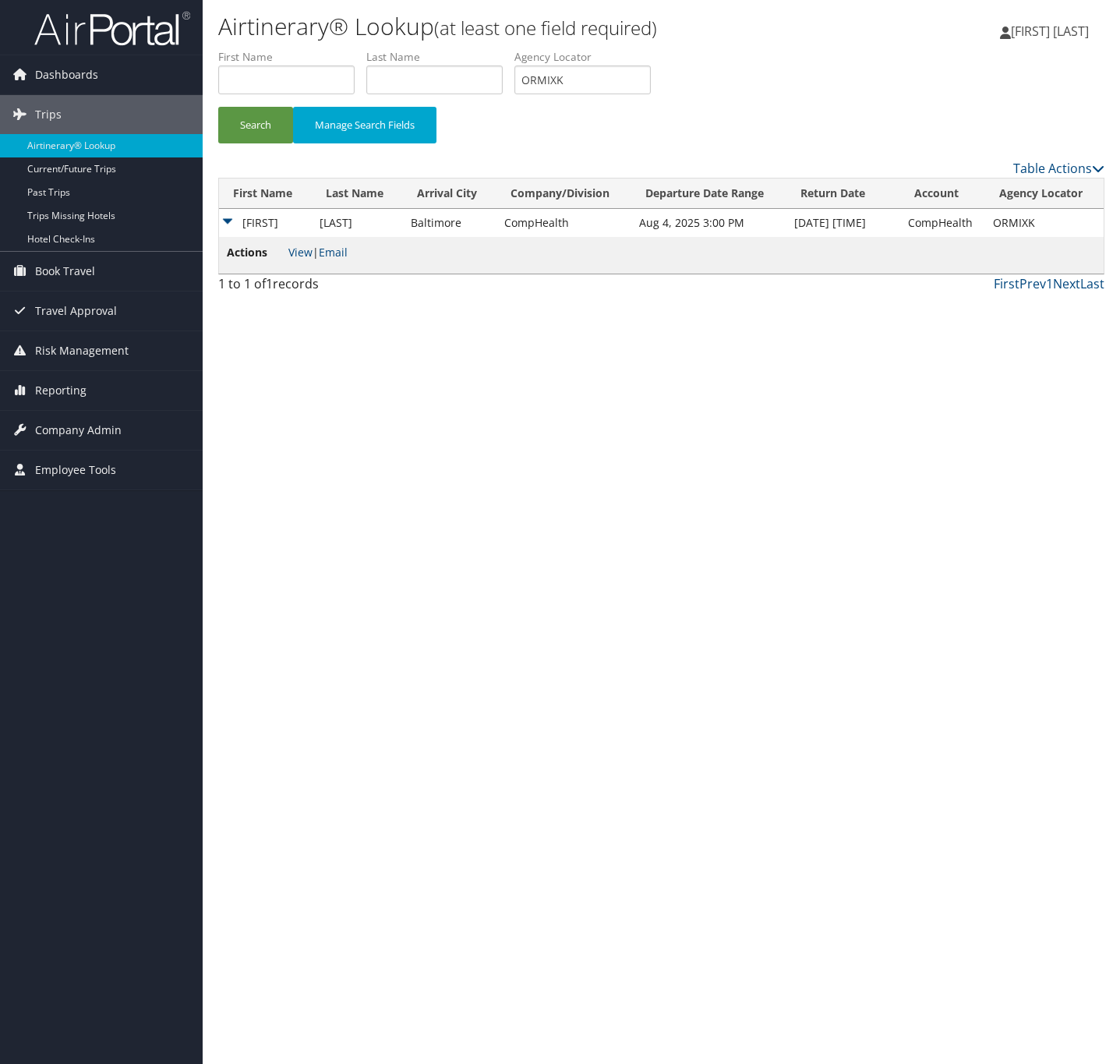 drag, startPoint x: 187, startPoint y: 765, endPoint x: 195, endPoint y: 730, distance: 35.90265 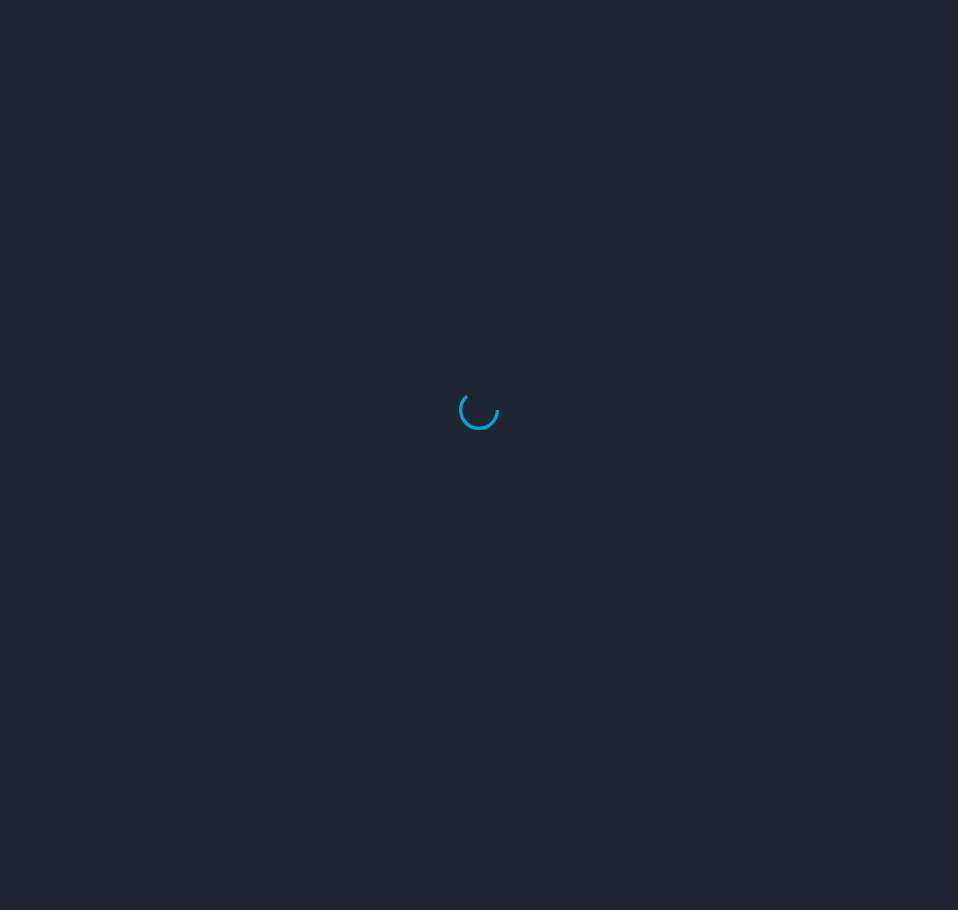 scroll, scrollTop: 0, scrollLeft: 0, axis: both 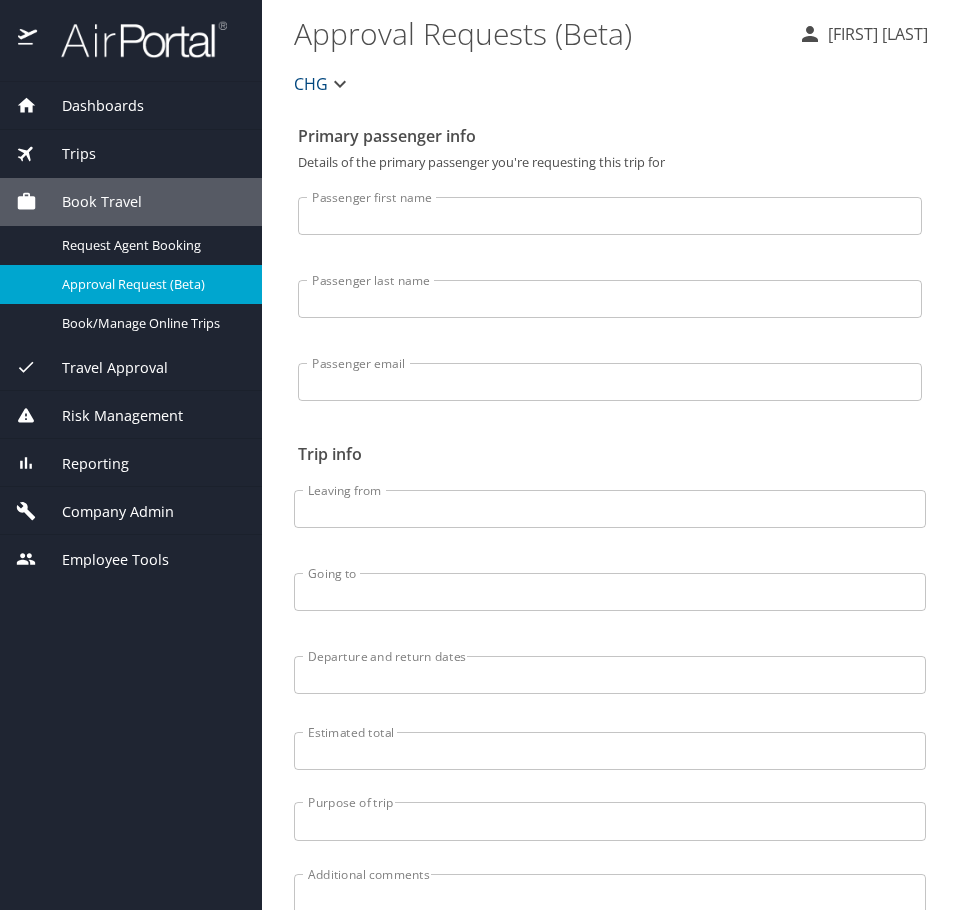 click on "Company Admin" at bounding box center (105, 512) 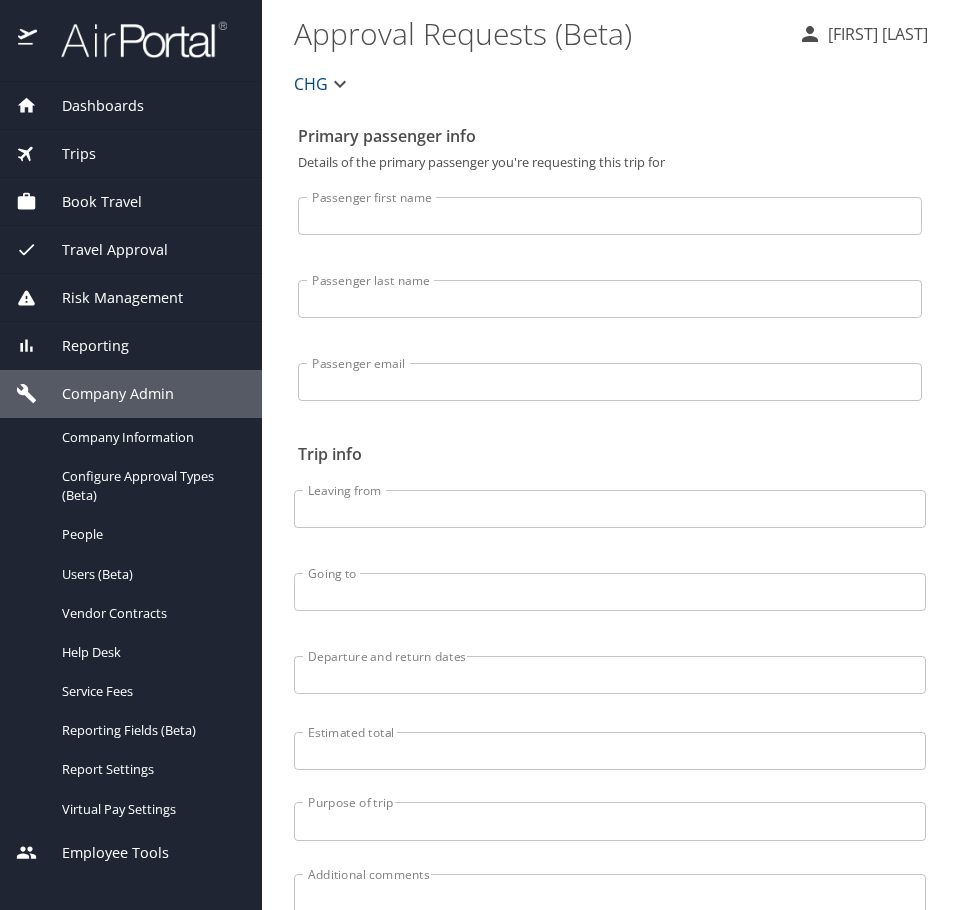 click on "Reporting" at bounding box center [131, 346] 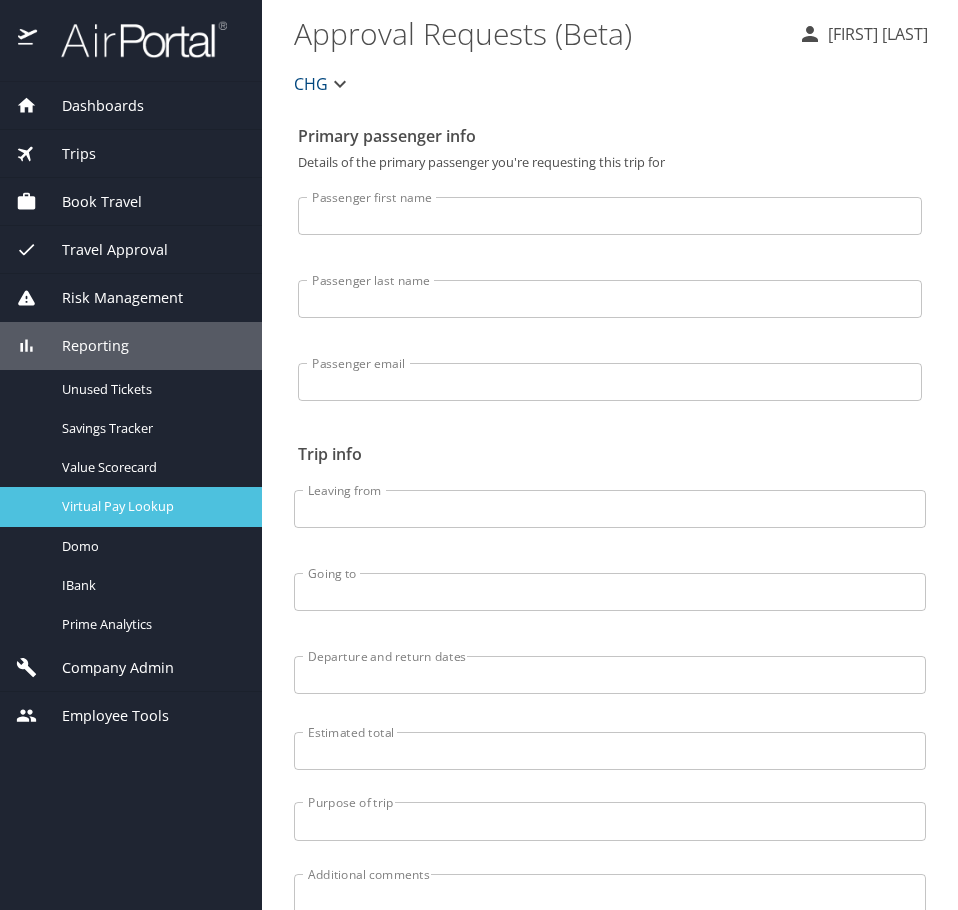 click on "Virtual Pay Lookup" at bounding box center (150, 506) 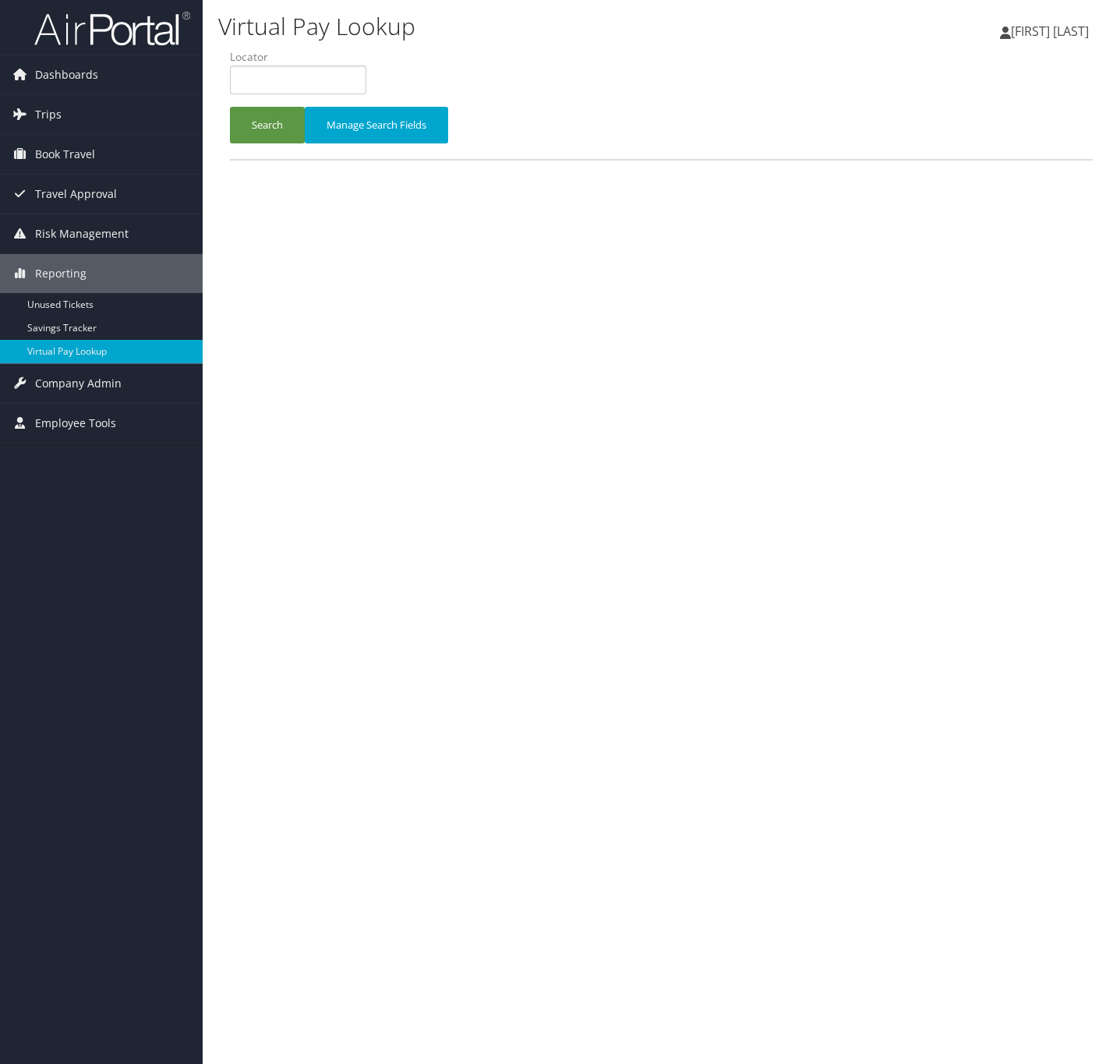 scroll, scrollTop: 0, scrollLeft: 0, axis: both 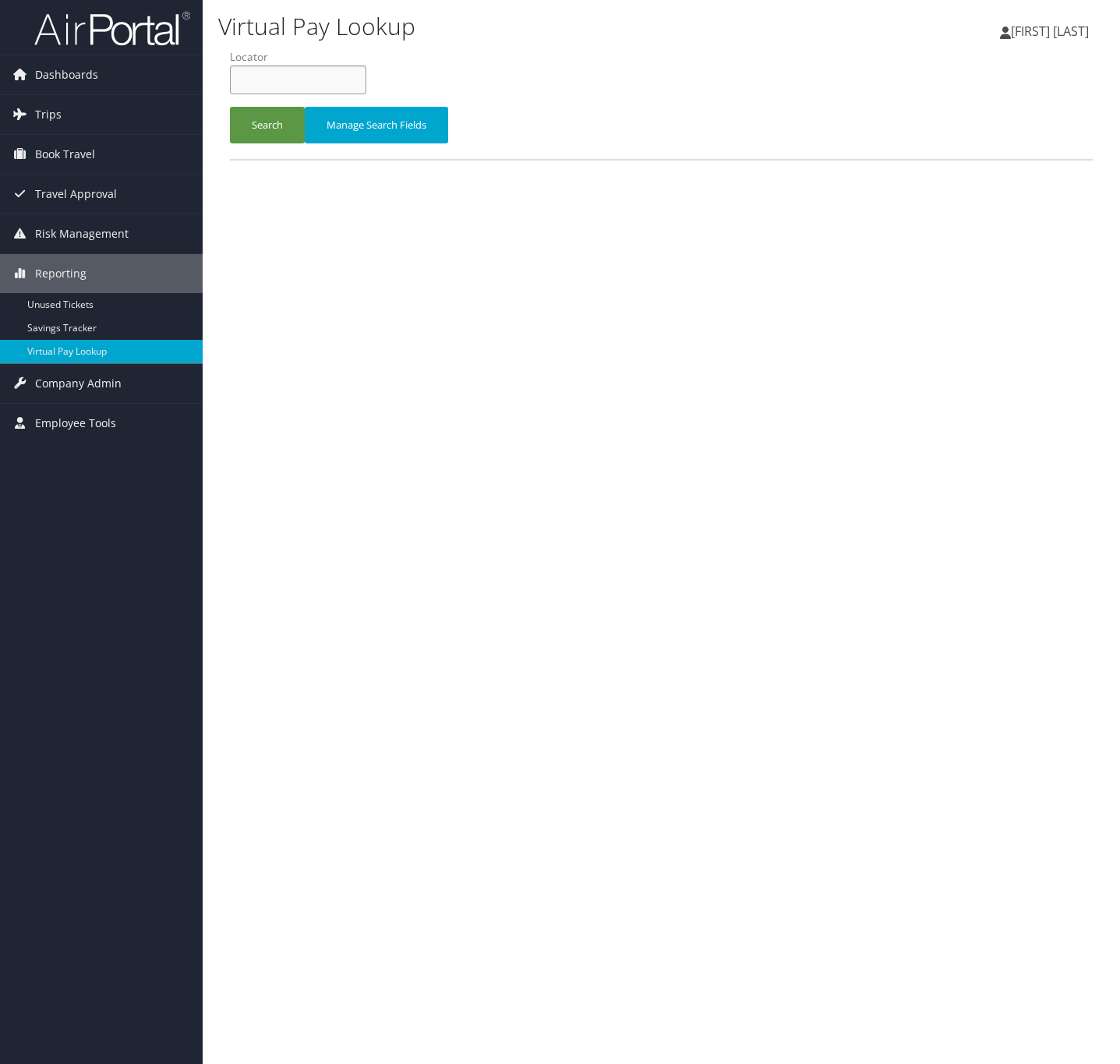 click at bounding box center [298, 80] 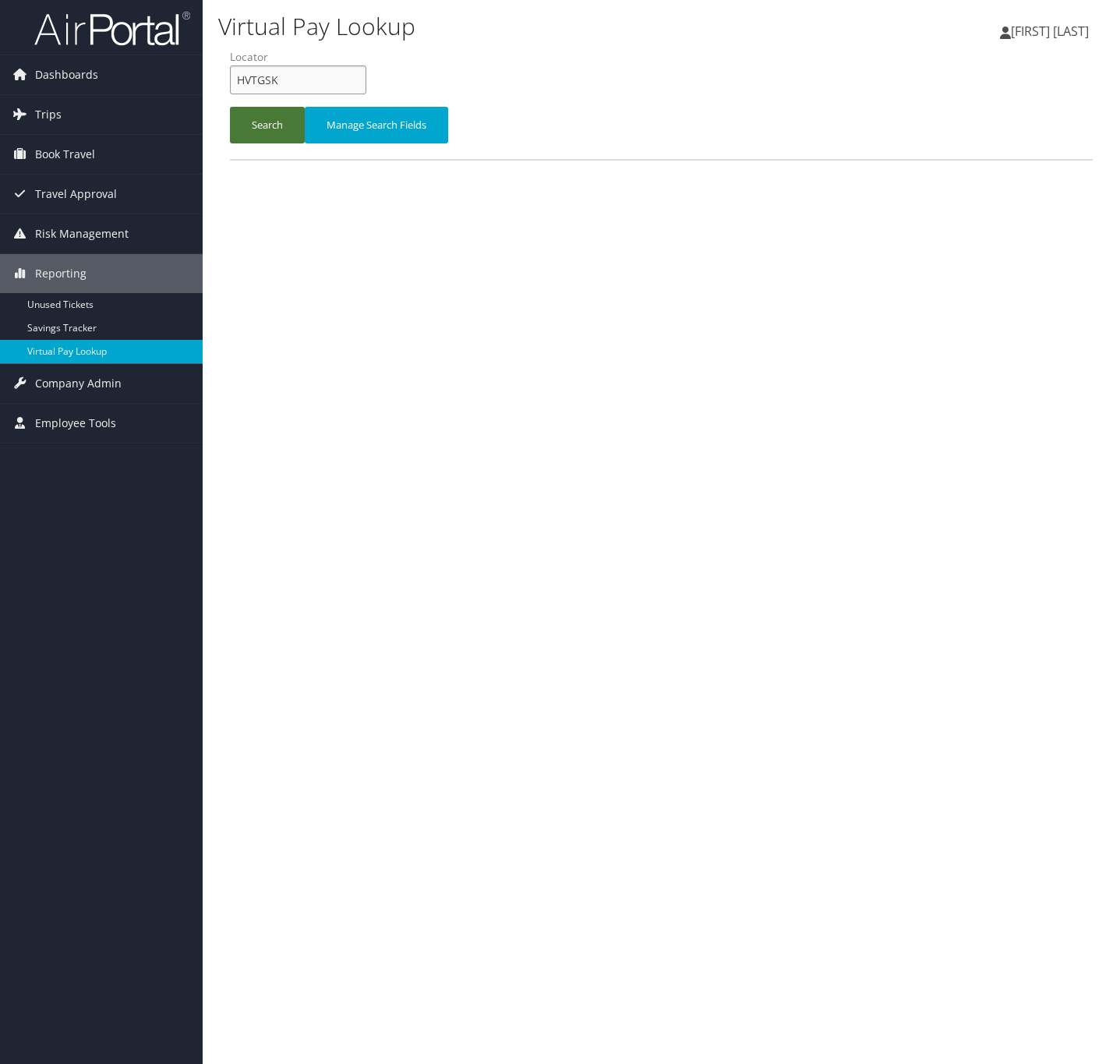 type on "HVTGSK" 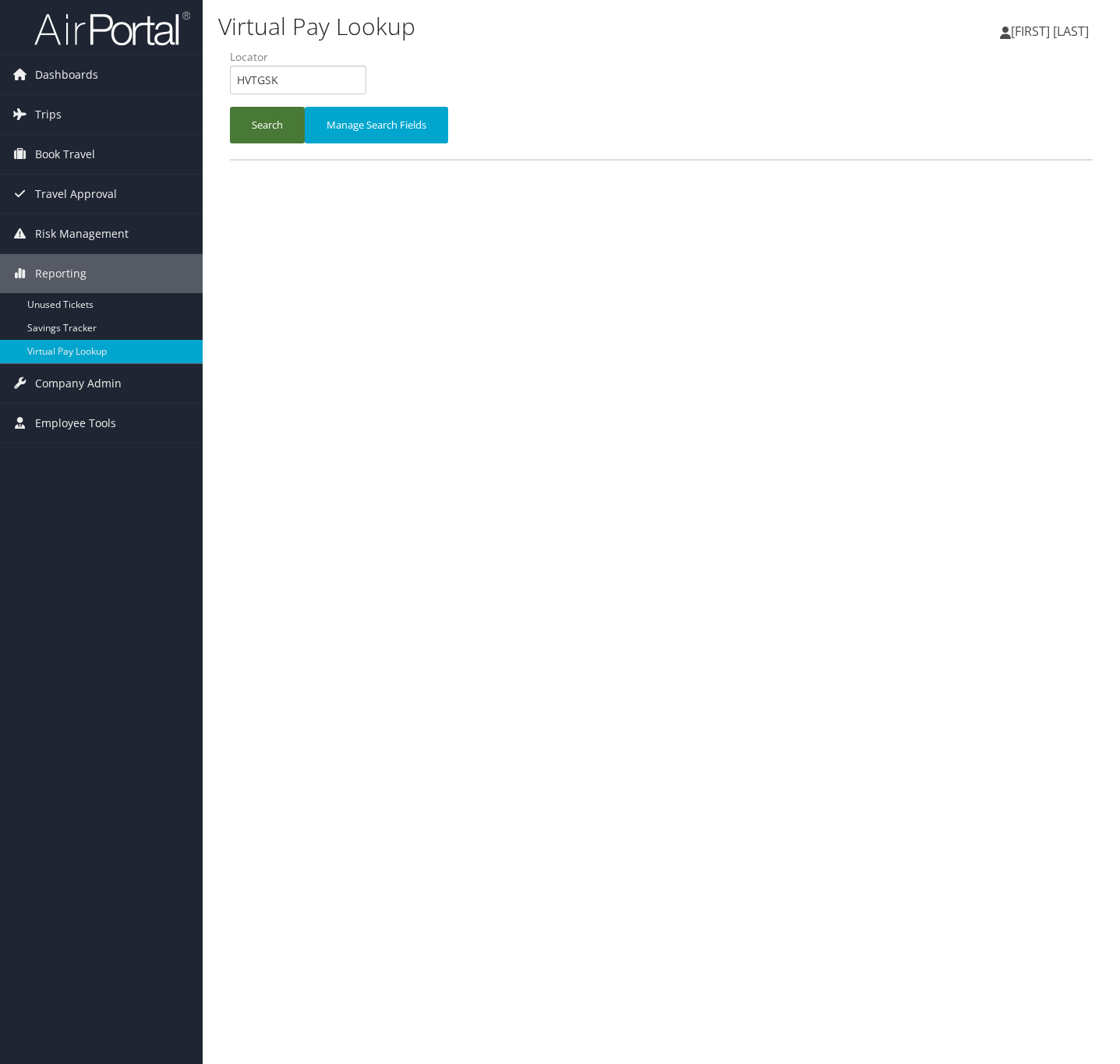 click on "Search" at bounding box center (267, 125) 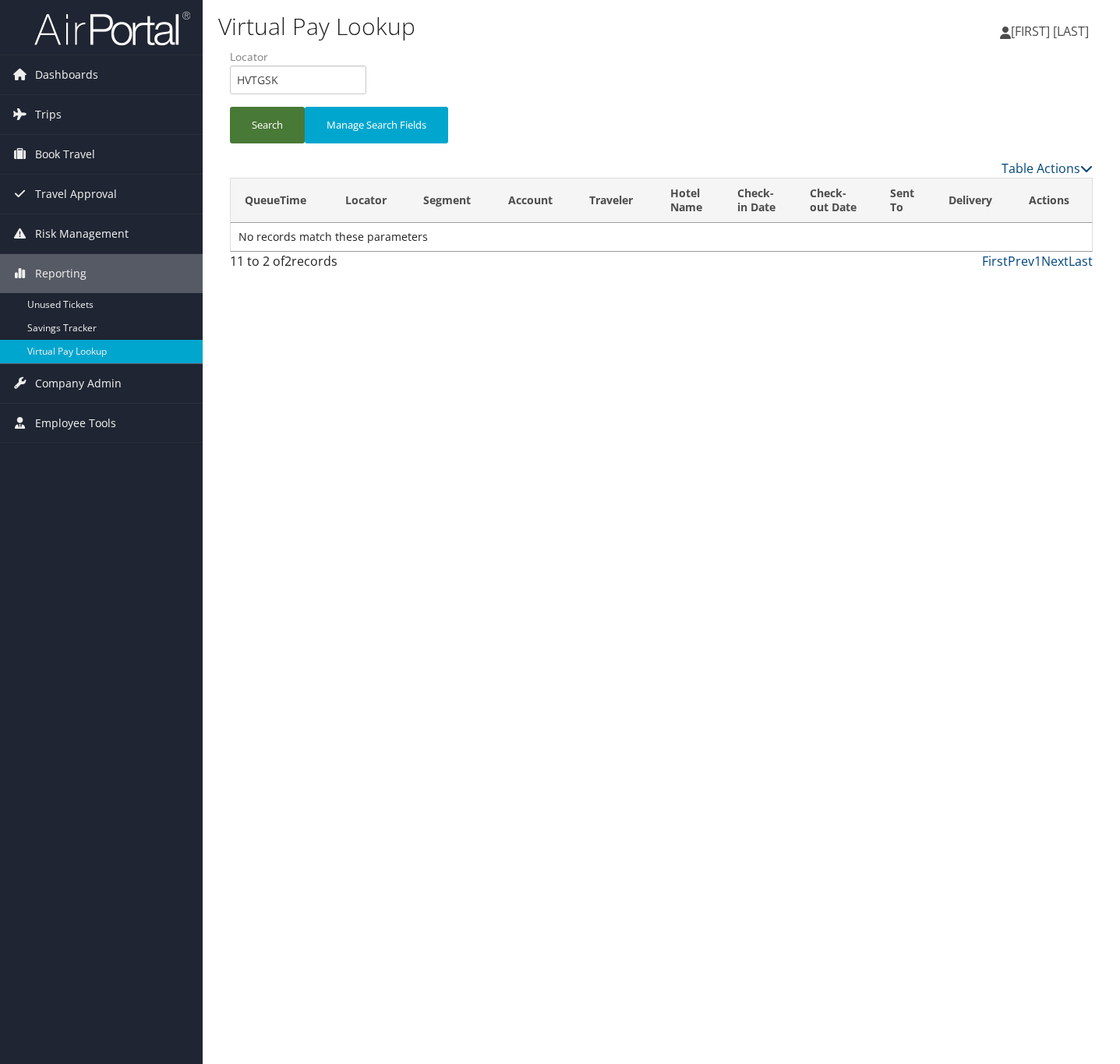 click on "Search" at bounding box center (267, 125) 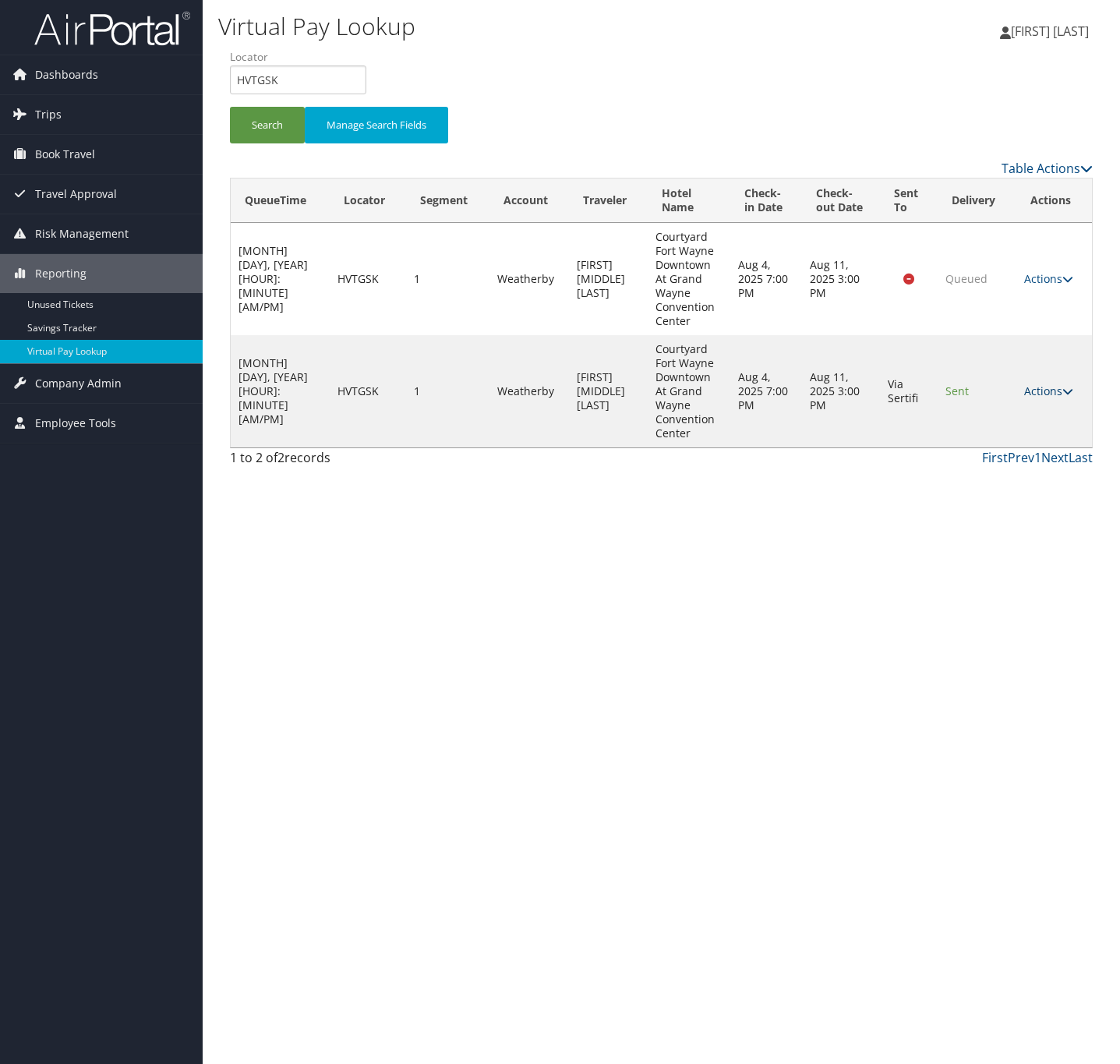 click on "Actions" at bounding box center (1048, 391) 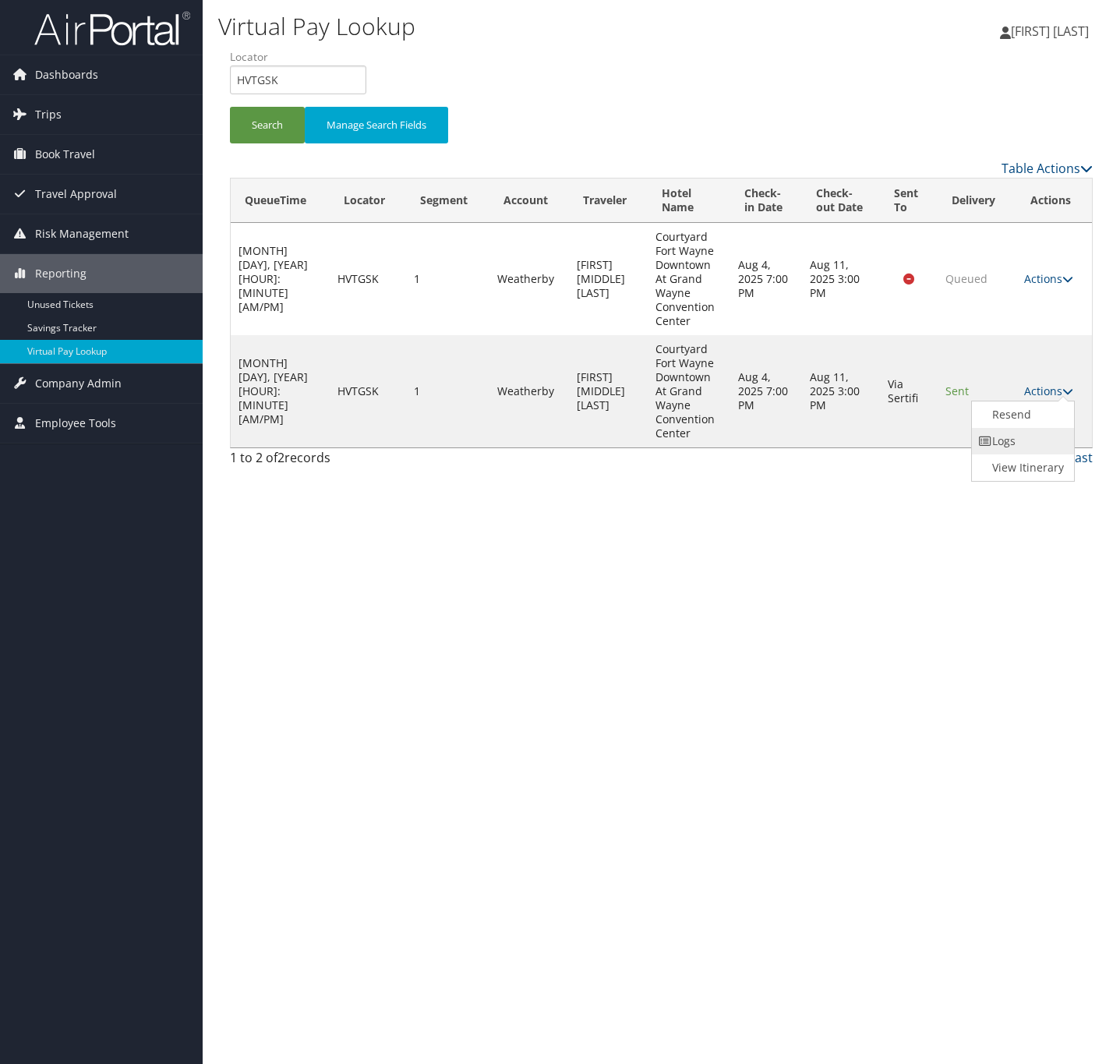 click on "Logs" at bounding box center (1021, 441) 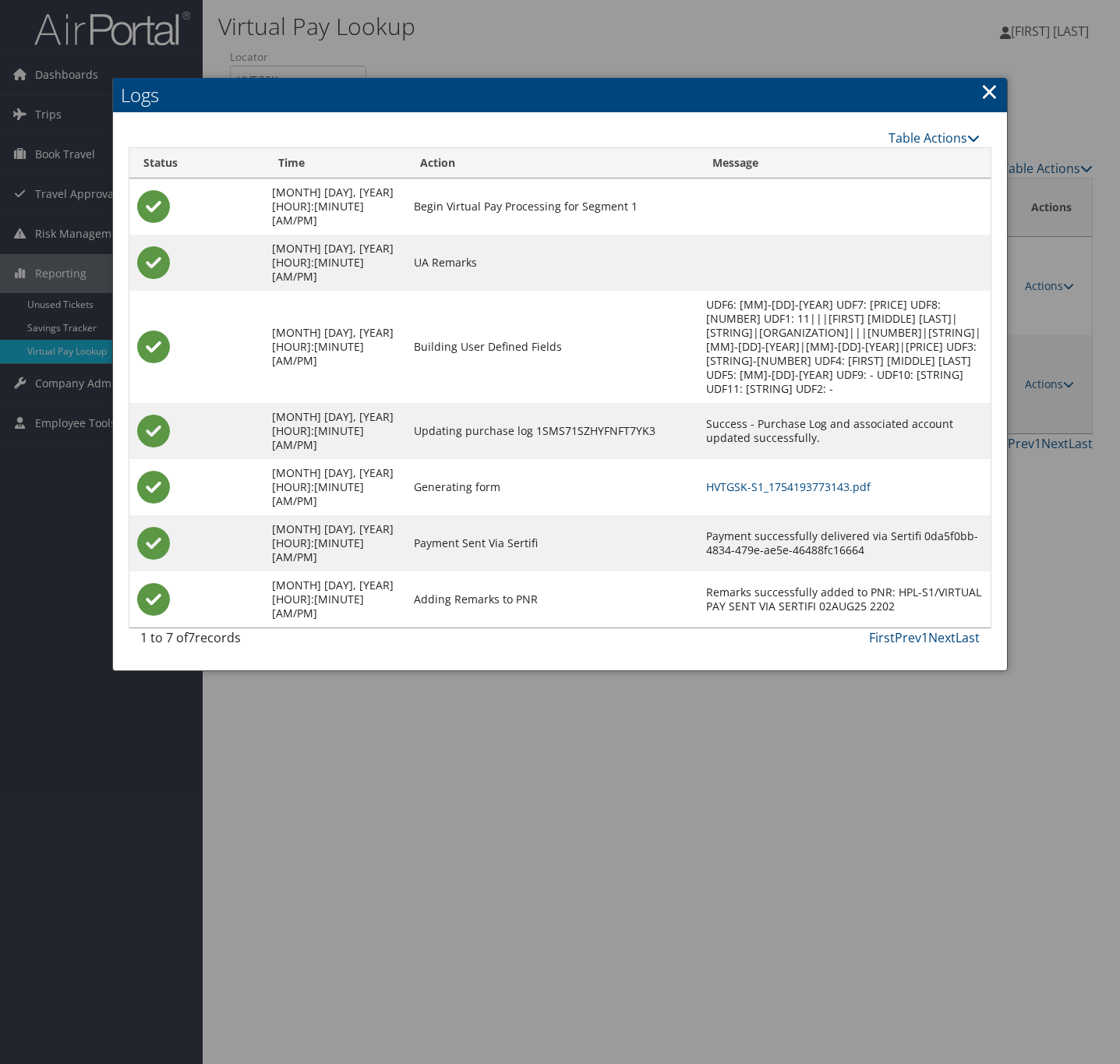 click on "HVTGSK-S1_1754193773143.pdf" at bounding box center (844, 487) 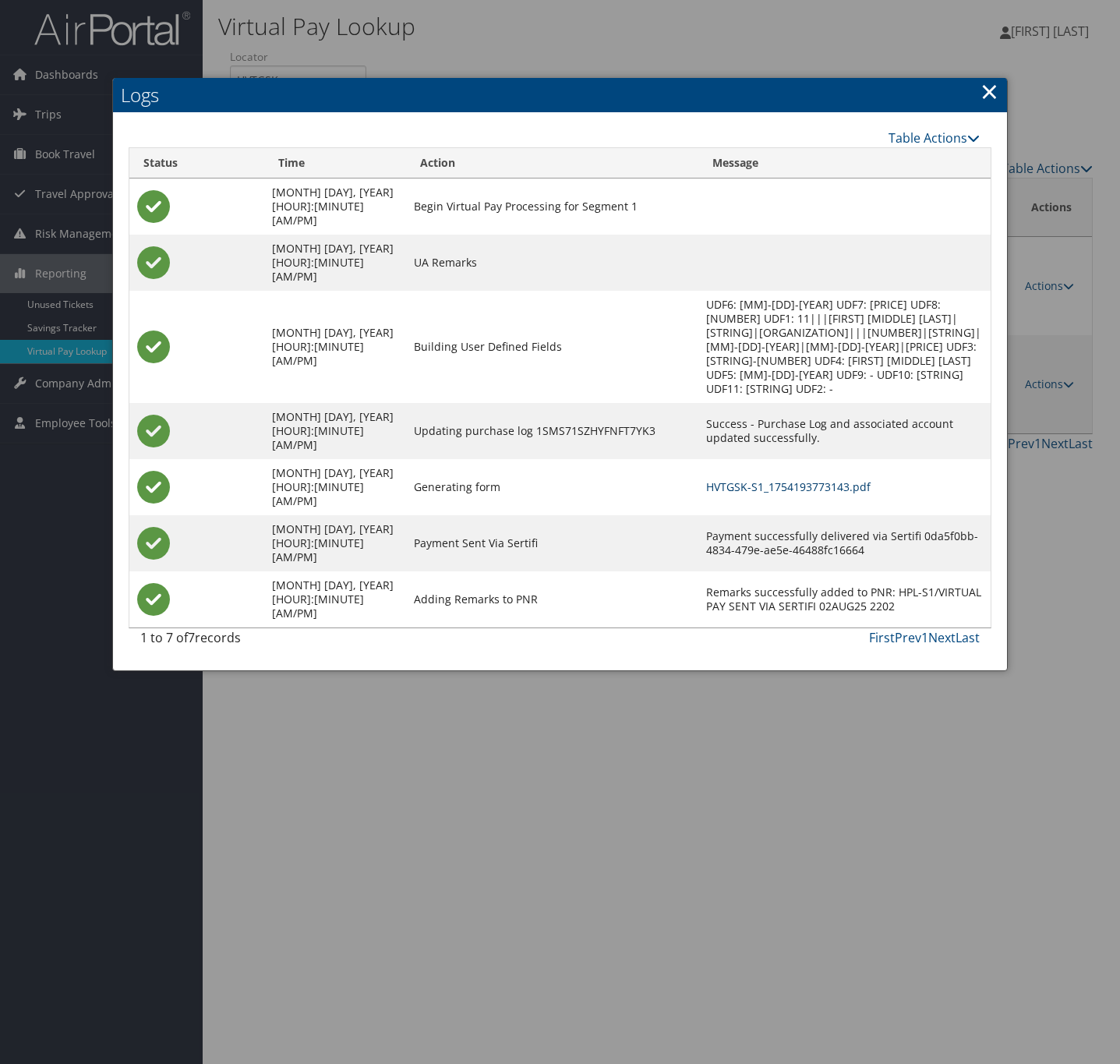 click on "HVTGSK-S1_1754193773143.pdf" at bounding box center [788, 486] 